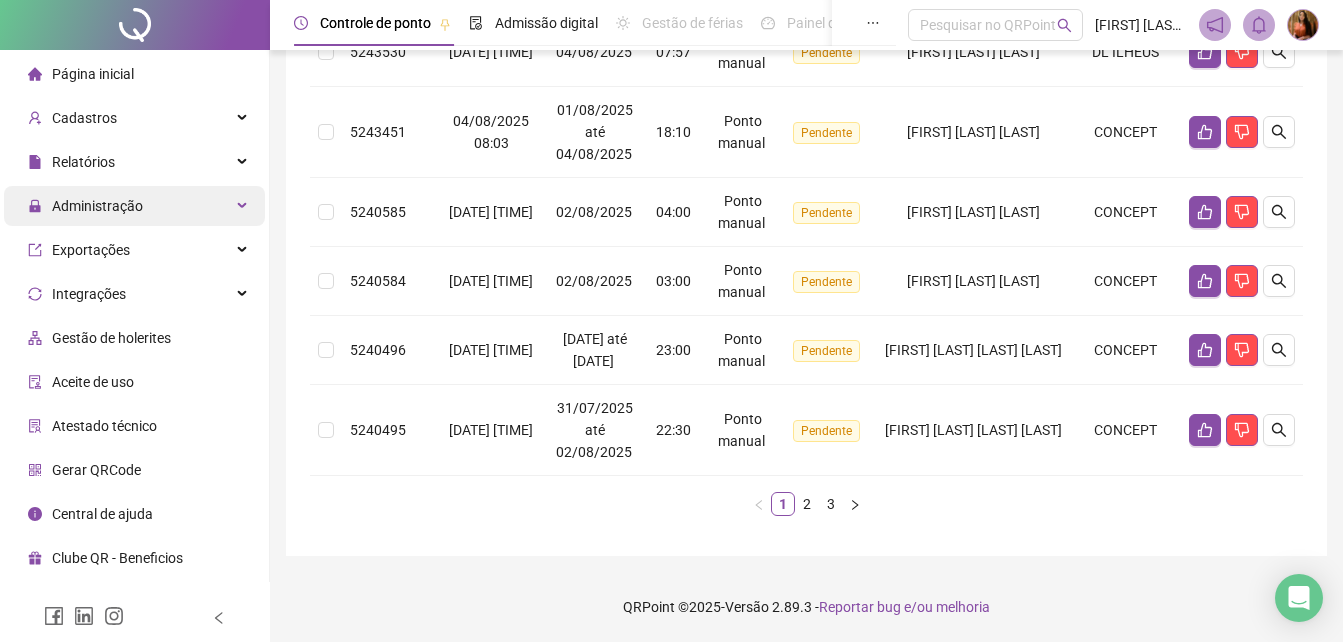 scroll, scrollTop: 849, scrollLeft: 0, axis: vertical 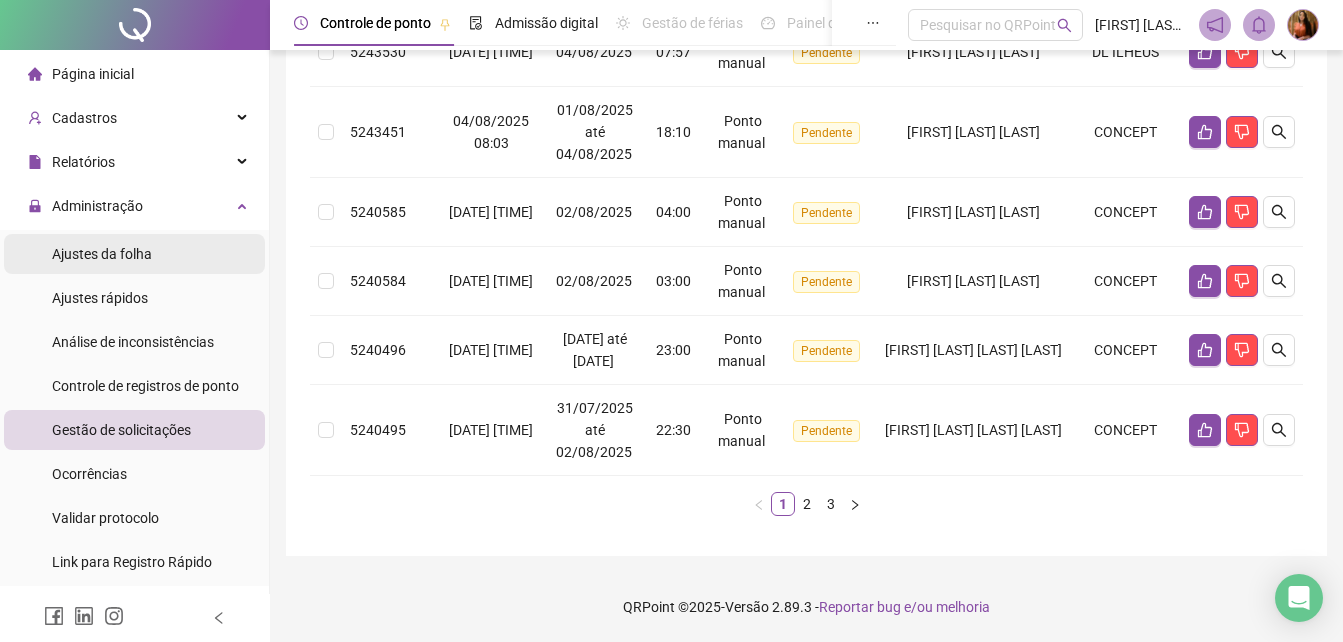 click on "Ajustes da folha" at bounding box center (102, 254) 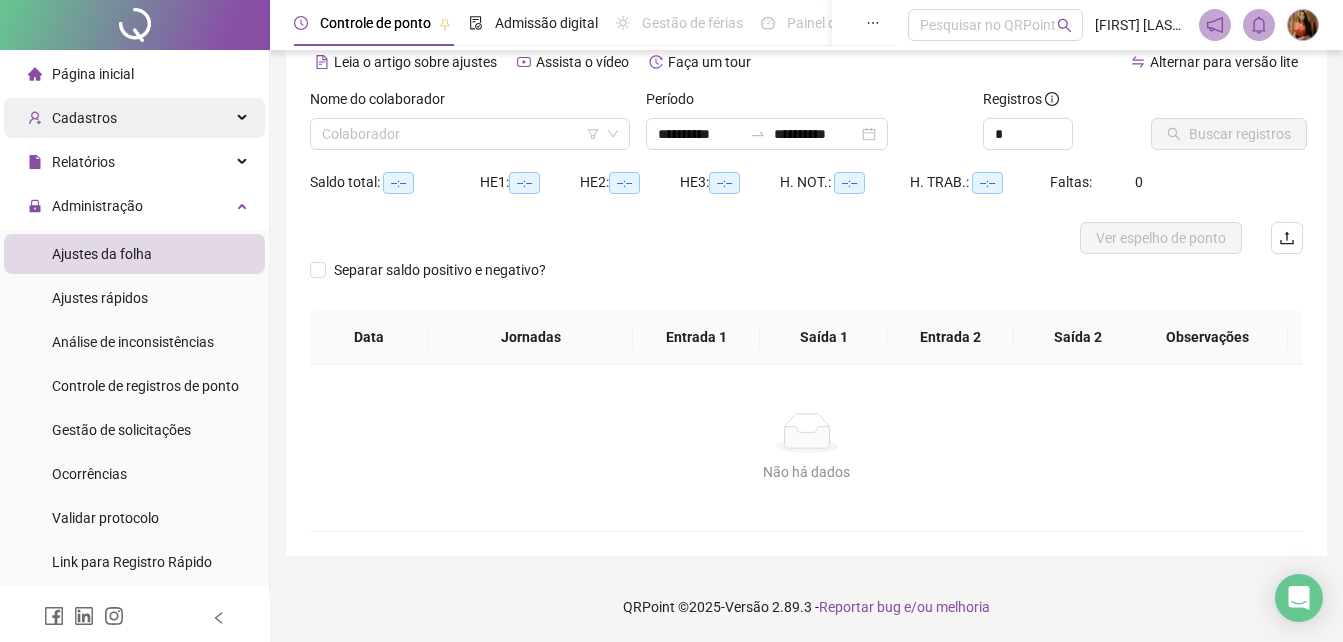 scroll, scrollTop: 96, scrollLeft: 0, axis: vertical 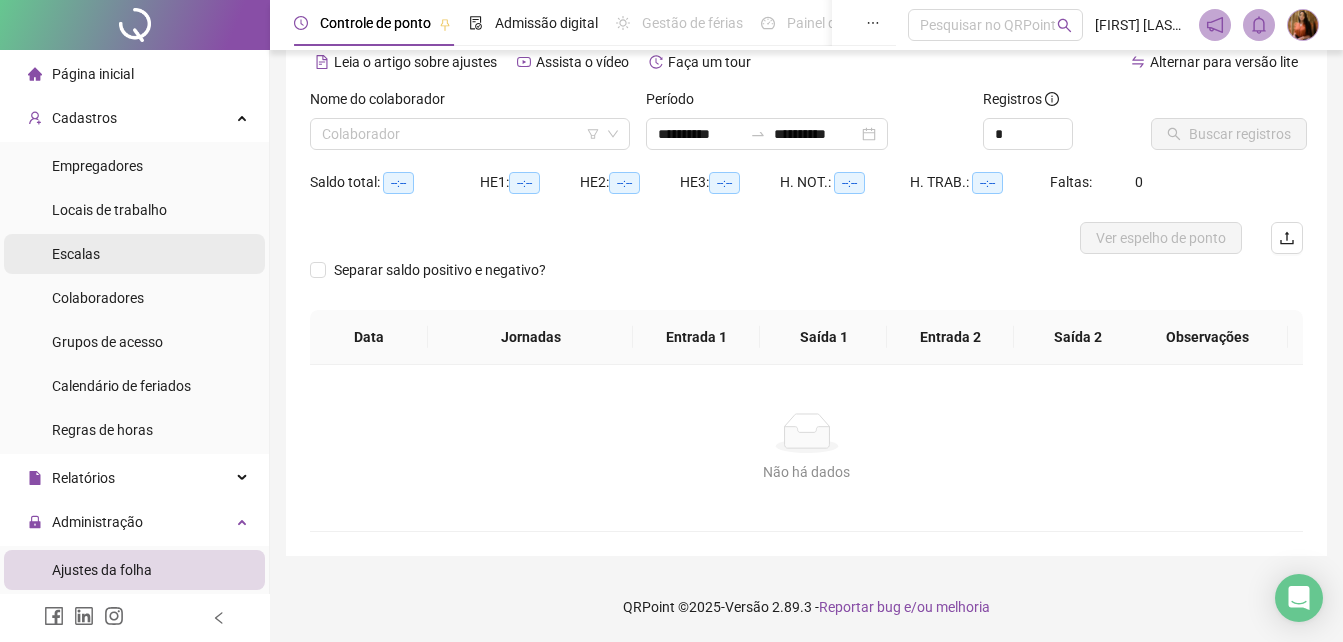 click on "Escalas" at bounding box center (134, 254) 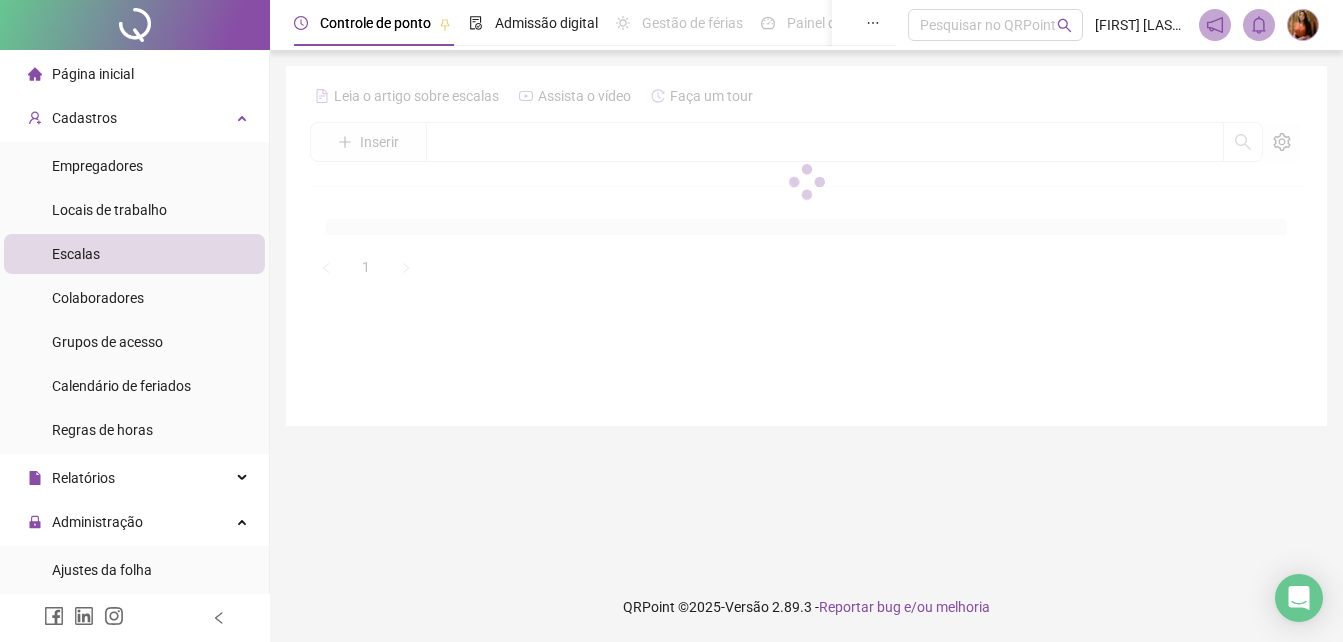 scroll, scrollTop: 0, scrollLeft: 0, axis: both 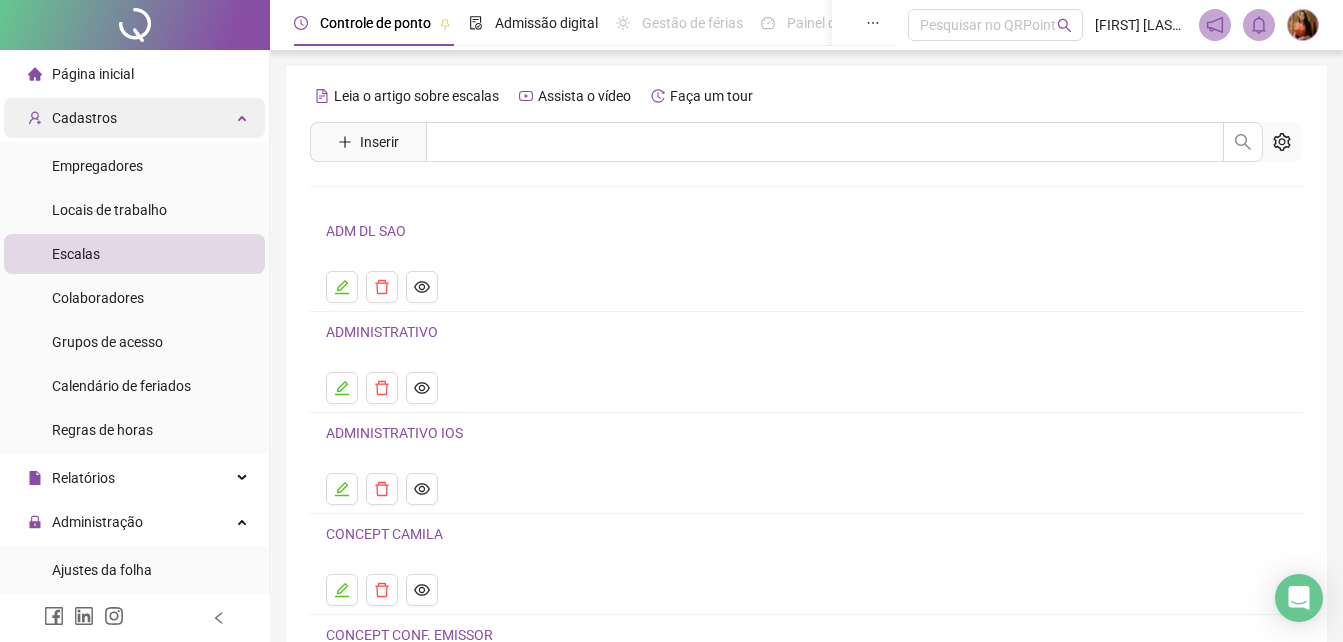 click on "Cadastros" at bounding box center [84, 118] 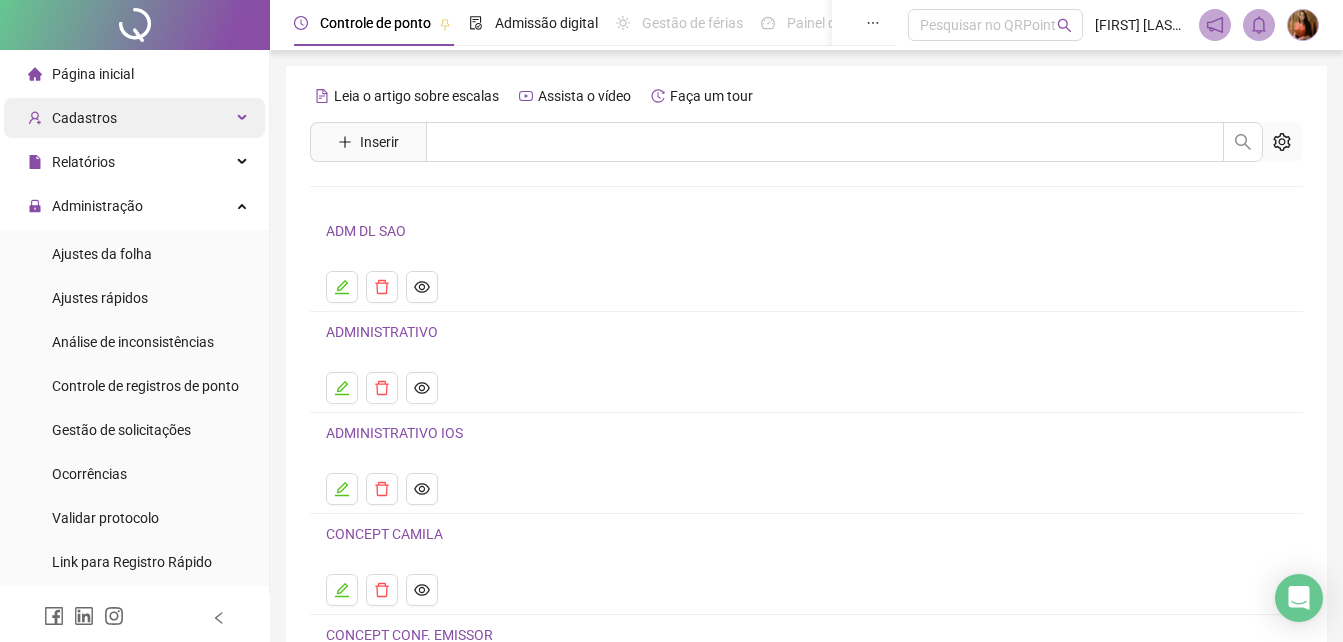 click on "Cadastros" at bounding box center (84, 118) 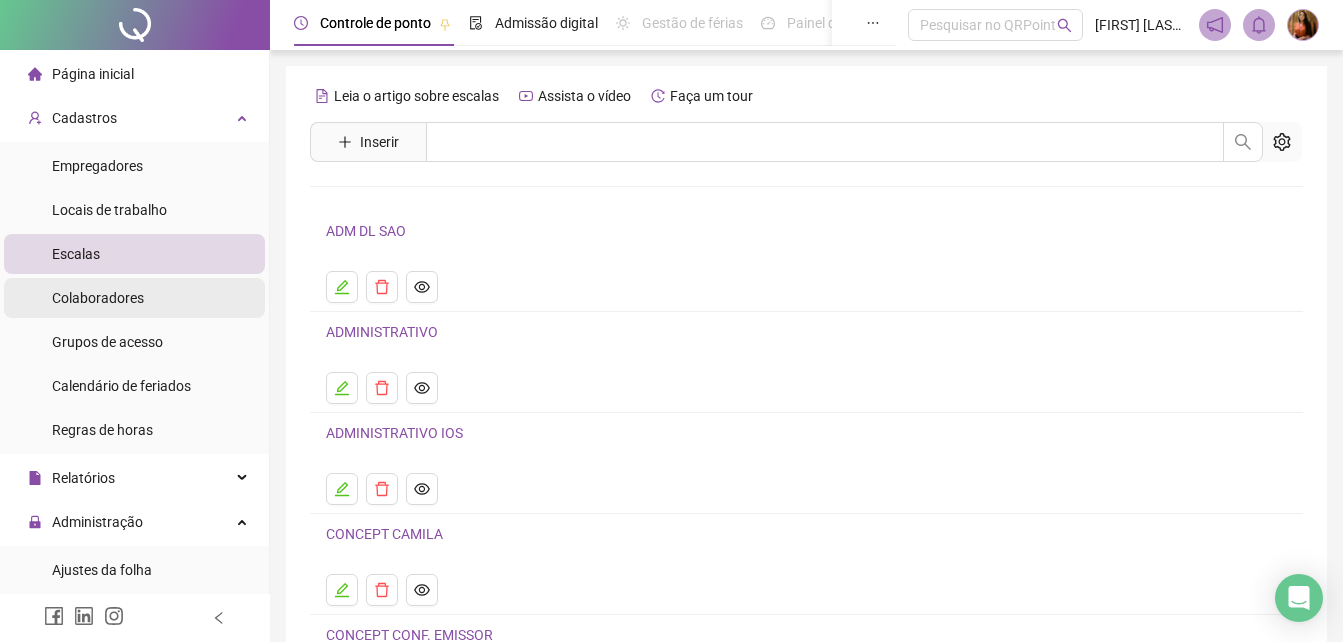 click on "Colaboradores" at bounding box center (98, 298) 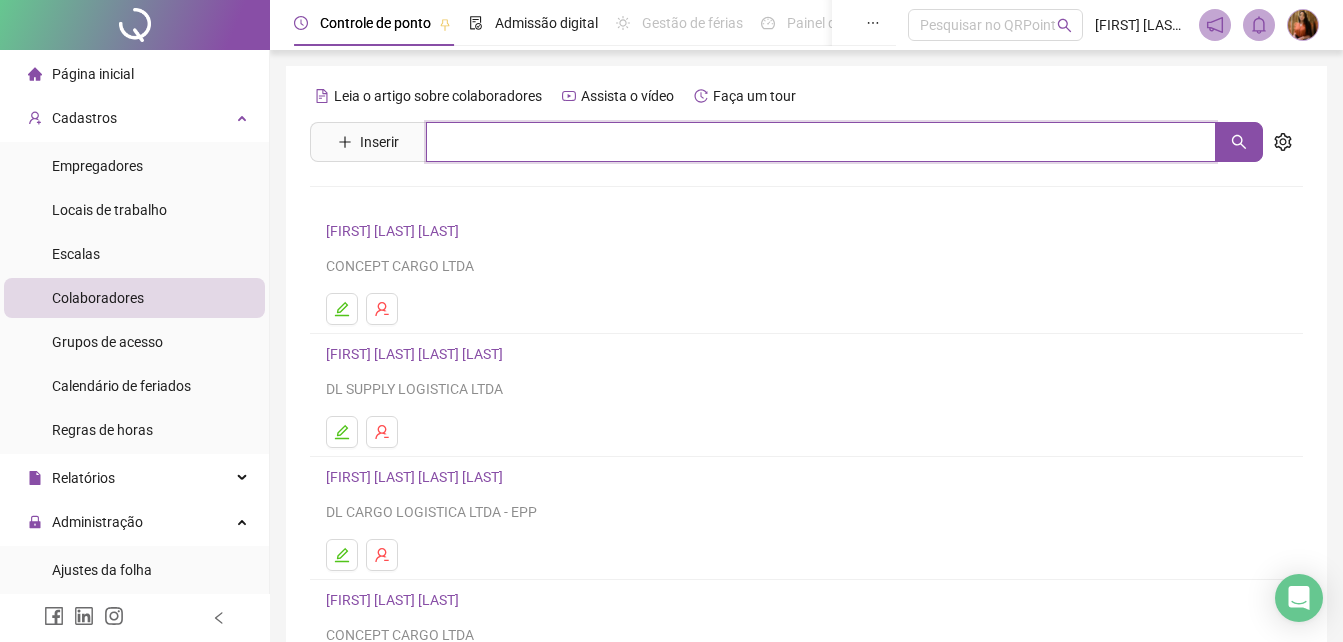 click at bounding box center [821, 142] 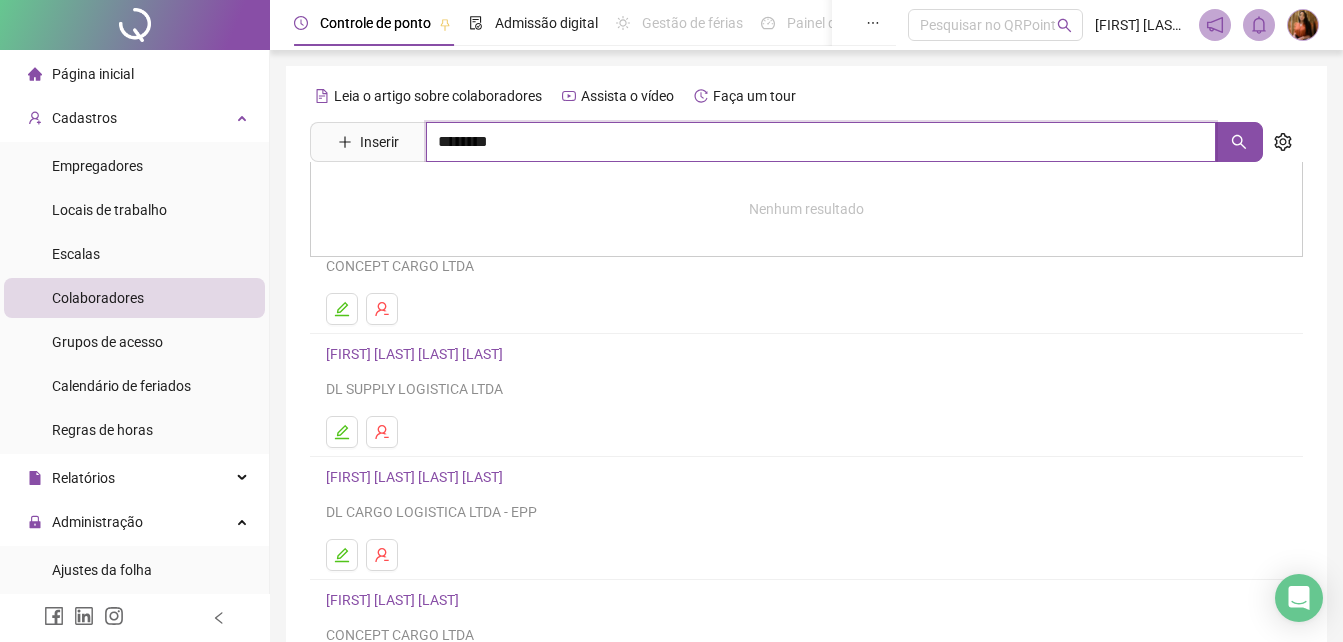 type on "********" 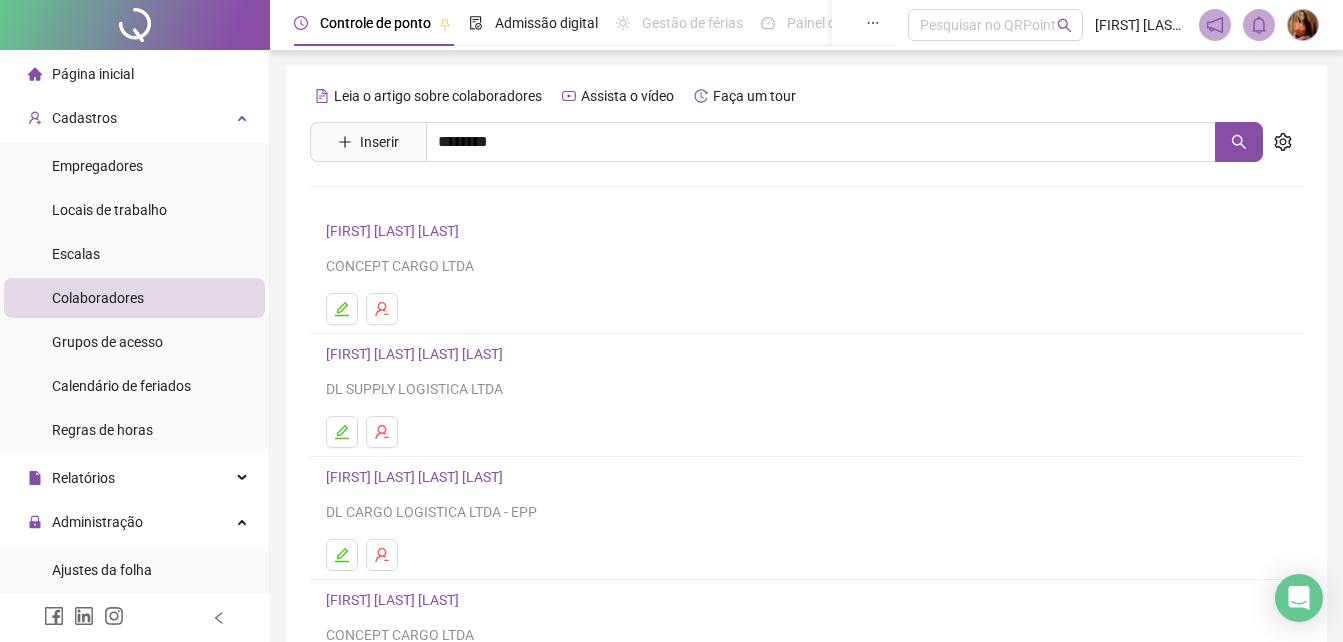click on "[FIRST] [LAST] [LAST] [LAST]" at bounding box center (435, 201) 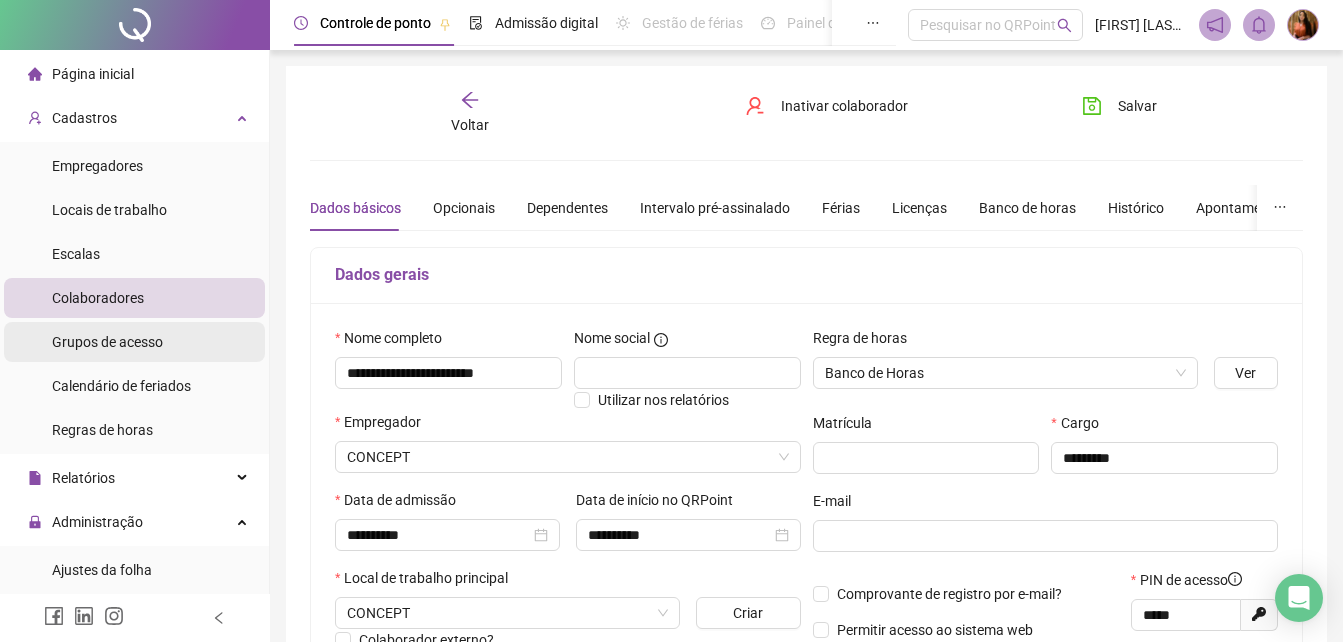 click on "Grupos de acesso" at bounding box center (107, 342) 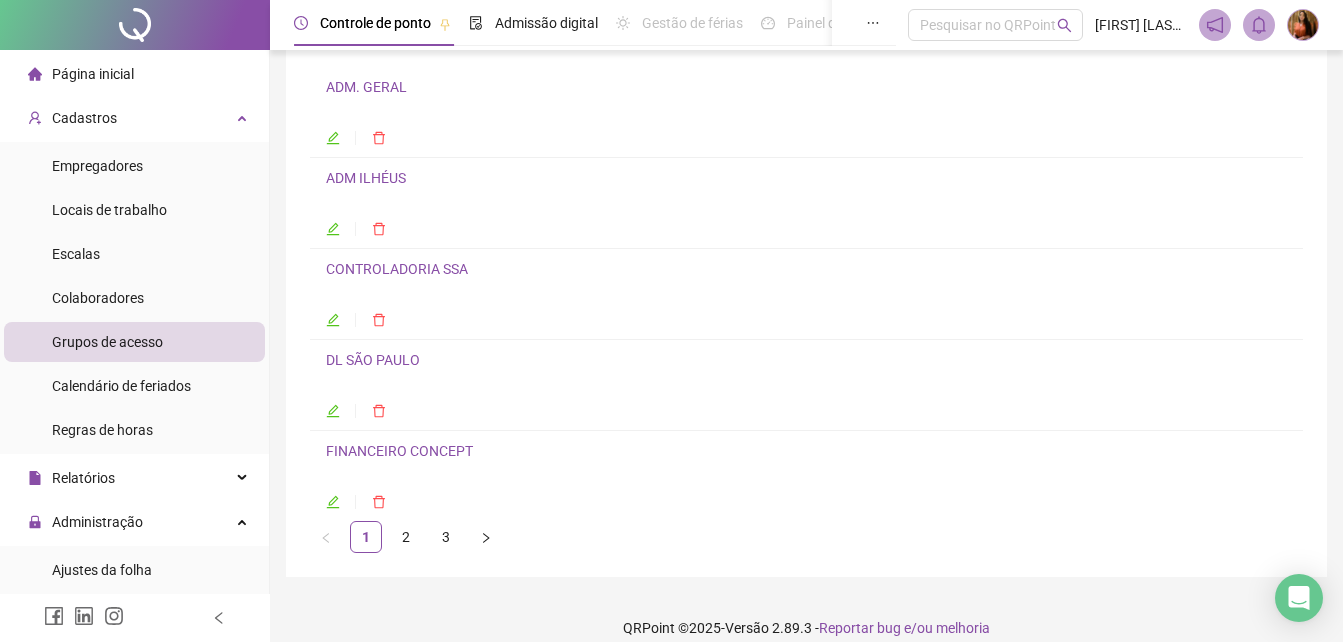 scroll, scrollTop: 165, scrollLeft: 0, axis: vertical 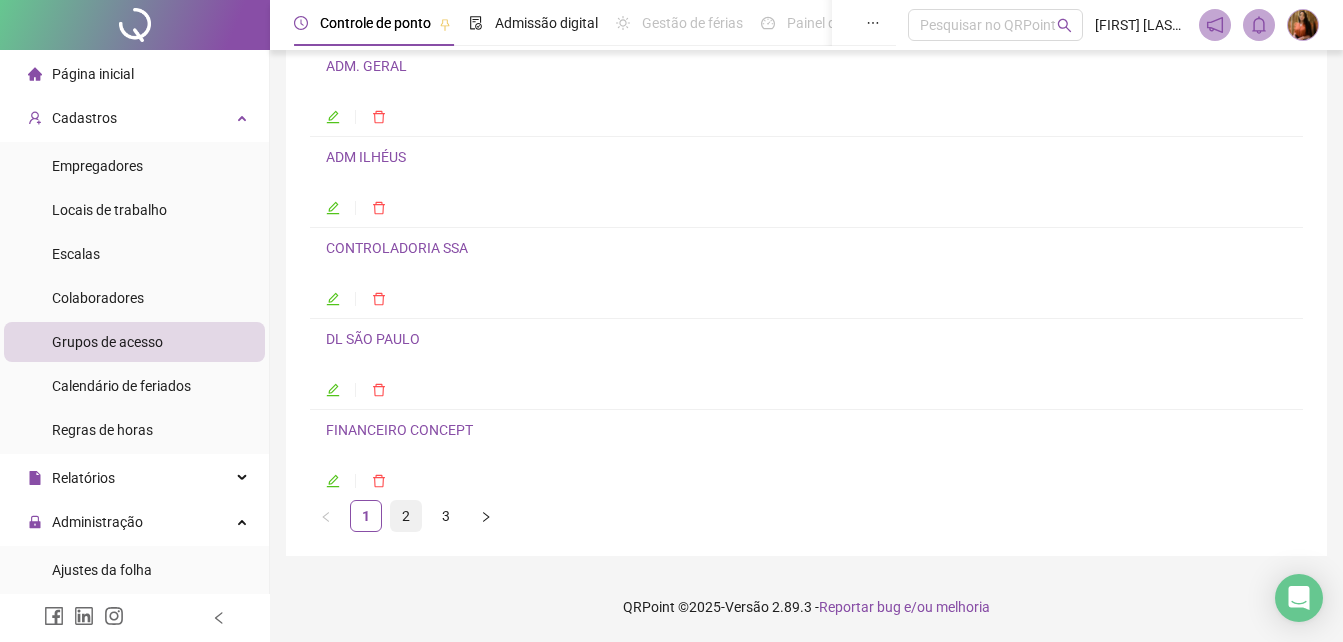click on "2" at bounding box center [406, 516] 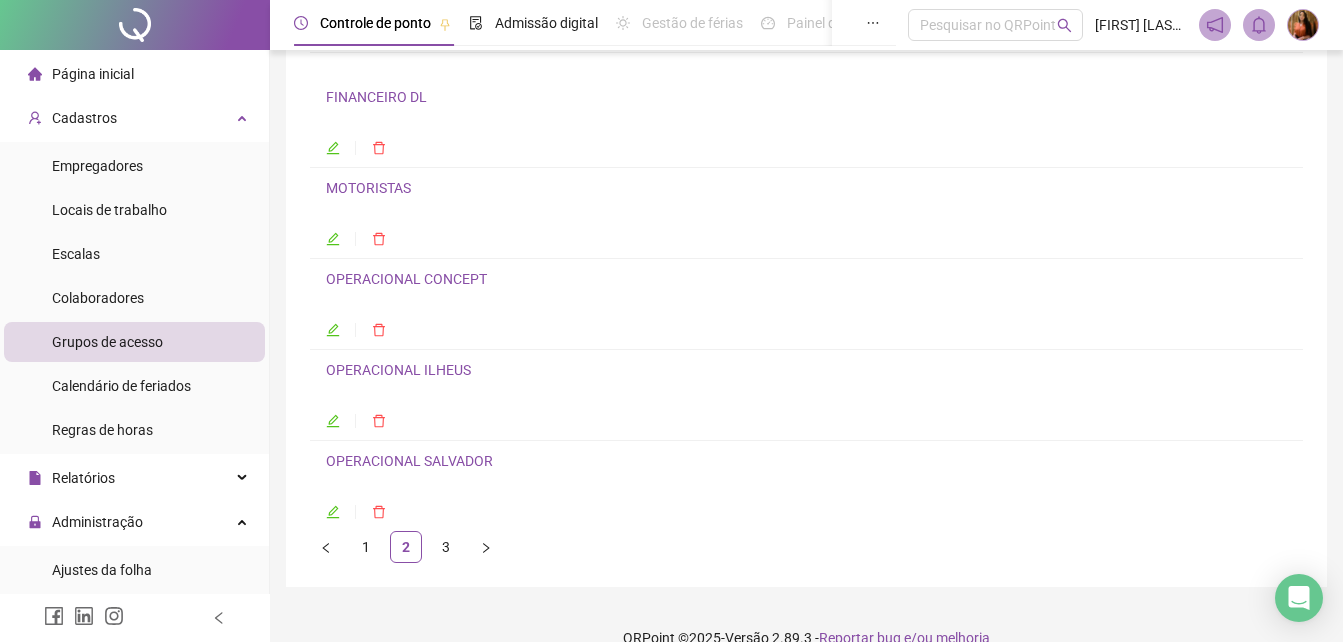 scroll, scrollTop: 165, scrollLeft: 0, axis: vertical 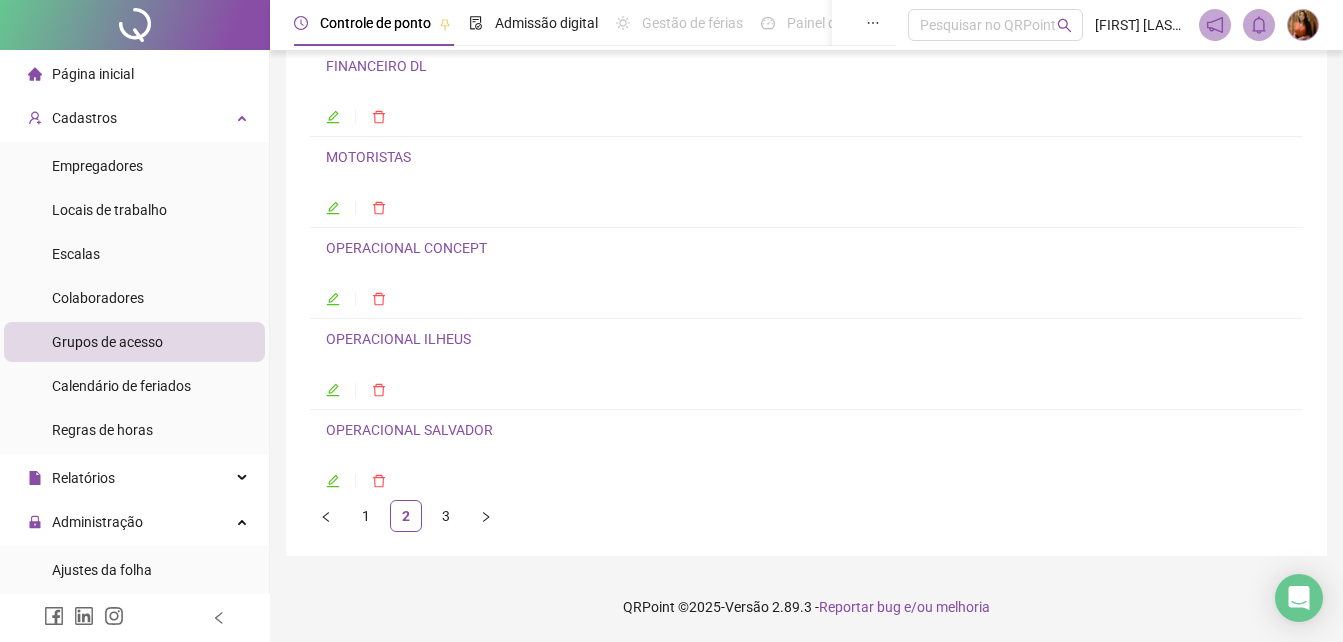 click 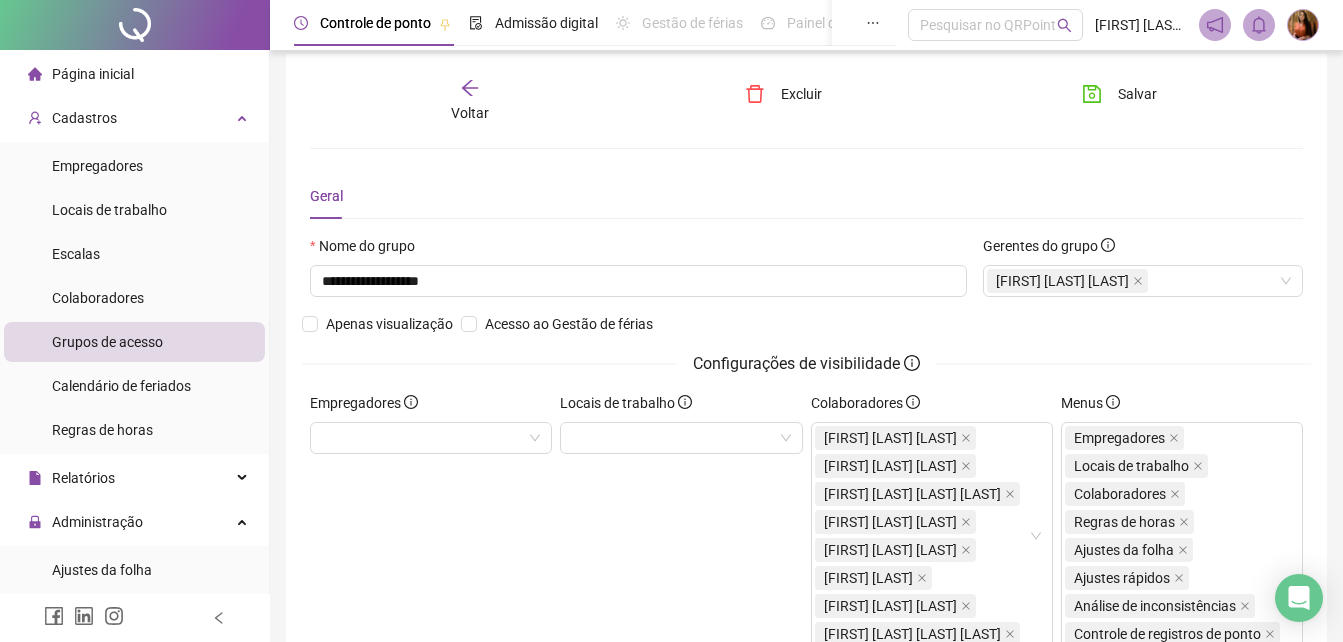 scroll, scrollTop: 0, scrollLeft: 0, axis: both 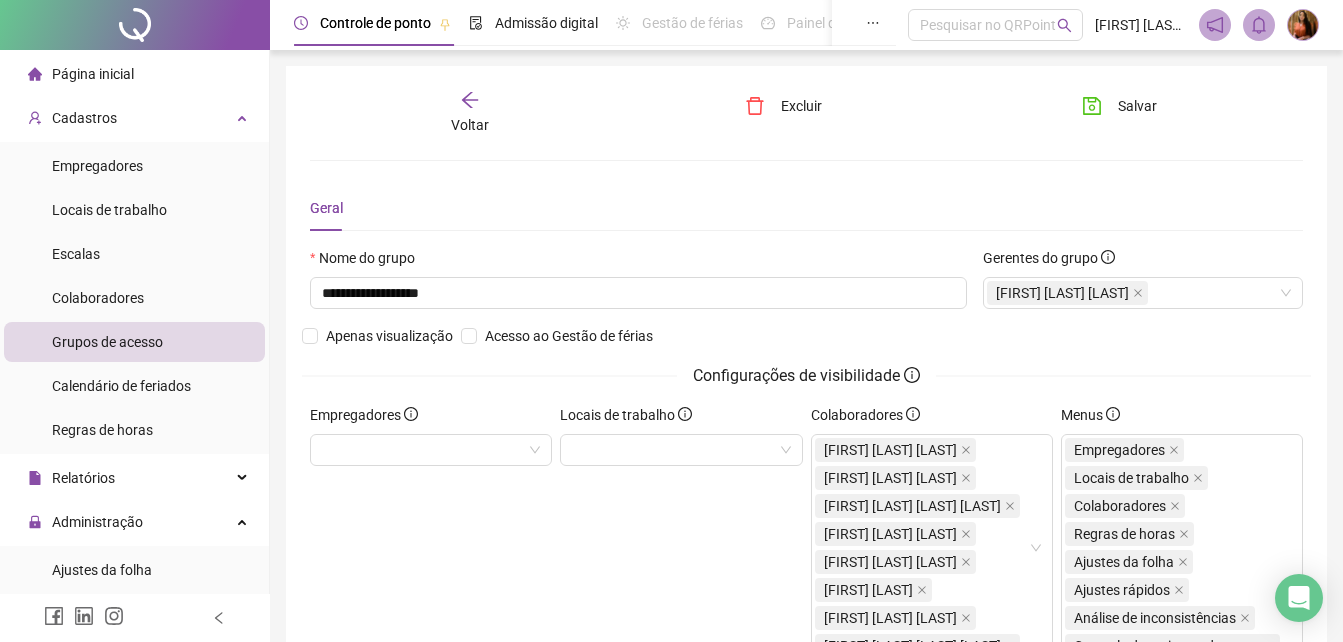 click 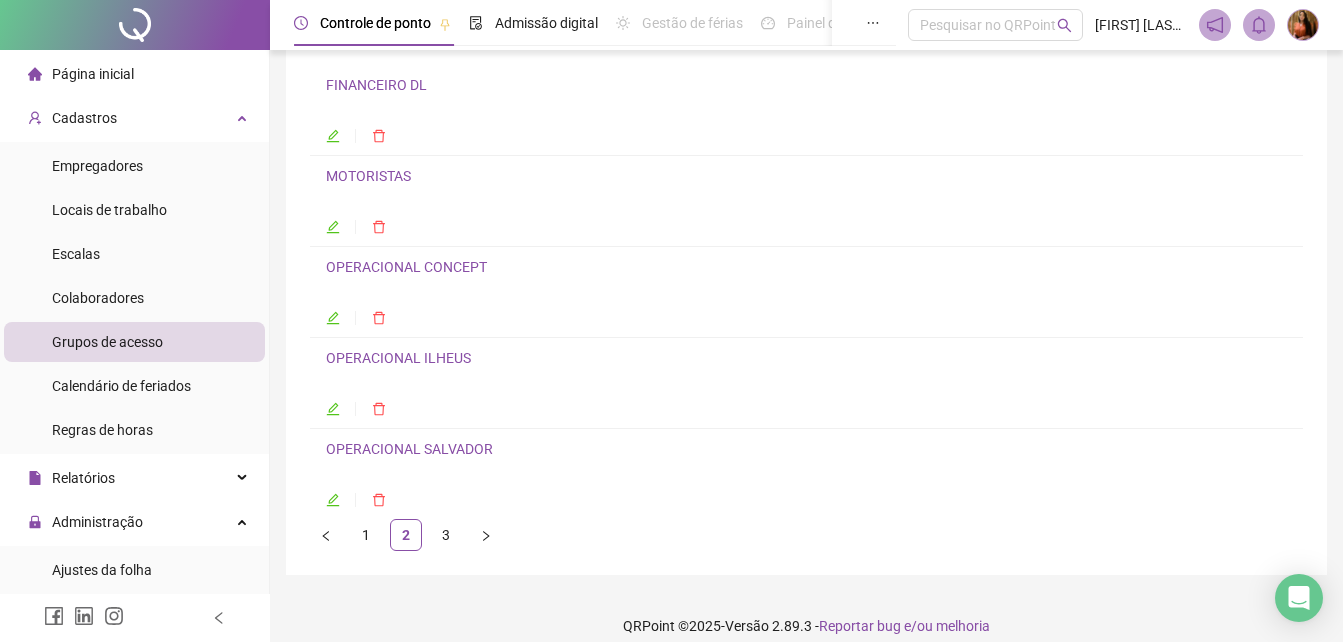 scroll, scrollTop: 165, scrollLeft: 0, axis: vertical 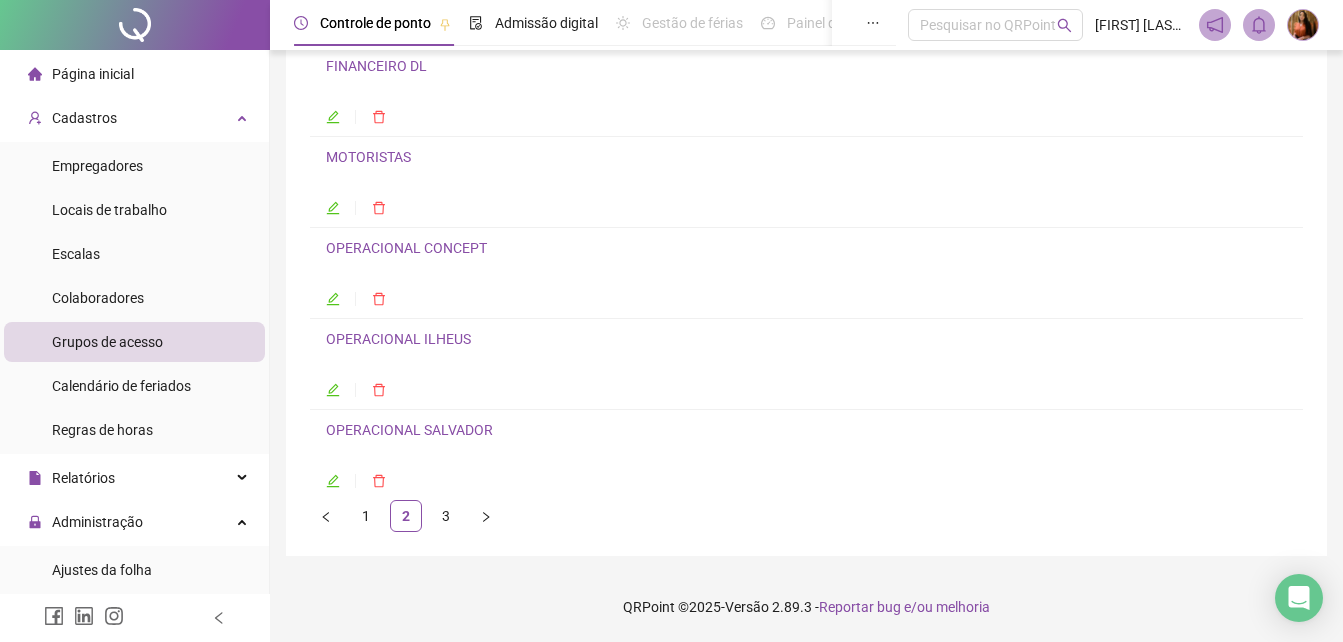 click 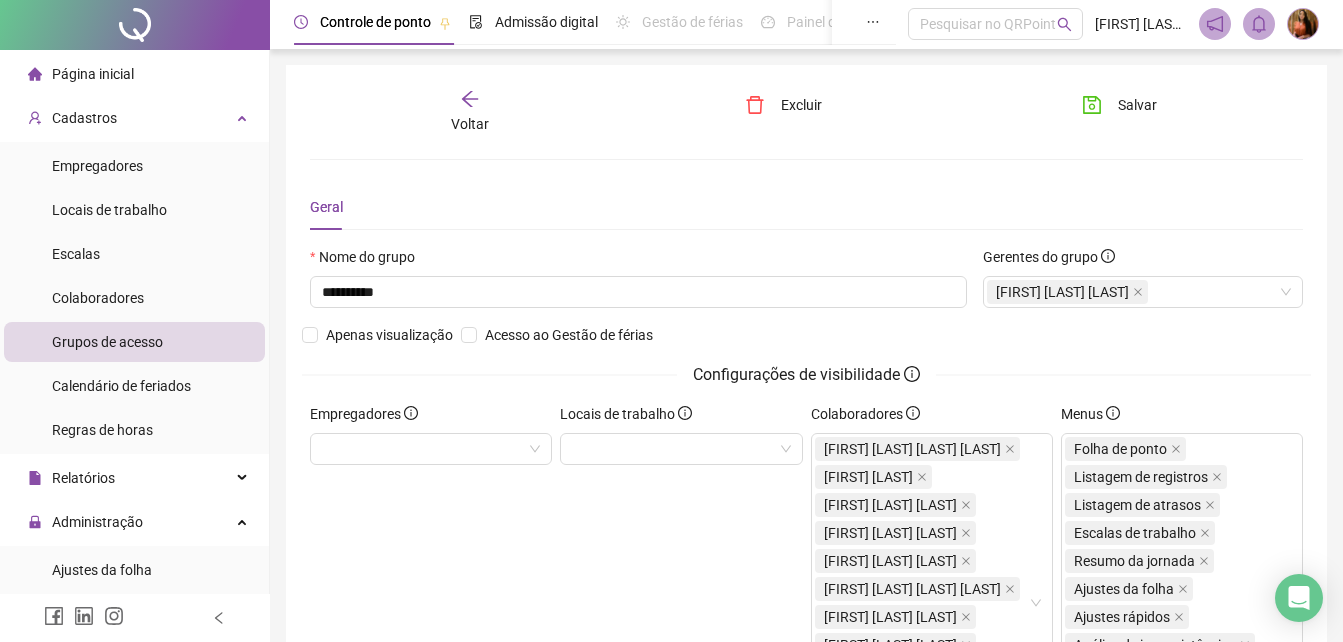 scroll, scrollTop: 0, scrollLeft: 0, axis: both 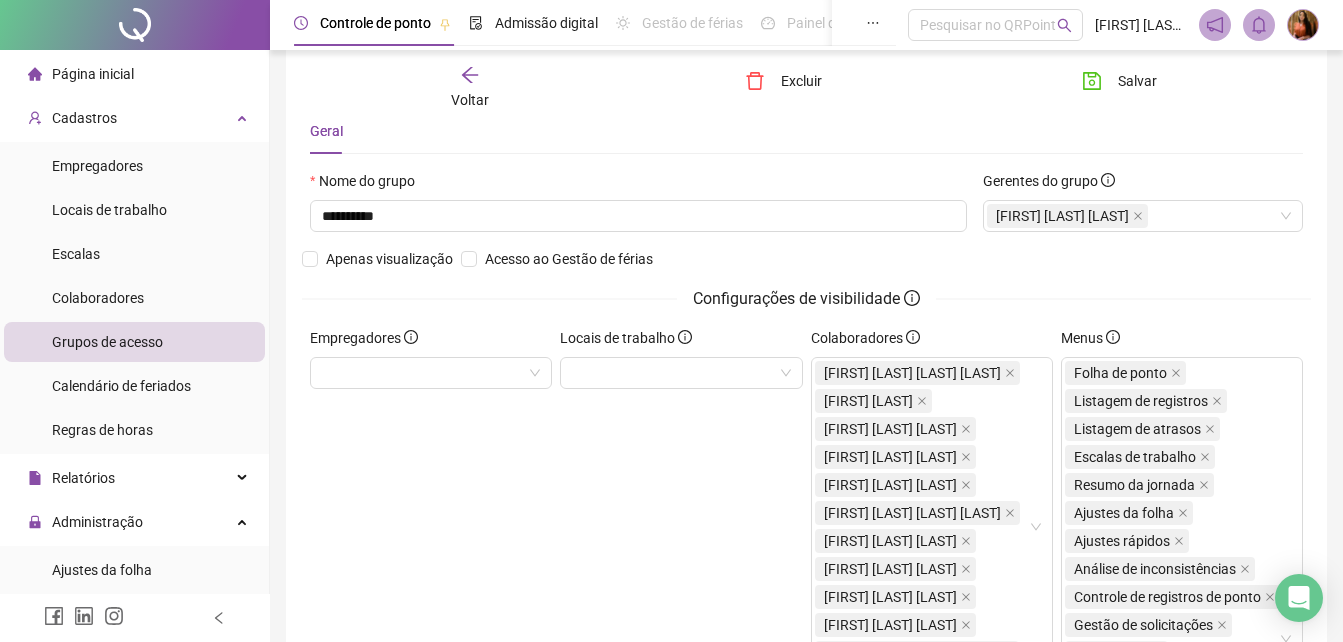 click 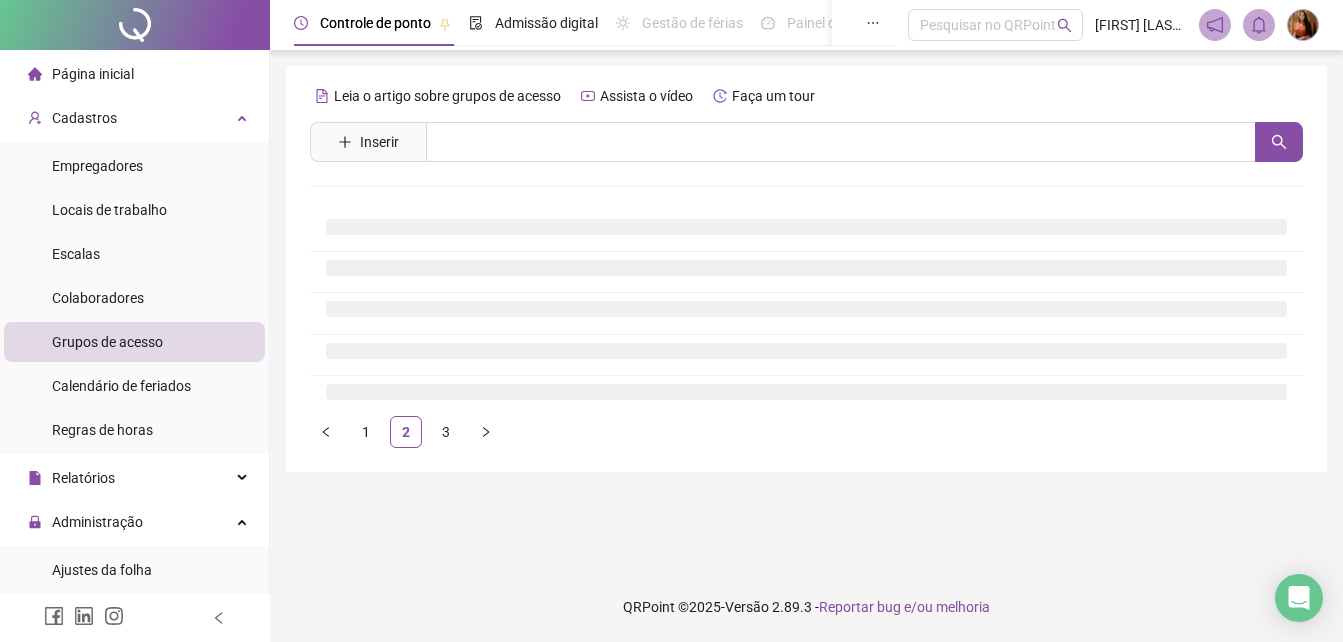 scroll, scrollTop: 0, scrollLeft: 0, axis: both 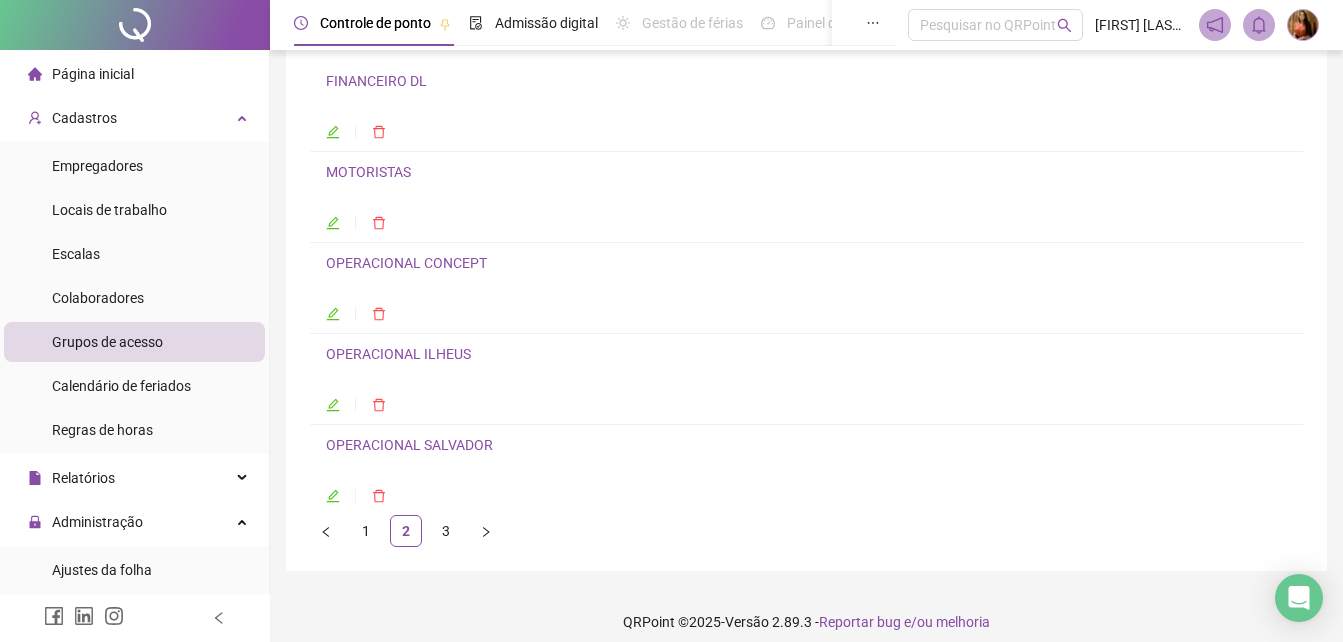 click on "Página inicial" at bounding box center [93, 74] 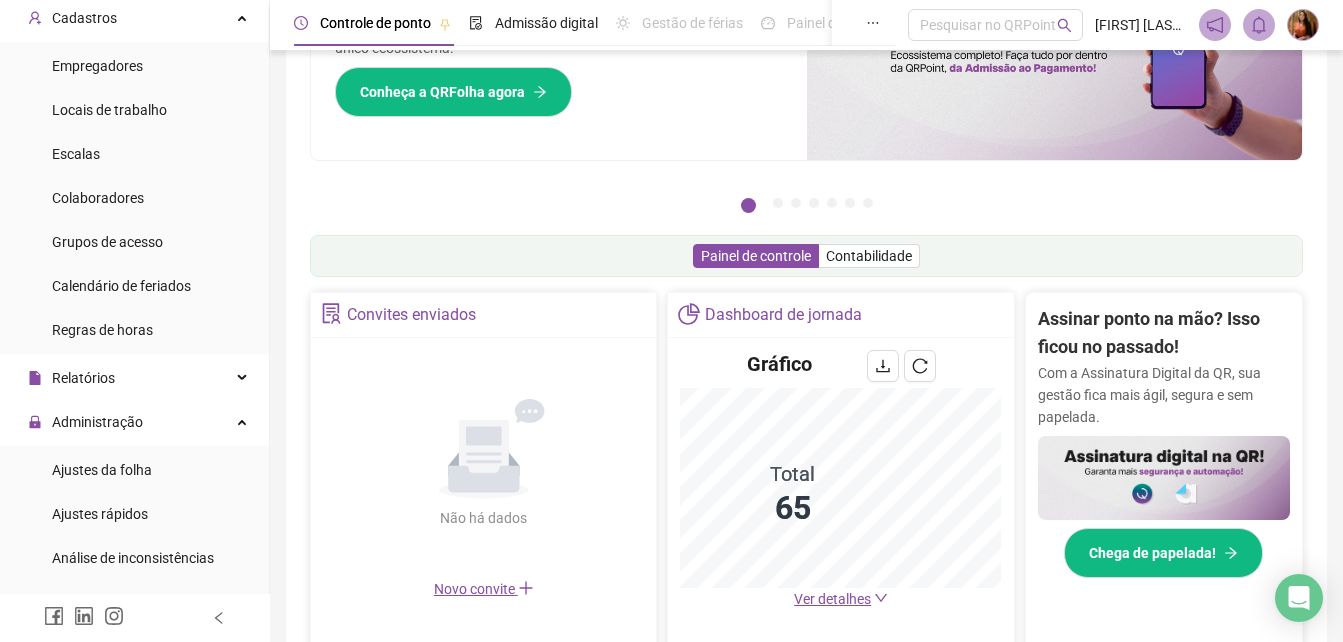 scroll, scrollTop: 616, scrollLeft: 0, axis: vertical 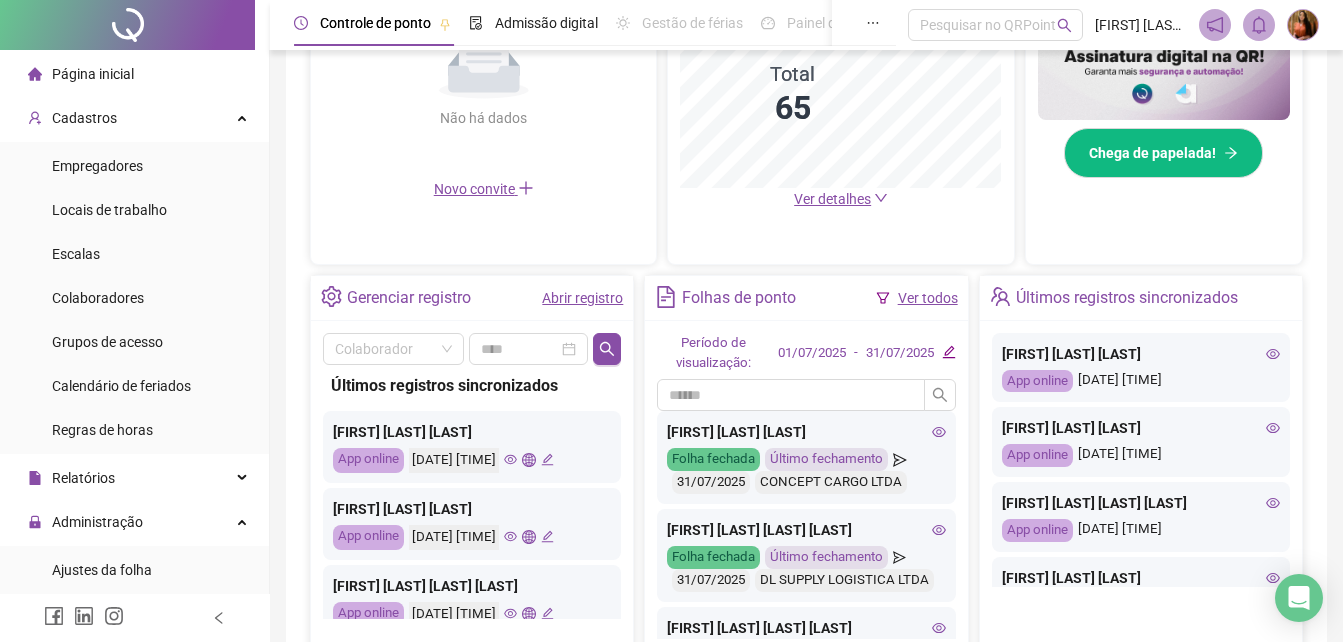 click on "Página inicial" at bounding box center (93, 74) 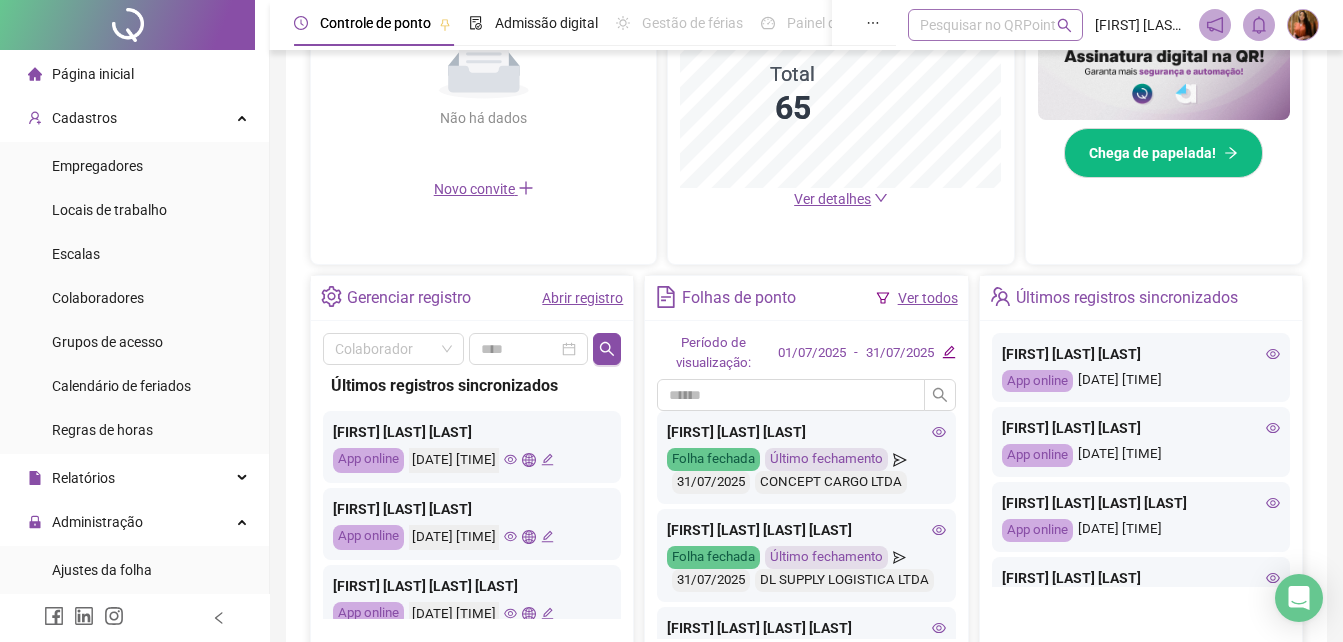 click on "Pesquisar no QRPoint" at bounding box center [995, 25] 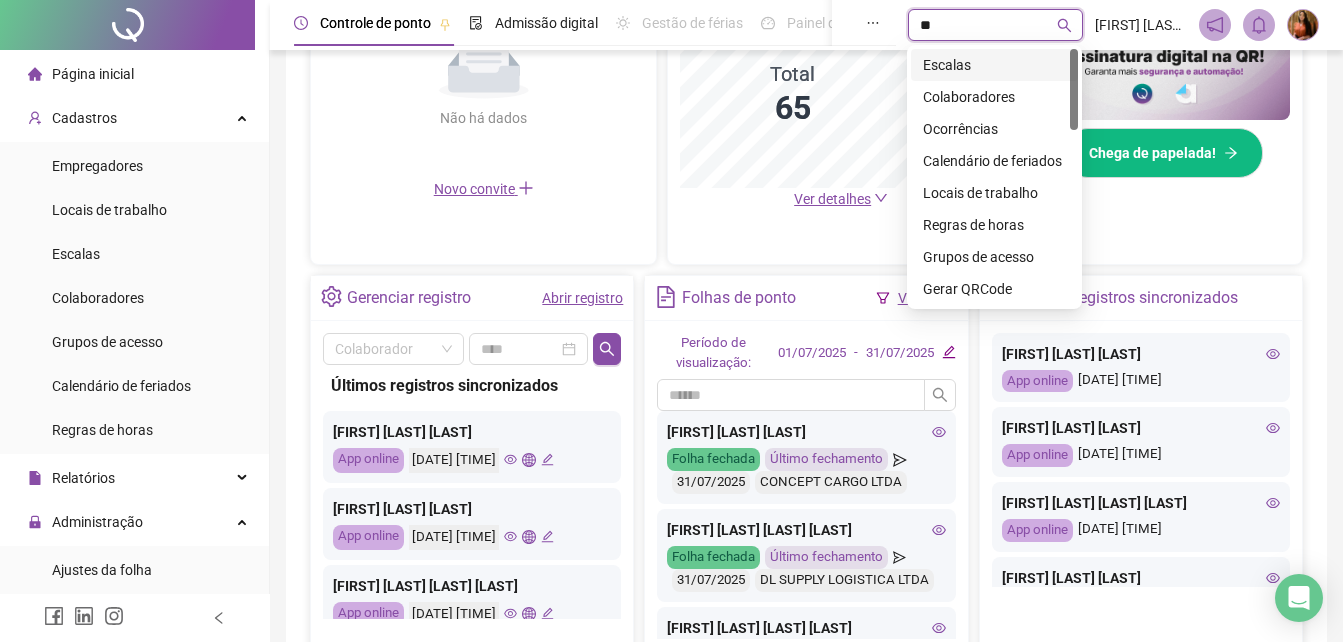 type on "*" 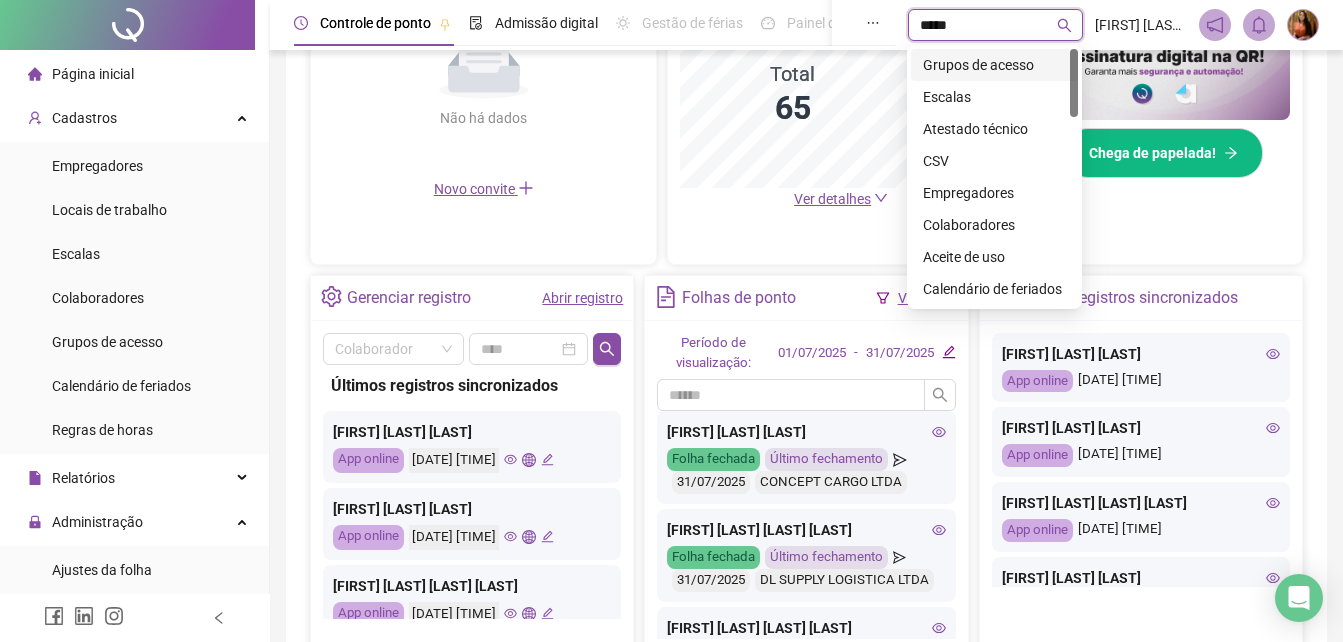 type on "******" 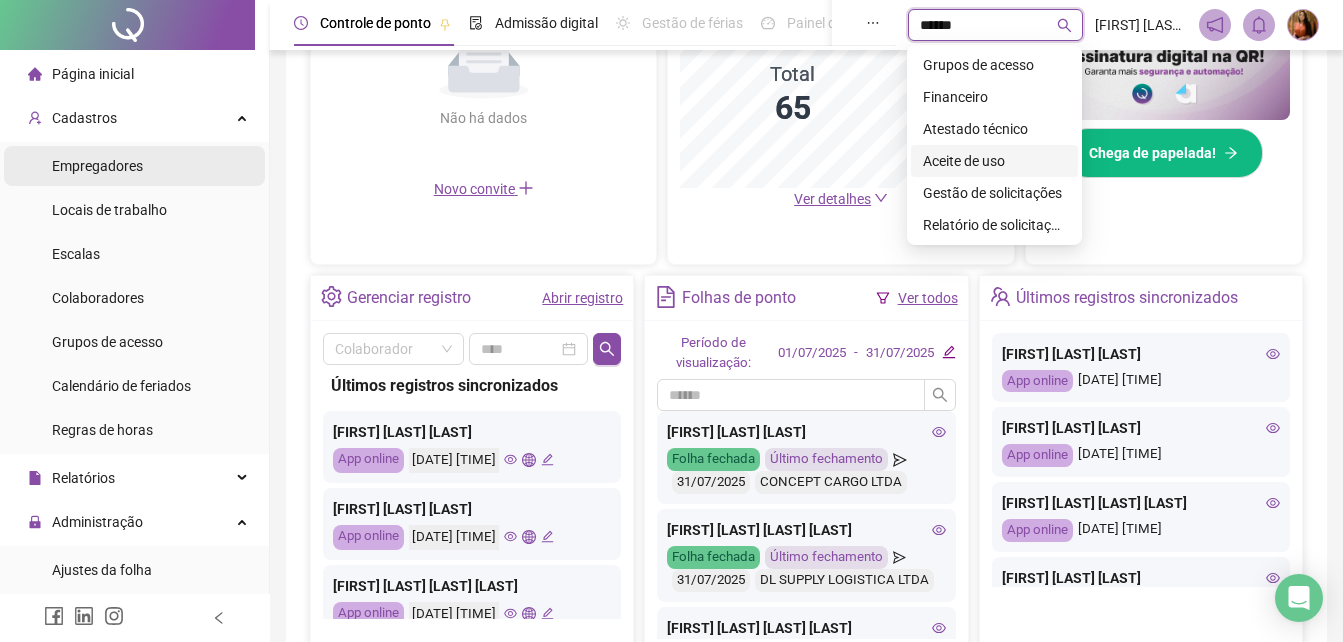 type 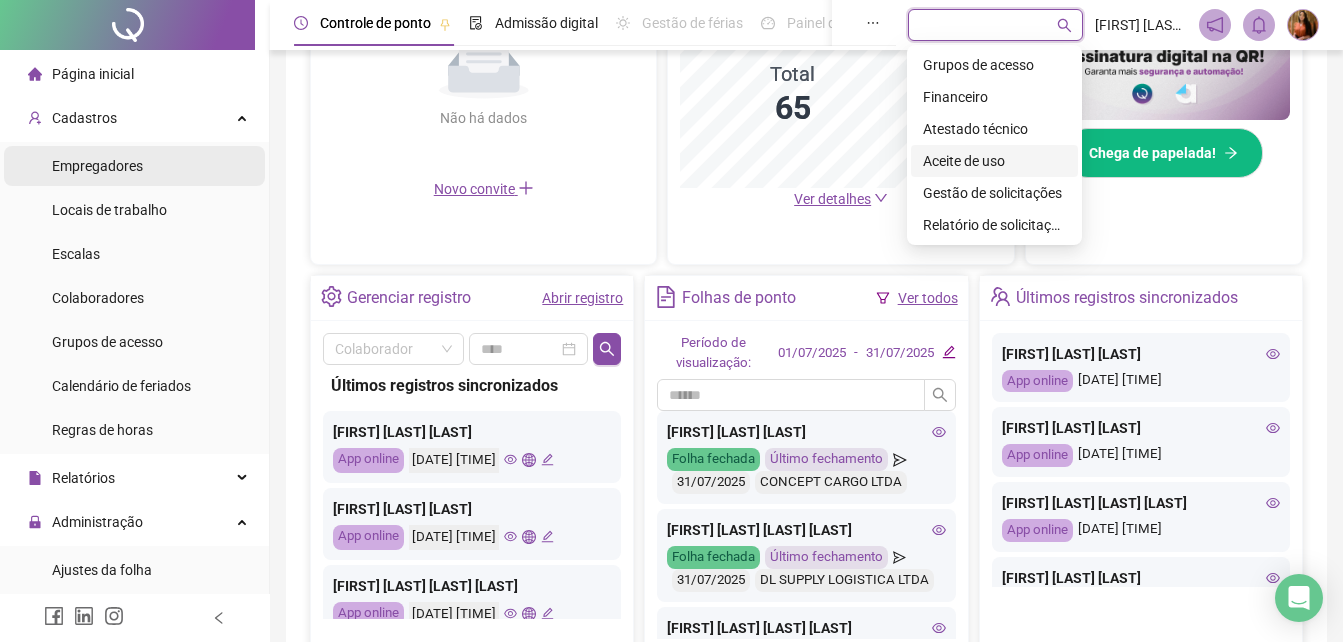 click on "Empregadores" at bounding box center (97, 166) 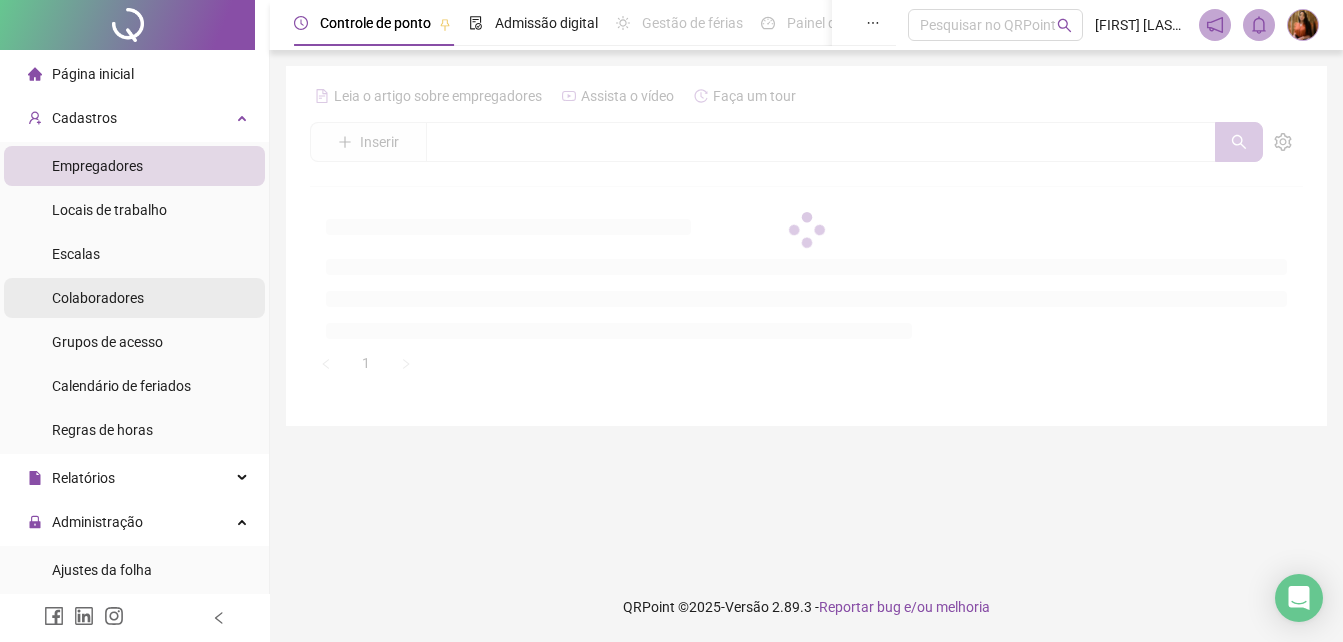 scroll, scrollTop: 0, scrollLeft: 0, axis: both 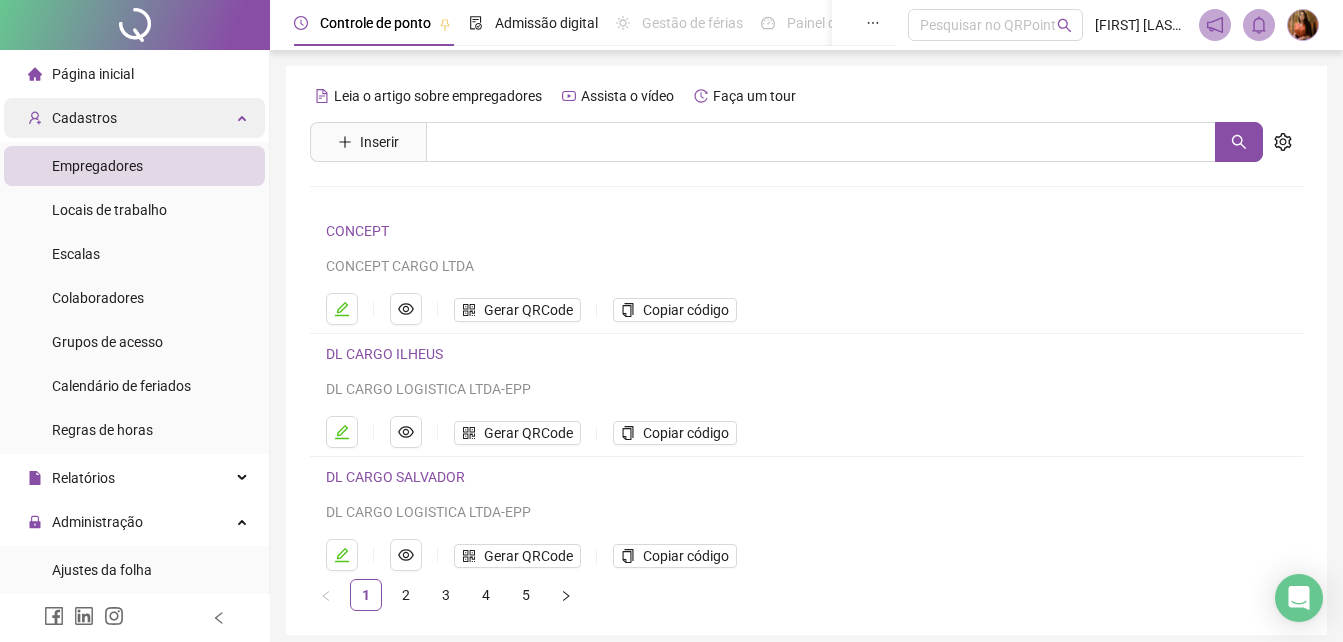 click on "Cadastros" at bounding box center [84, 118] 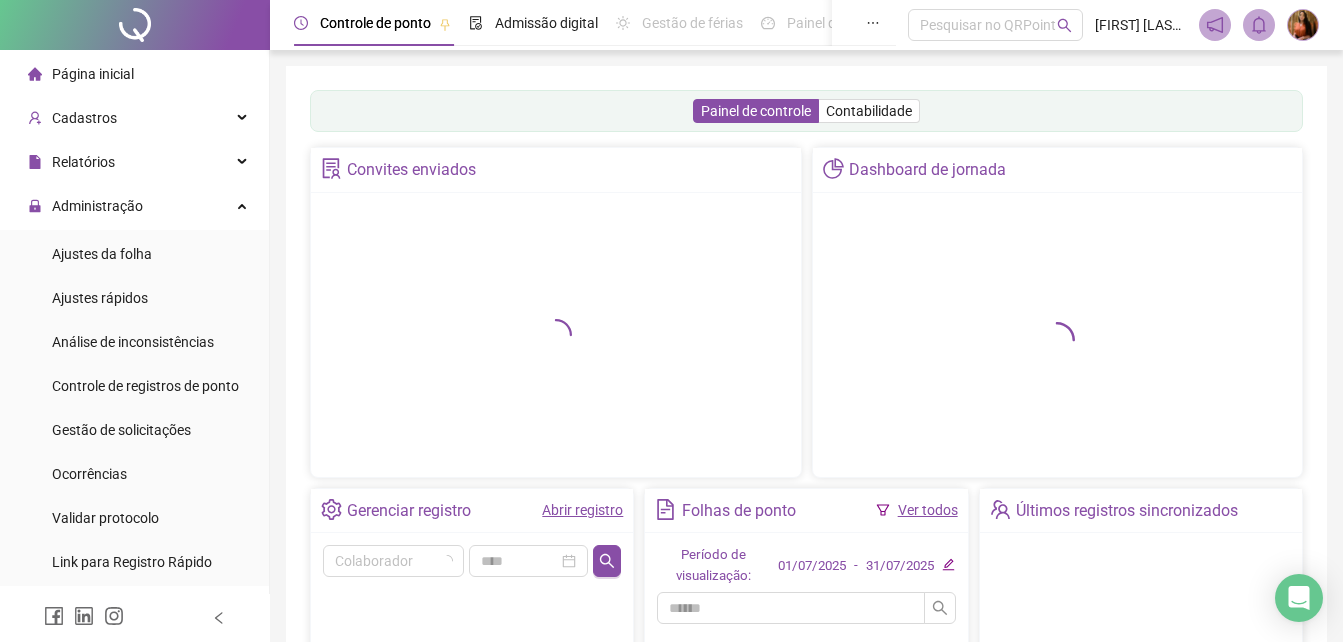 scroll, scrollTop: 331, scrollLeft: 0, axis: vertical 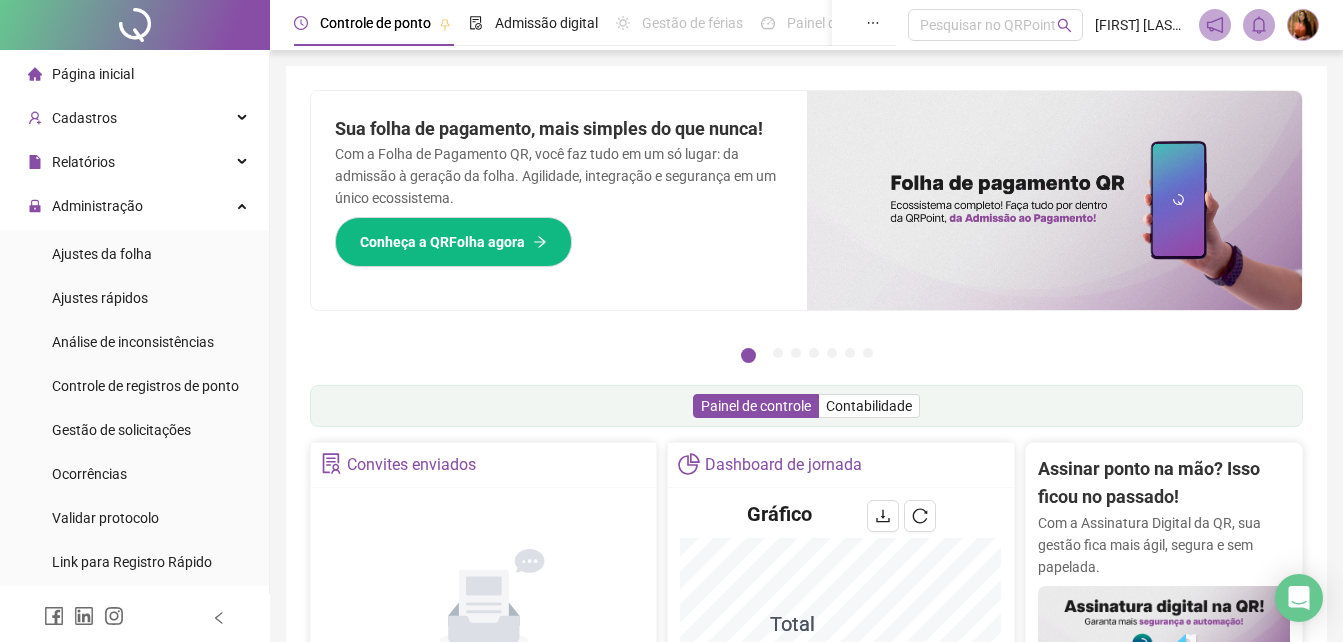 click on "[FIRST] [LAST] - DL Cargo" at bounding box center (1141, 25) 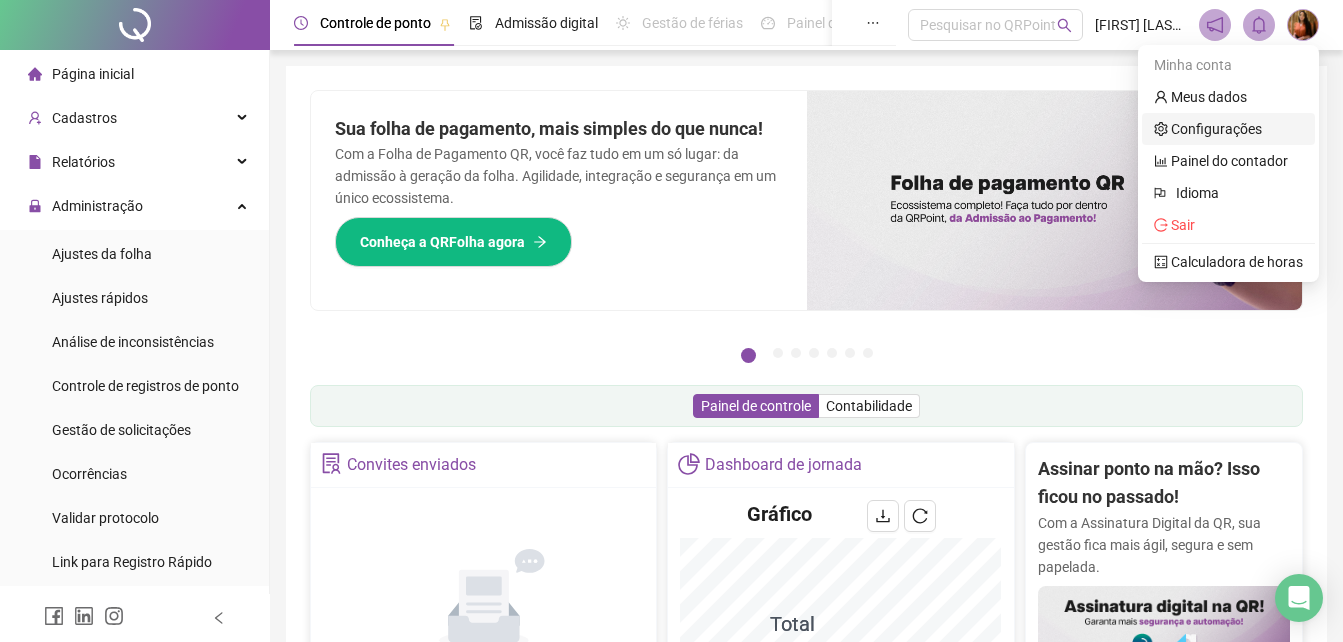 click on "Configurações" at bounding box center (1208, 129) 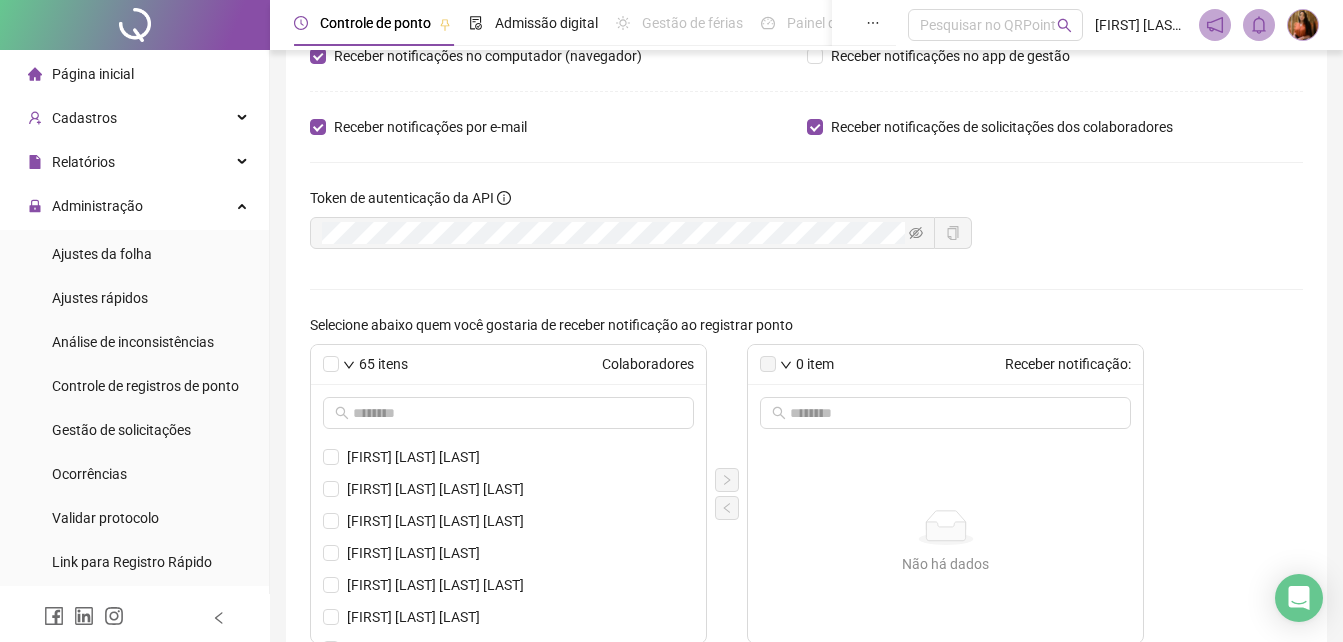scroll, scrollTop: 8, scrollLeft: 0, axis: vertical 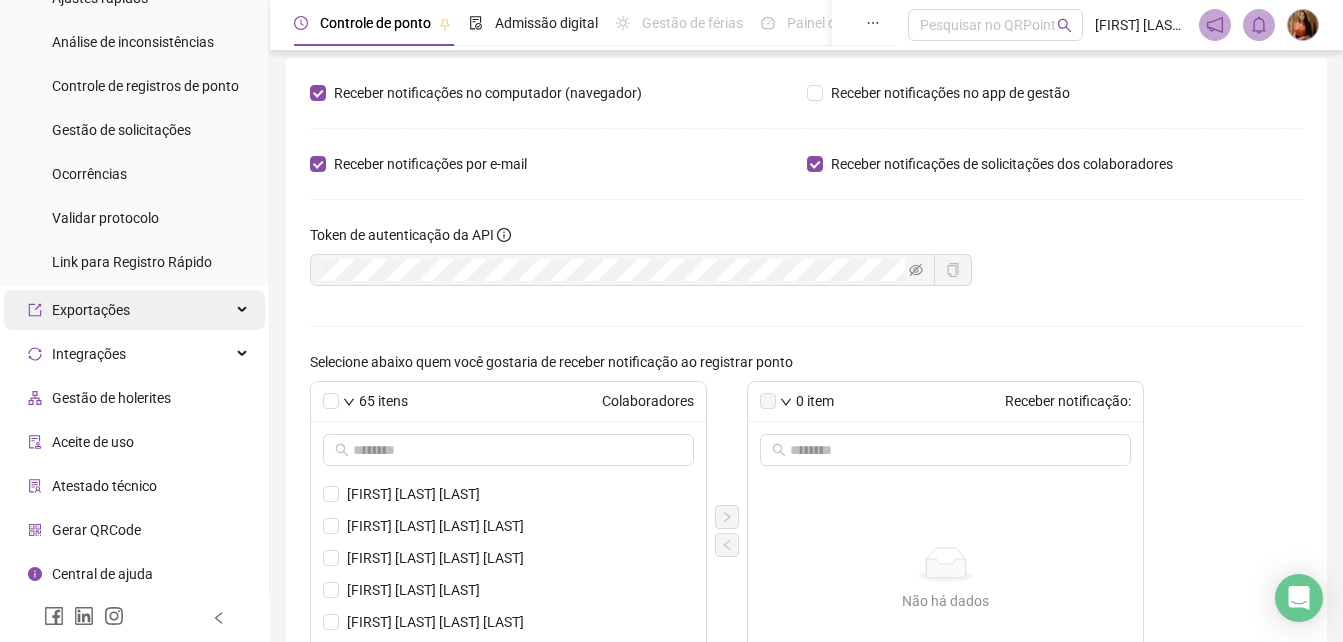 click on "Exportações" at bounding box center [91, 310] 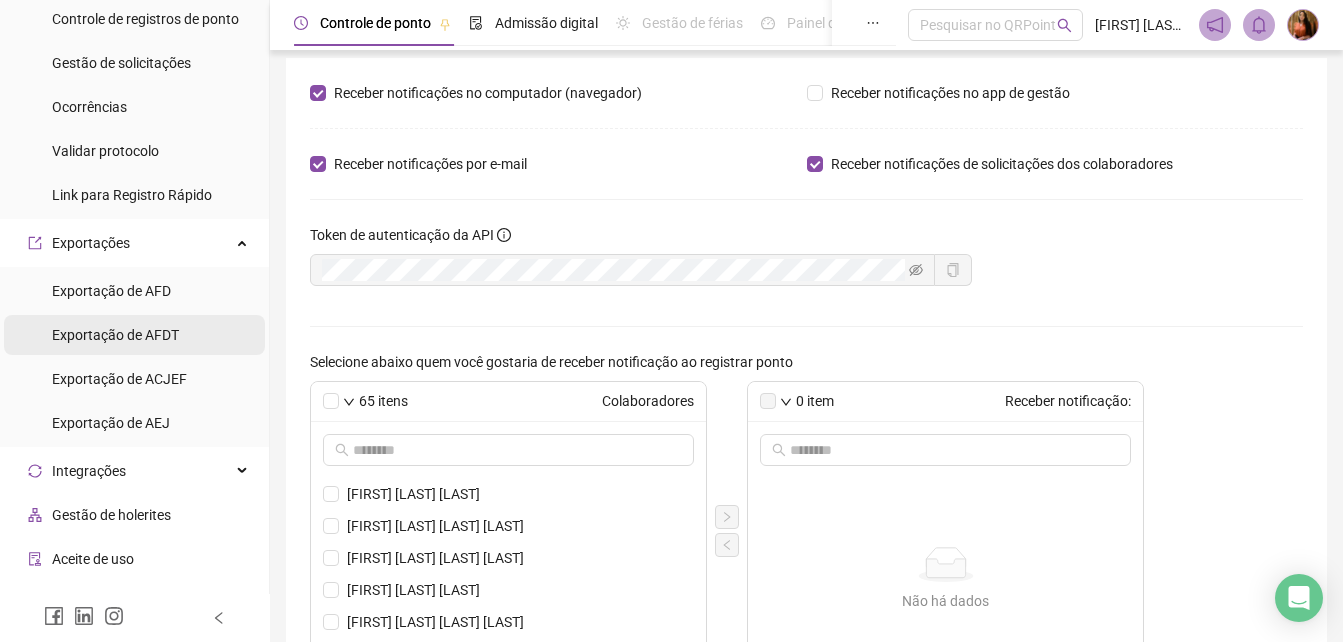 scroll, scrollTop: 400, scrollLeft: 0, axis: vertical 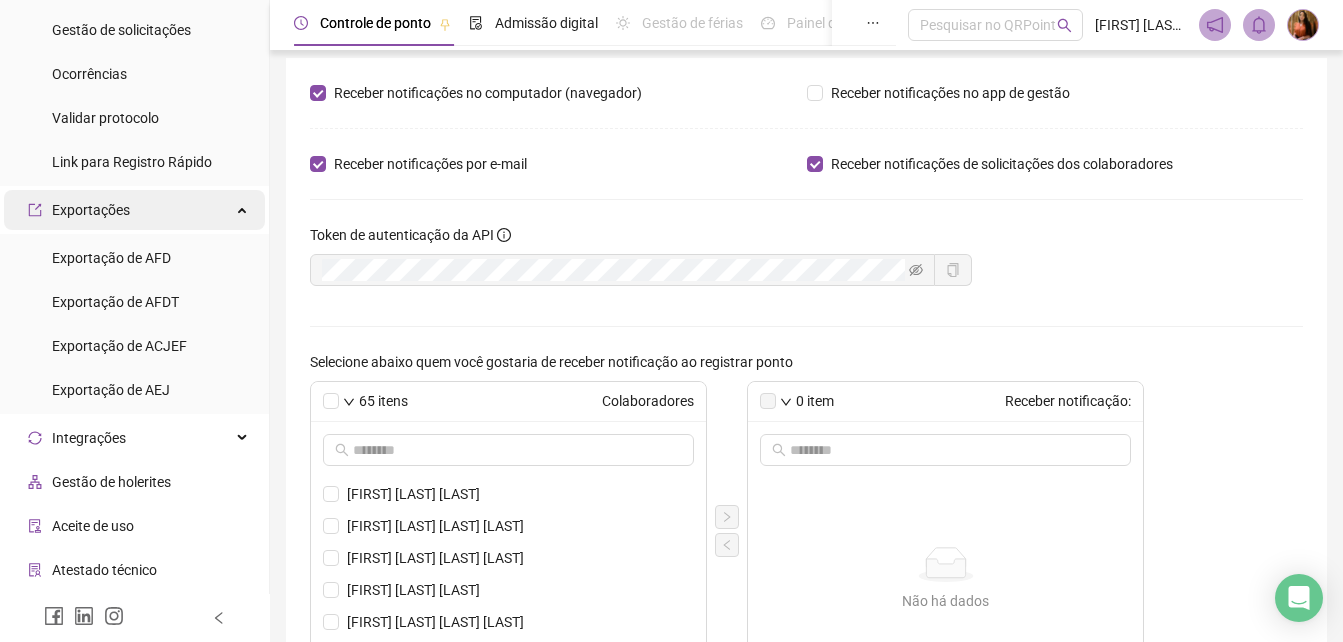 click on "Exportações" at bounding box center (91, 210) 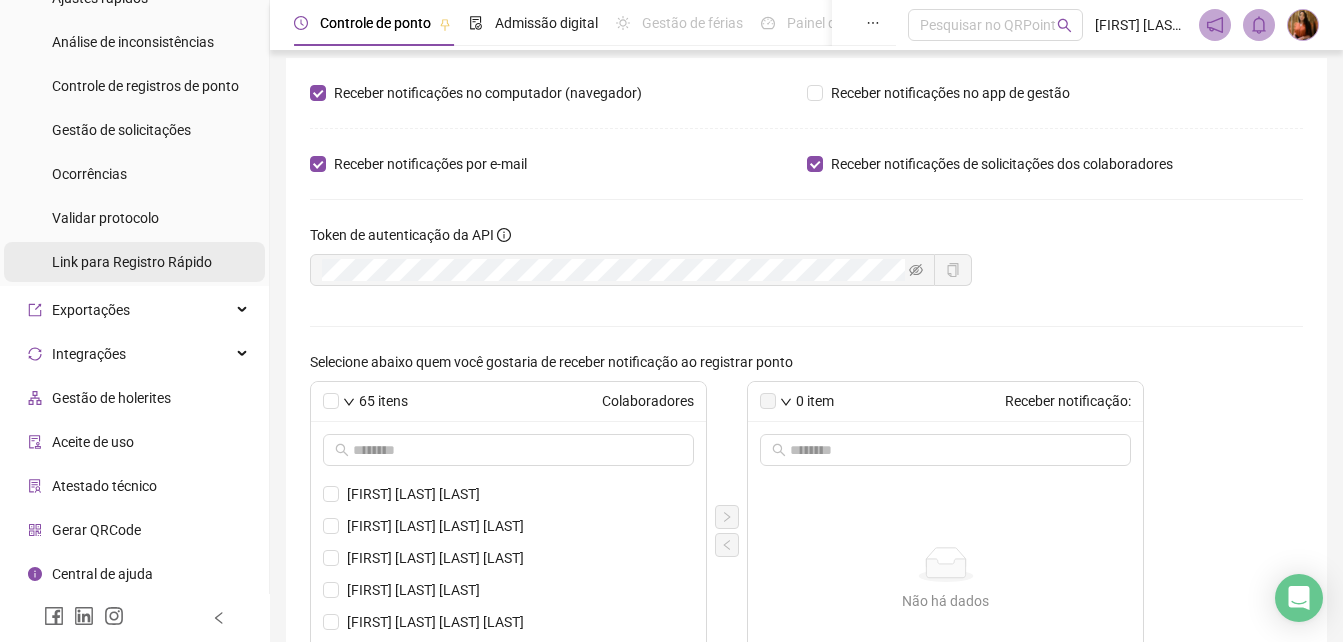 scroll, scrollTop: 300, scrollLeft: 0, axis: vertical 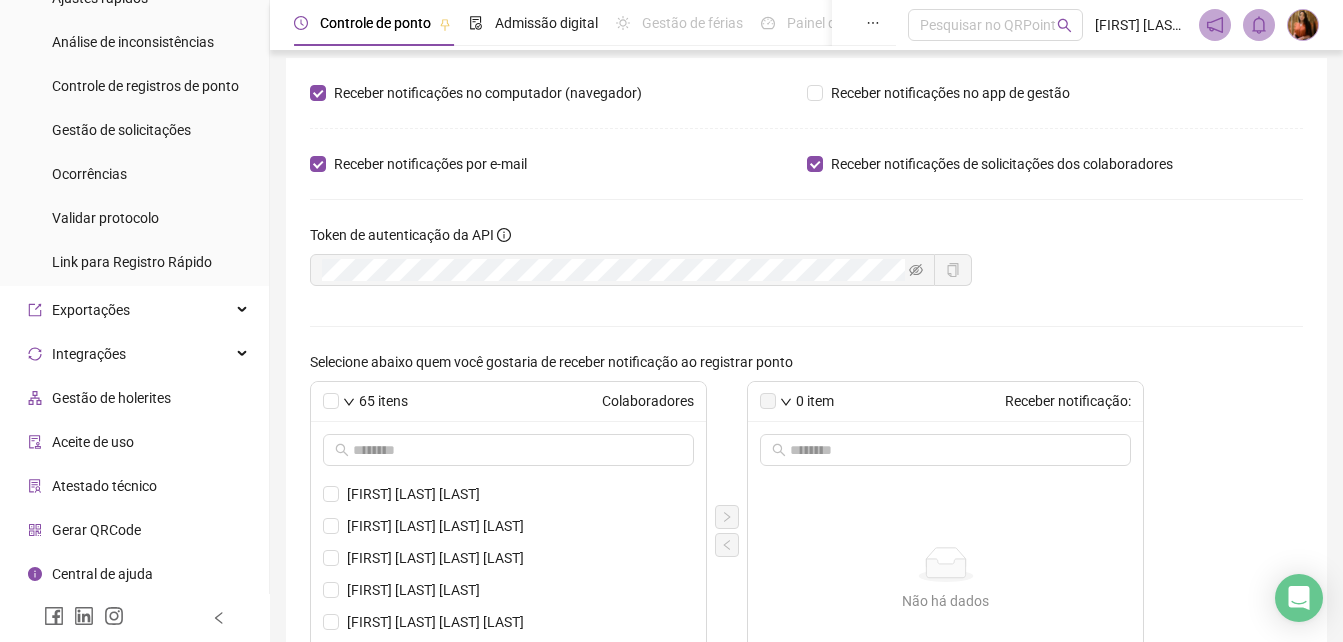 click on "[FIRST] [LAST] - DL Cargo" at bounding box center (1141, 25) 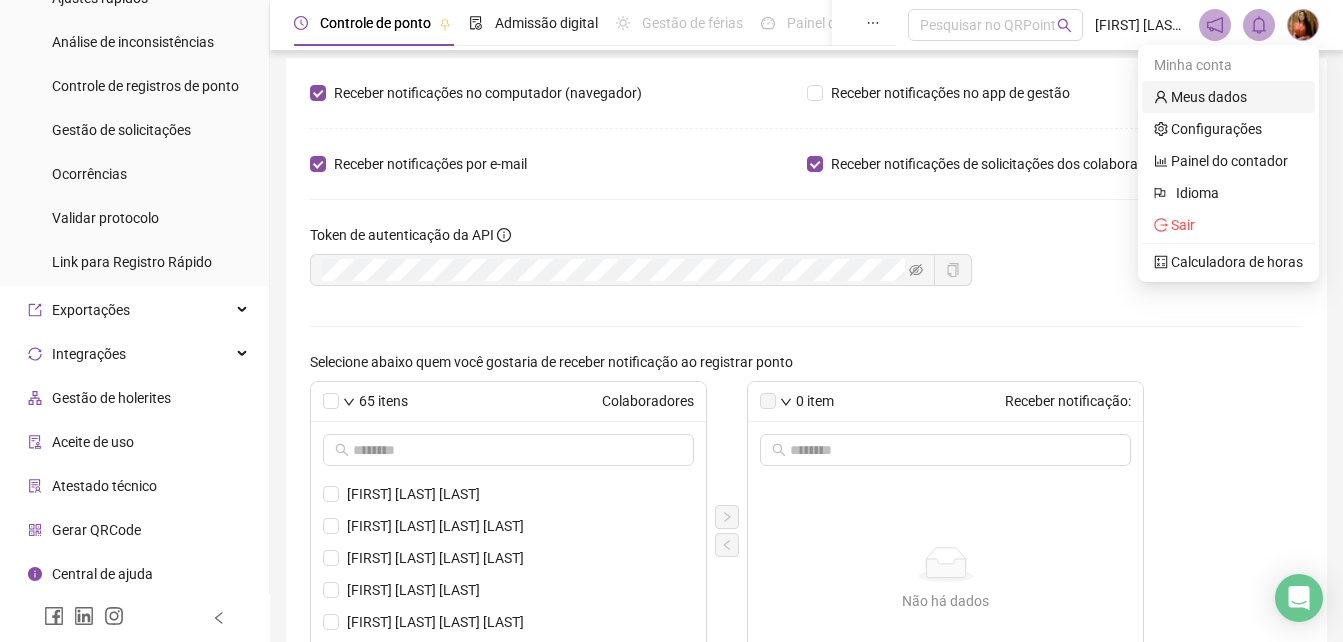 click on "Meus dados" at bounding box center (1200, 97) 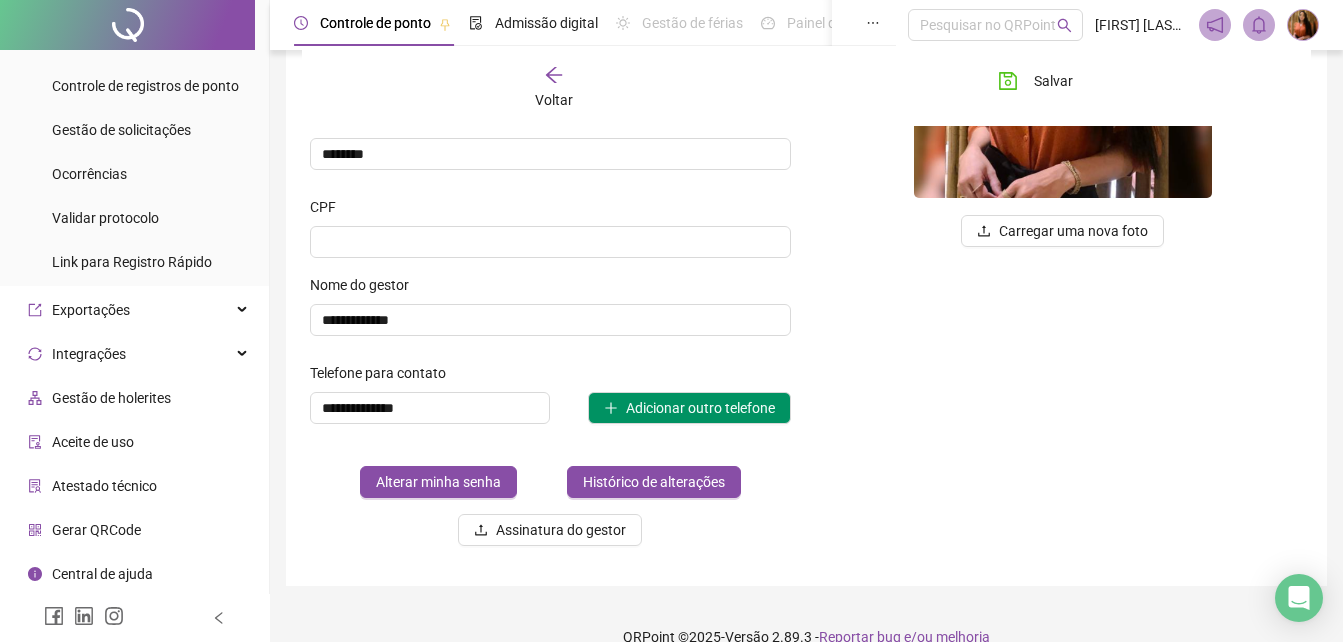 scroll, scrollTop: 356, scrollLeft: 0, axis: vertical 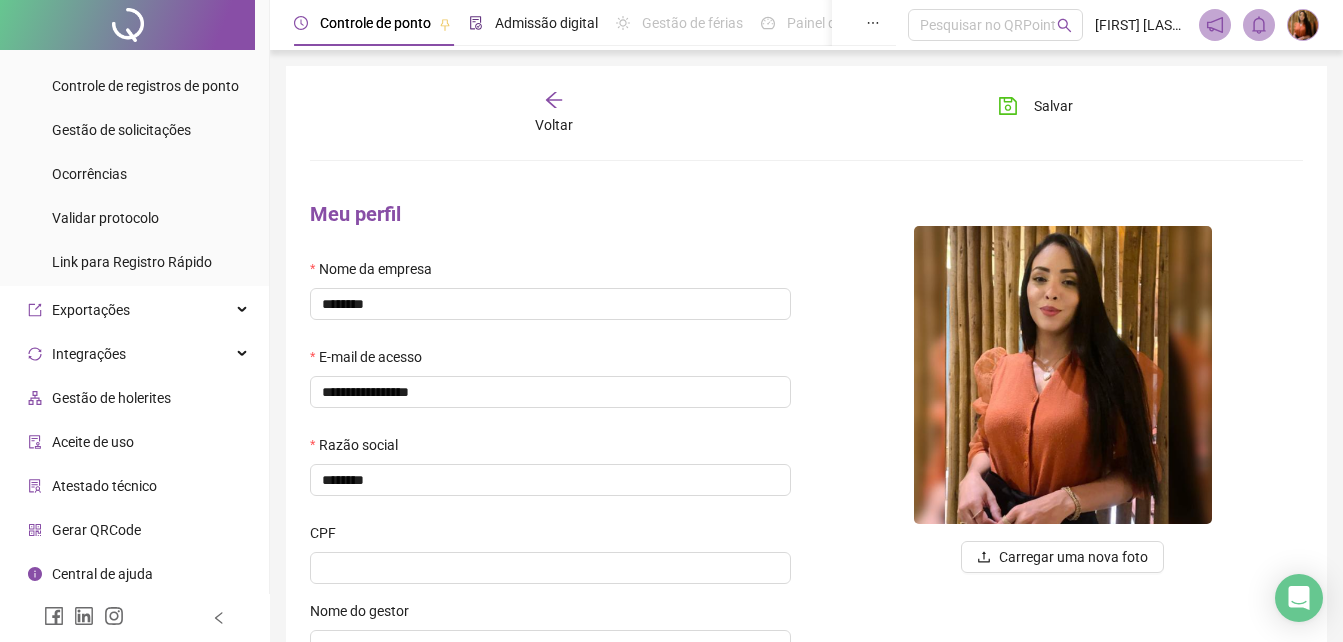 click on "Admissão digital" at bounding box center (546, 23) 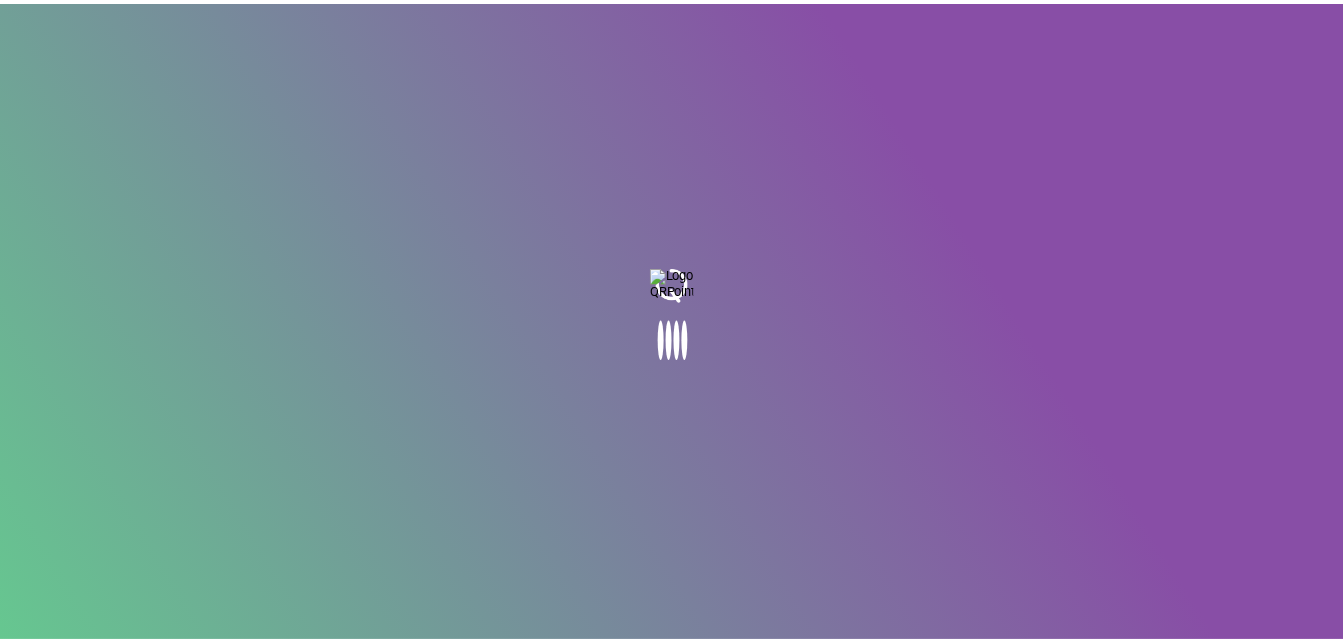 scroll, scrollTop: 0, scrollLeft: 0, axis: both 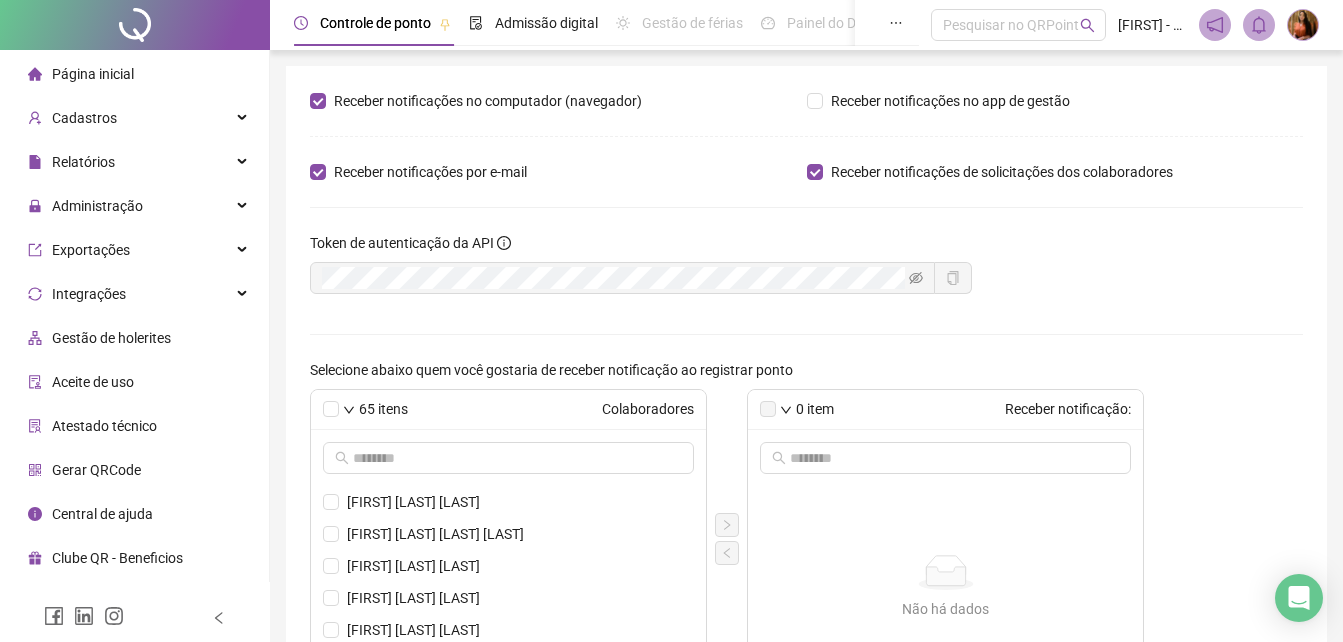 click on "Controle de ponto" at bounding box center (375, 23) 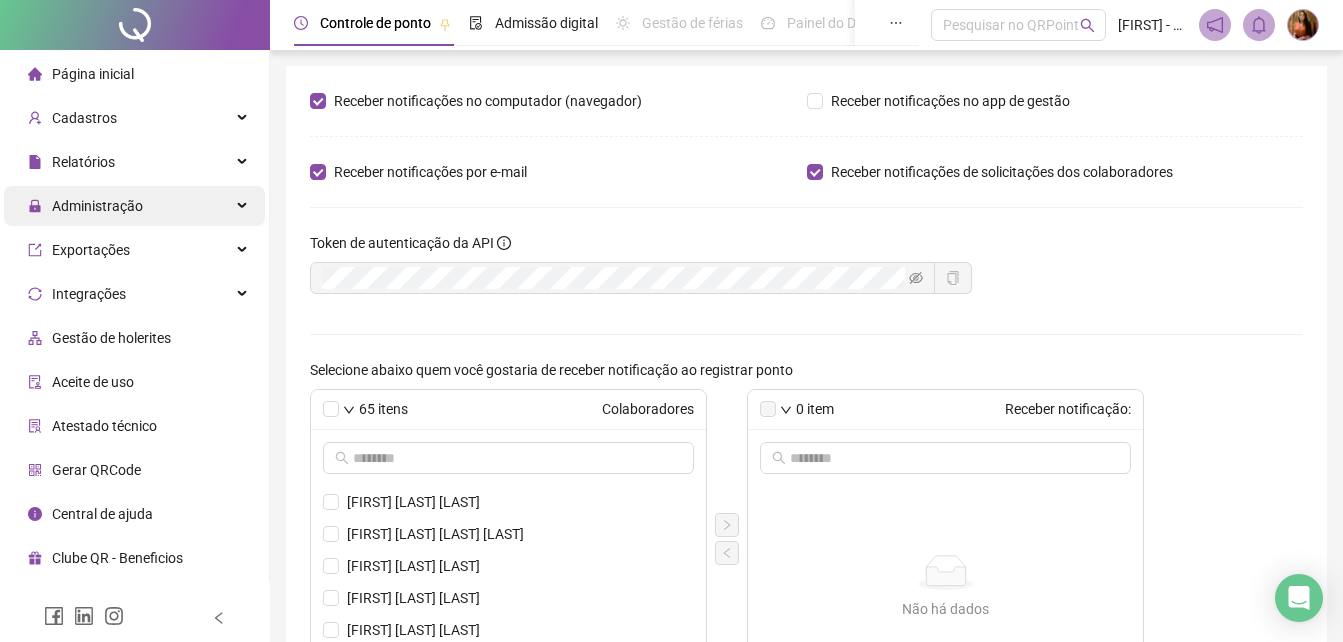 click on "Administração" at bounding box center [97, 206] 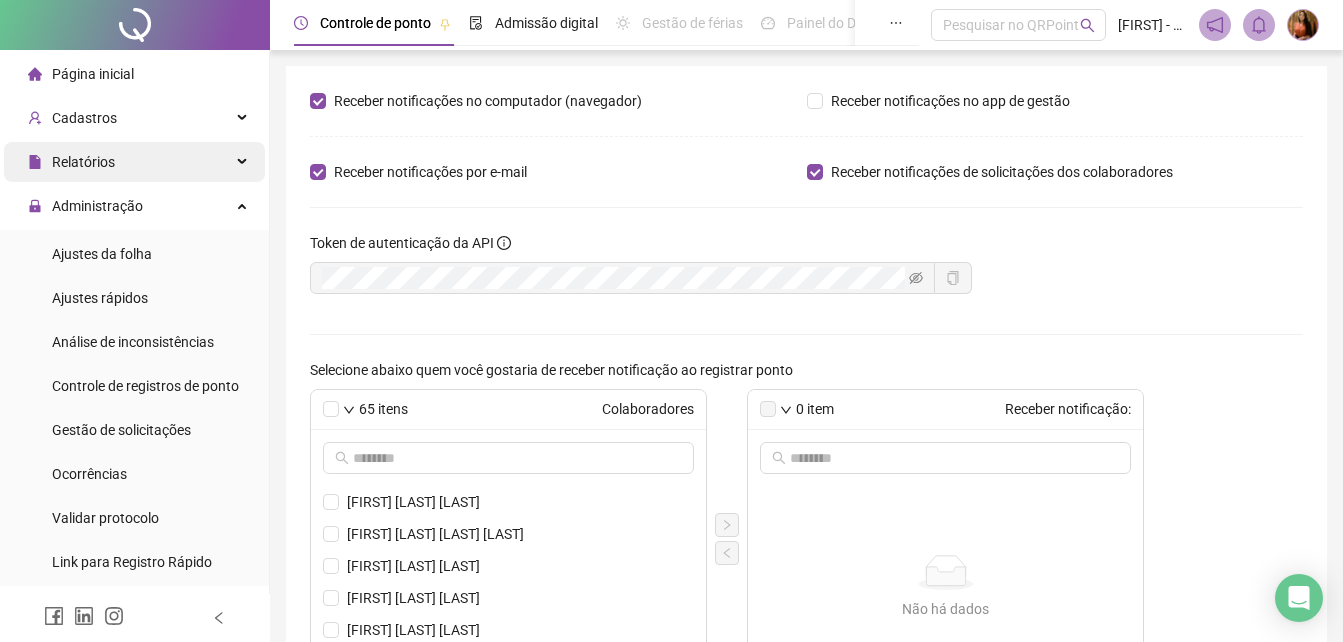 click on "Relatórios" at bounding box center (83, 162) 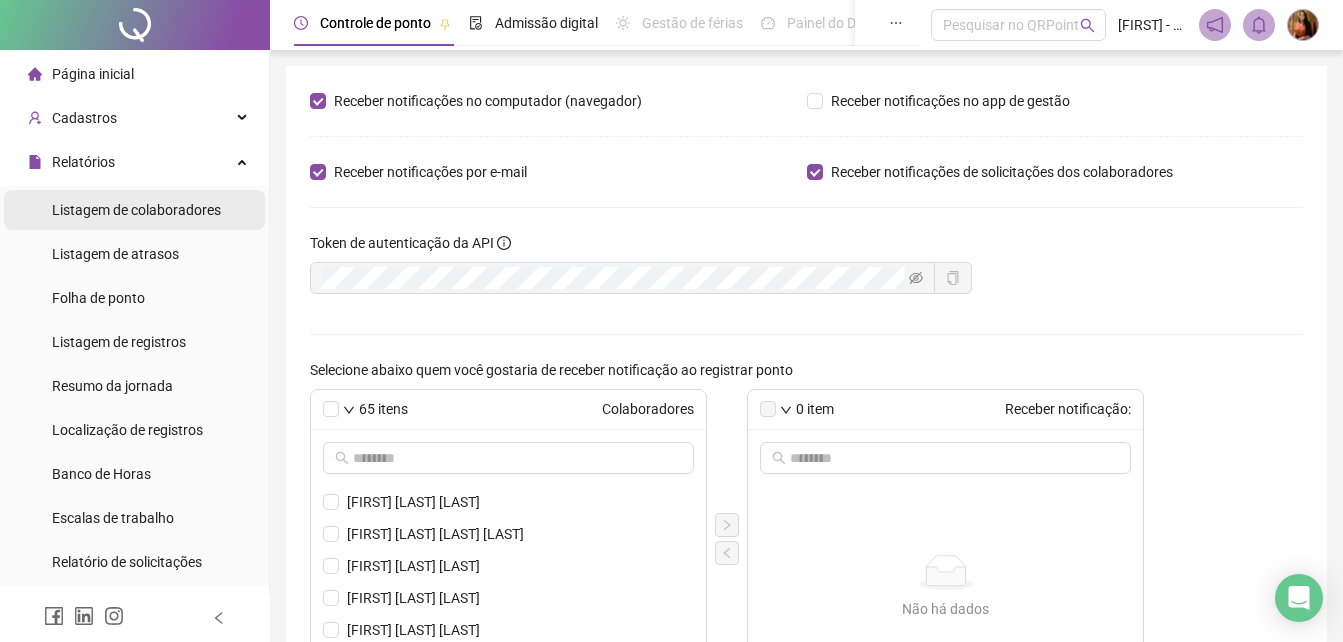 click on "Listagem de colaboradores" at bounding box center [136, 210] 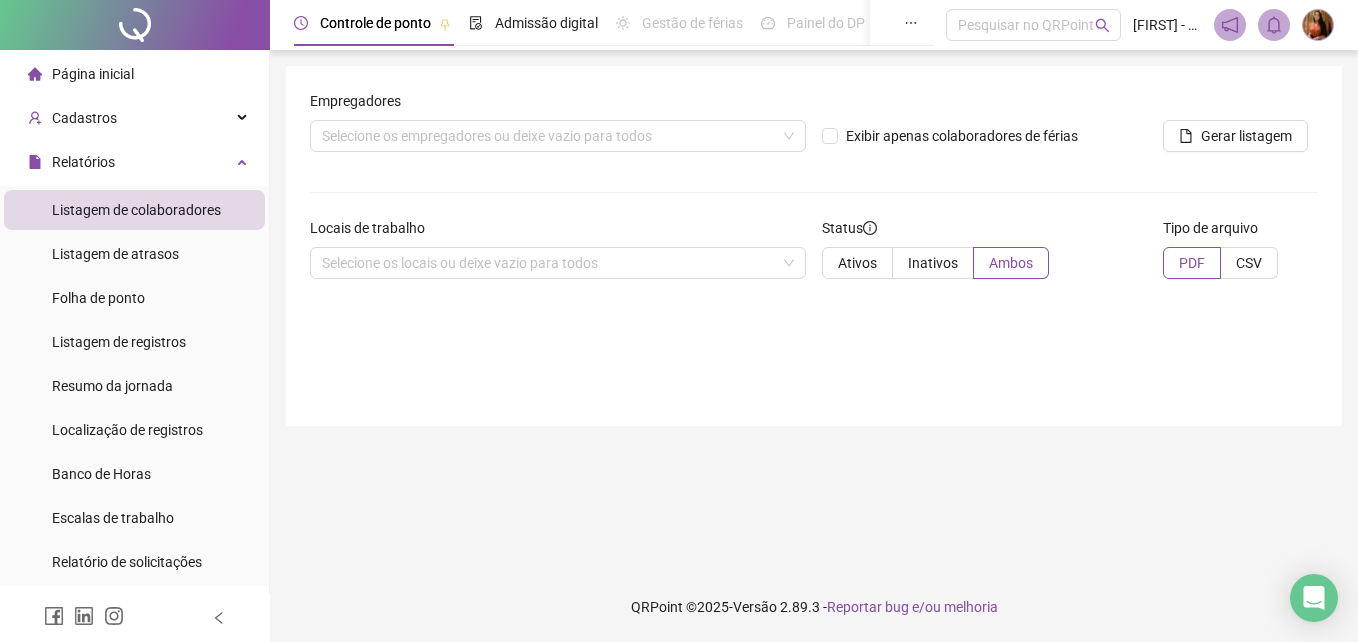 click at bounding box center [1318, 25] 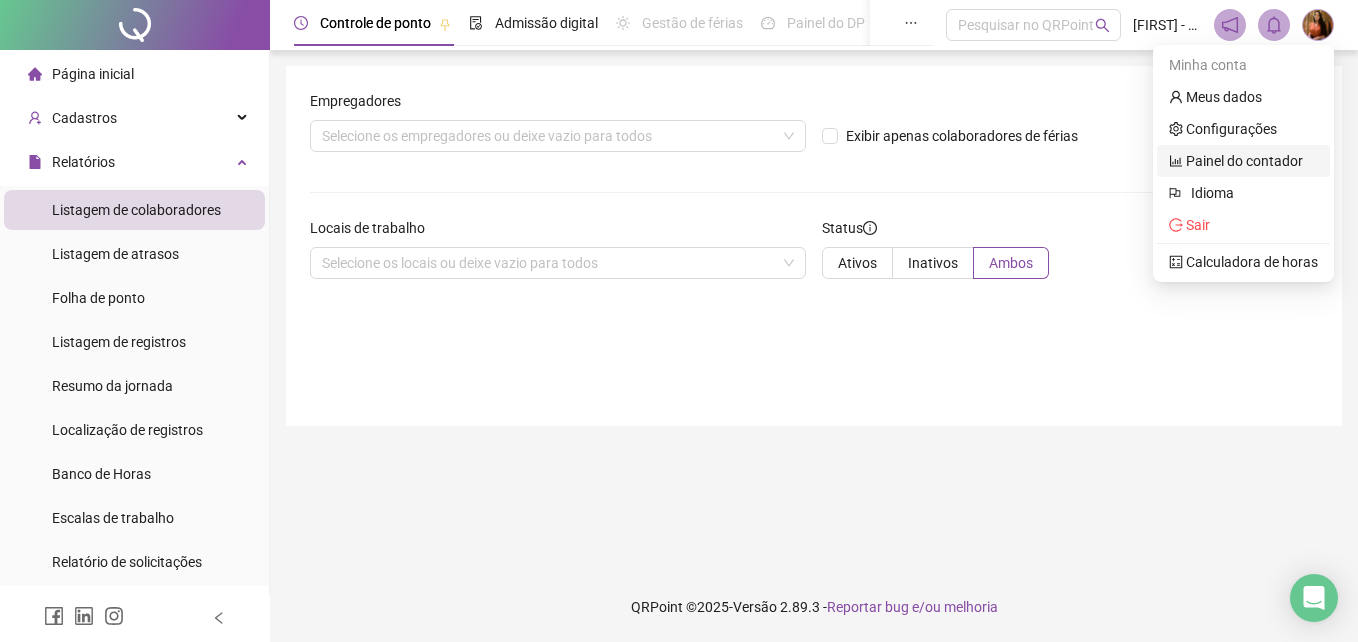 click on "Painel do contador" at bounding box center (1236, 161) 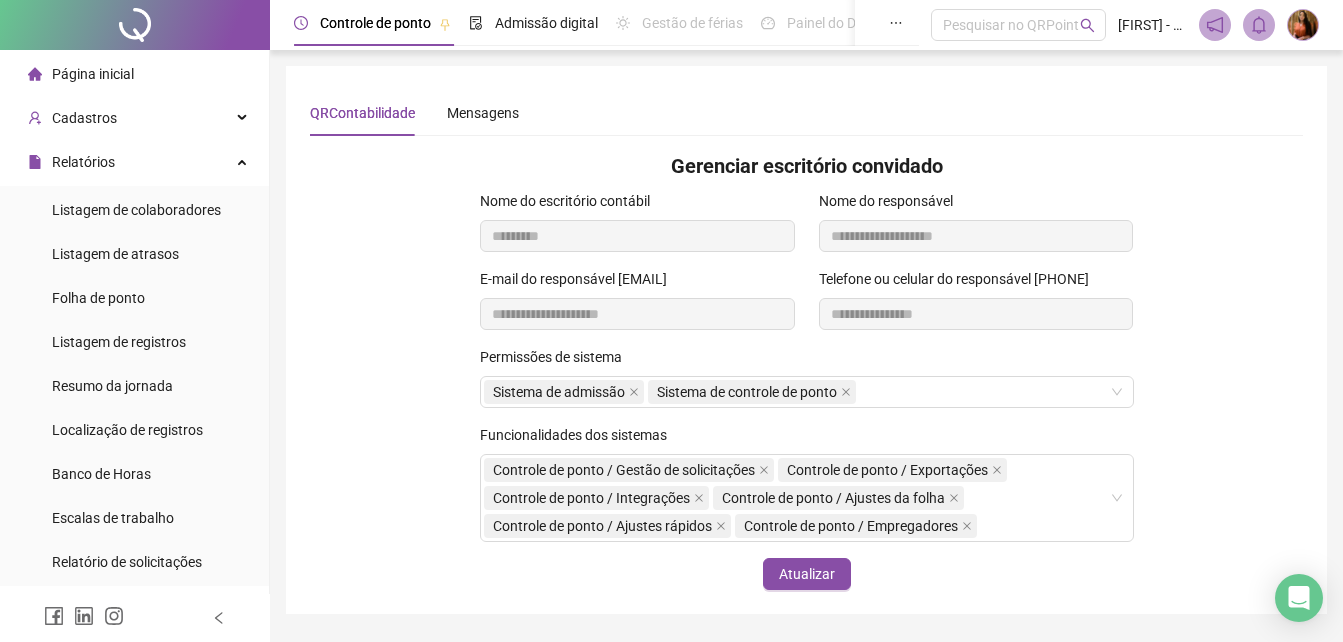 click at bounding box center (1303, 25) 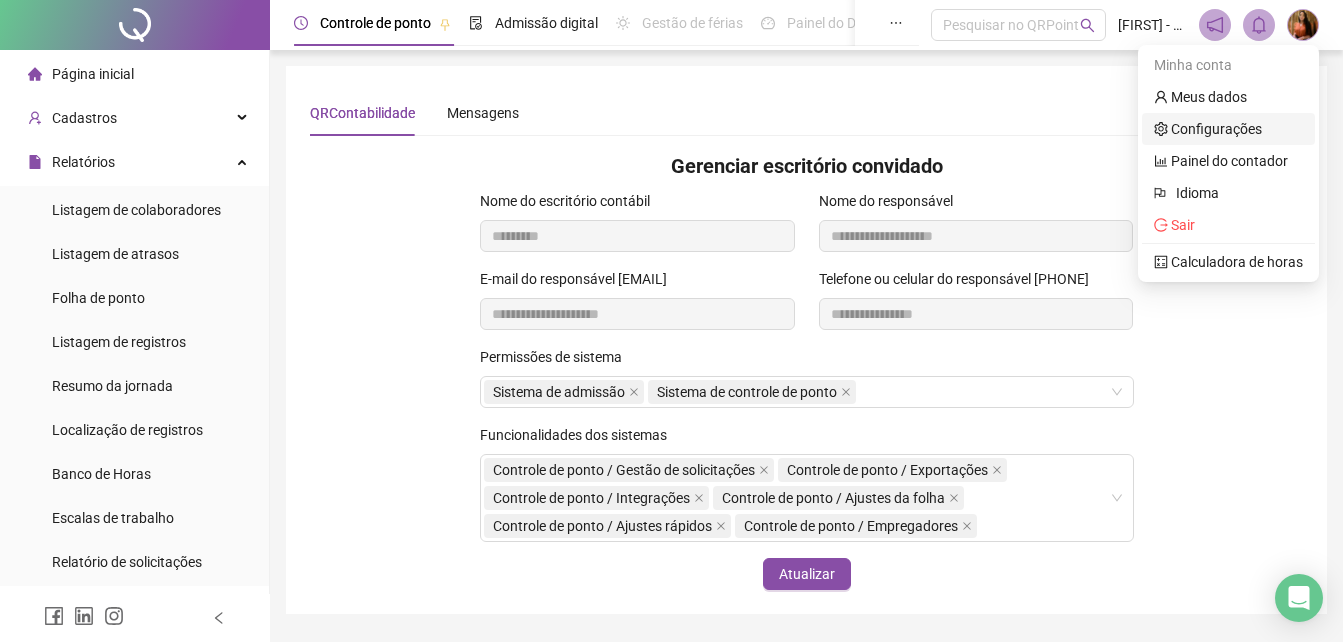 click on "Configurações" at bounding box center (1208, 129) 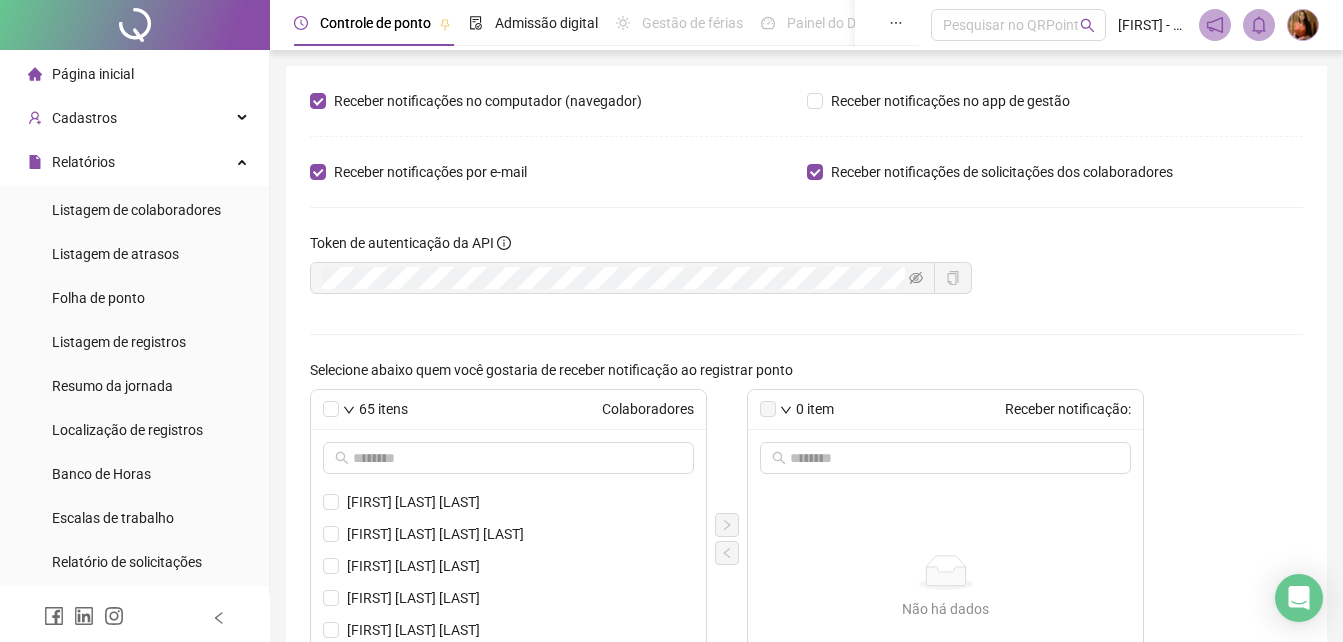 click at bounding box center [1303, 25] 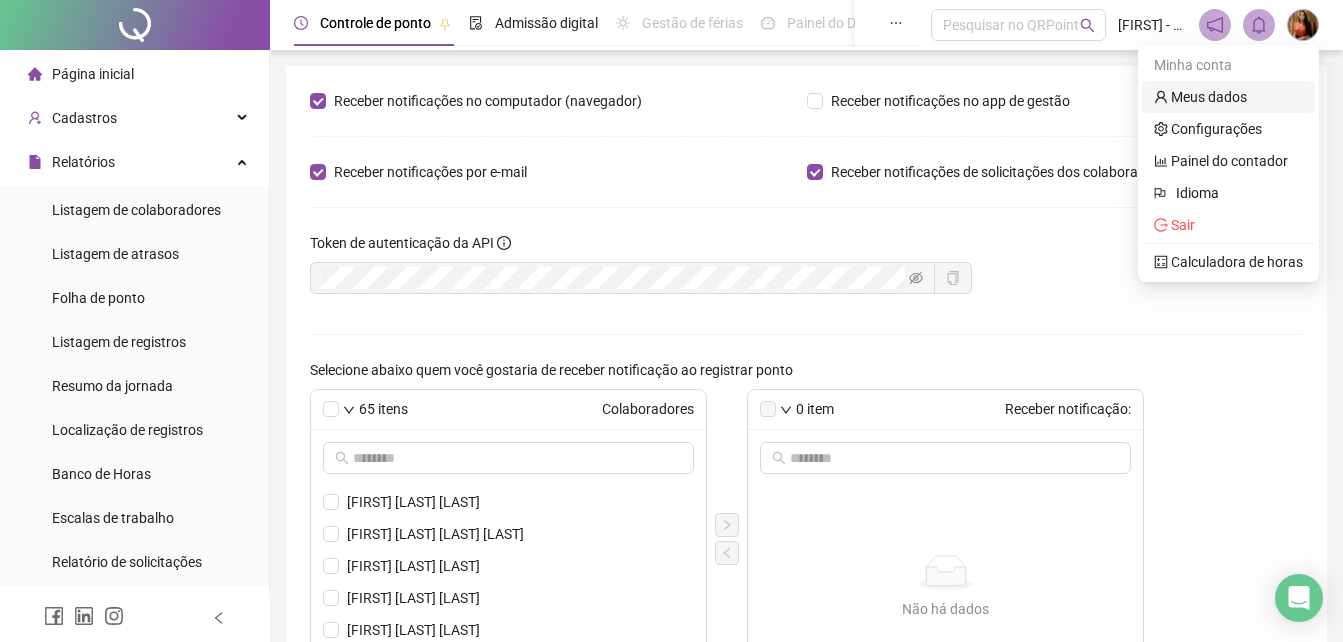 click on "Meus dados" at bounding box center [1200, 97] 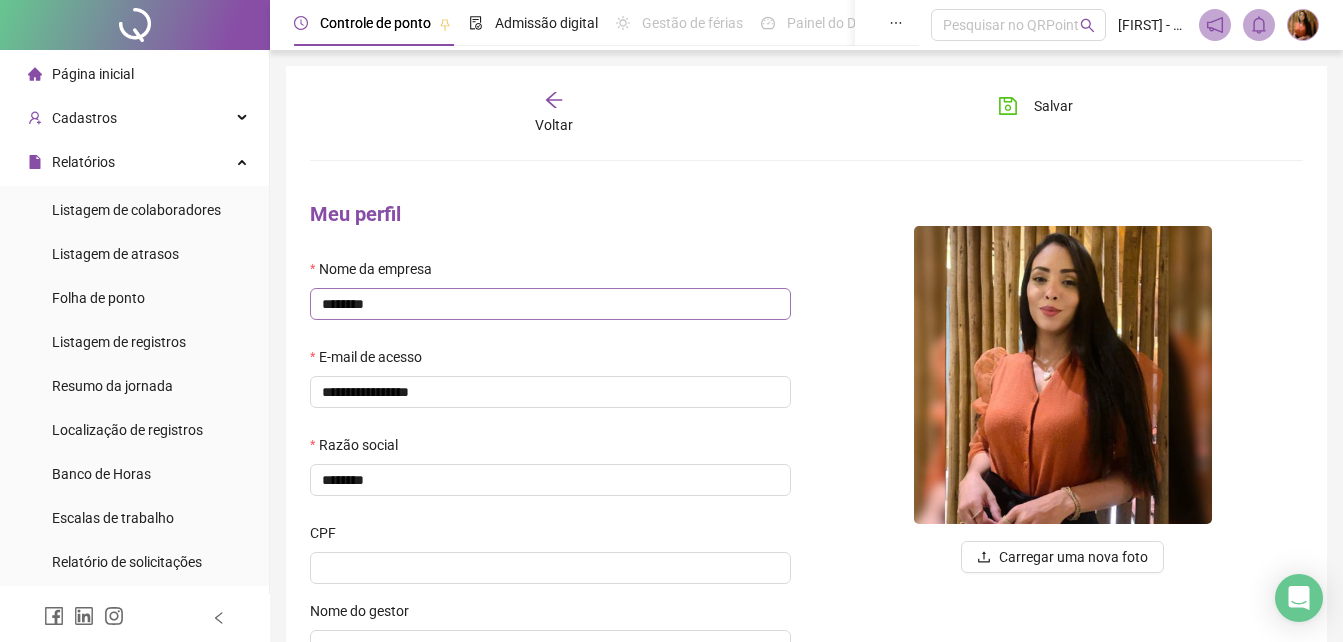 scroll, scrollTop: 100, scrollLeft: 0, axis: vertical 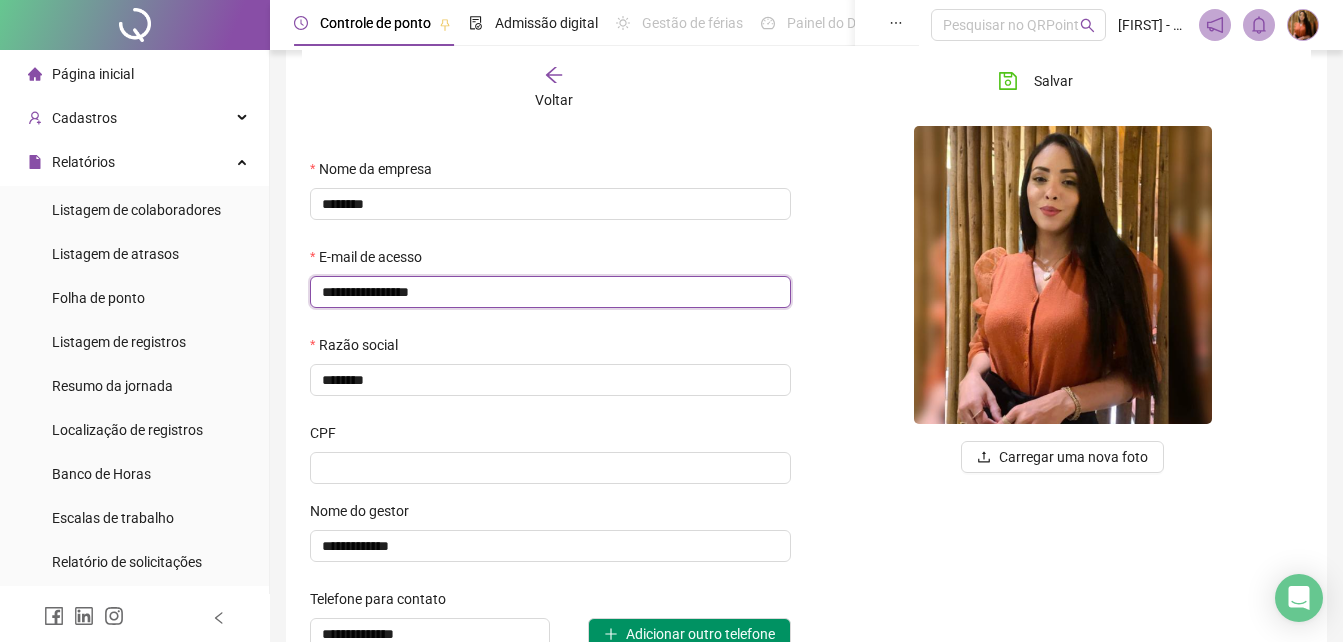 click on "**********" at bounding box center [550, 292] 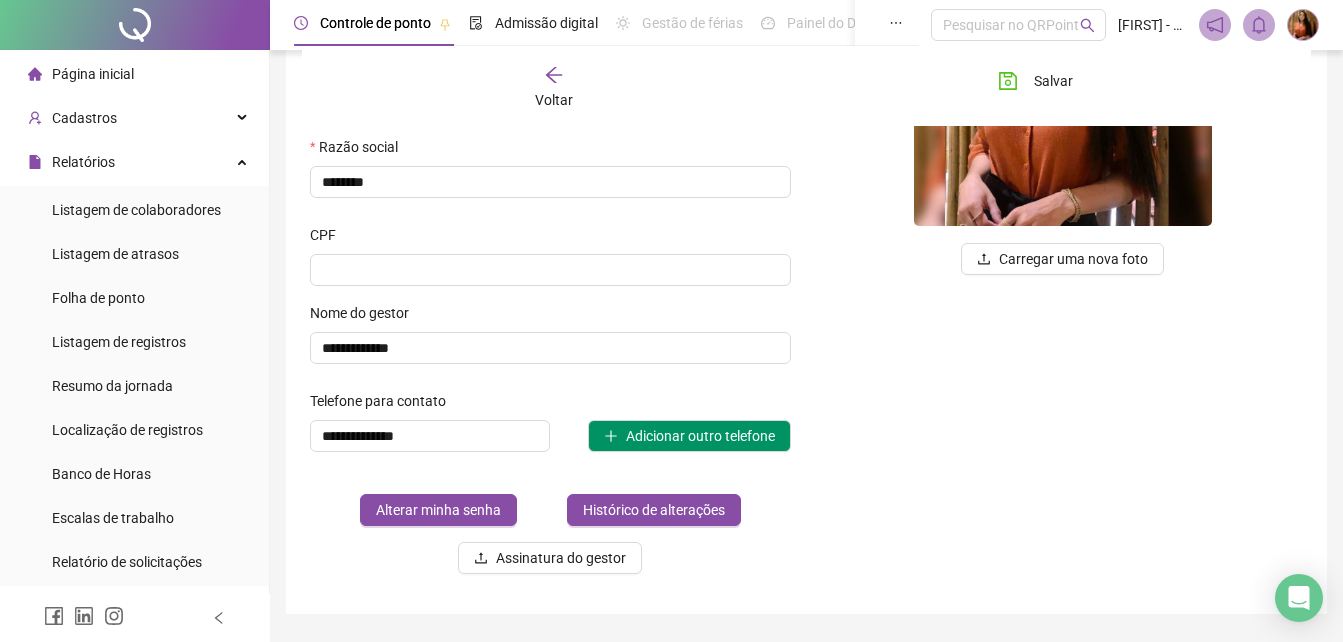 scroll, scrollTop: 300, scrollLeft: 0, axis: vertical 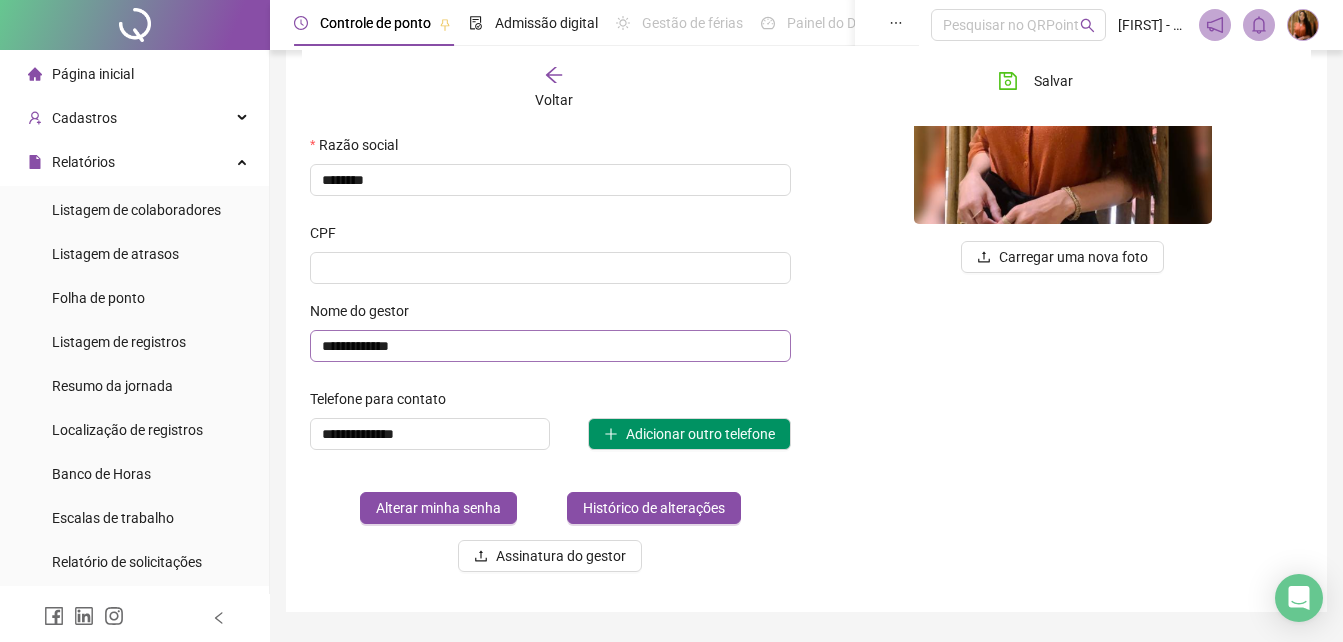 type on "**********" 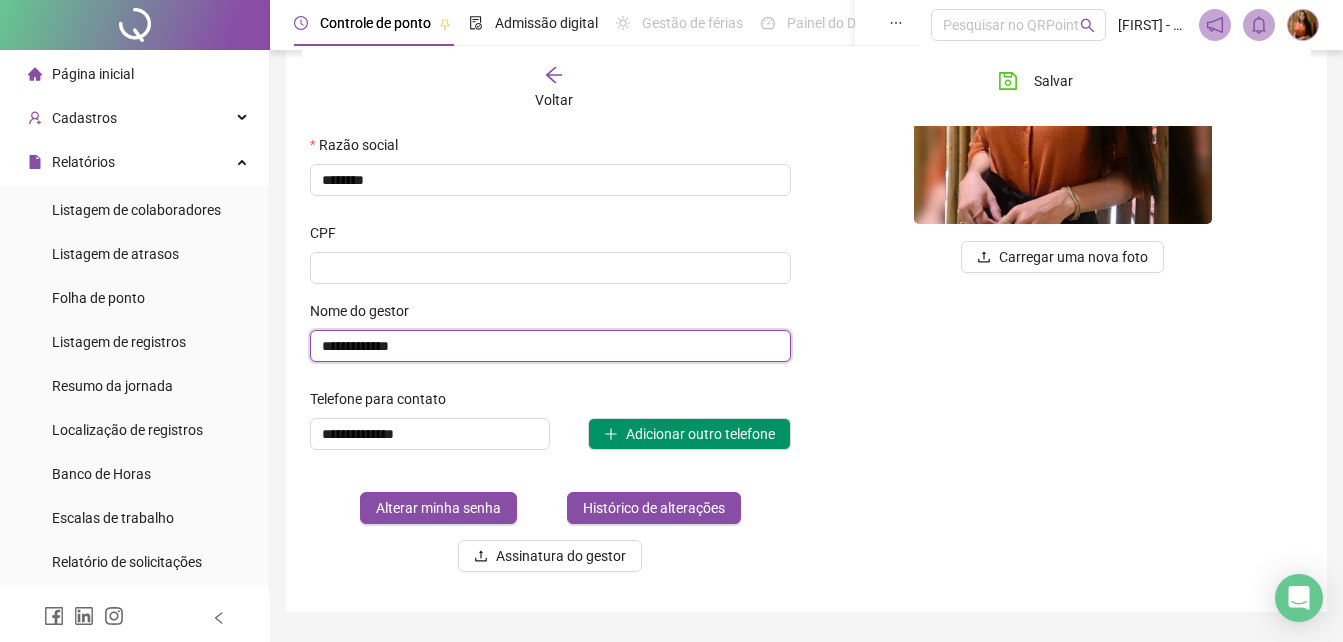 drag, startPoint x: 433, startPoint y: 343, endPoint x: 299, endPoint y: 344, distance: 134.00374 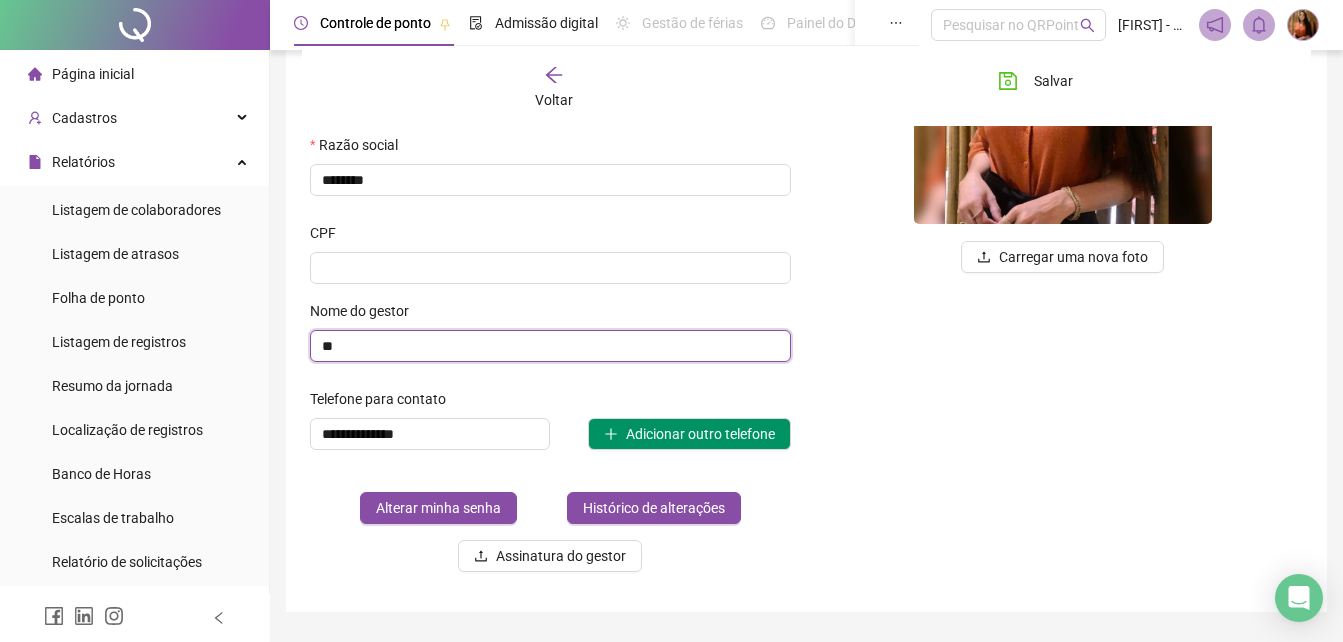 type on "*" 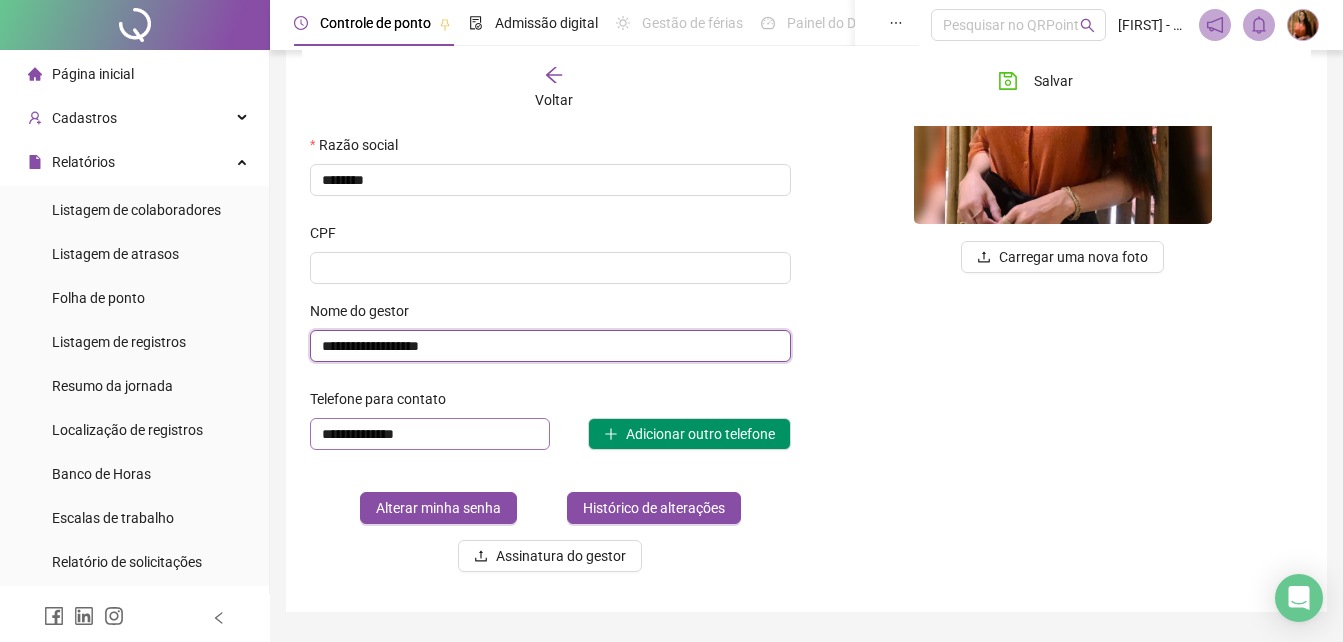 type on "**********" 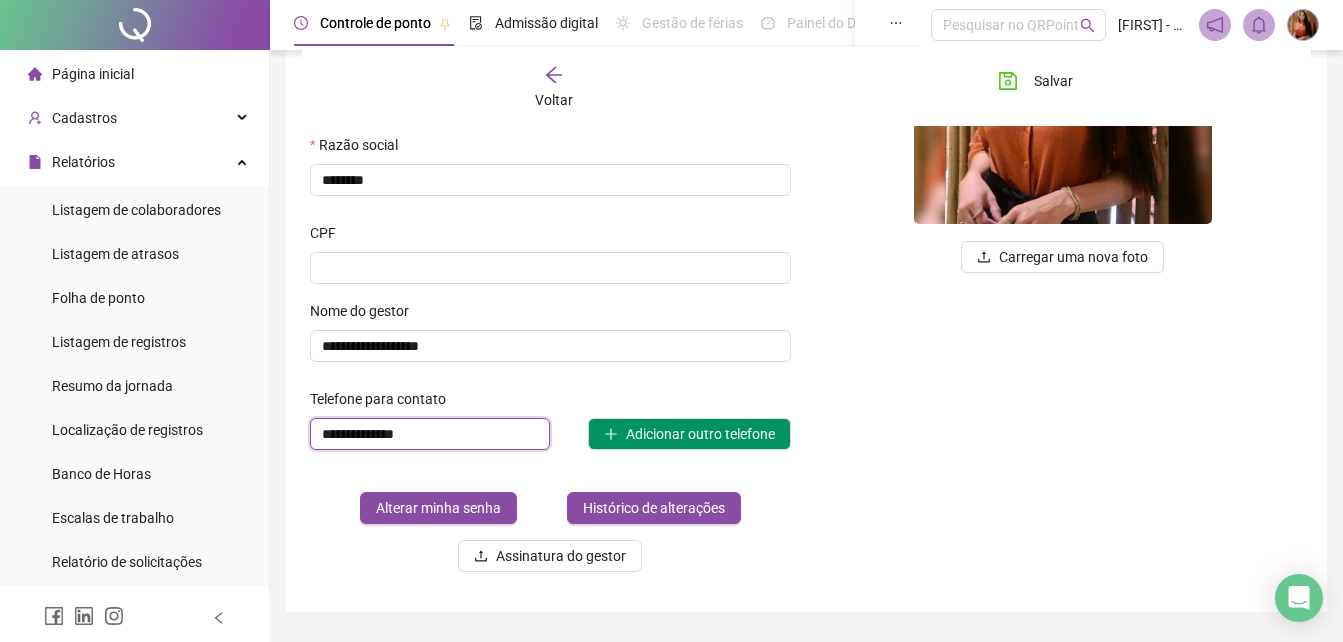 drag, startPoint x: 447, startPoint y: 432, endPoint x: 305, endPoint y: 417, distance: 142.79005 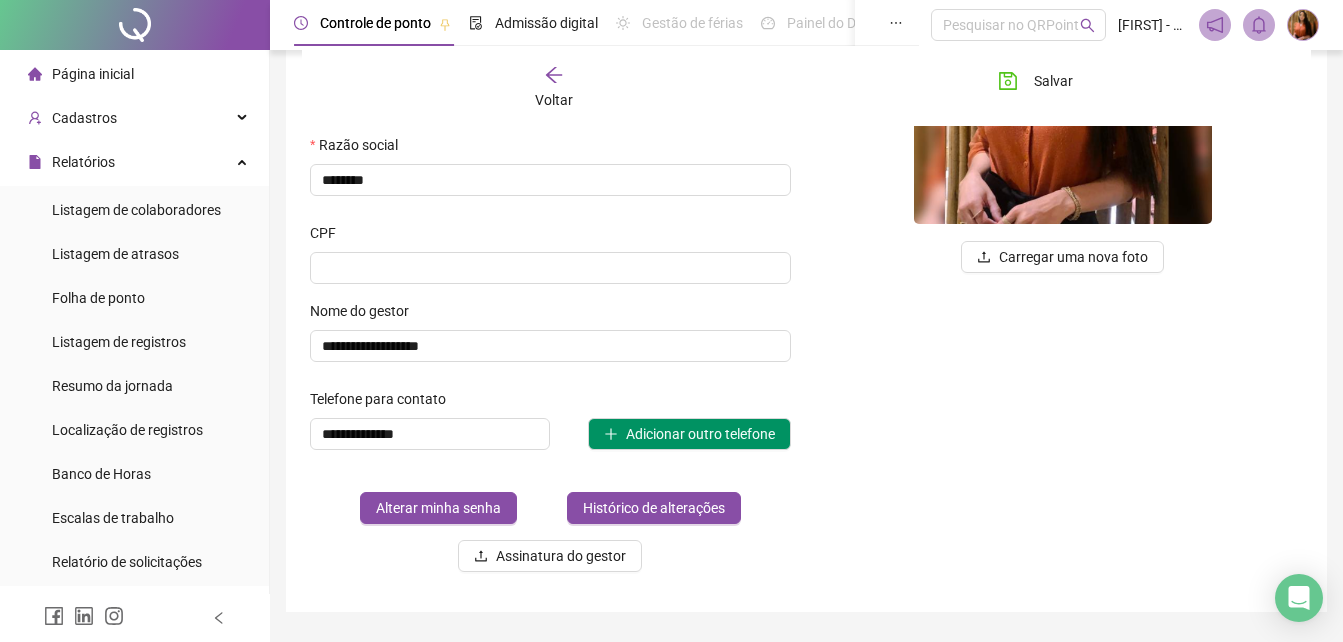 drag, startPoint x: 474, startPoint y: 393, endPoint x: 446, endPoint y: 413, distance: 34.4093 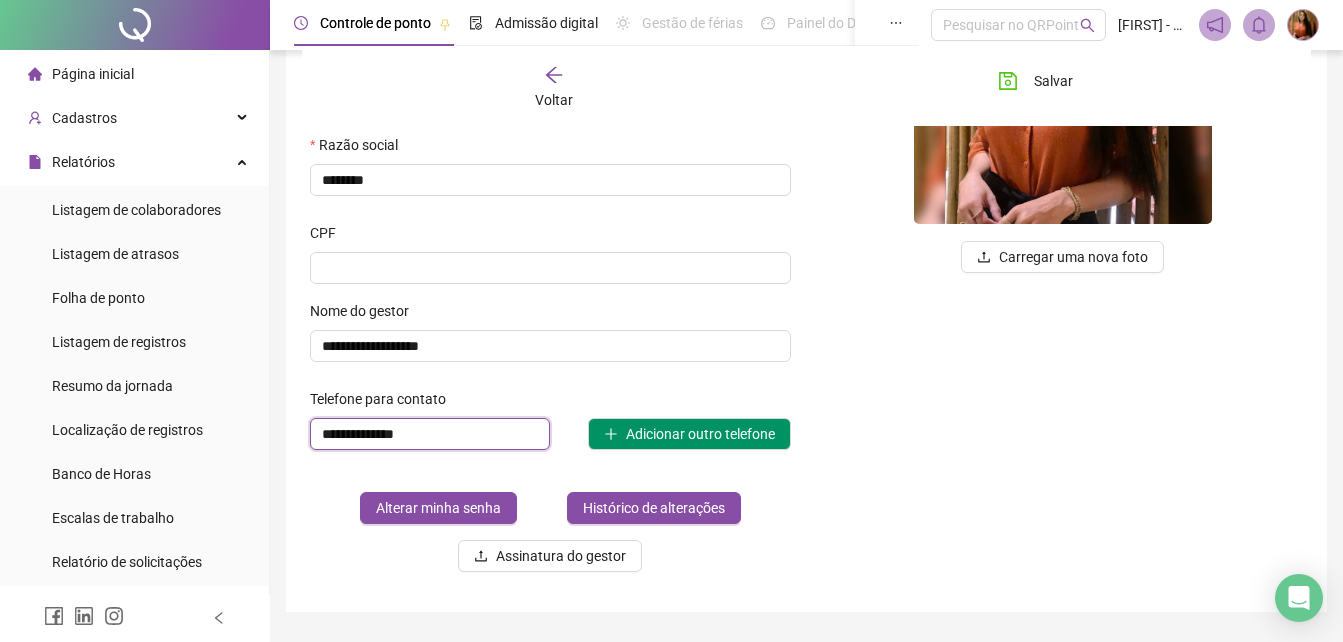 drag, startPoint x: 370, startPoint y: 434, endPoint x: 432, endPoint y: 431, distance: 62.072536 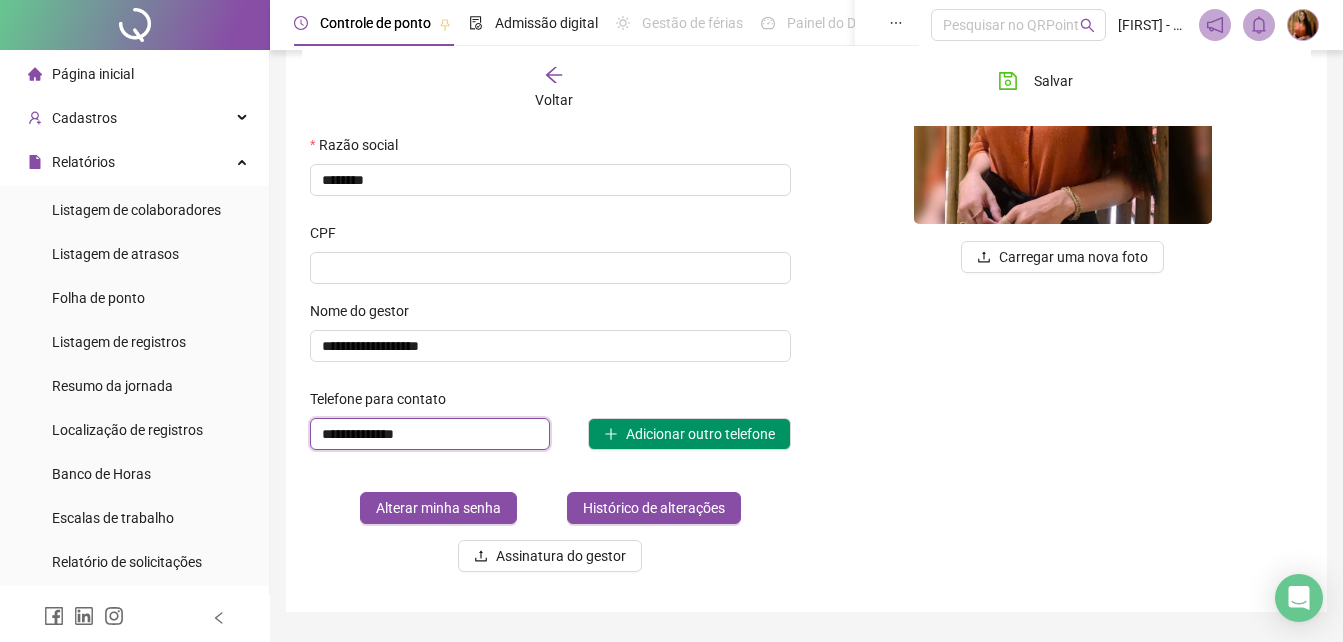 type on "**********" 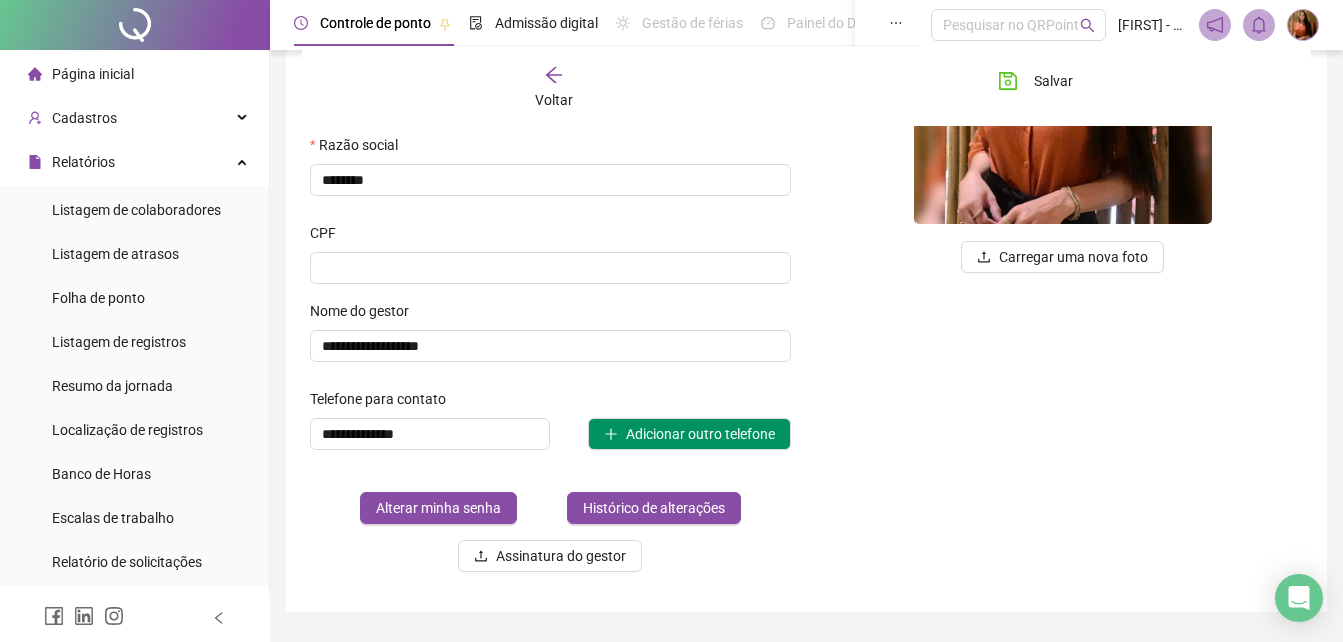 click at bounding box center [1303, 25] 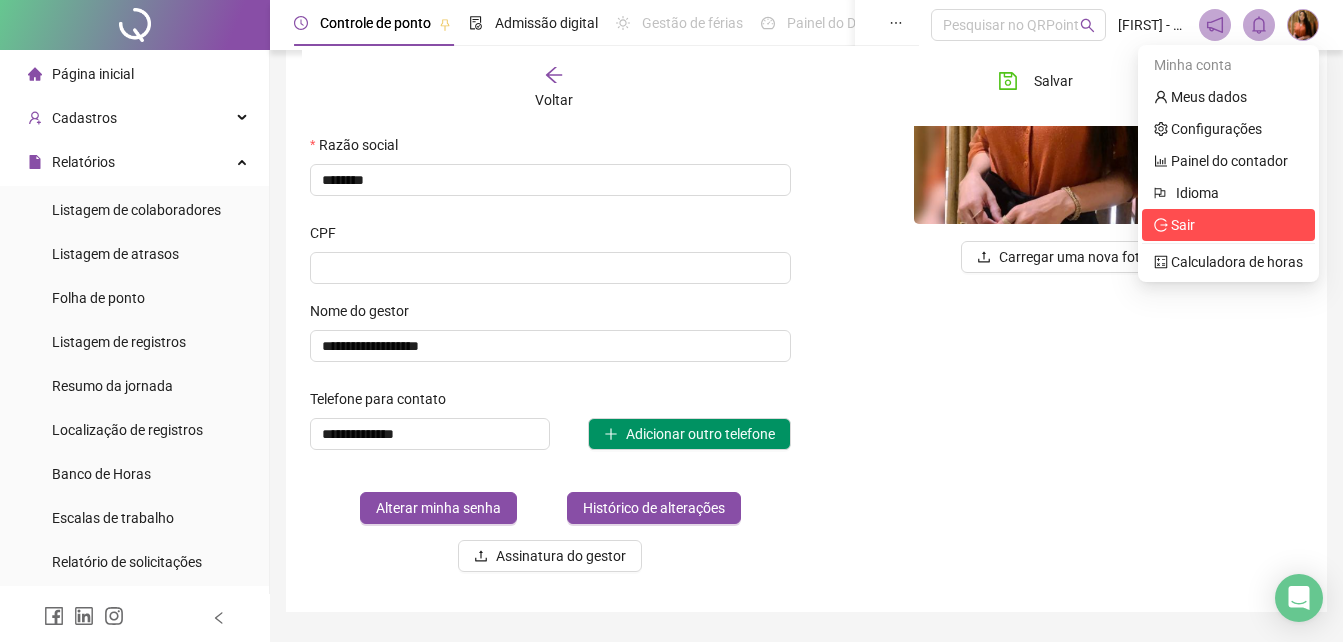 click on "Sair" at bounding box center [1183, 225] 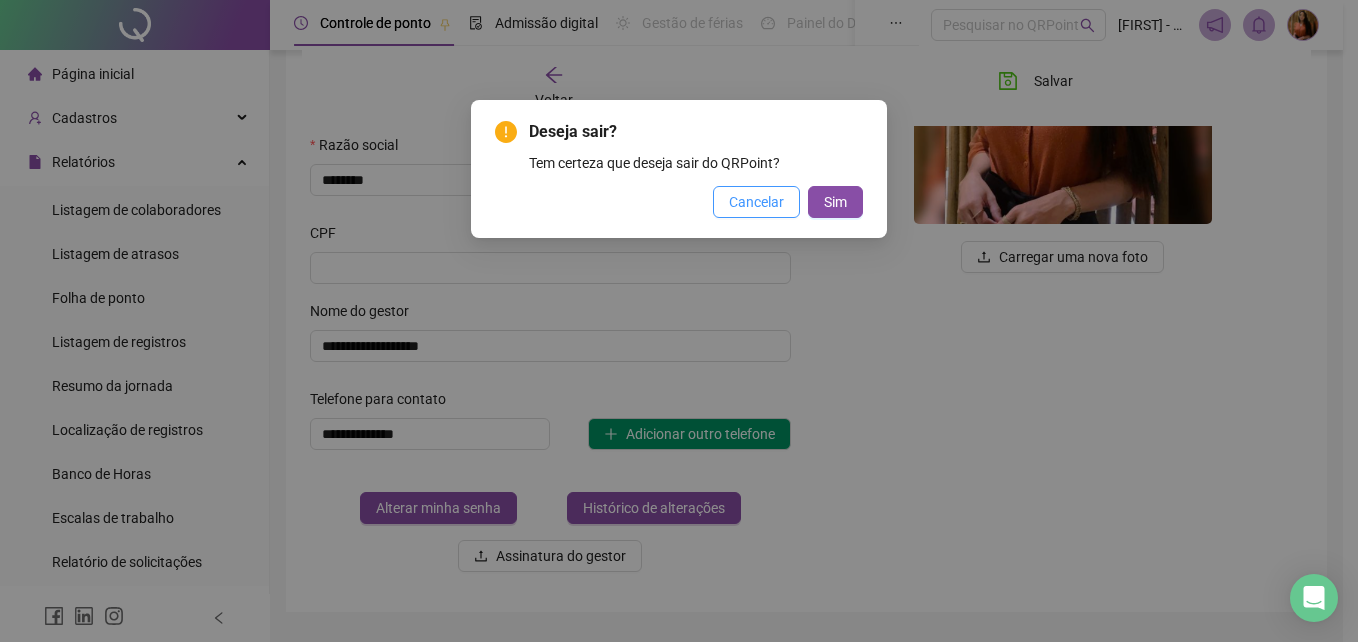 click on "Cancelar" at bounding box center (756, 202) 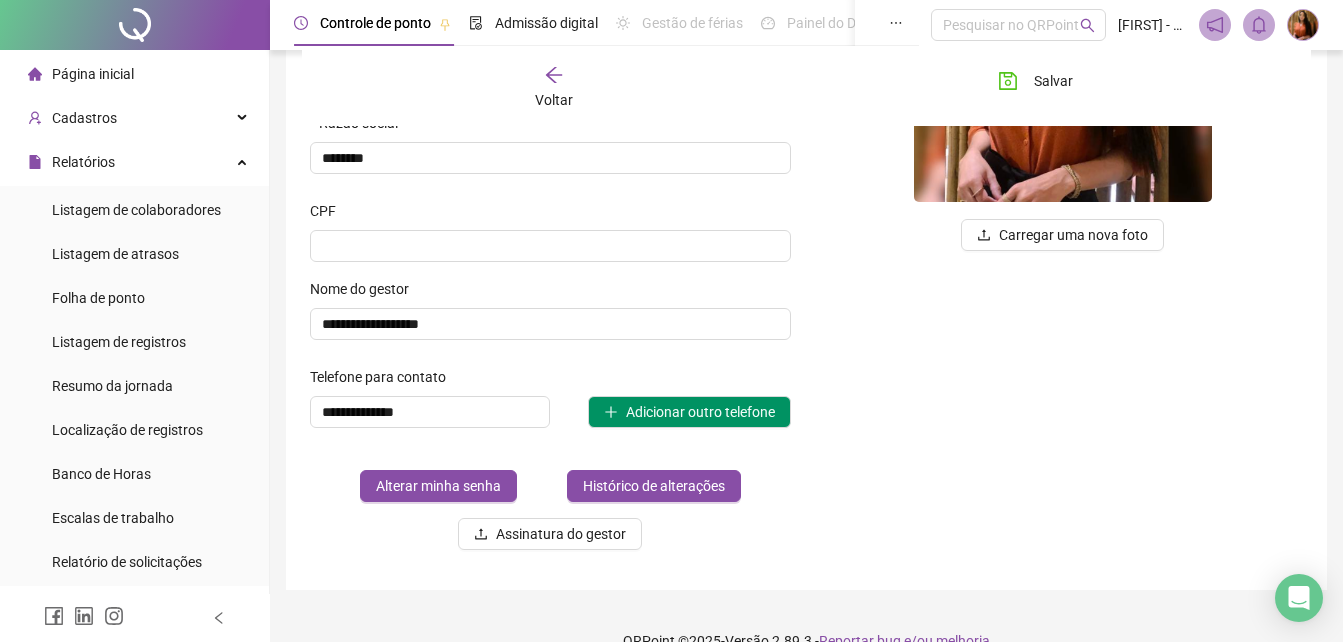 scroll, scrollTop: 356, scrollLeft: 0, axis: vertical 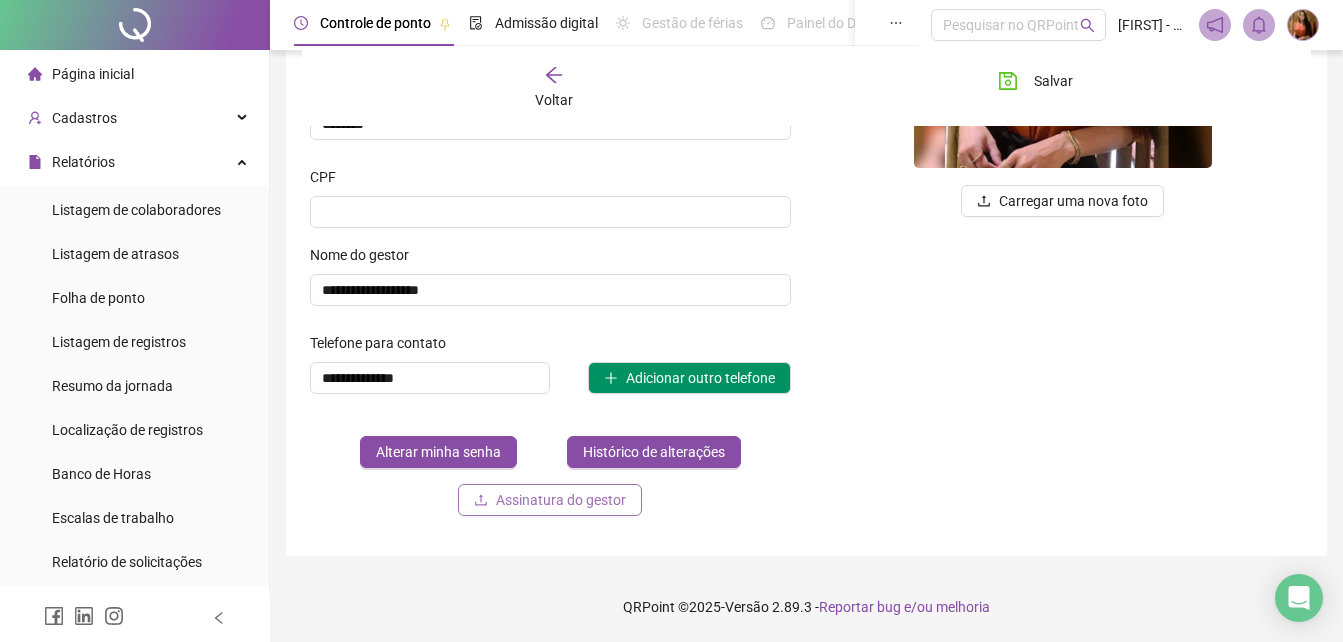 click on "Assinatura do gestor" at bounding box center [561, 500] 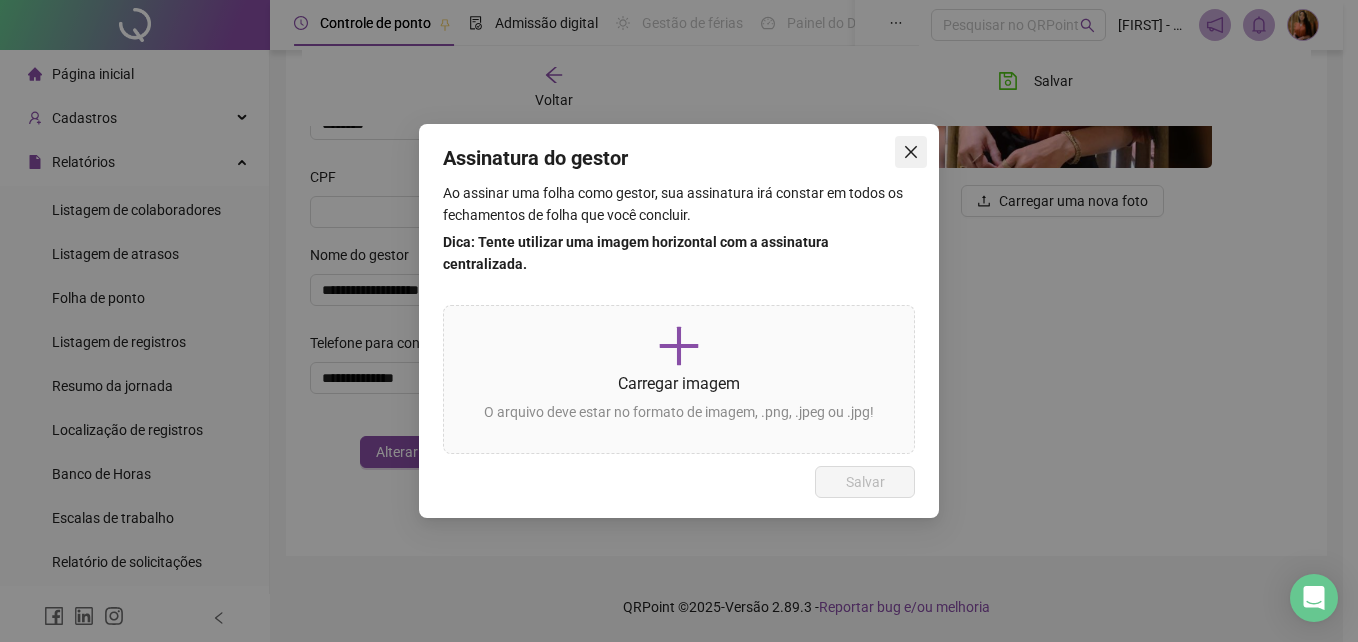 click 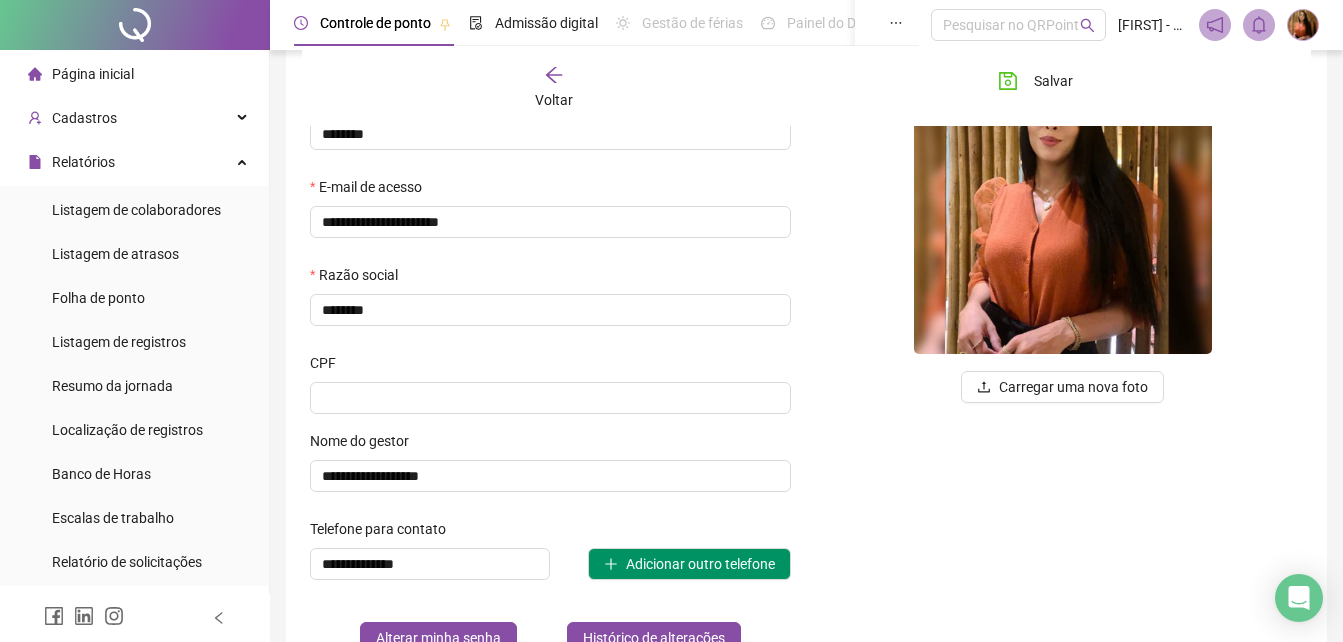 scroll, scrollTop: 181, scrollLeft: 0, axis: vertical 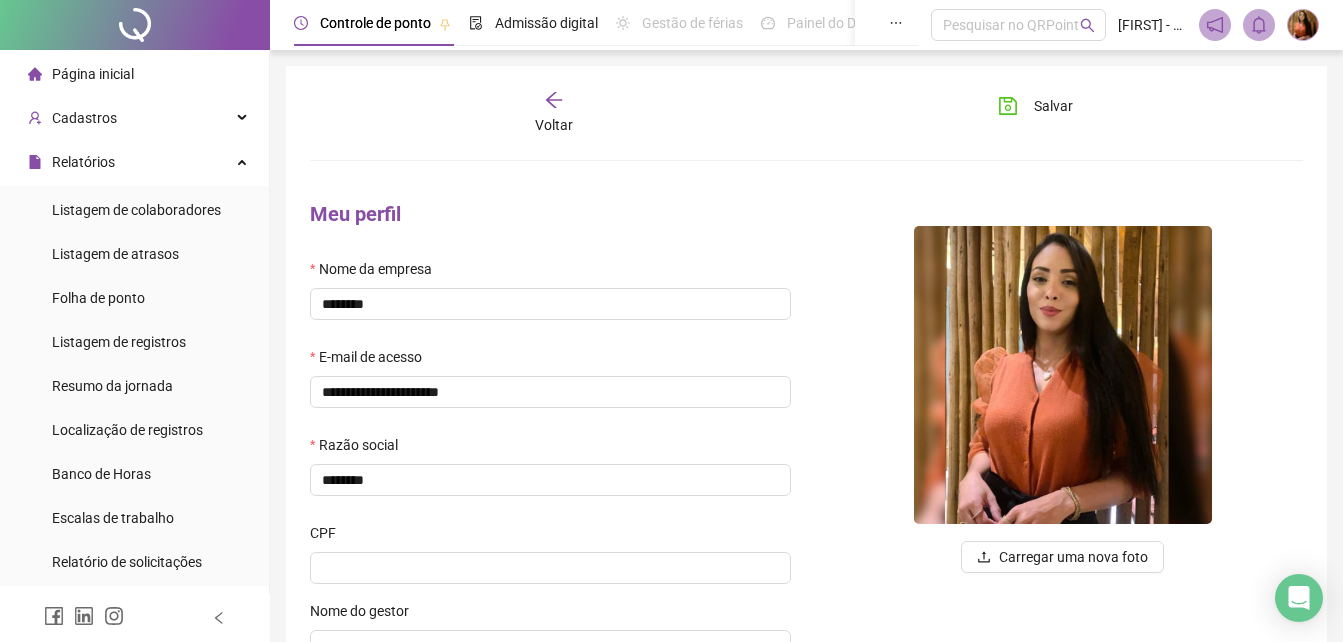 click at bounding box center (1303, 25) 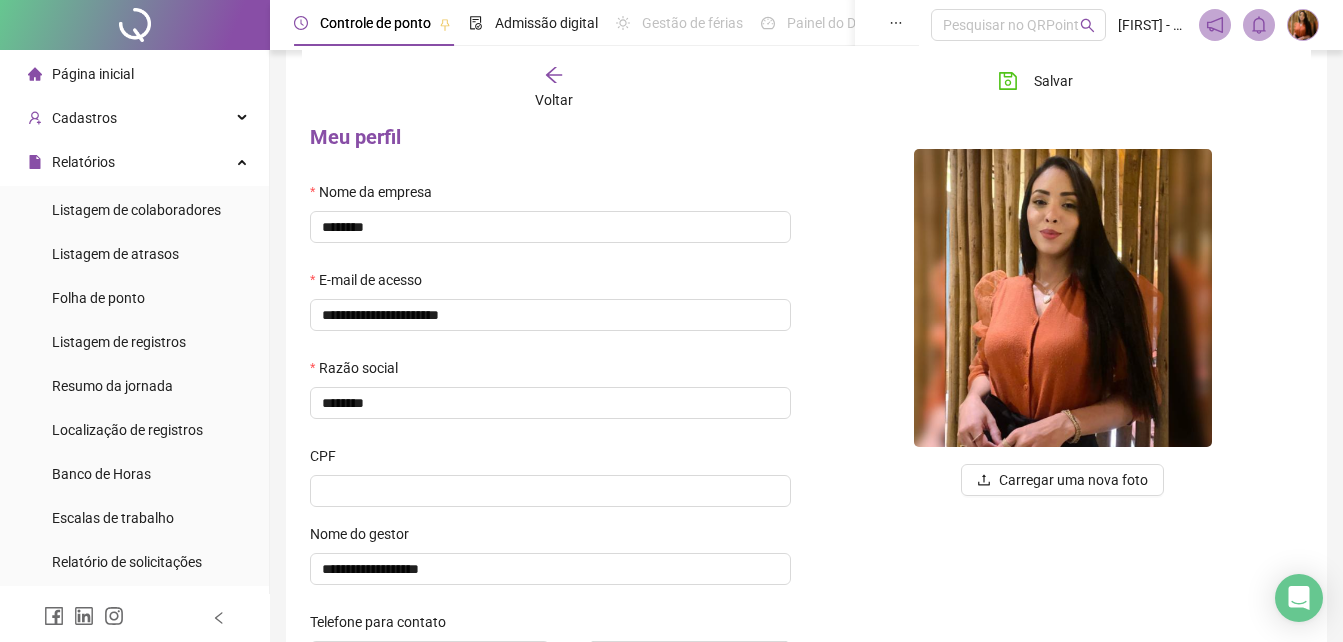 scroll, scrollTop: 92, scrollLeft: 0, axis: vertical 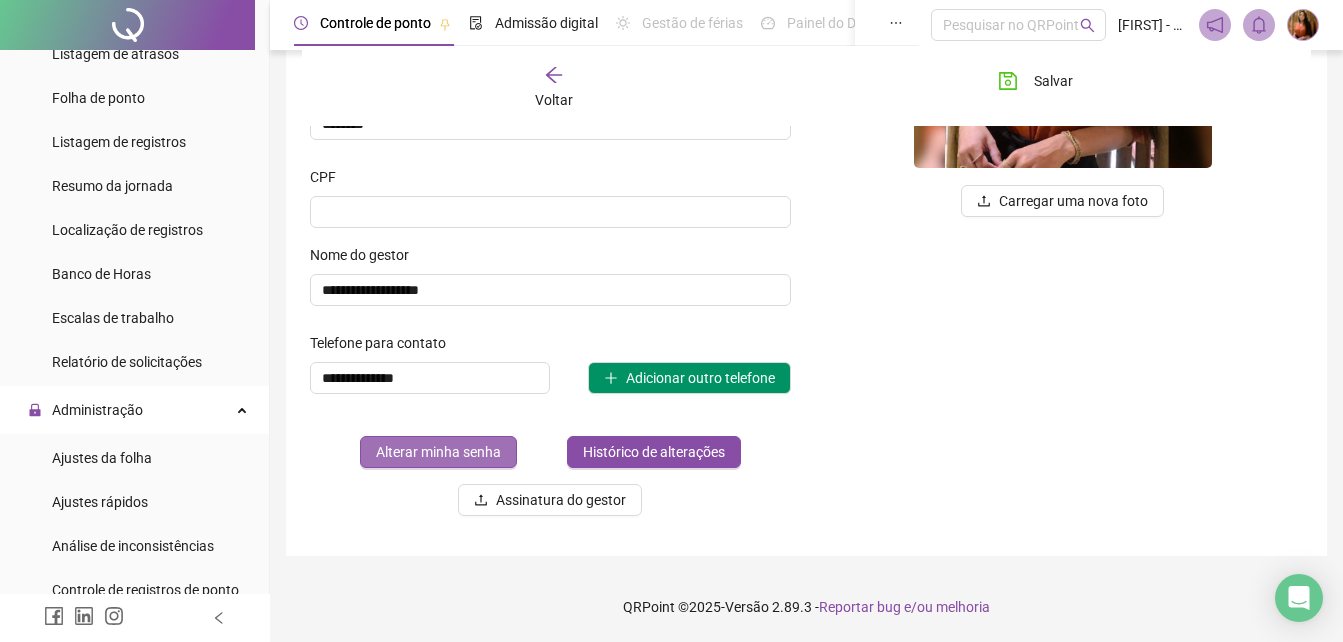 click on "Alterar minha senha" at bounding box center (438, 452) 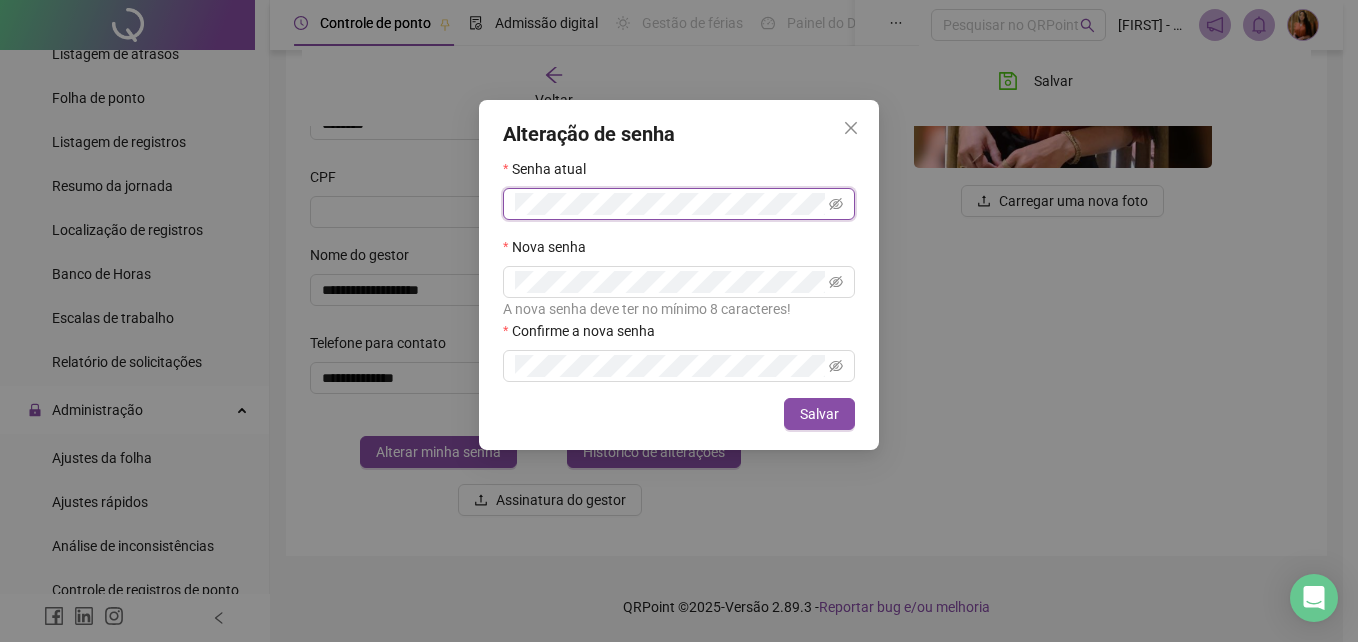 click on "Alteração de senha Senha atual Nova senha A nova senha deve ter no mínimo 8 caracteres! Confirme a nova senha Cancelar Salvar" at bounding box center (679, 321) 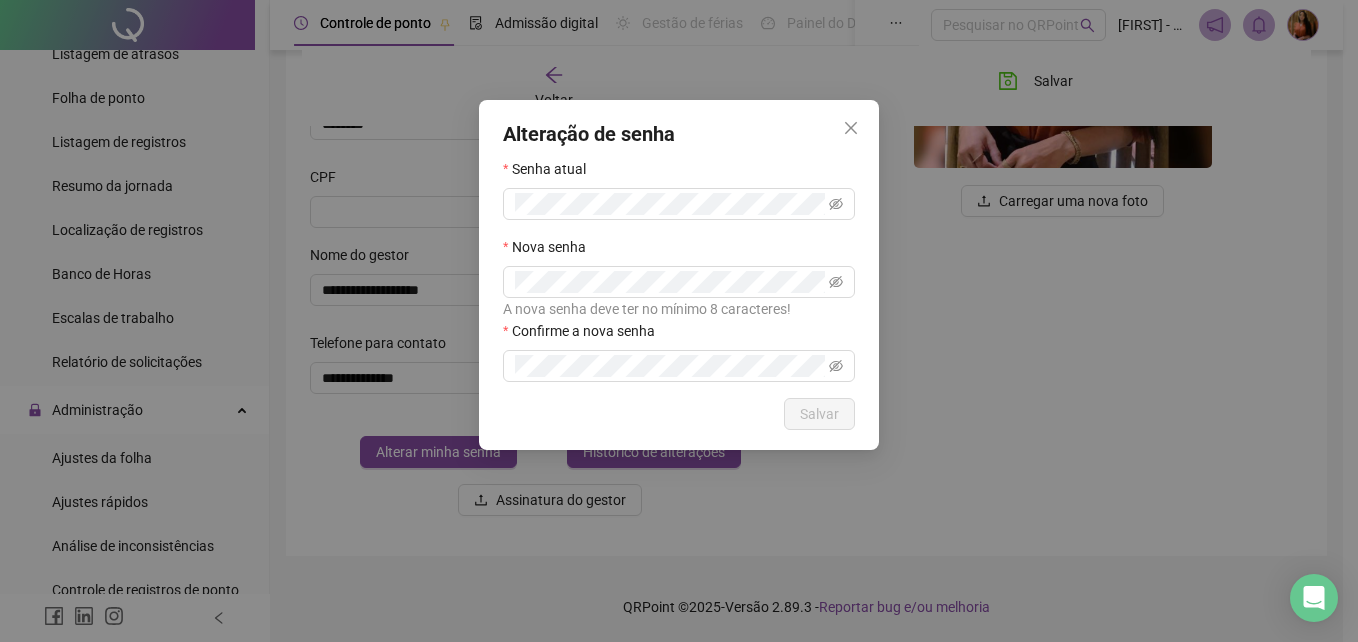 click 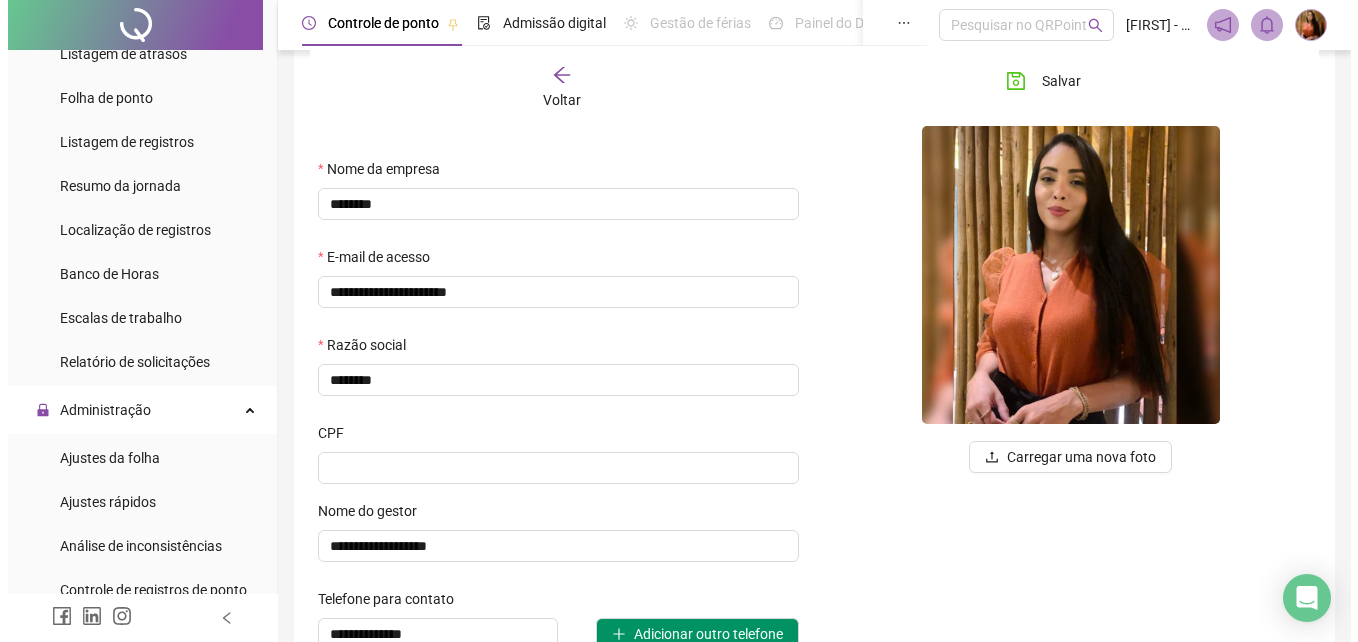 scroll, scrollTop: 0, scrollLeft: 0, axis: both 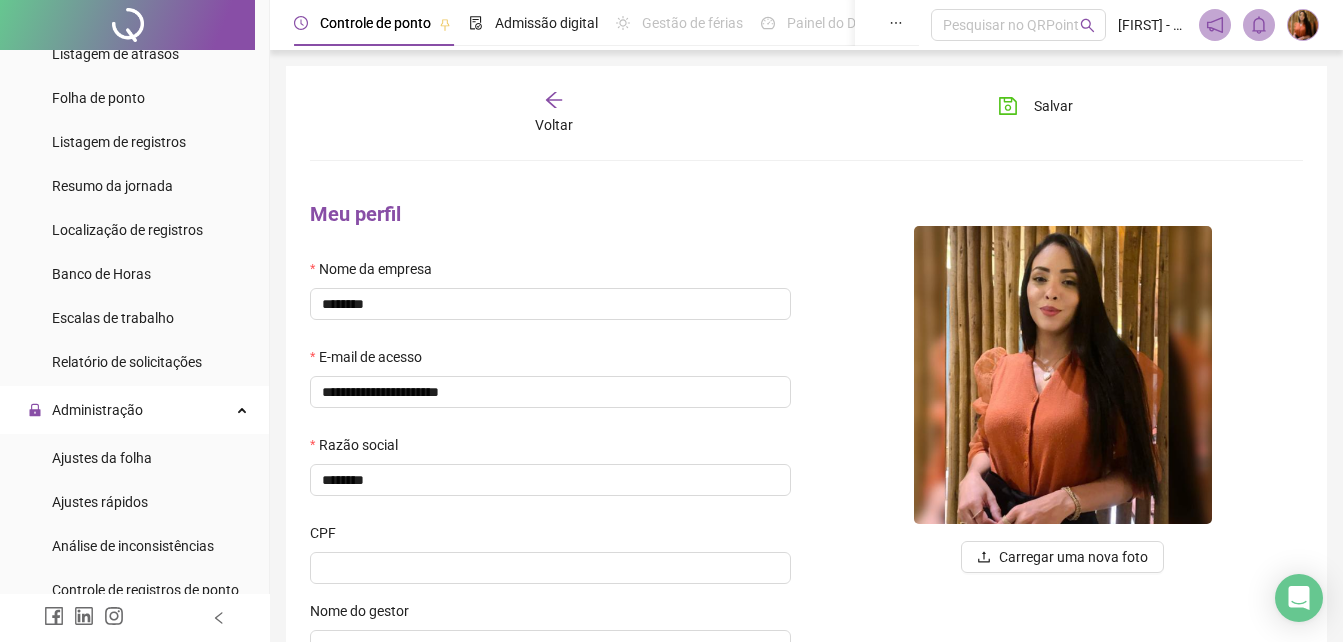 click at bounding box center (1303, 25) 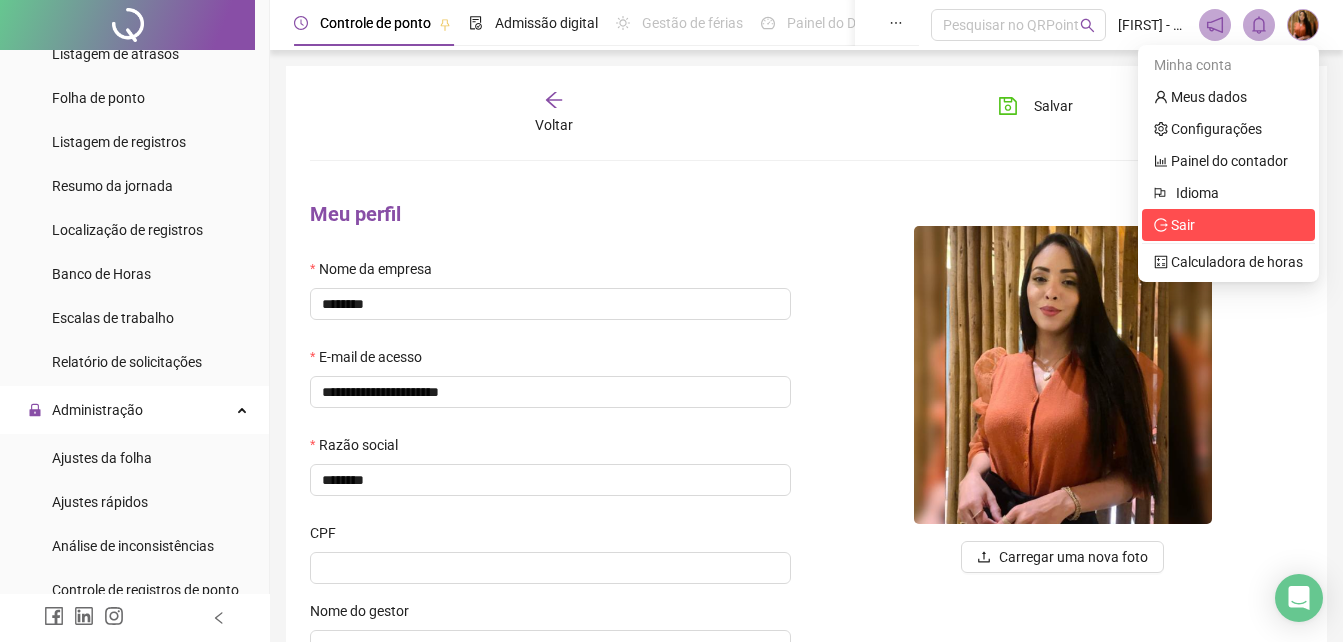 click on "Sair" at bounding box center (1228, 225) 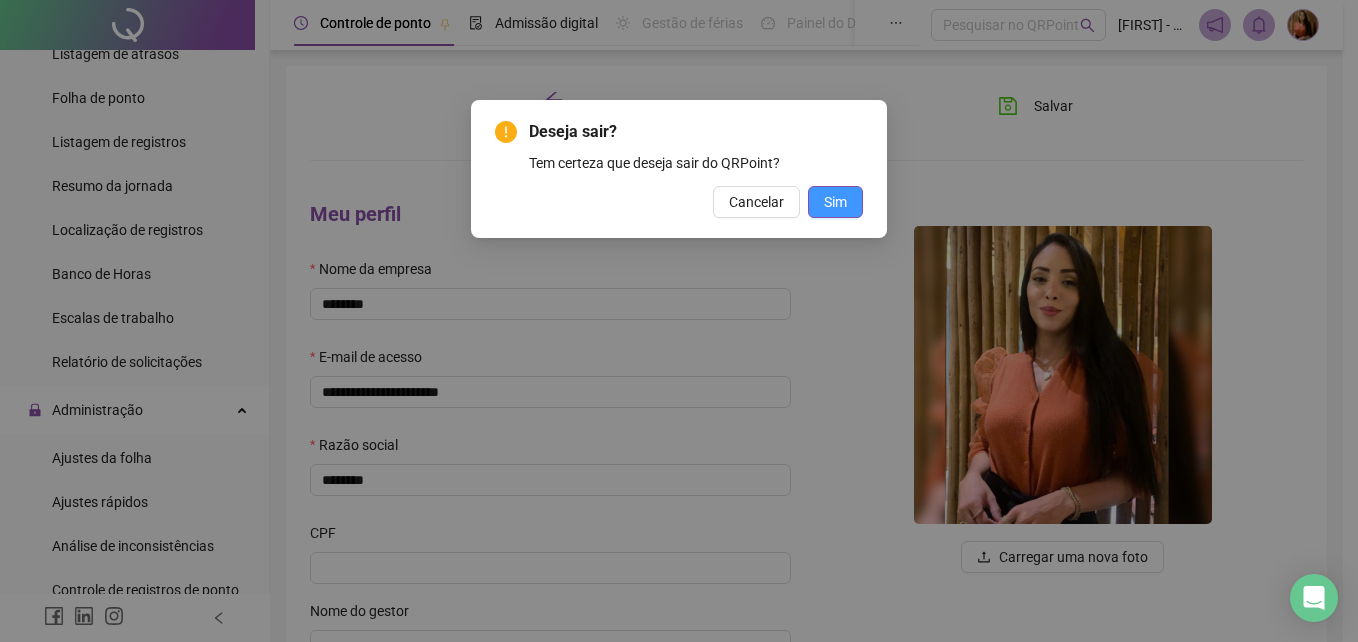 click on "Sim" at bounding box center [835, 202] 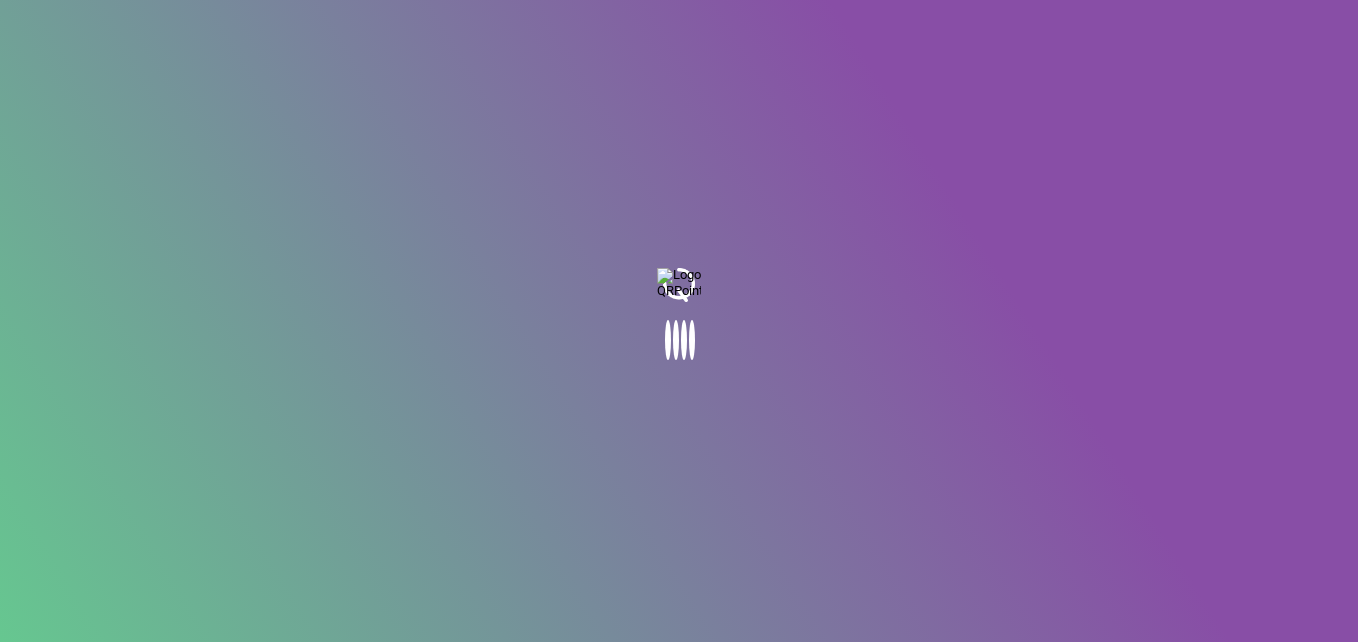 scroll, scrollTop: 0, scrollLeft: 0, axis: both 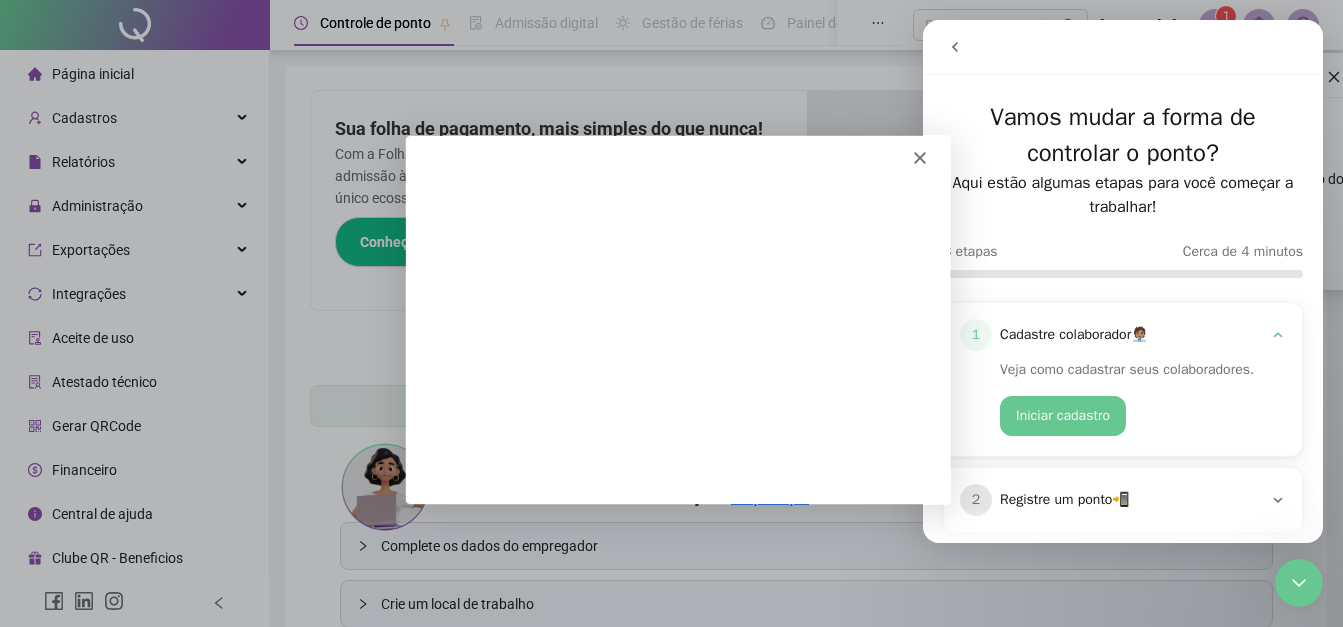 click at bounding box center (671, 313) 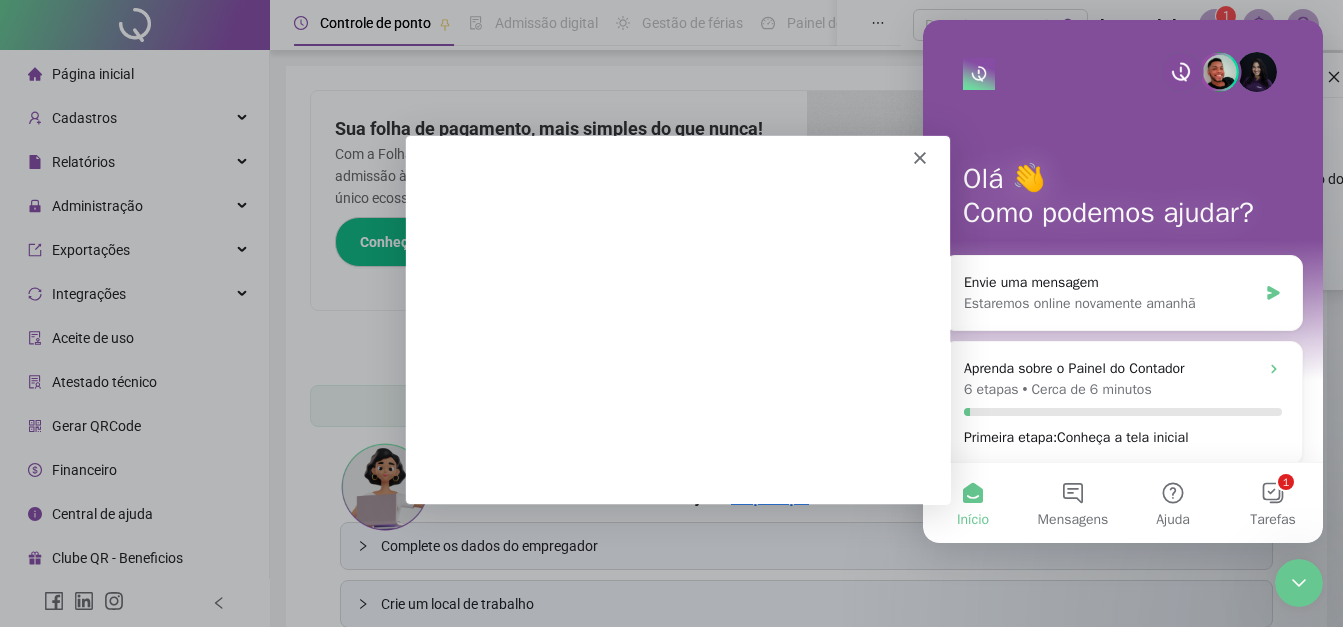 click at bounding box center [676, 148] 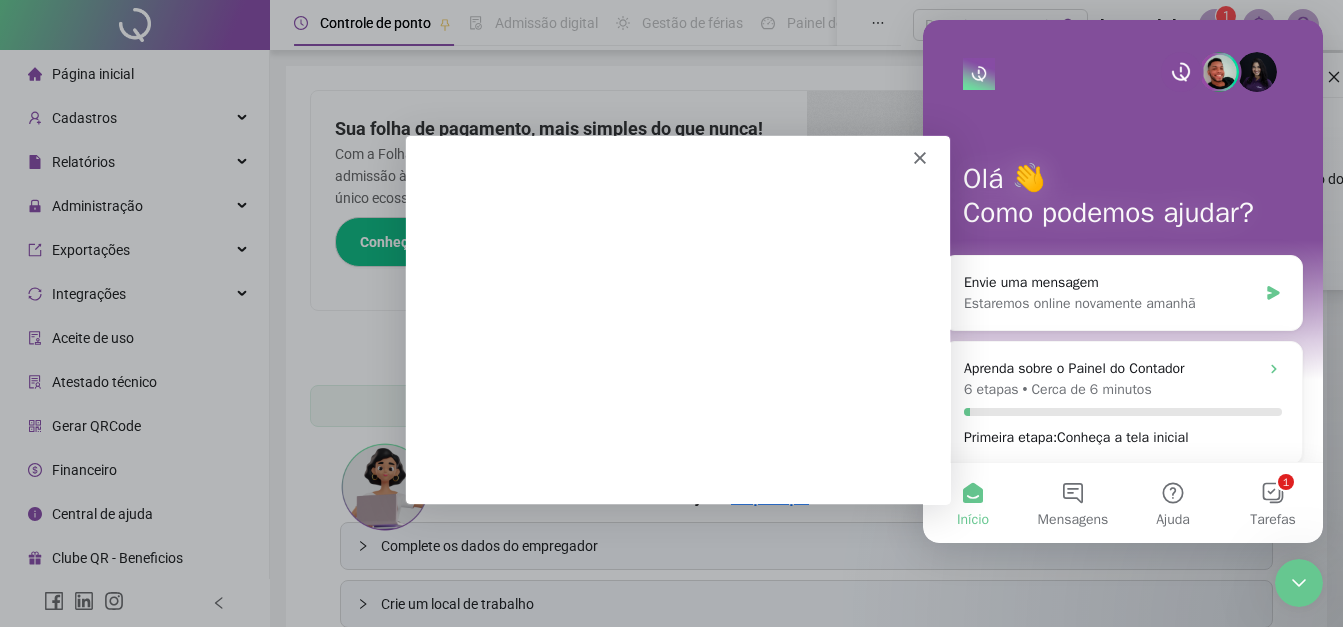 click 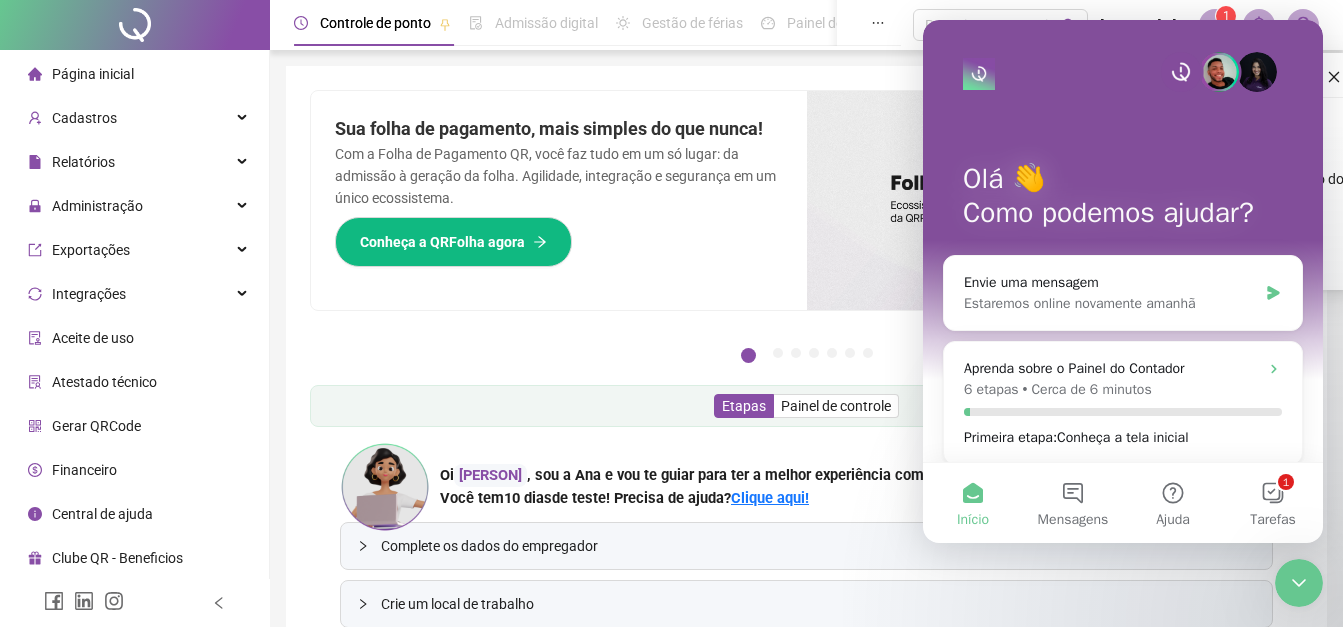 click 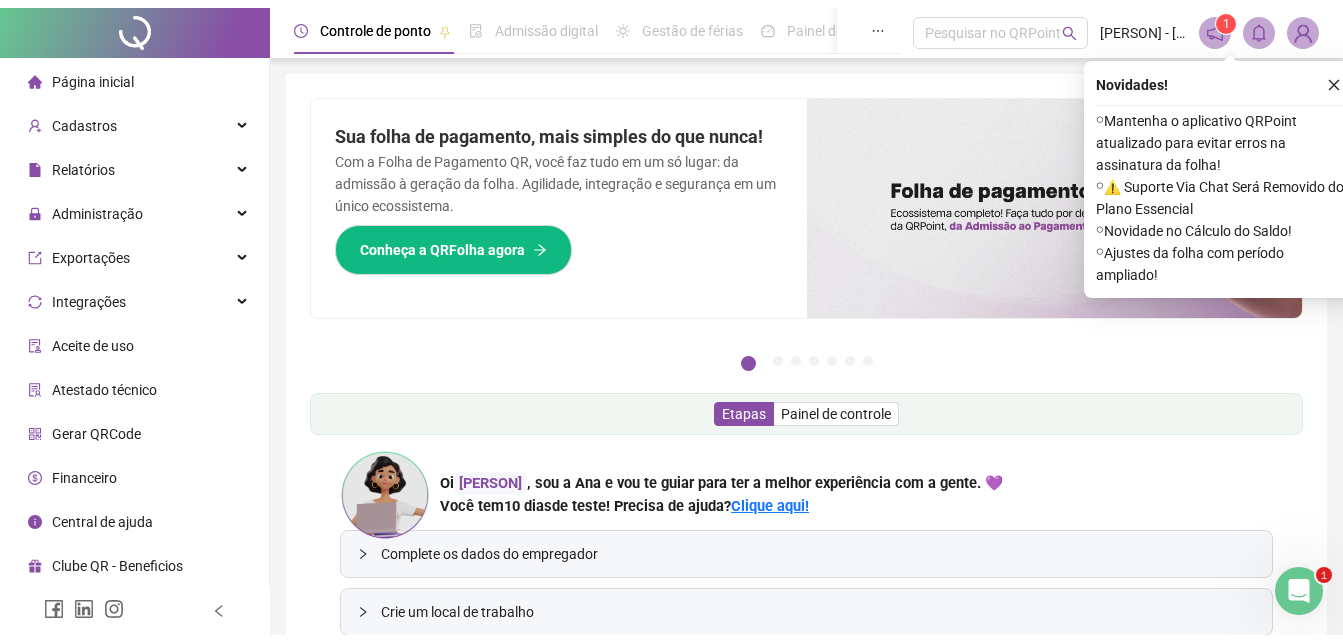 scroll, scrollTop: 0, scrollLeft: 0, axis: both 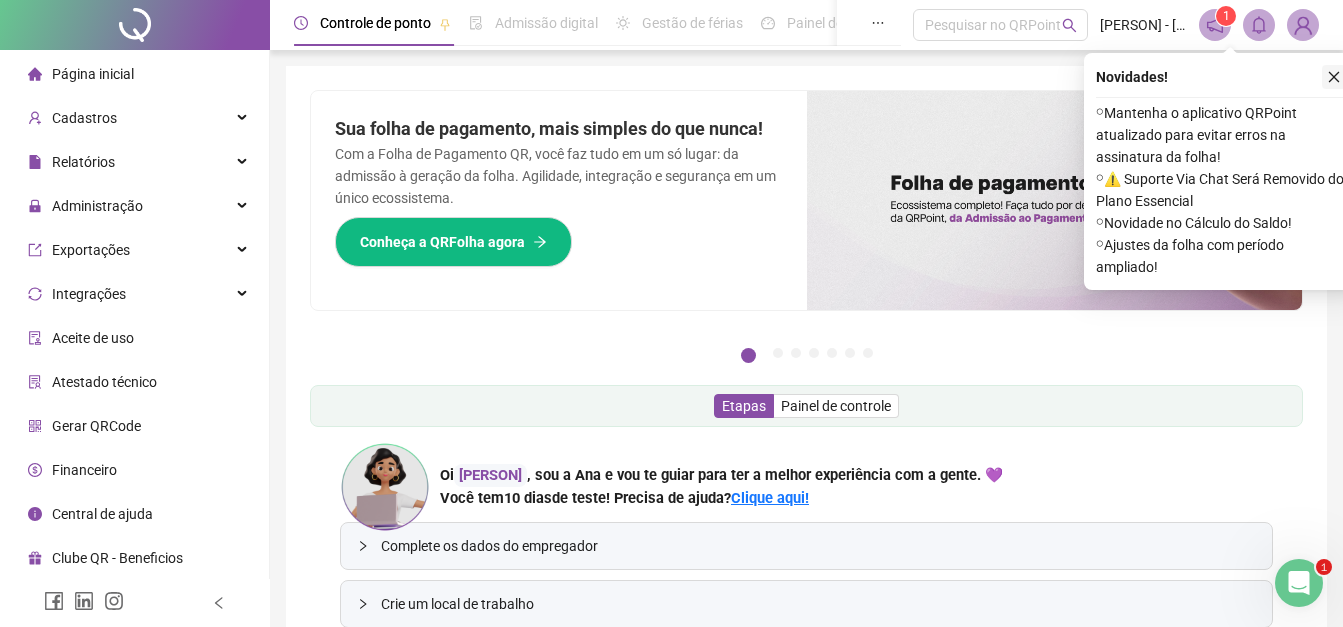 click 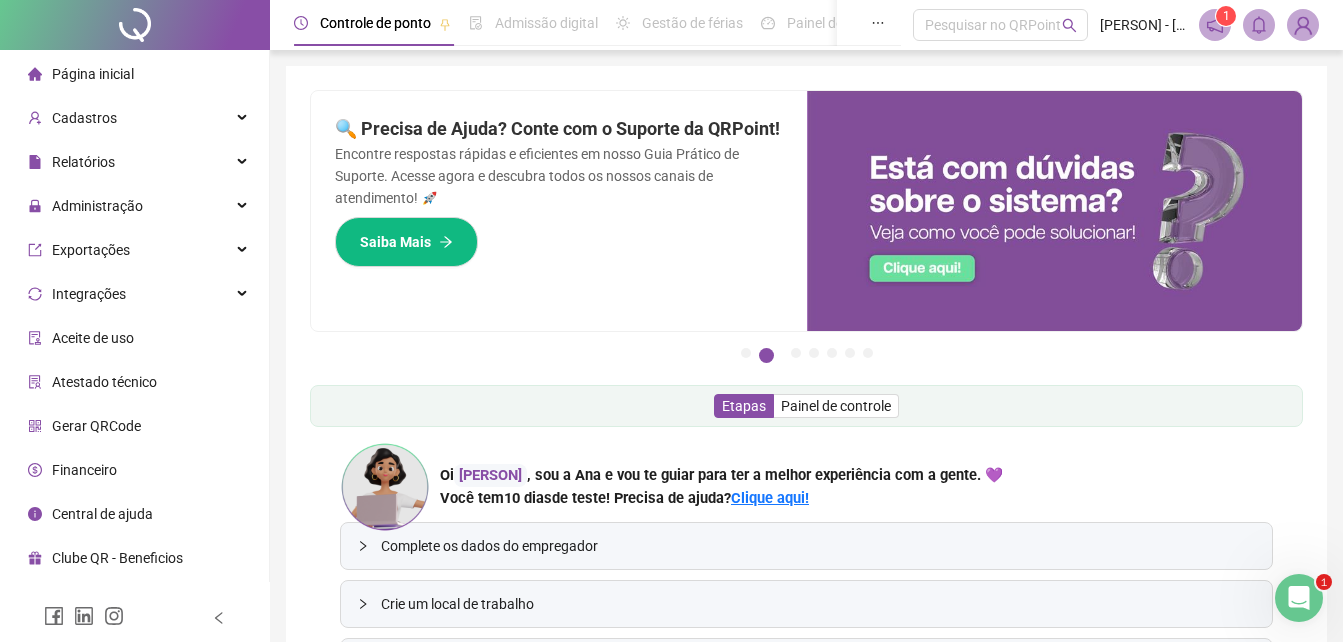 click at bounding box center [1303, 25] 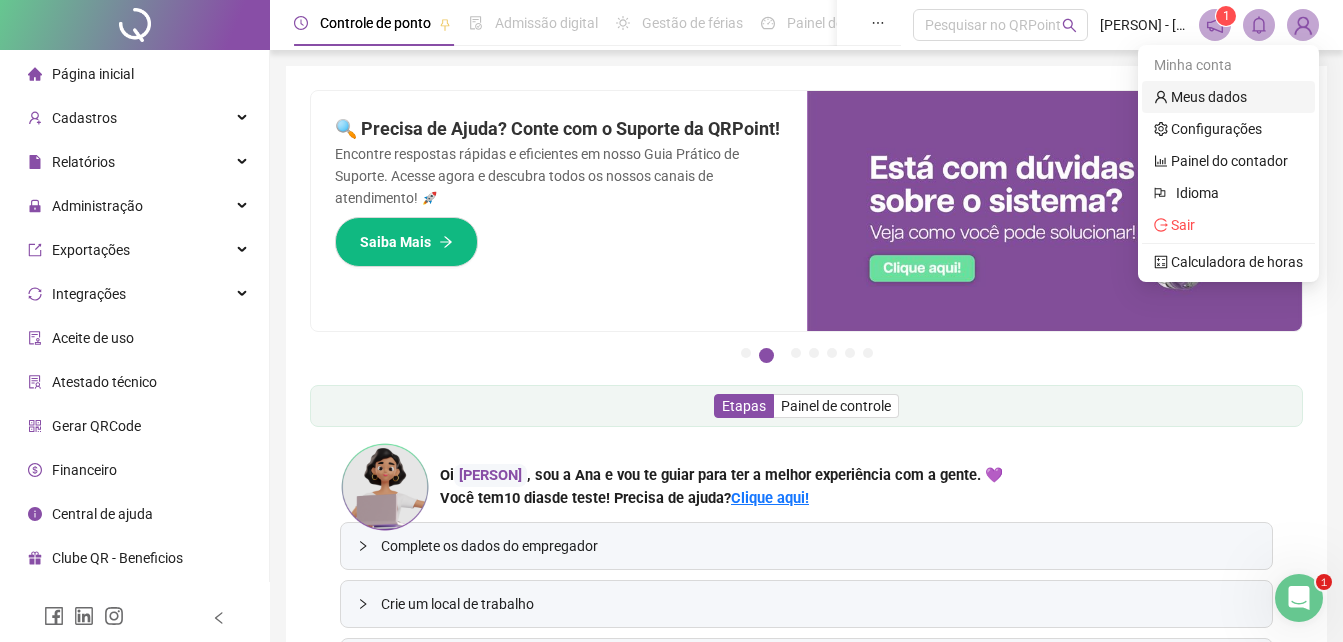 click on "Meus dados" at bounding box center (1200, 97) 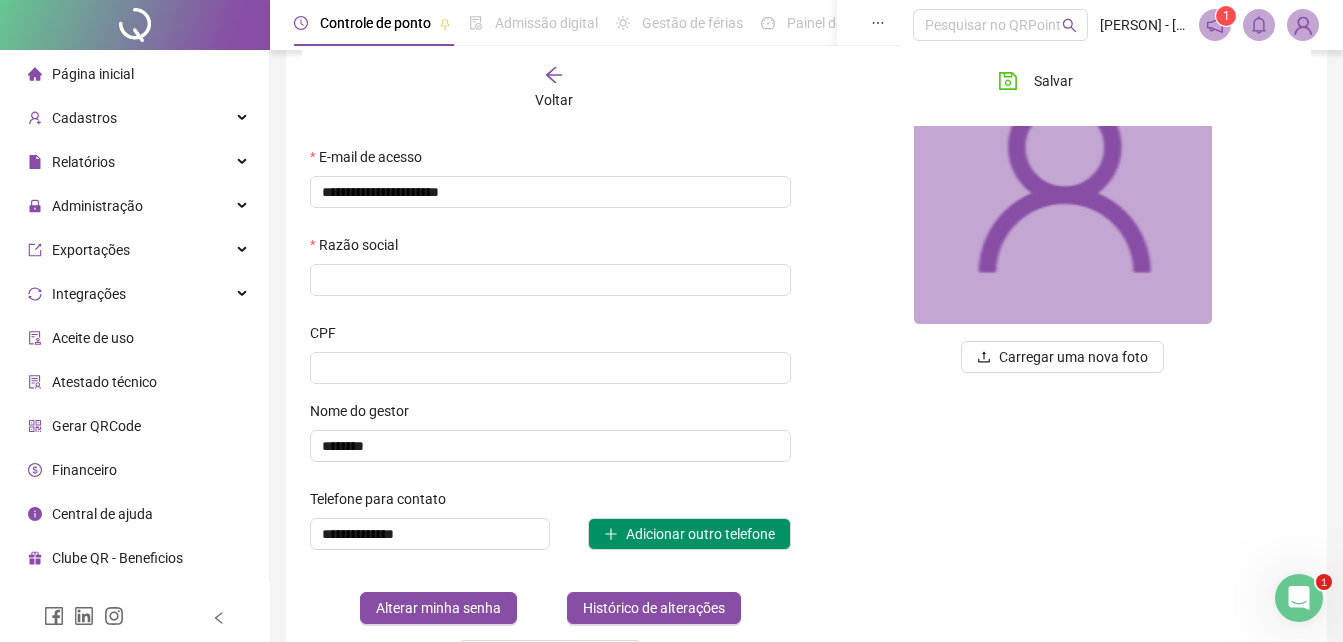 scroll, scrollTop: 100, scrollLeft: 0, axis: vertical 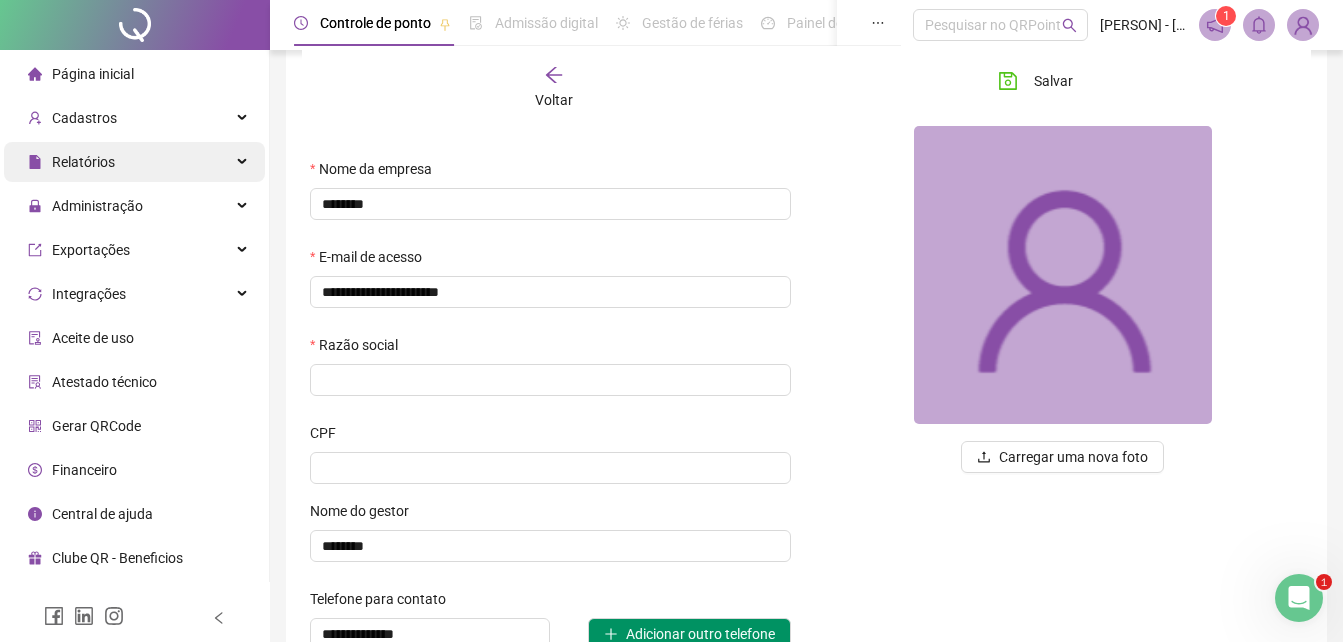click on "Relatórios" at bounding box center [83, 162] 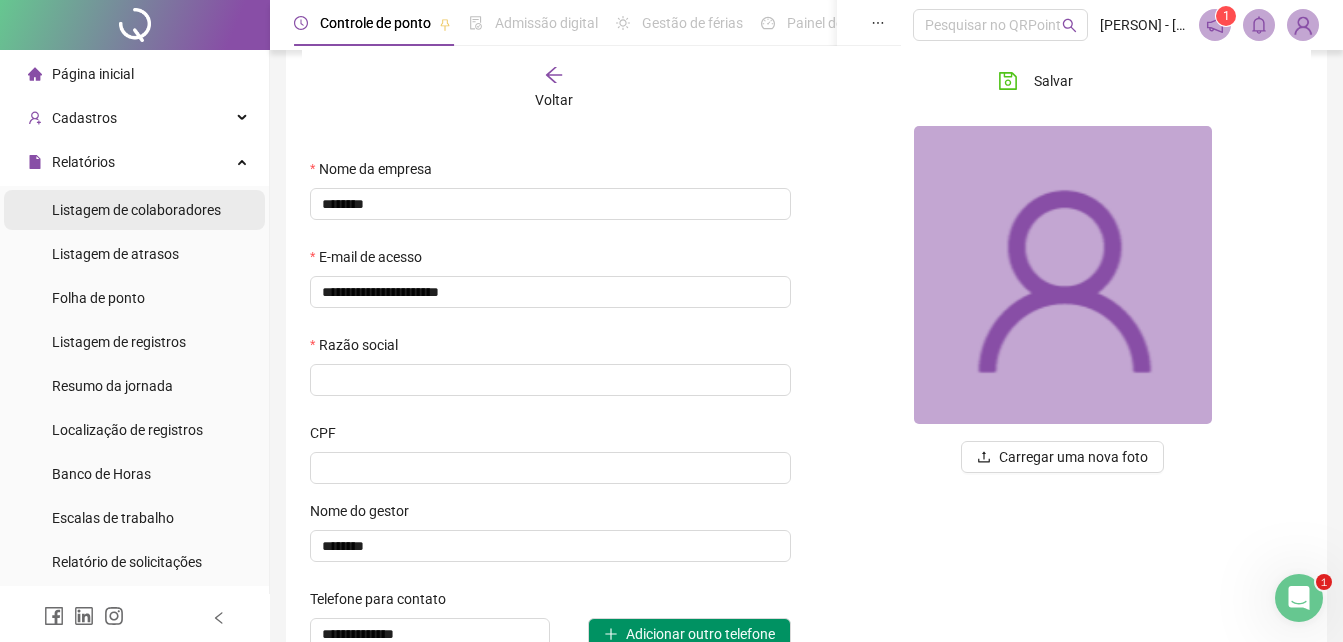 click on "Listagem de colaboradores" at bounding box center [136, 210] 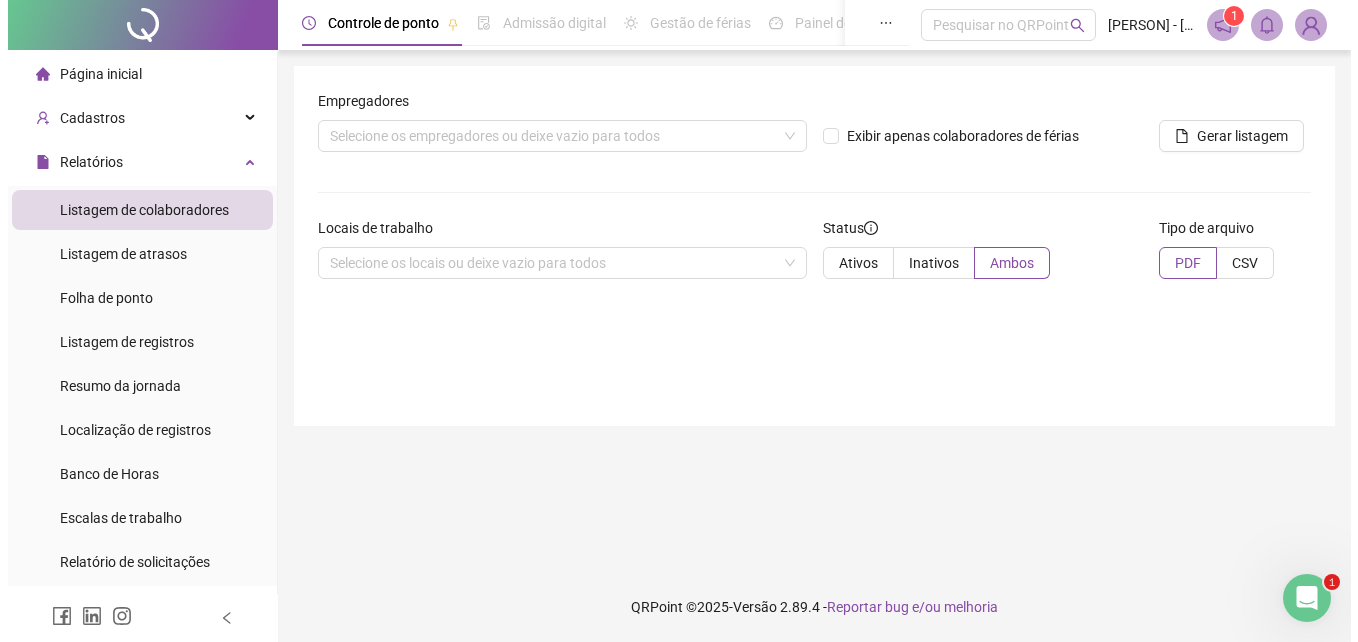 scroll, scrollTop: 0, scrollLeft: 0, axis: both 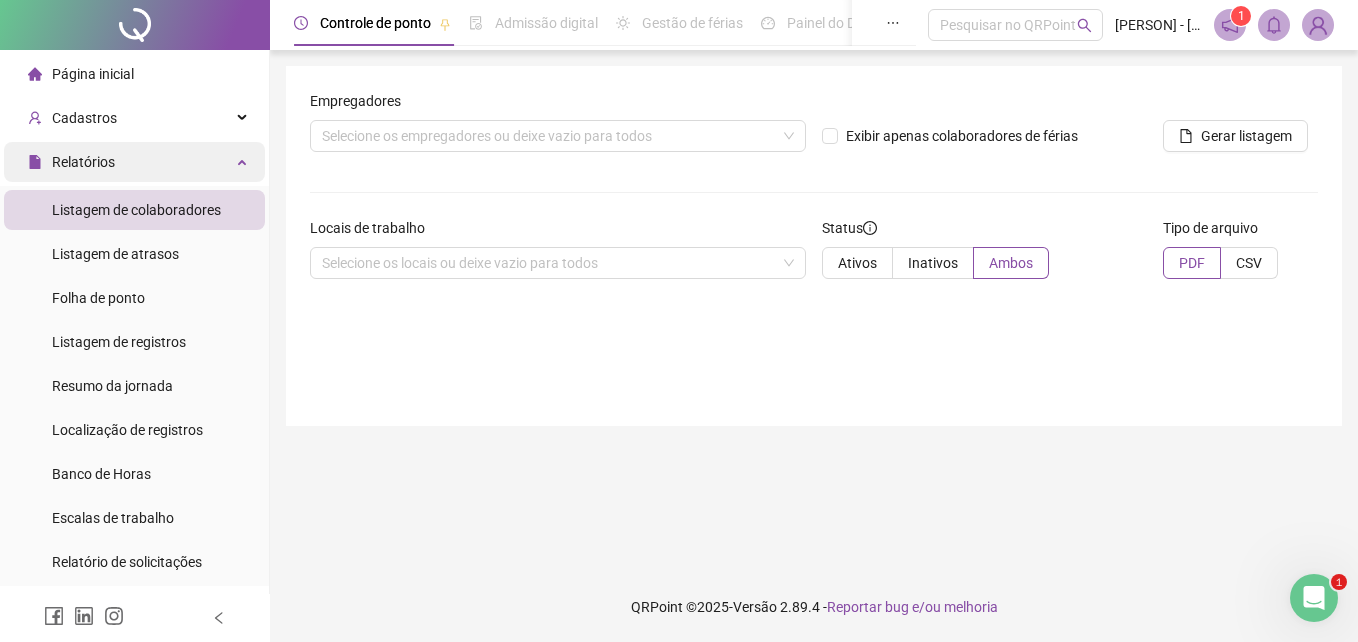 click on "Relatórios" at bounding box center [83, 162] 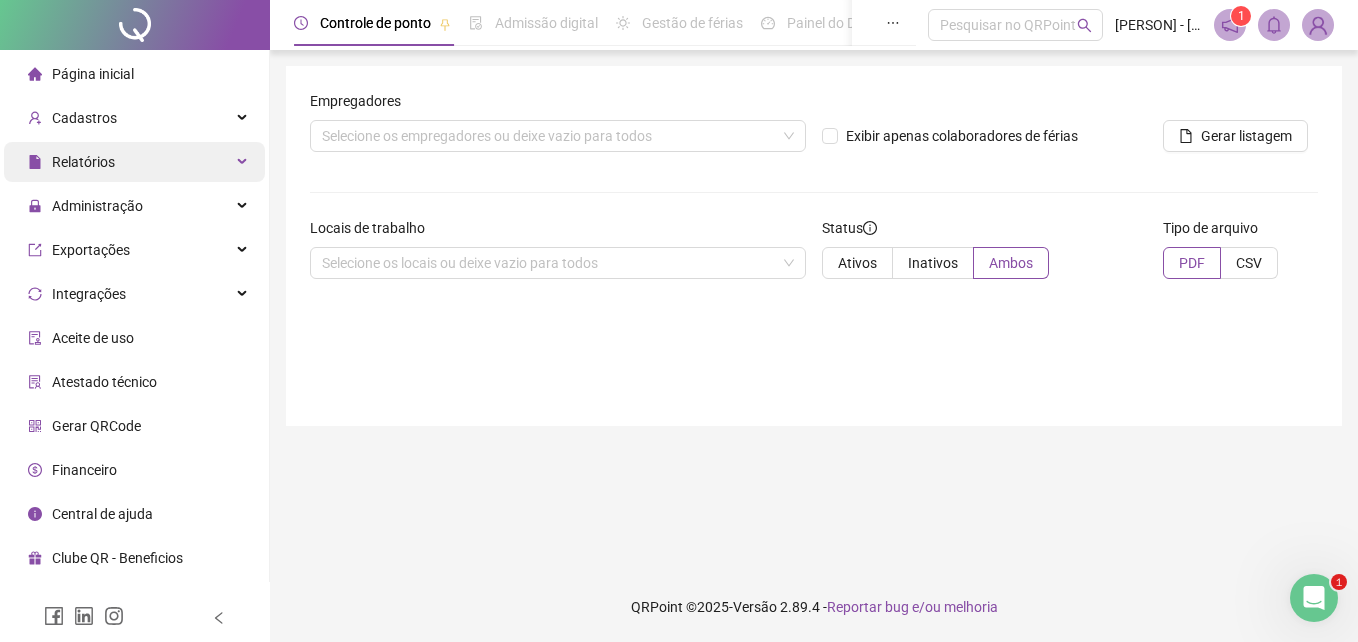 click on "Relatórios" at bounding box center [83, 162] 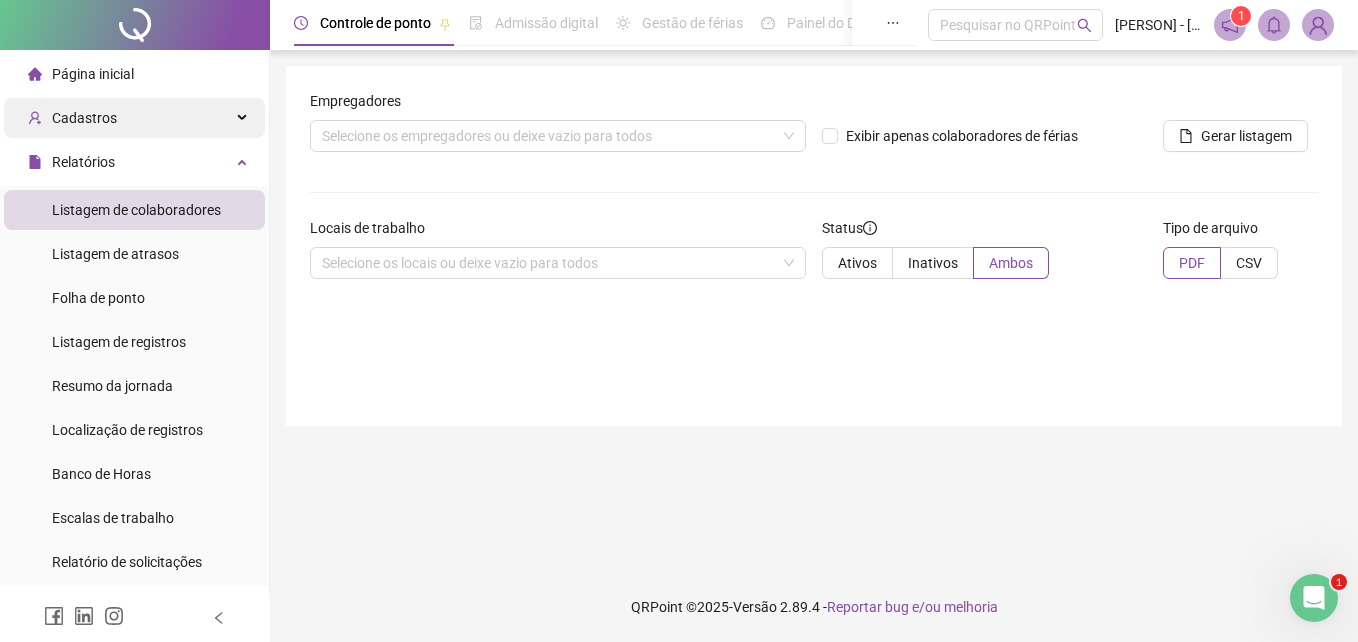 click on "Cadastros" at bounding box center [84, 118] 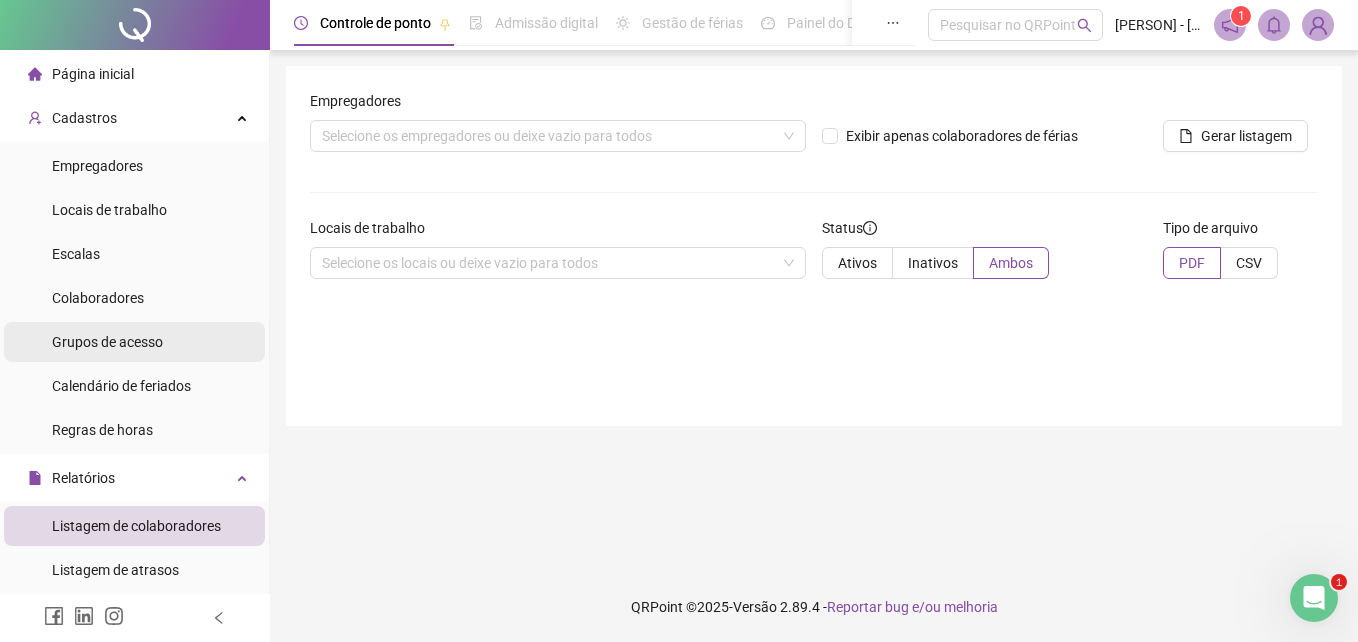 click on "Grupos de acesso" at bounding box center [107, 342] 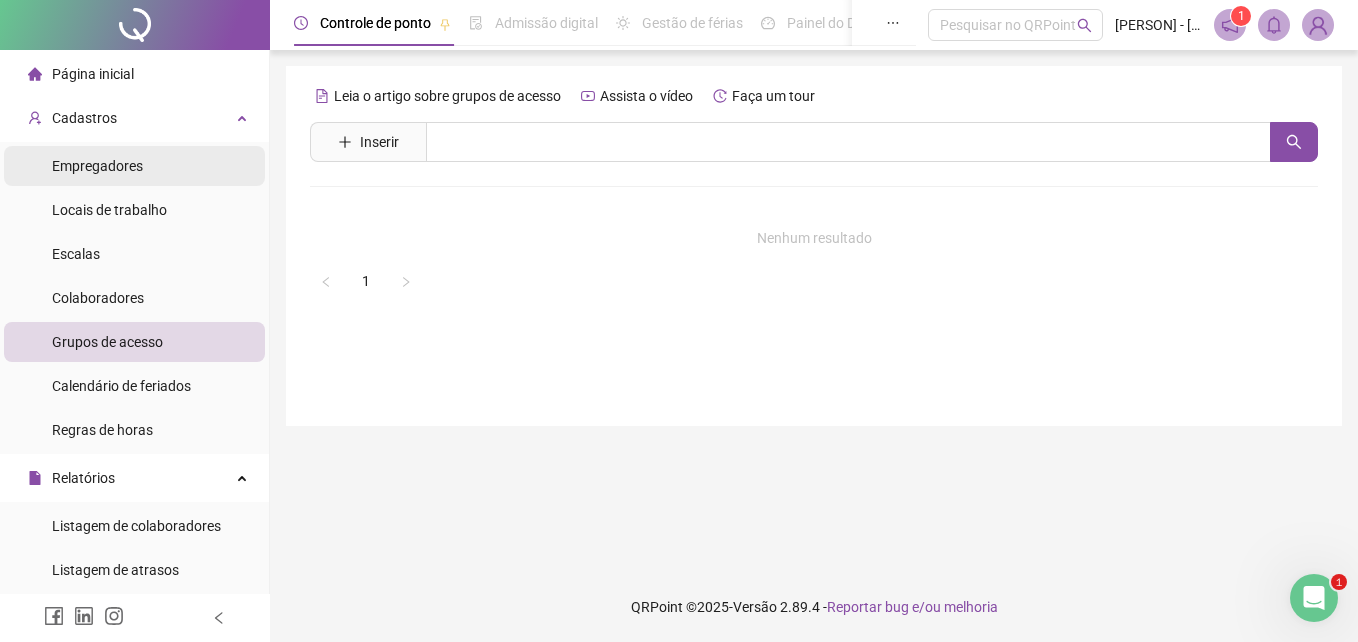 click on "Empregadores" at bounding box center (97, 166) 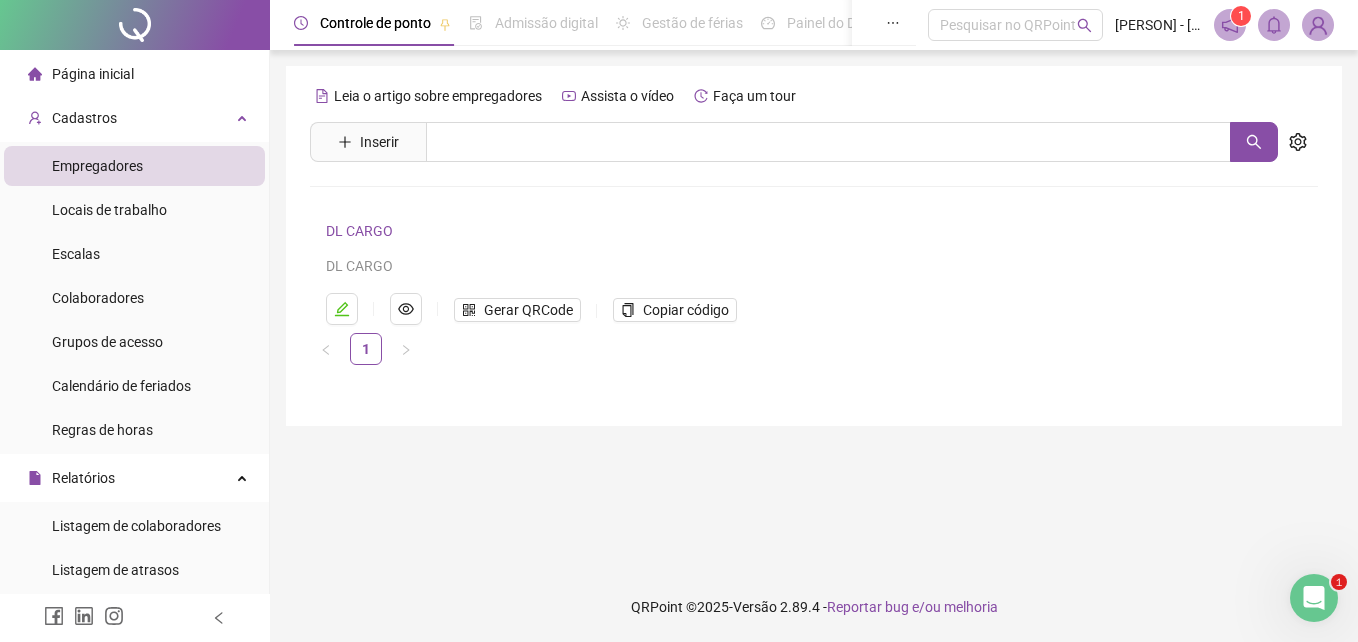 click on "Página inicial" at bounding box center [93, 74] 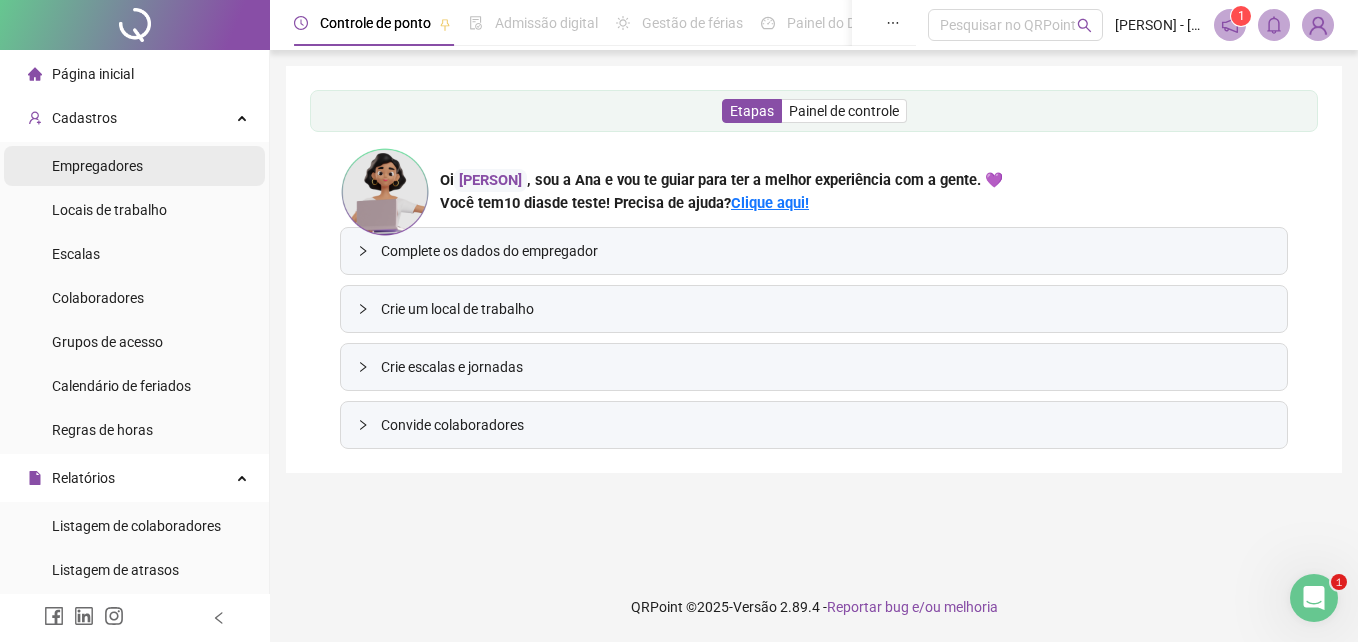 click on "Empregadores" at bounding box center [97, 166] 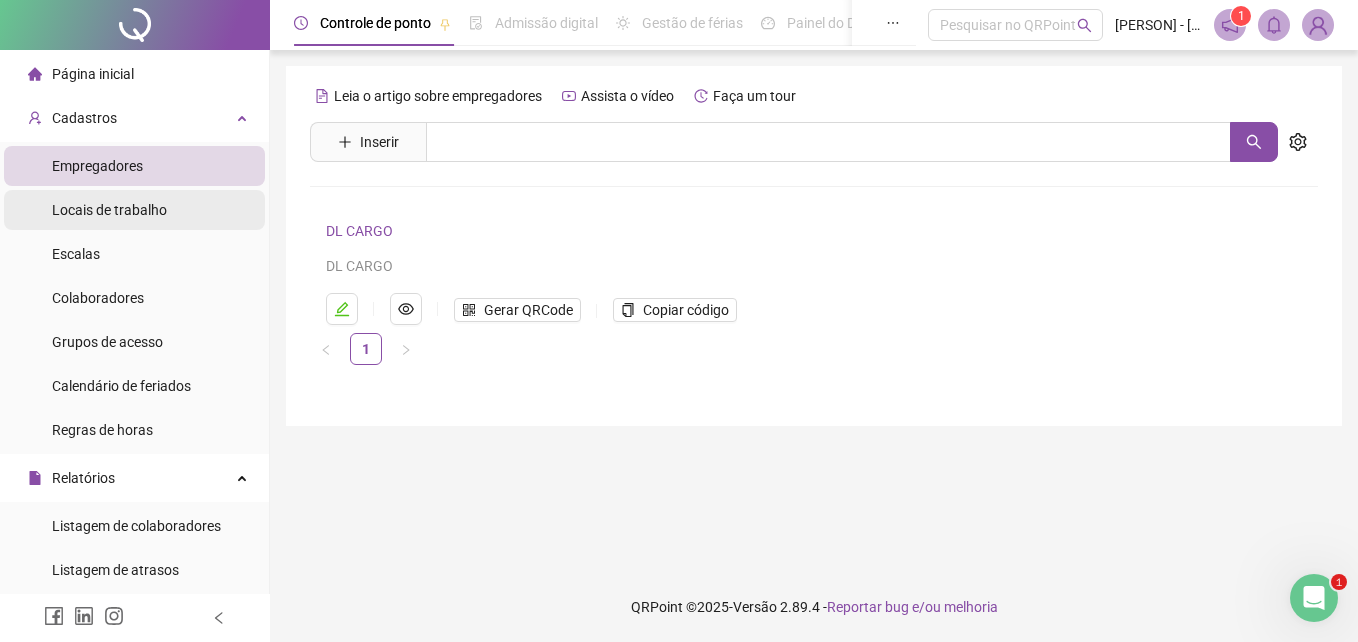 click on "Locais de trabalho" at bounding box center [109, 210] 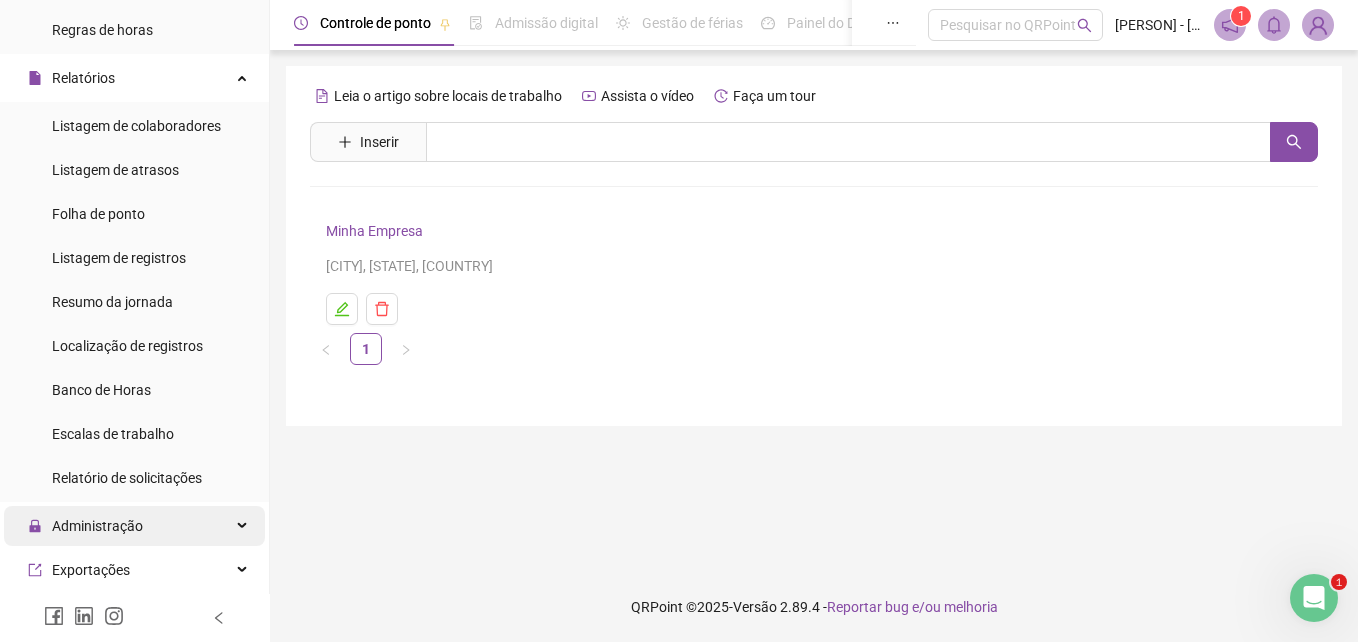 scroll, scrollTop: 500, scrollLeft: 0, axis: vertical 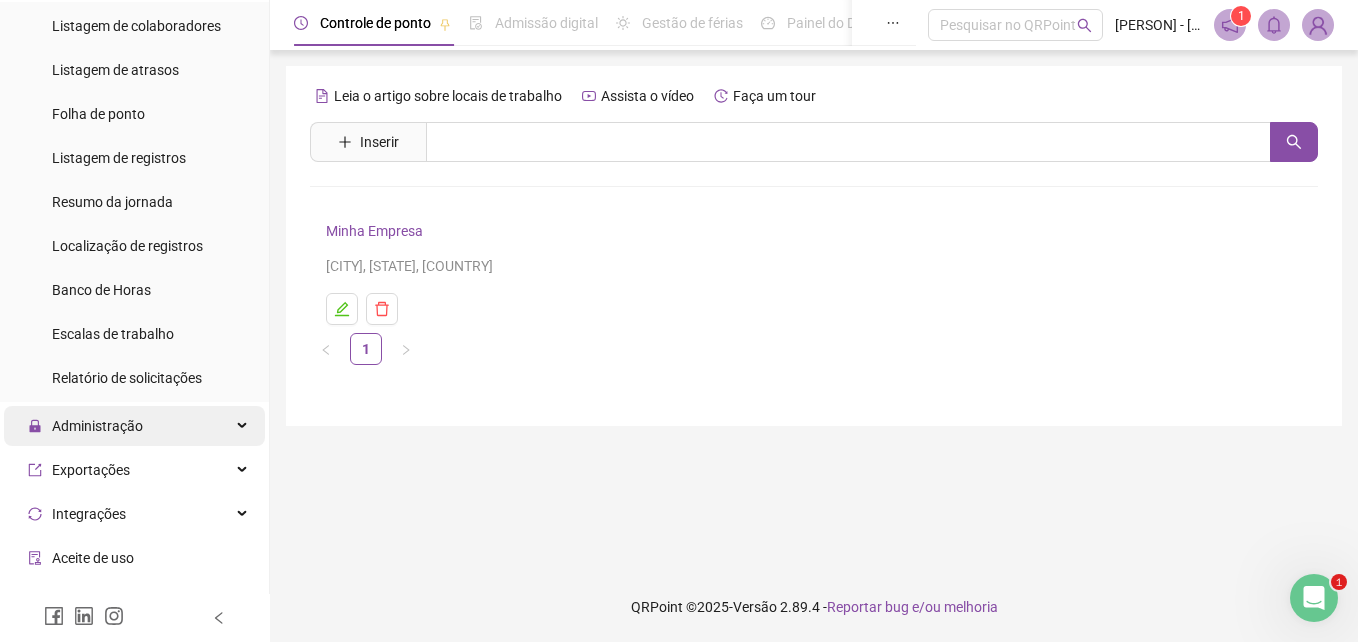 click on "Administração" at bounding box center [97, 426] 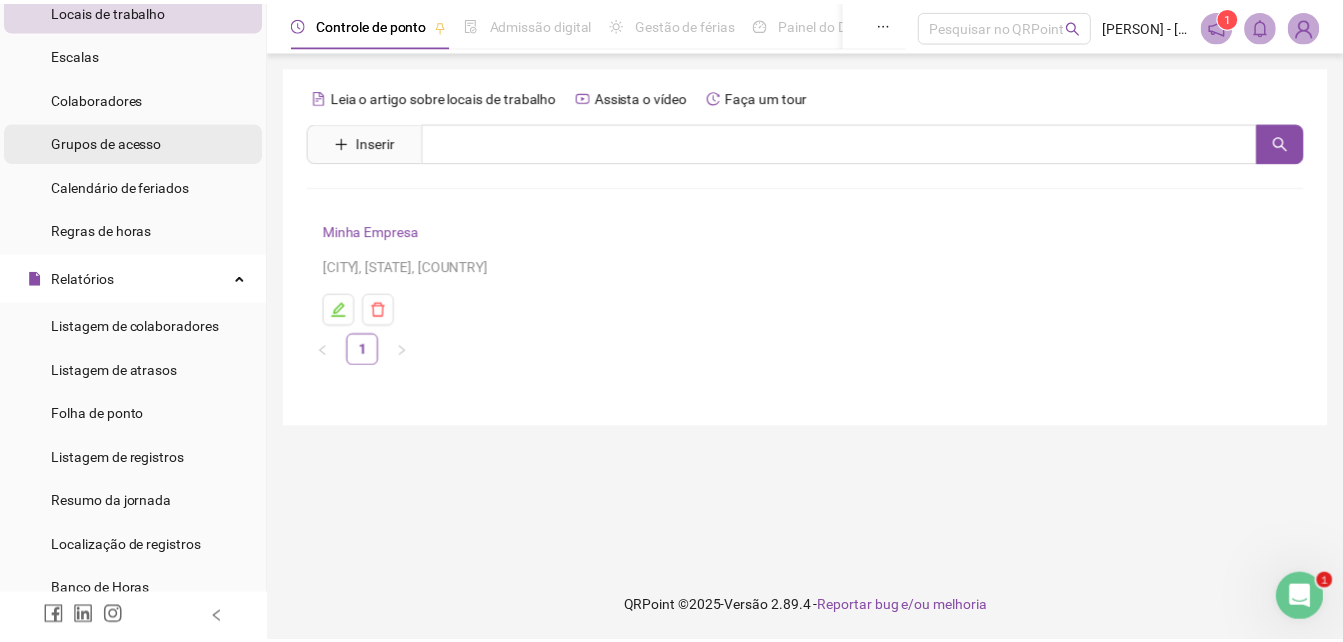 scroll, scrollTop: 0, scrollLeft: 0, axis: both 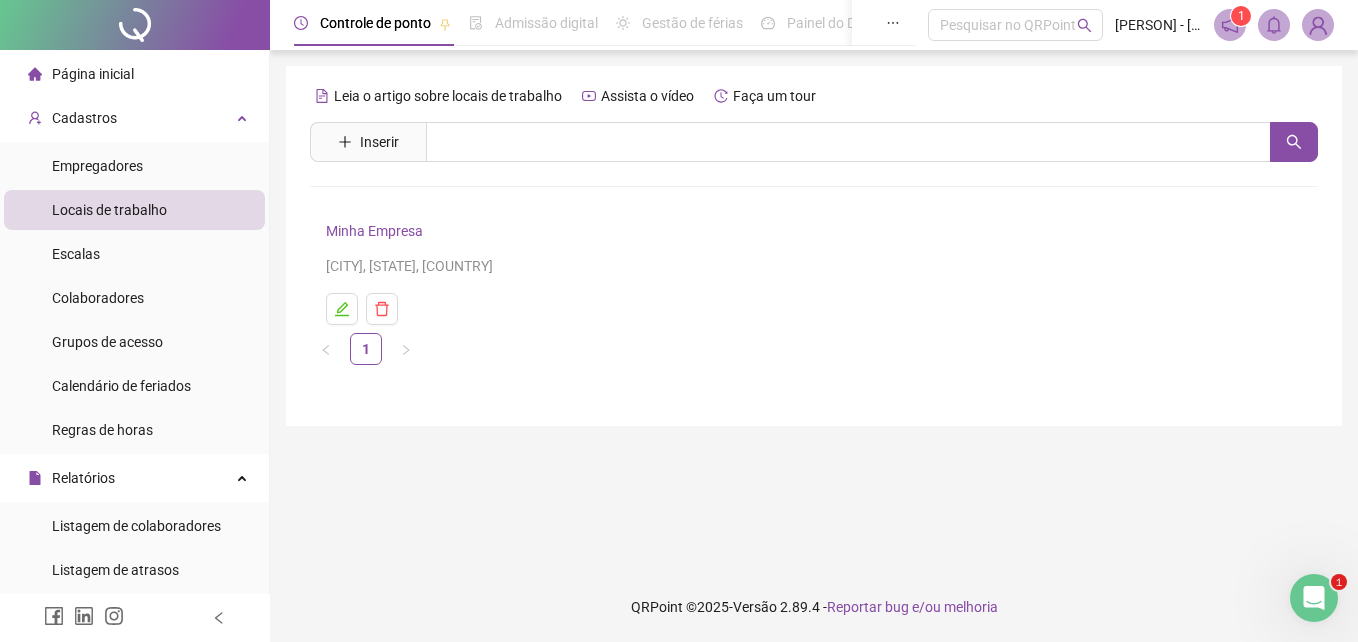 click on "Página inicial" at bounding box center (93, 74) 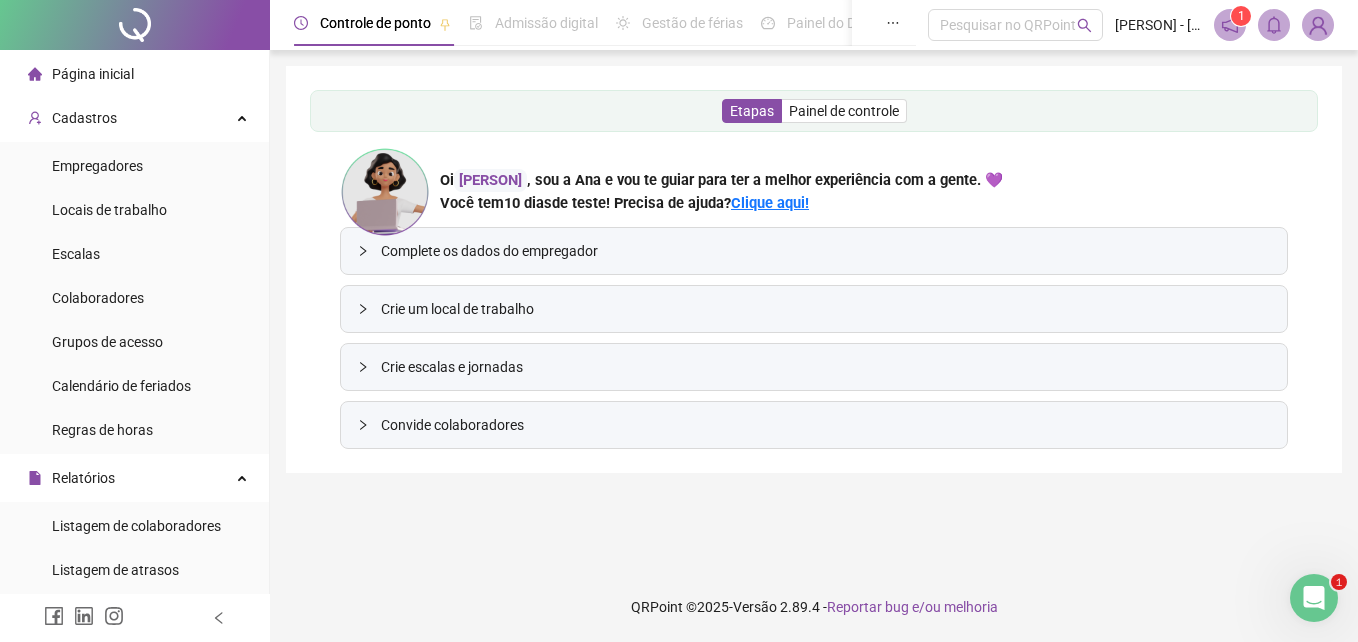 click at bounding box center [1318, 25] 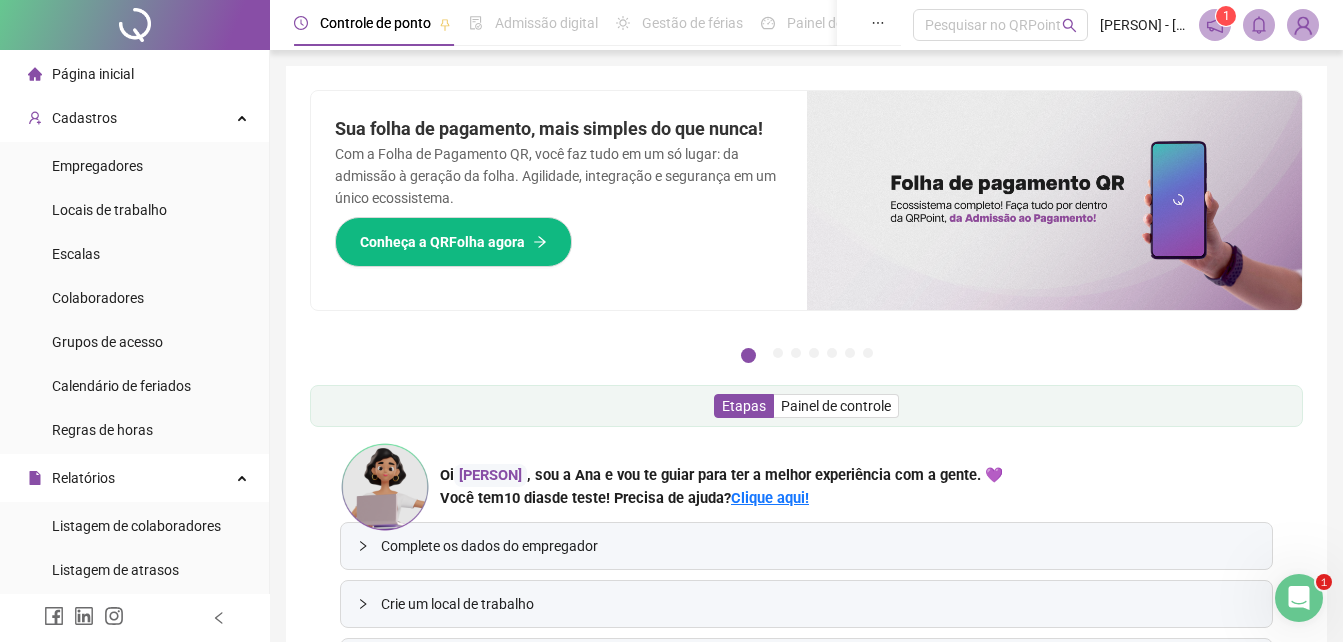 click at bounding box center (1303, 25) 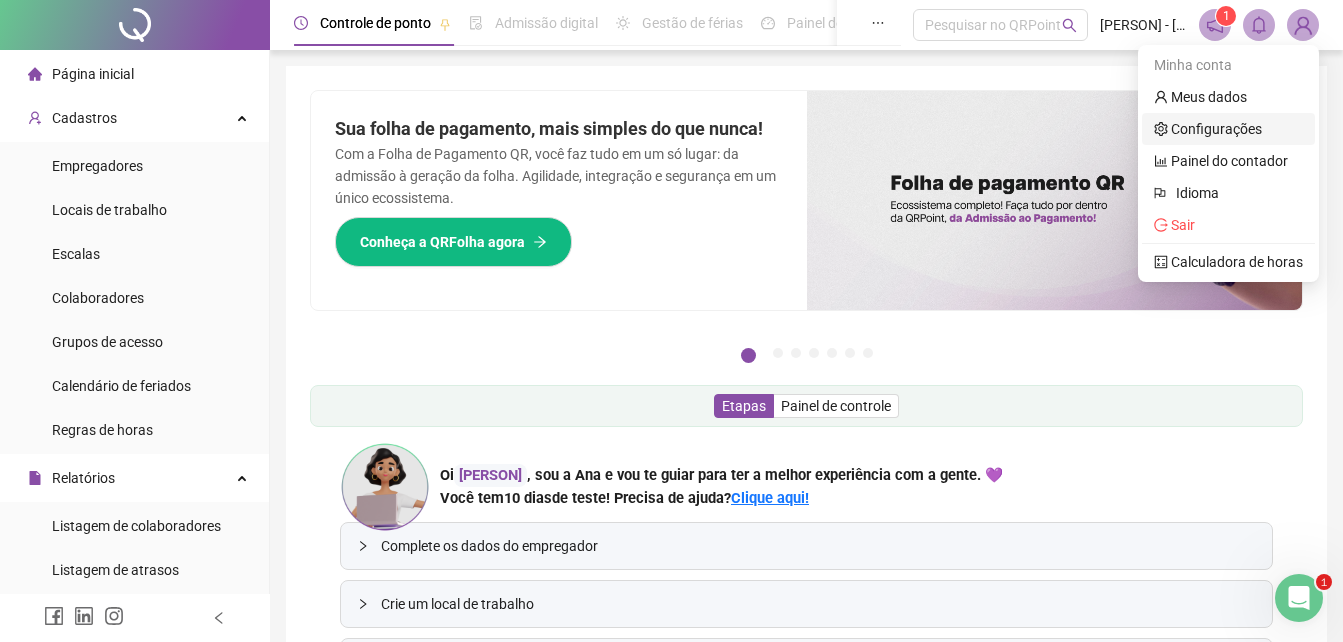 click on "Configurações" at bounding box center (1208, 129) 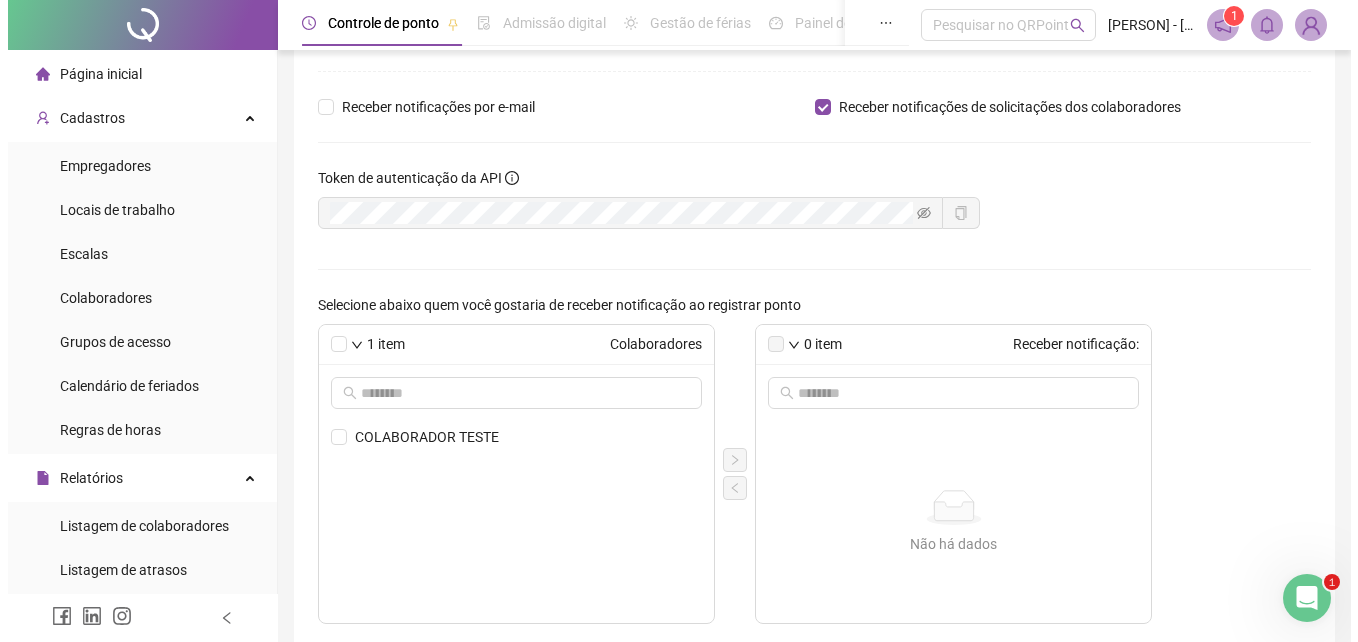 scroll, scrollTop: 173, scrollLeft: 0, axis: vertical 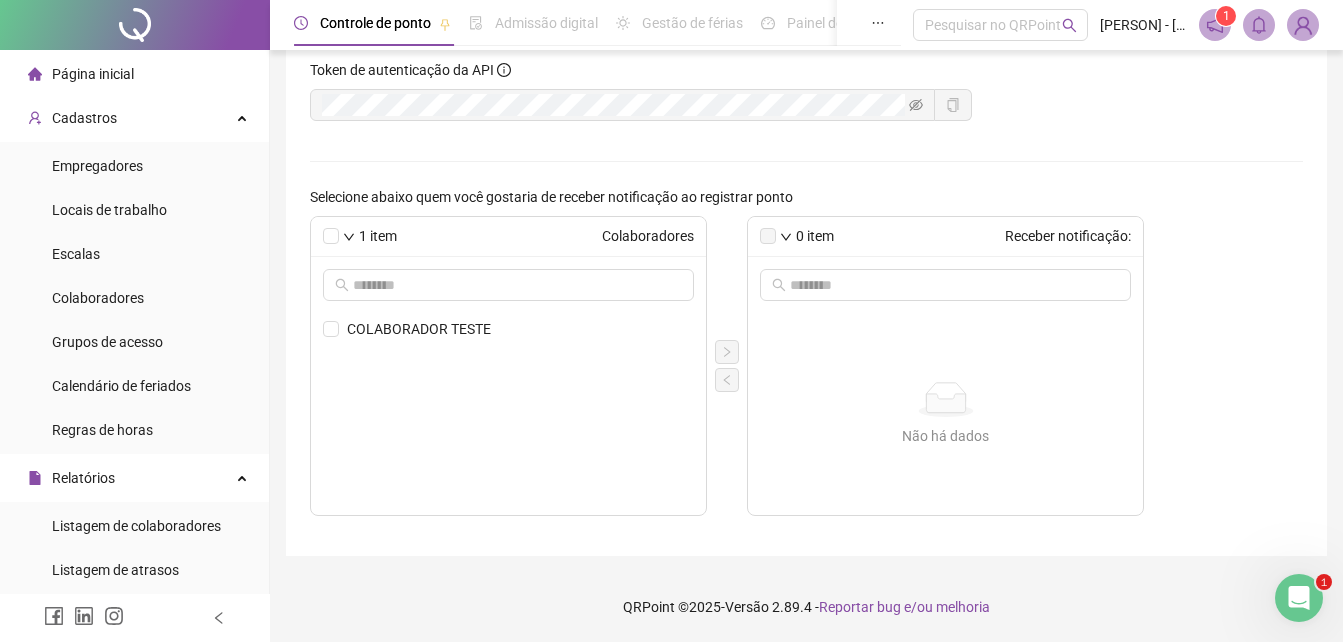 click at bounding box center (1303, 25) 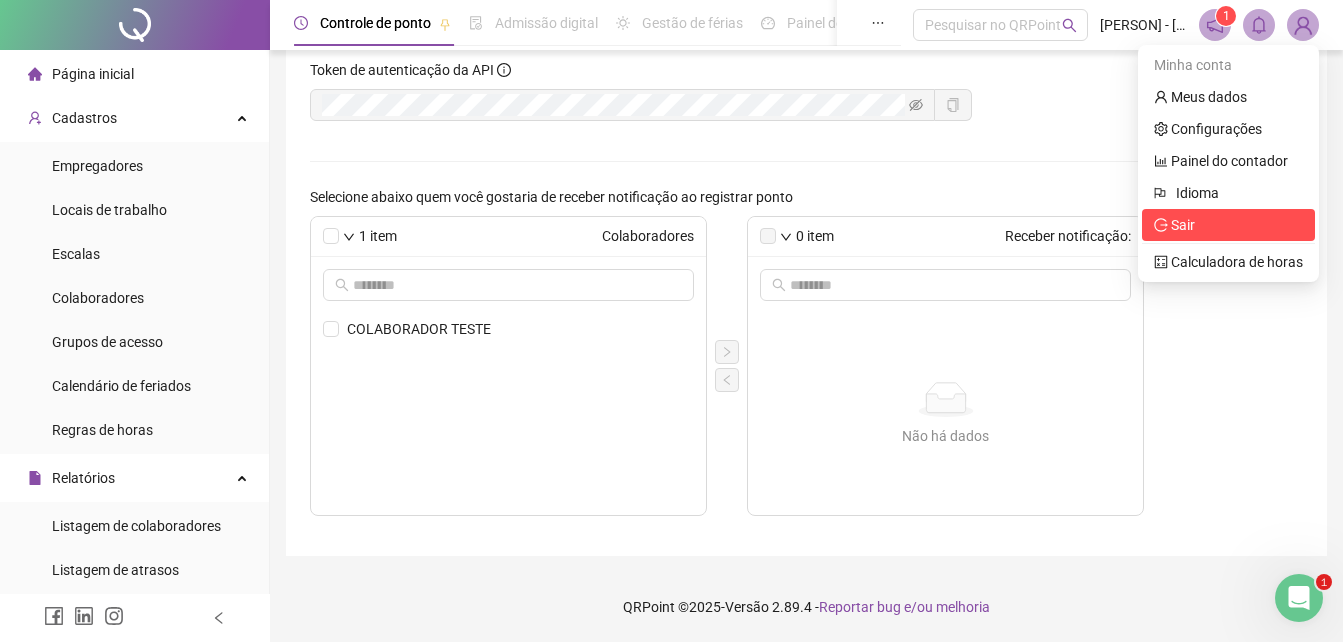 click on "Sair" at bounding box center (1183, 225) 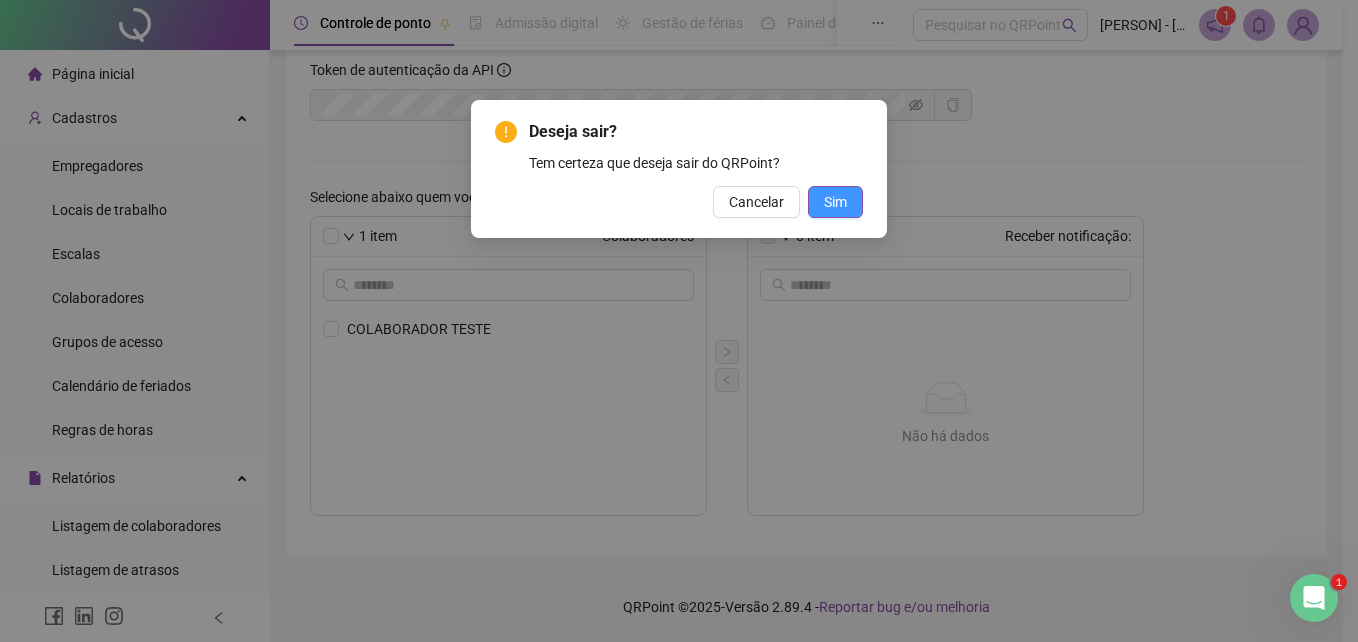 click on "Sim" at bounding box center [835, 202] 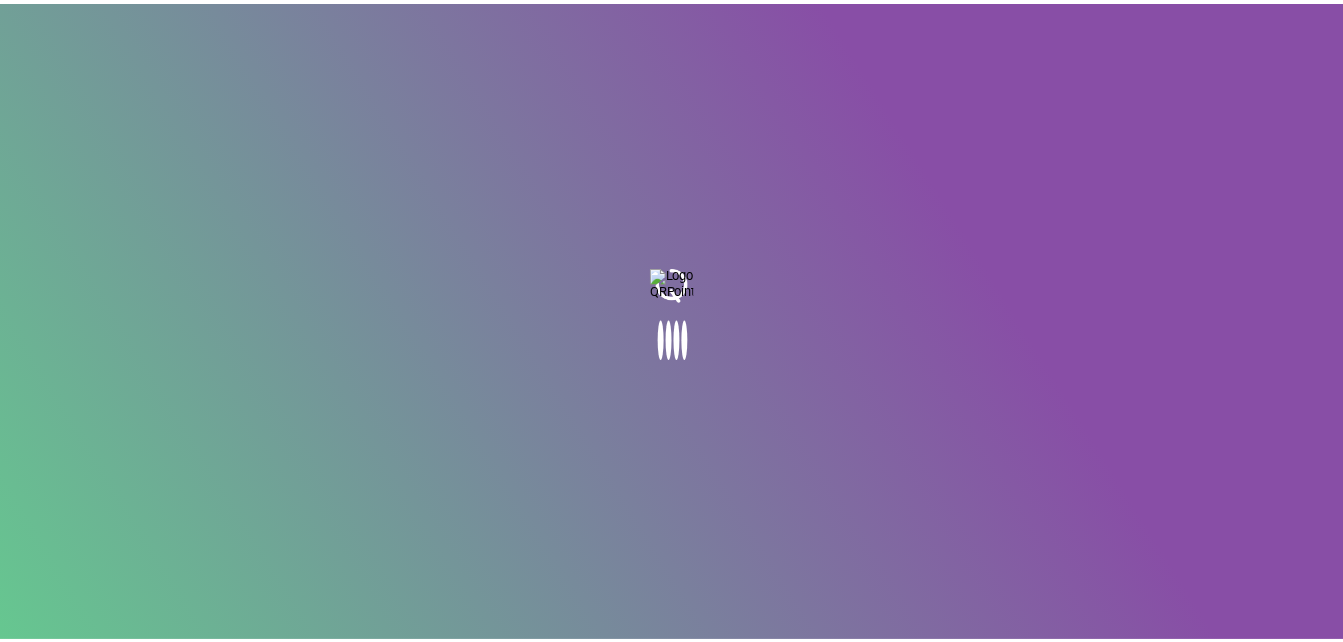 scroll, scrollTop: 0, scrollLeft: 0, axis: both 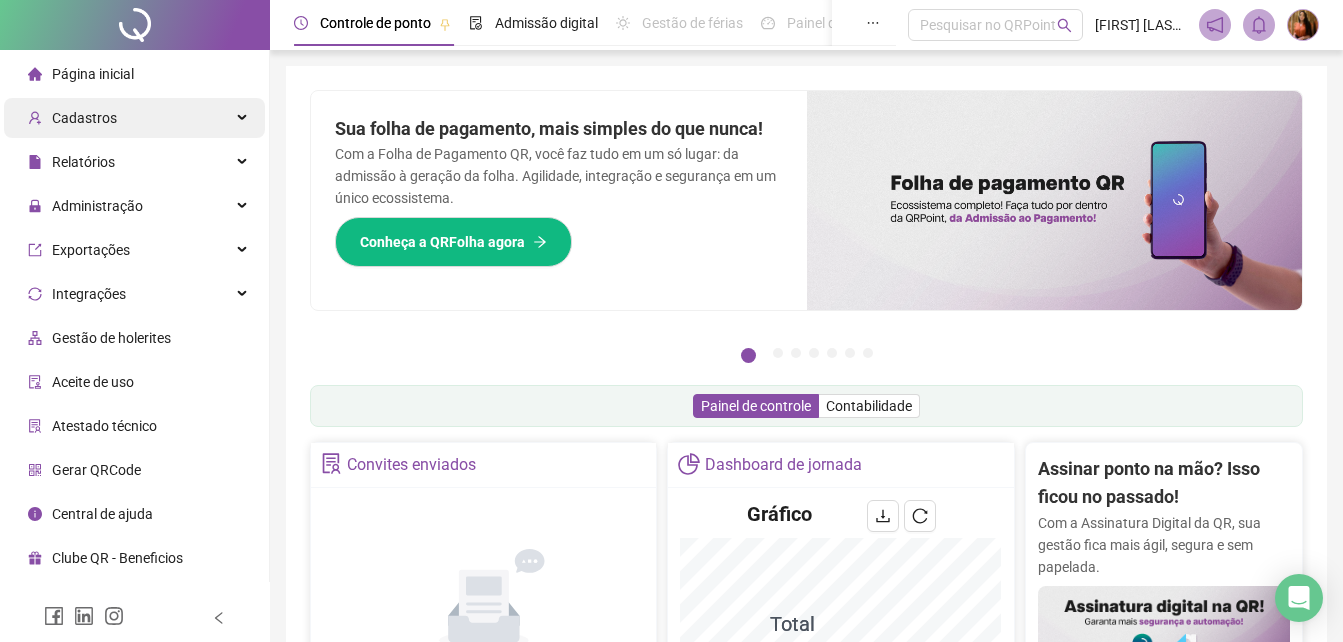 click on "Cadastros" at bounding box center [84, 118] 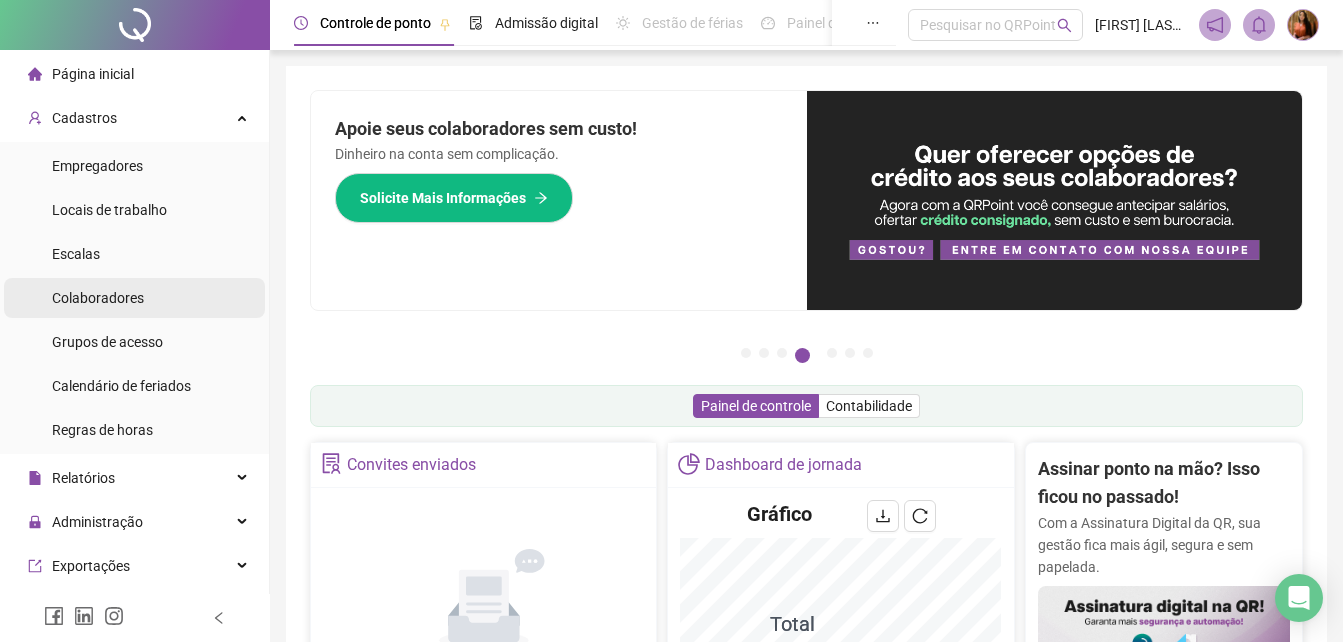 click on "Colaboradores" at bounding box center (98, 298) 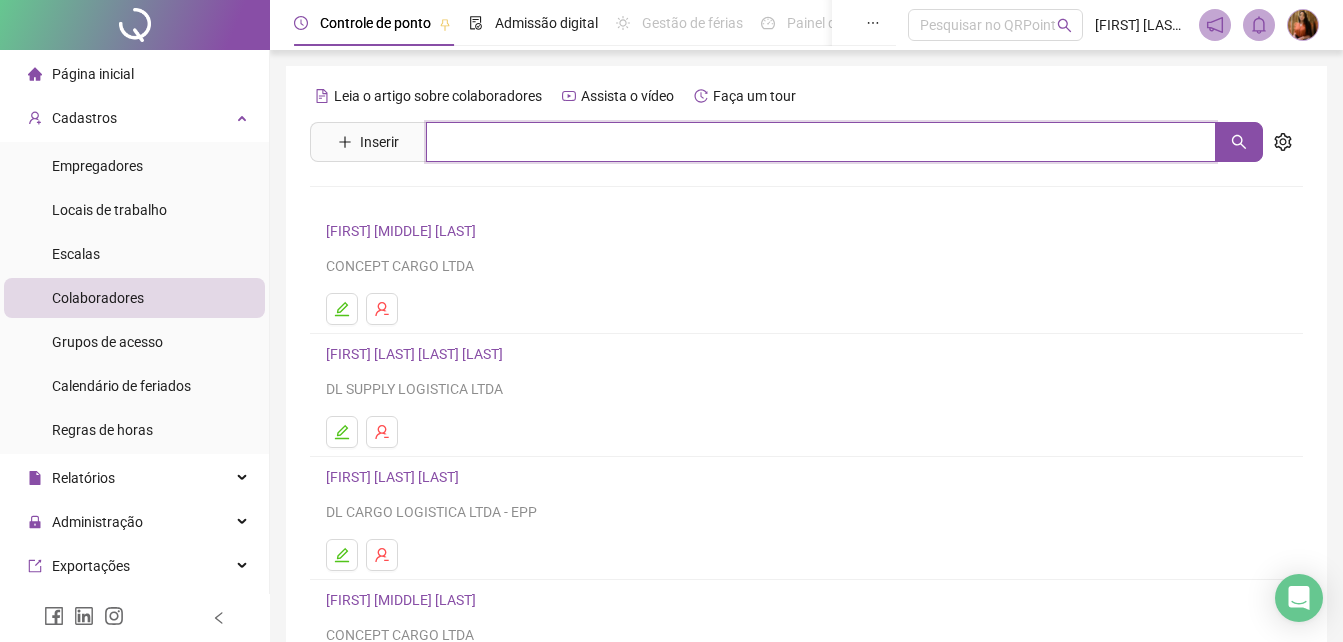 click at bounding box center [821, 142] 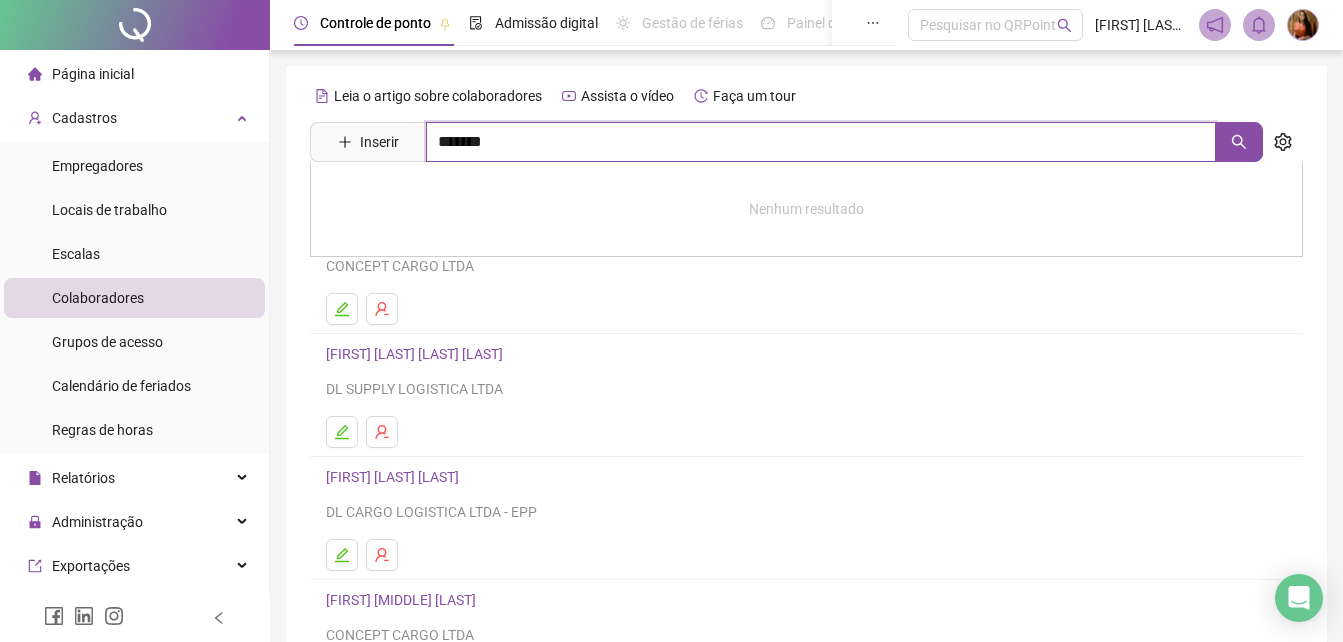type on "*******" 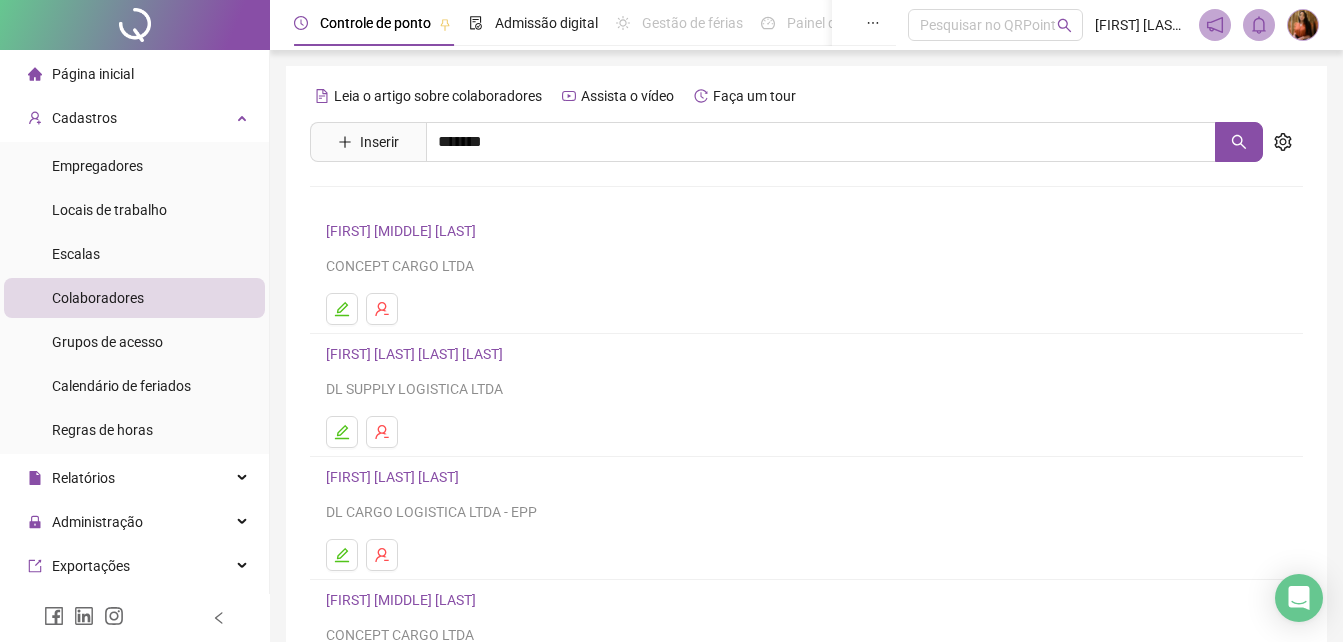 click on "[FIRST] [LAST] [LAST]" at bounding box center [391, 201] 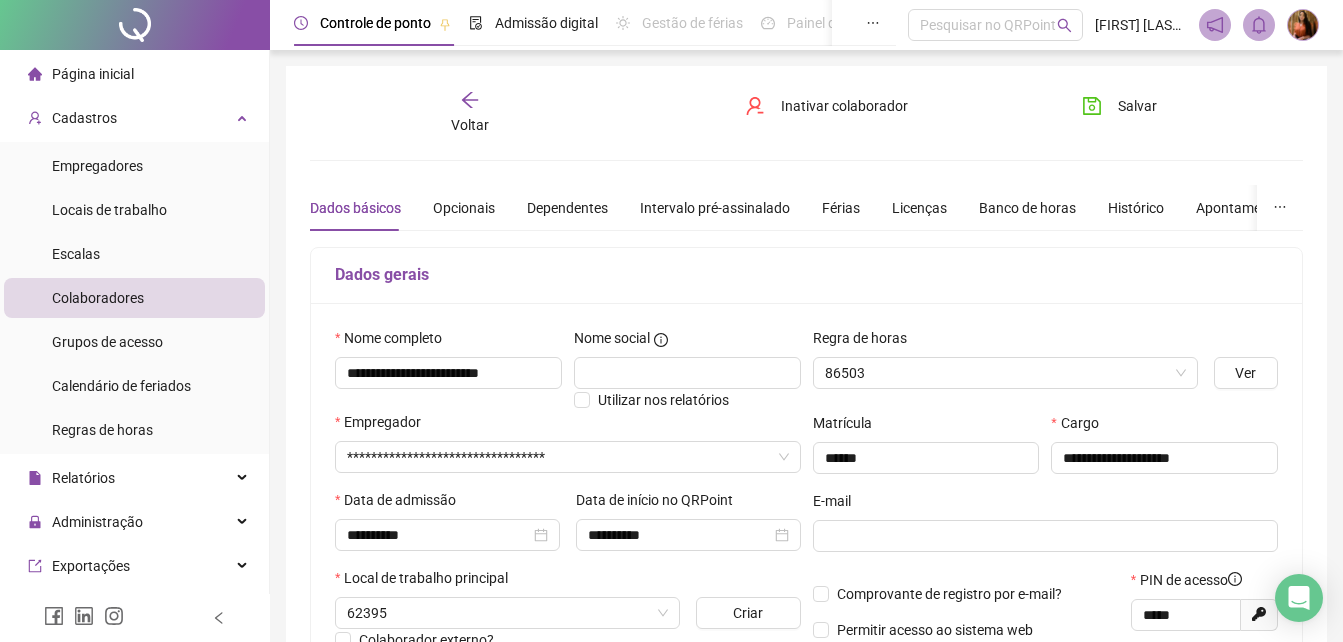 type on "**********" 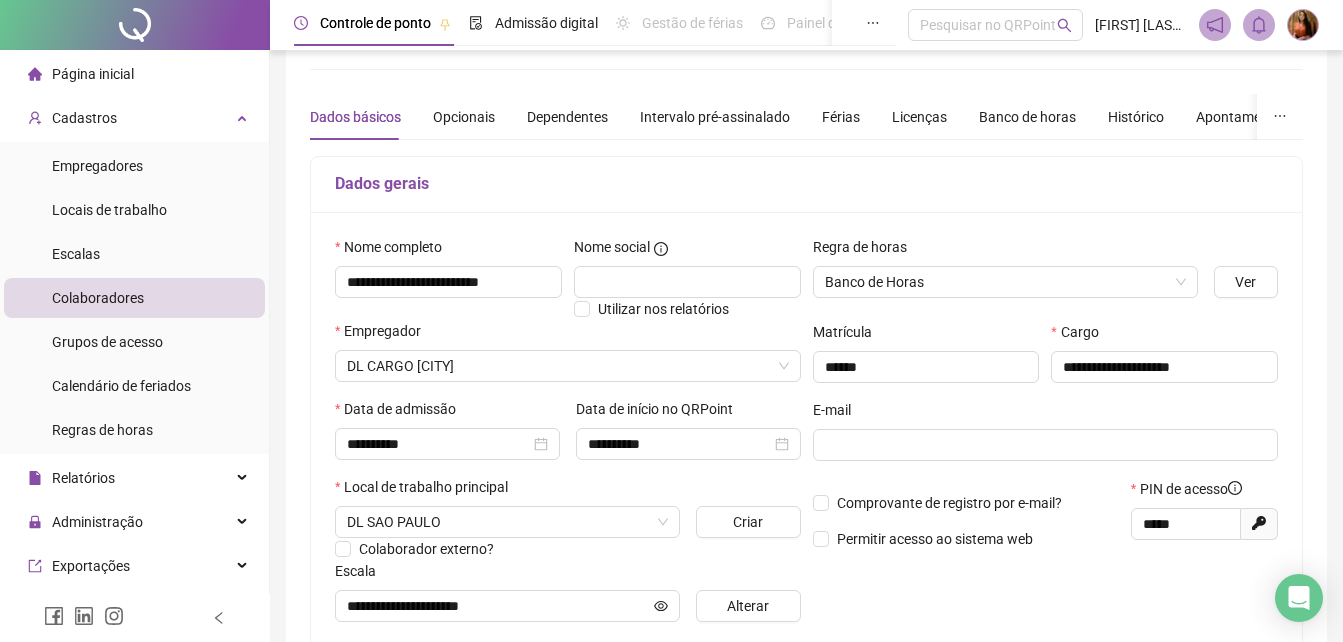 scroll, scrollTop: 0, scrollLeft: 0, axis: both 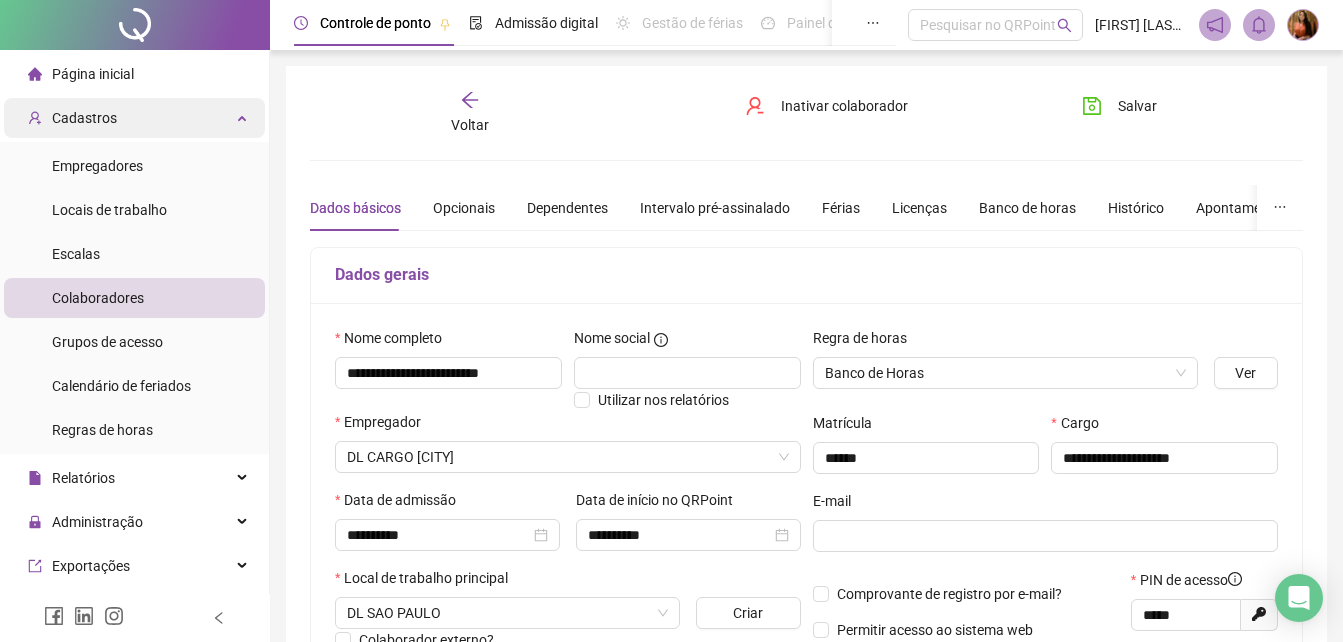 click on "Cadastros" at bounding box center [84, 118] 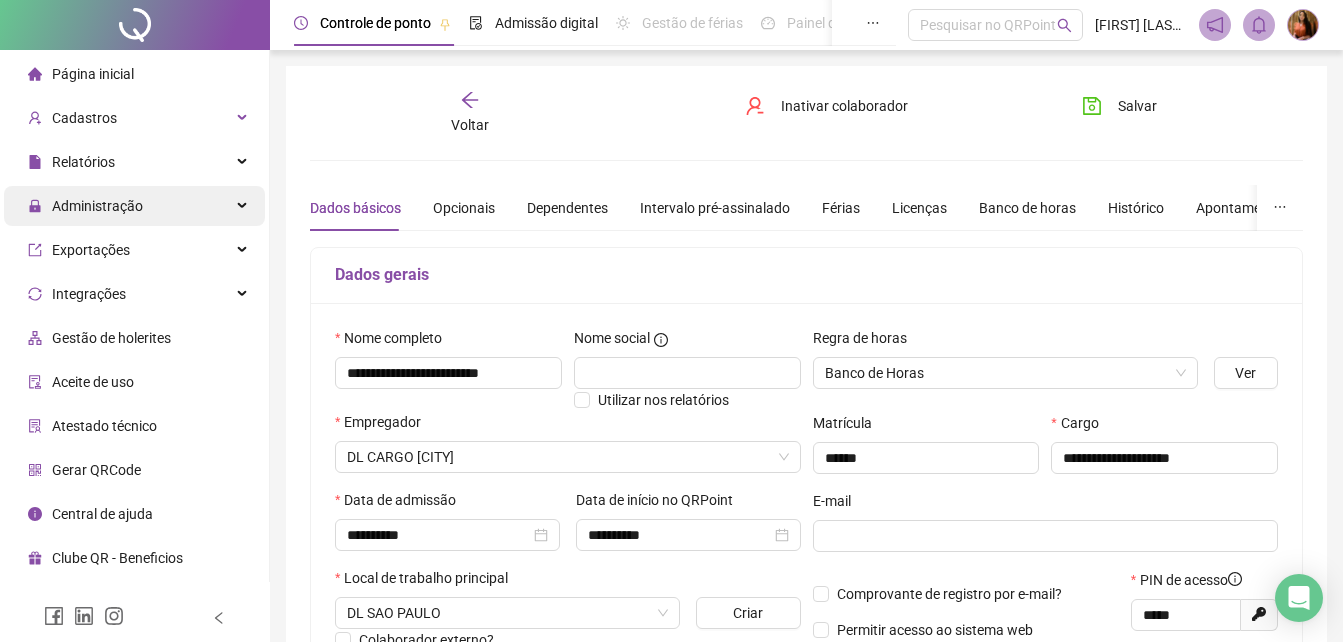 click on "Administração" at bounding box center (97, 206) 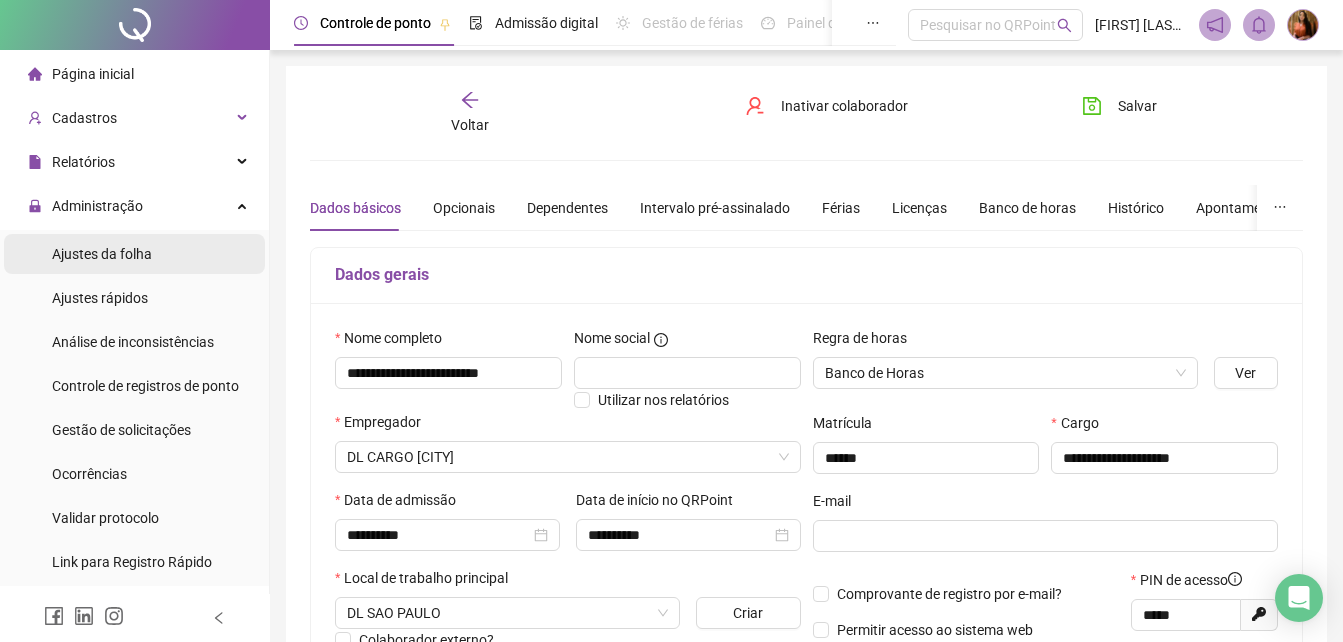 click on "Ajustes da folha" at bounding box center [102, 254] 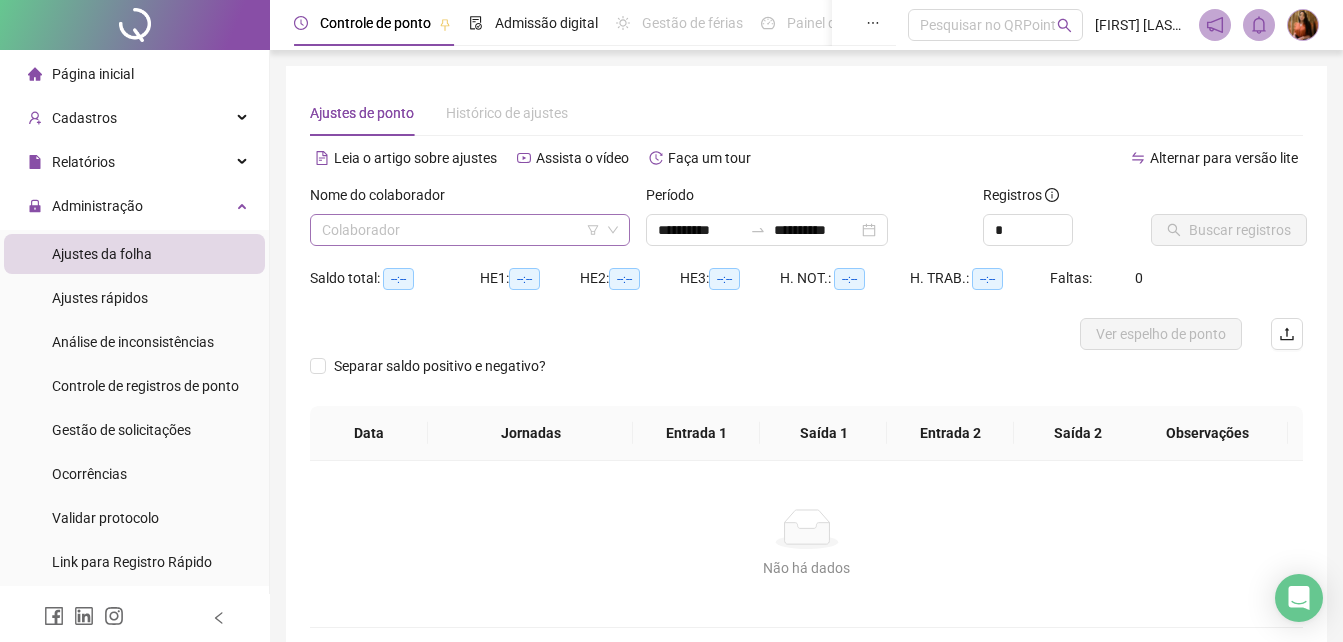 click at bounding box center [461, 230] 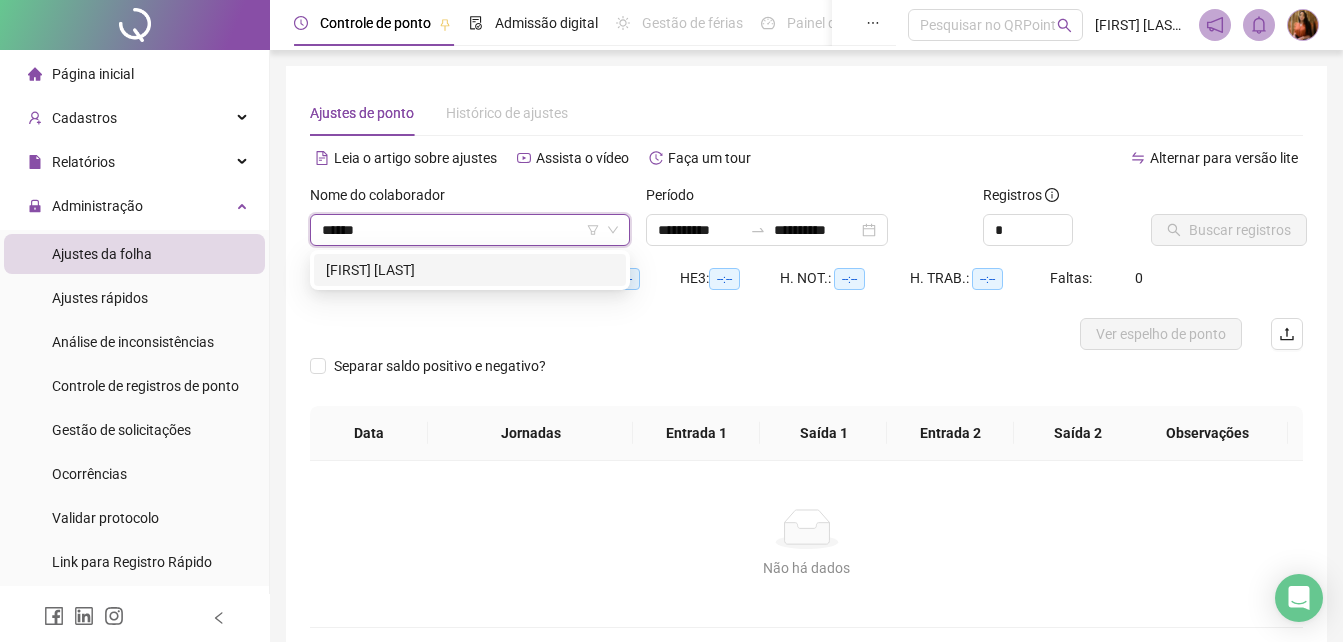 type on "*******" 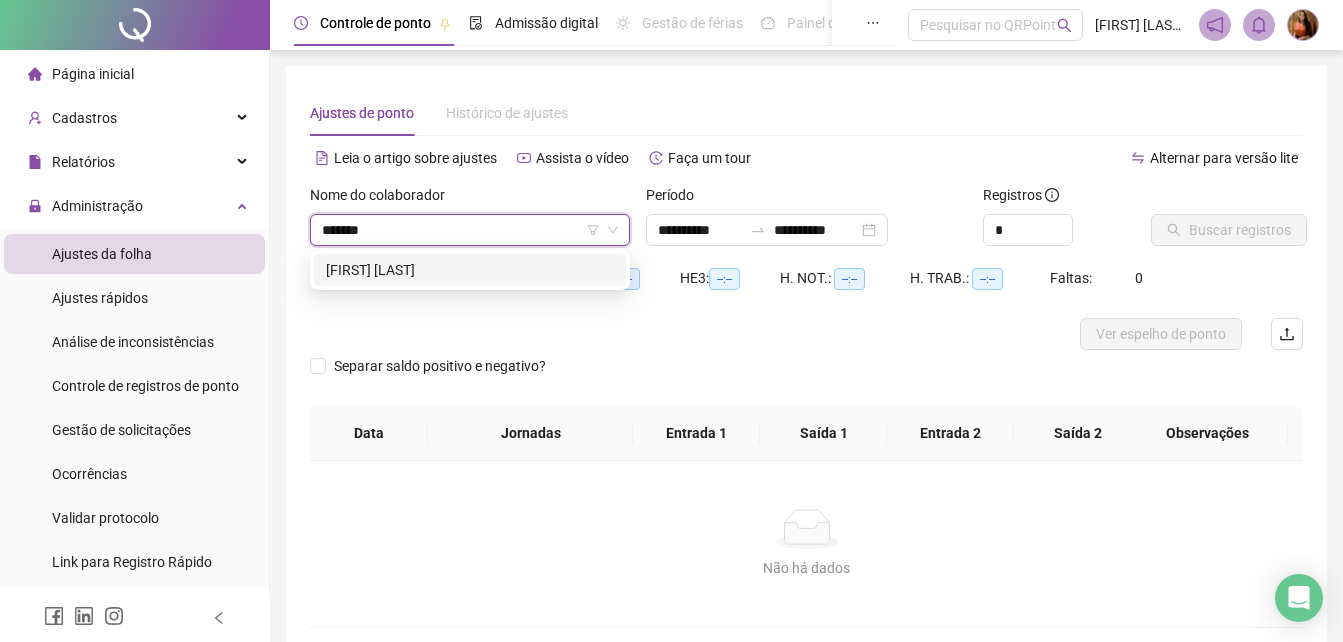 click on "[FIRST] [LAST] [LAST]" at bounding box center (470, 270) 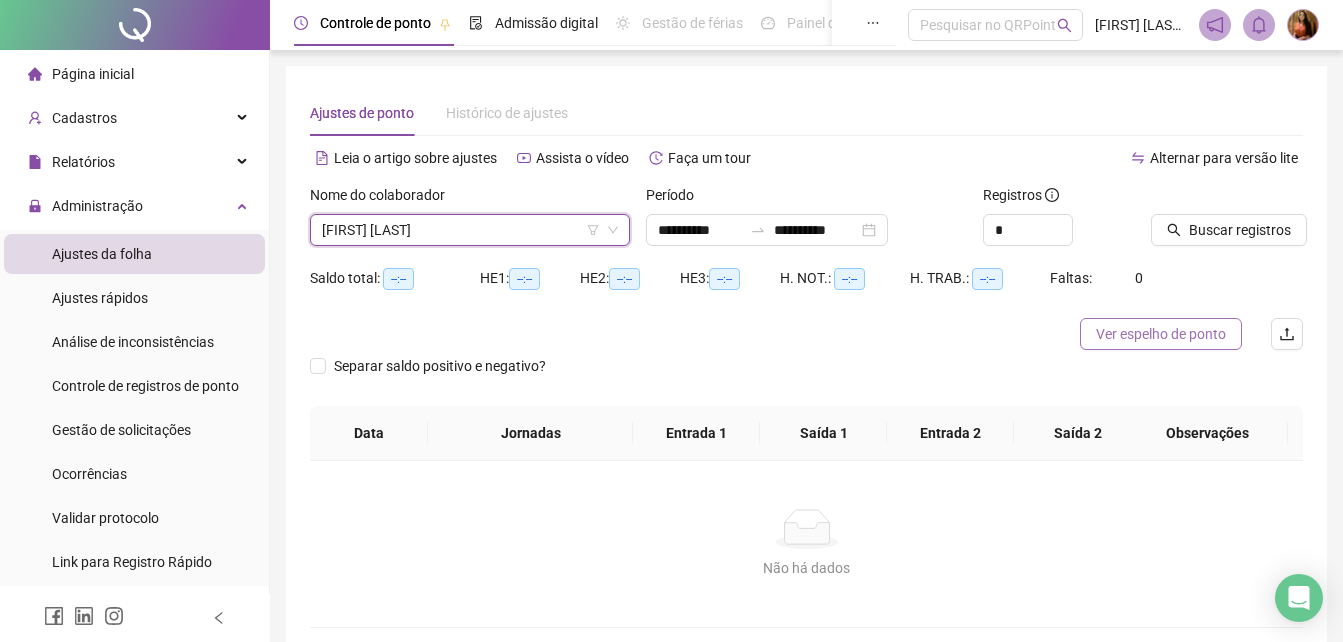click on "Ver espelho de ponto" at bounding box center (1161, 334) 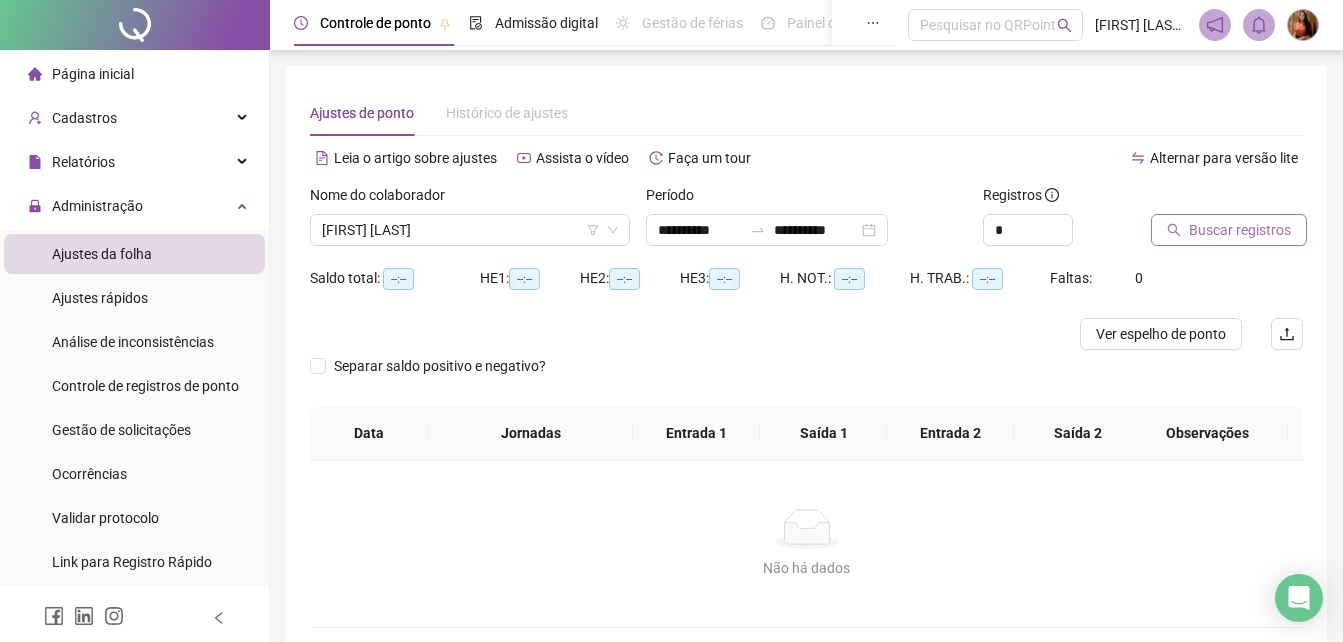 click on "Buscar registros" at bounding box center (1240, 230) 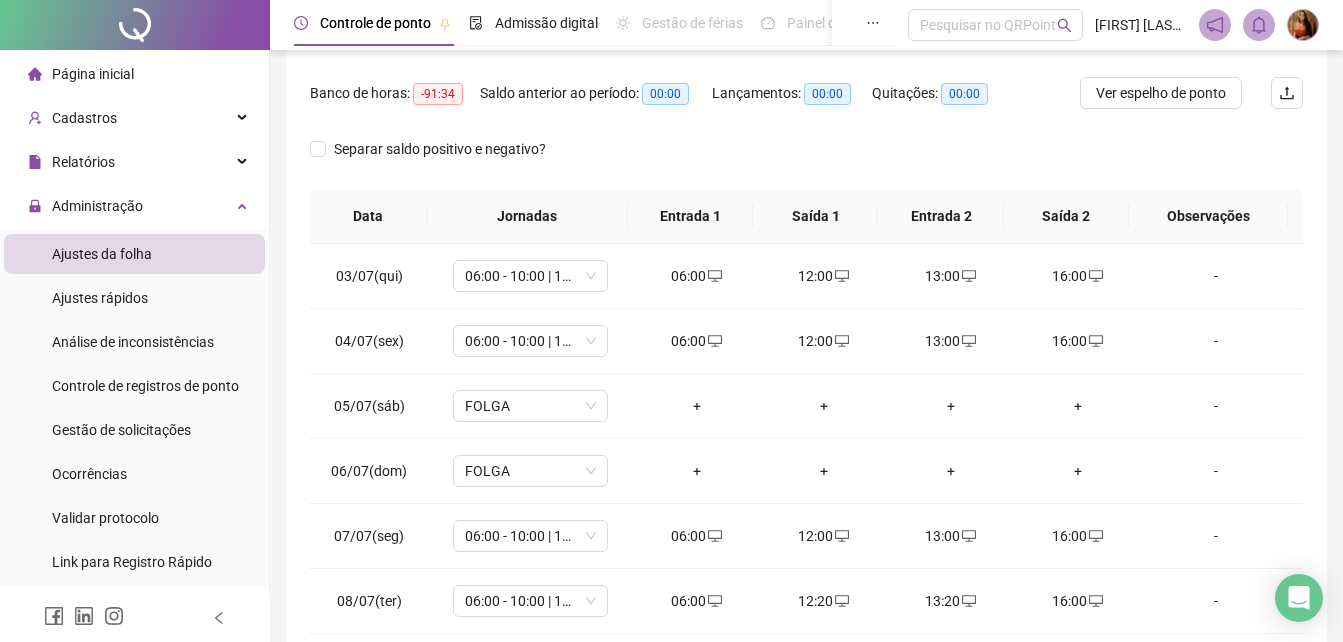scroll, scrollTop: 312, scrollLeft: 0, axis: vertical 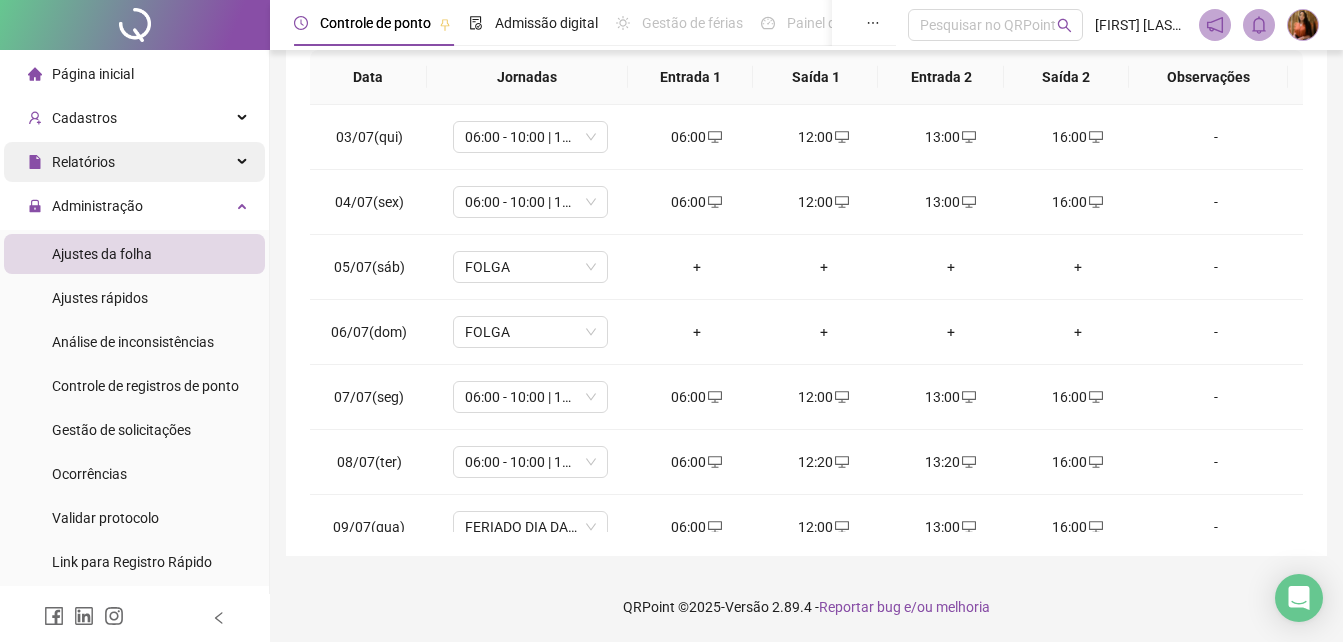 click on "Relatórios" at bounding box center (83, 162) 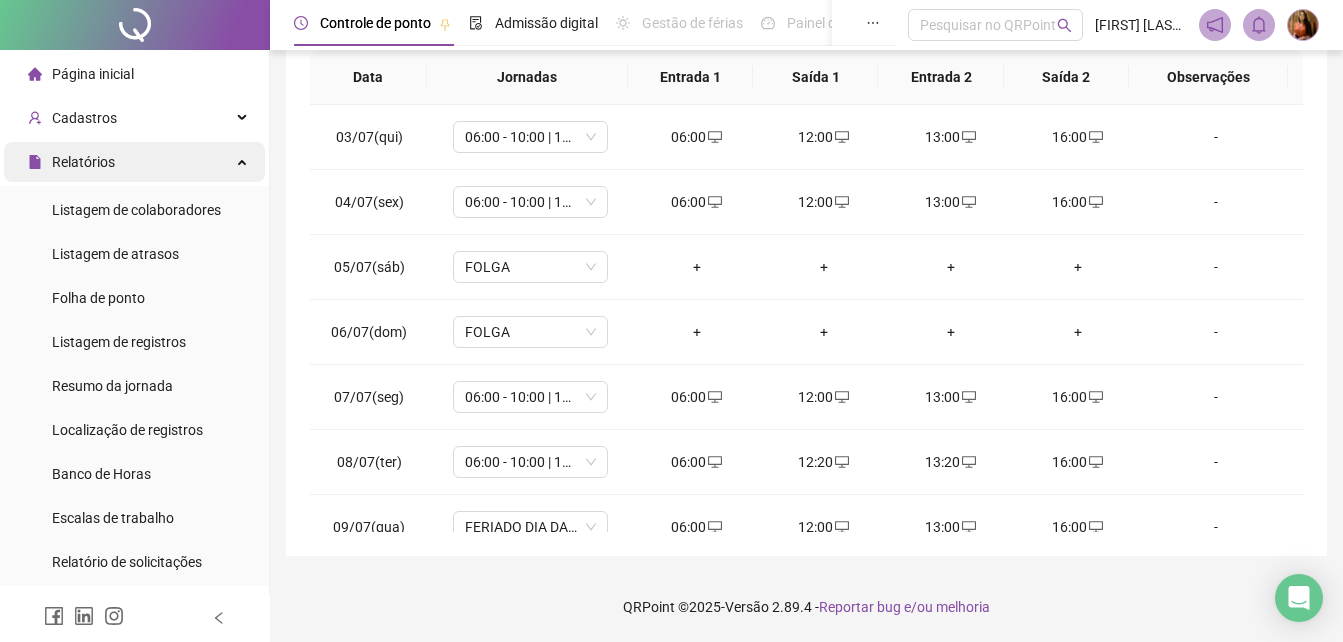 click on "Relatórios" at bounding box center (83, 162) 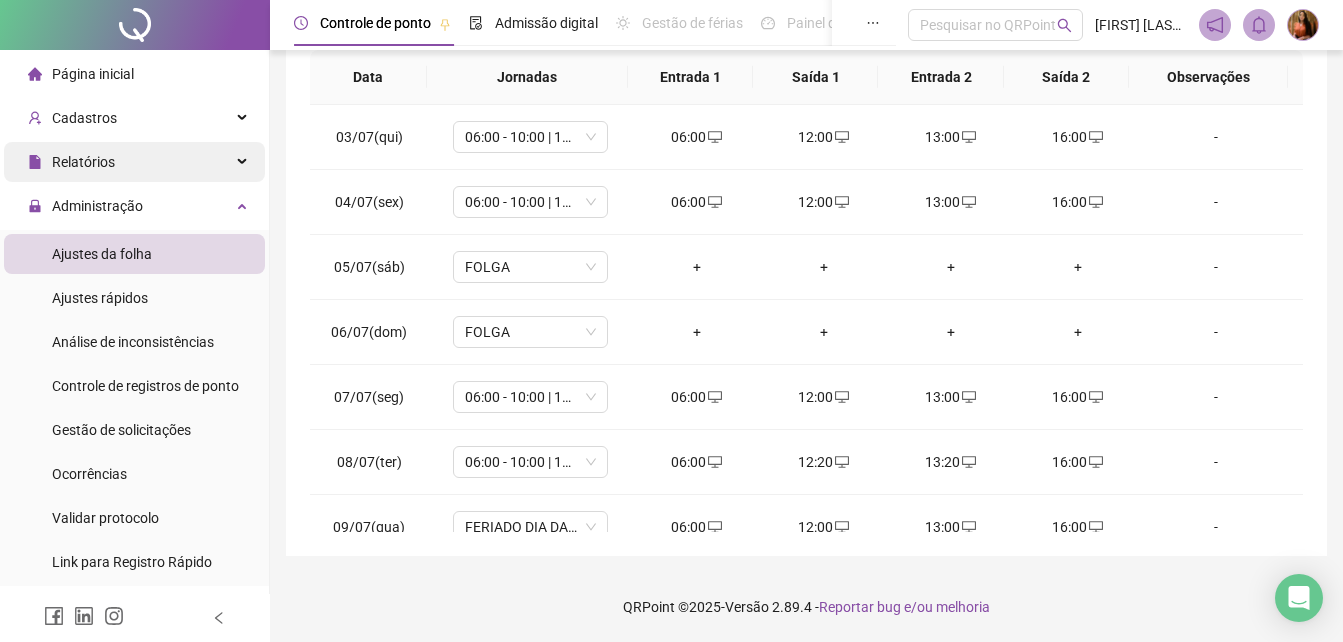 click on "Relatórios" at bounding box center [83, 162] 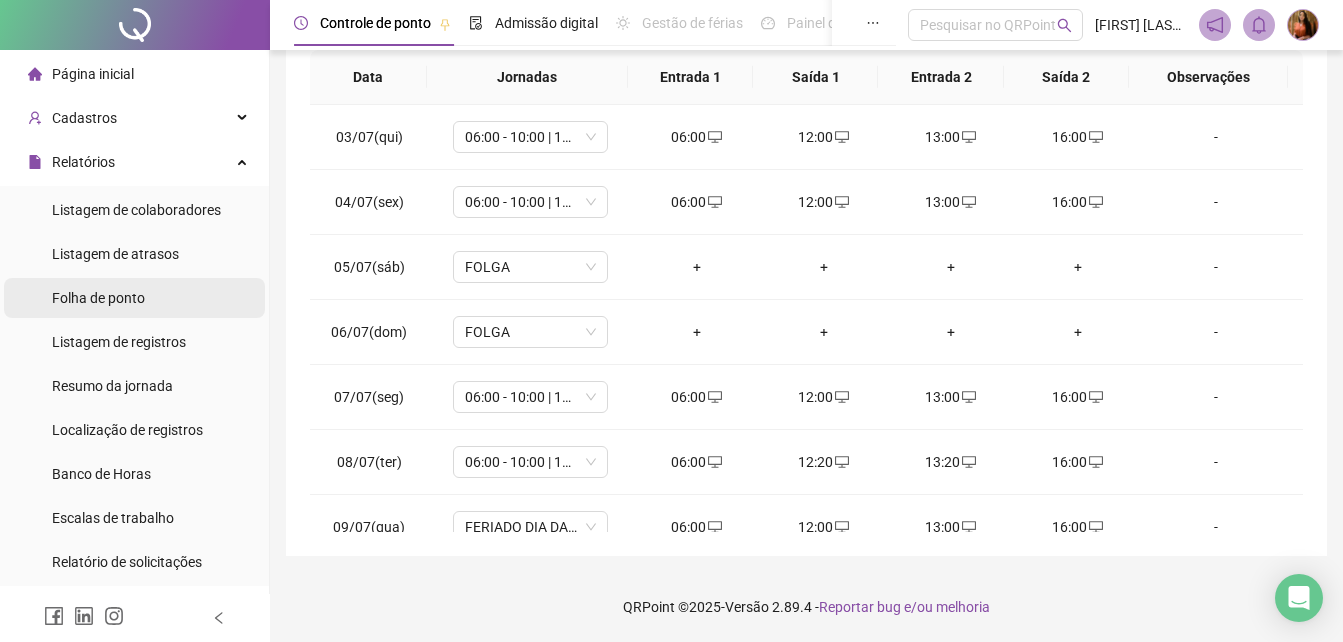 click on "Folha de ponto" at bounding box center (98, 298) 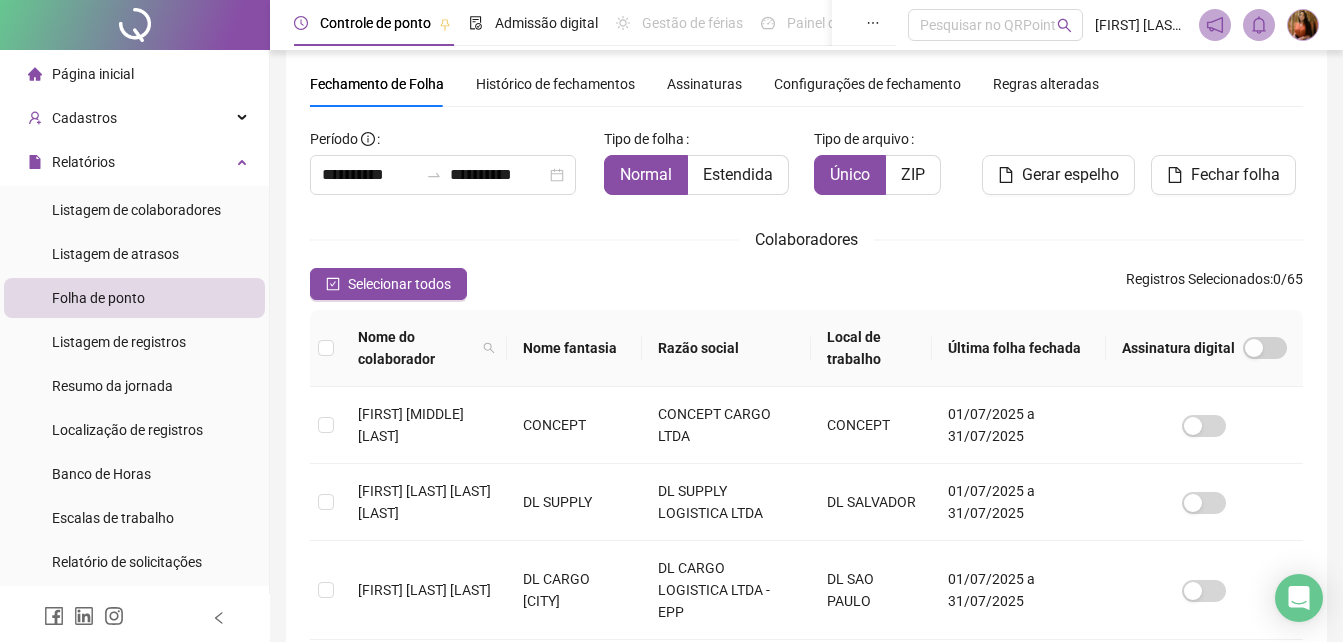 scroll, scrollTop: 89, scrollLeft: 0, axis: vertical 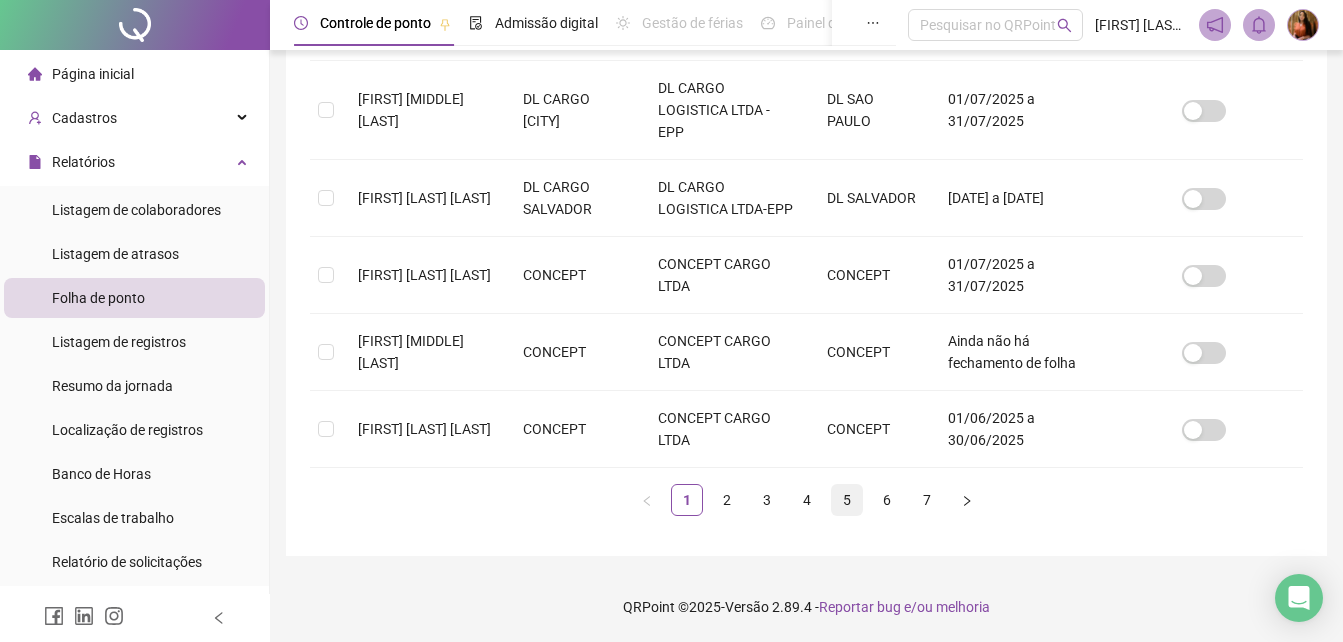 click on "5" at bounding box center (847, 500) 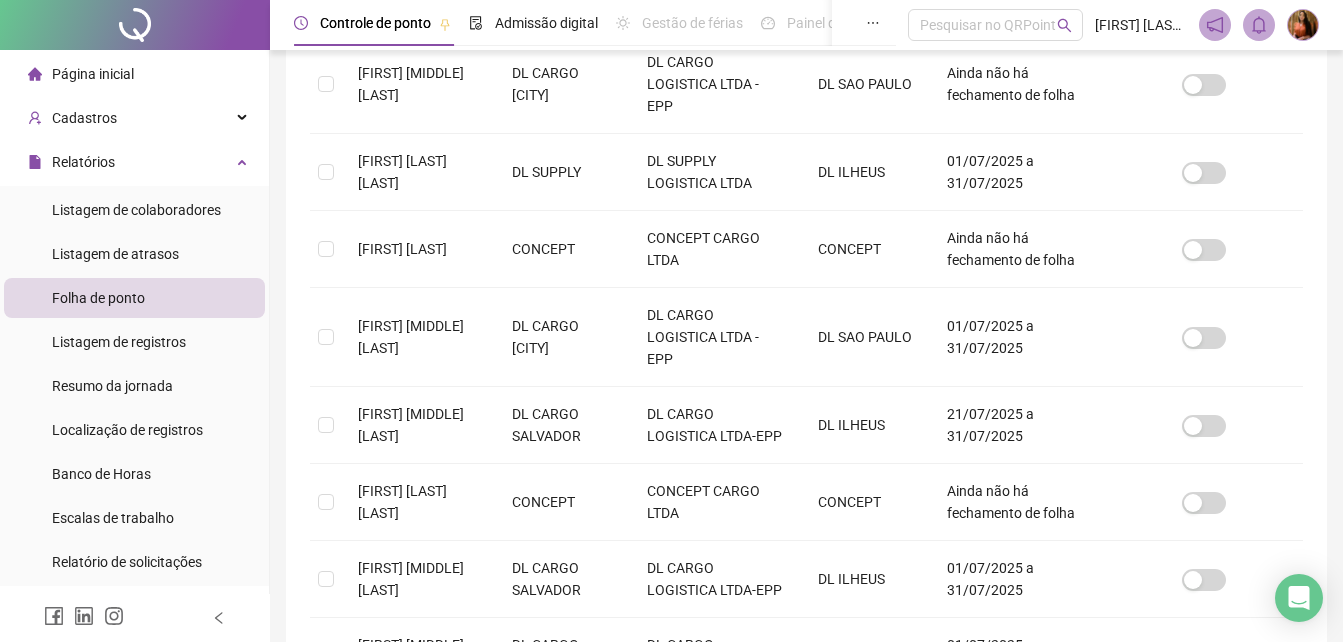 scroll, scrollTop: 882, scrollLeft: 0, axis: vertical 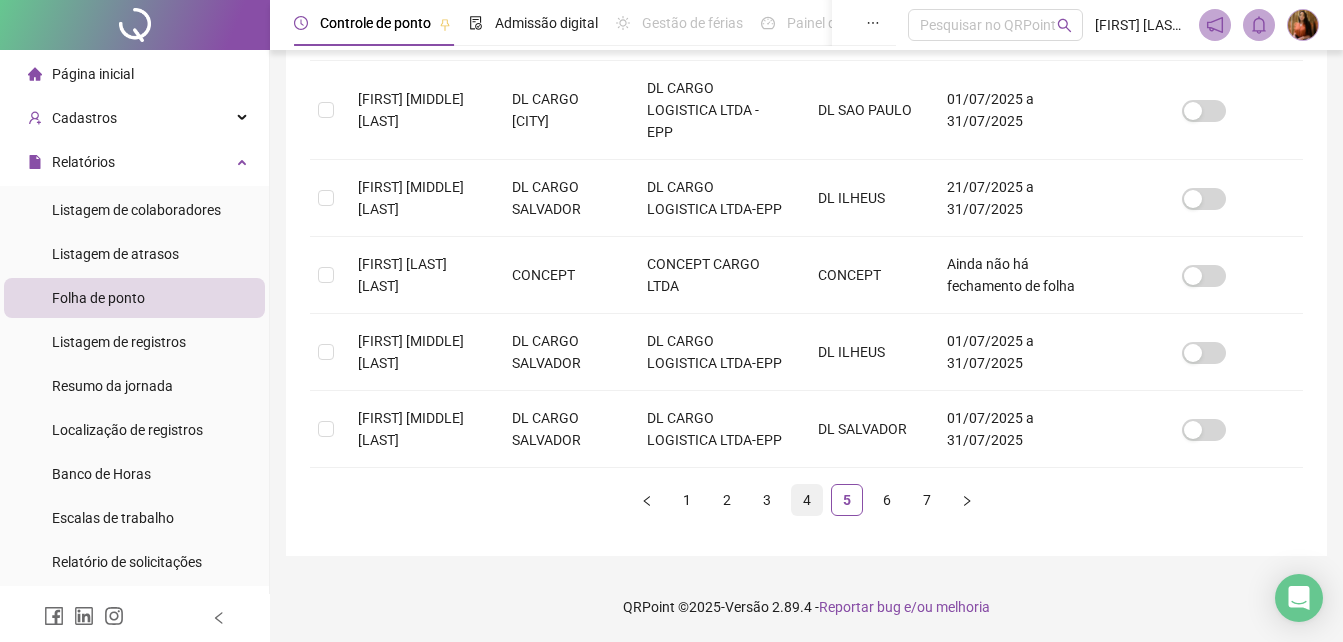 click on "4" at bounding box center [807, 500] 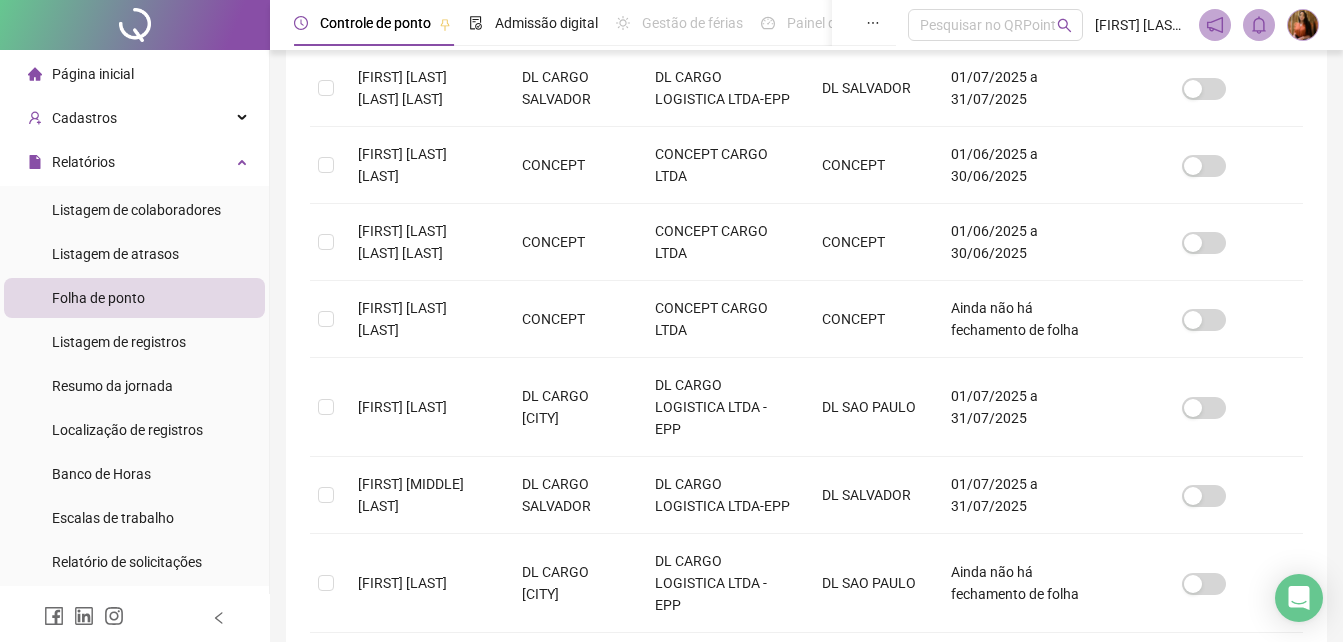 scroll, scrollTop: 507, scrollLeft: 0, axis: vertical 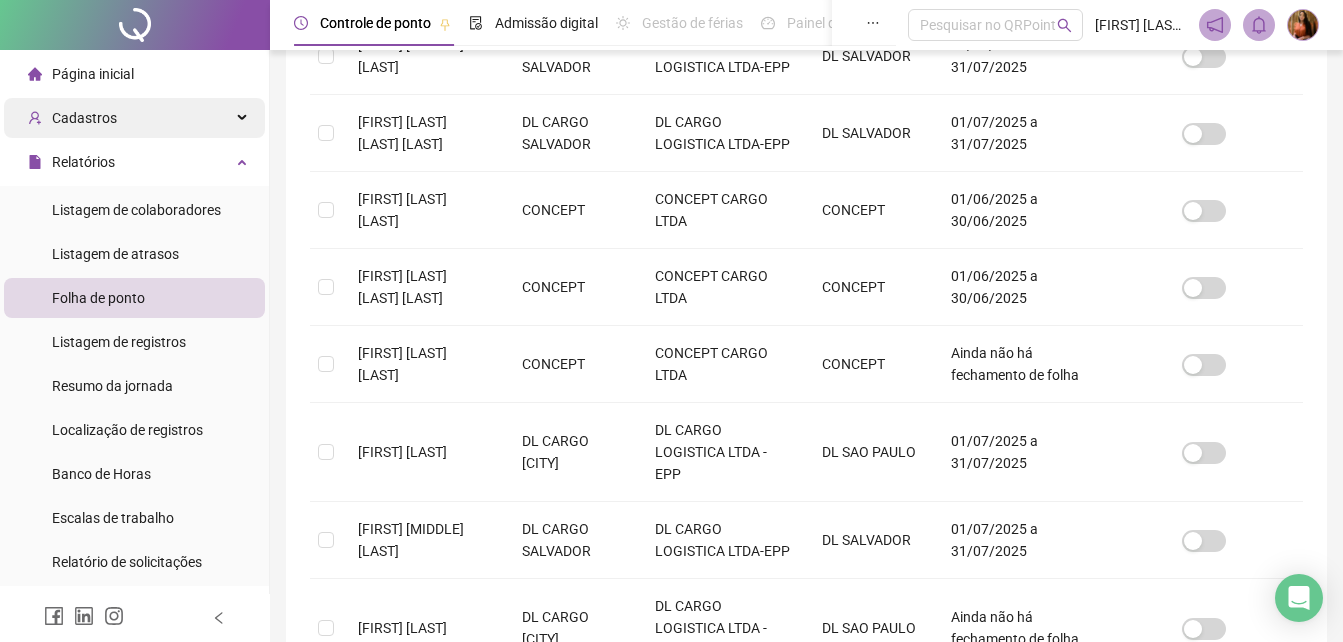 click on "Cadastros" at bounding box center (84, 118) 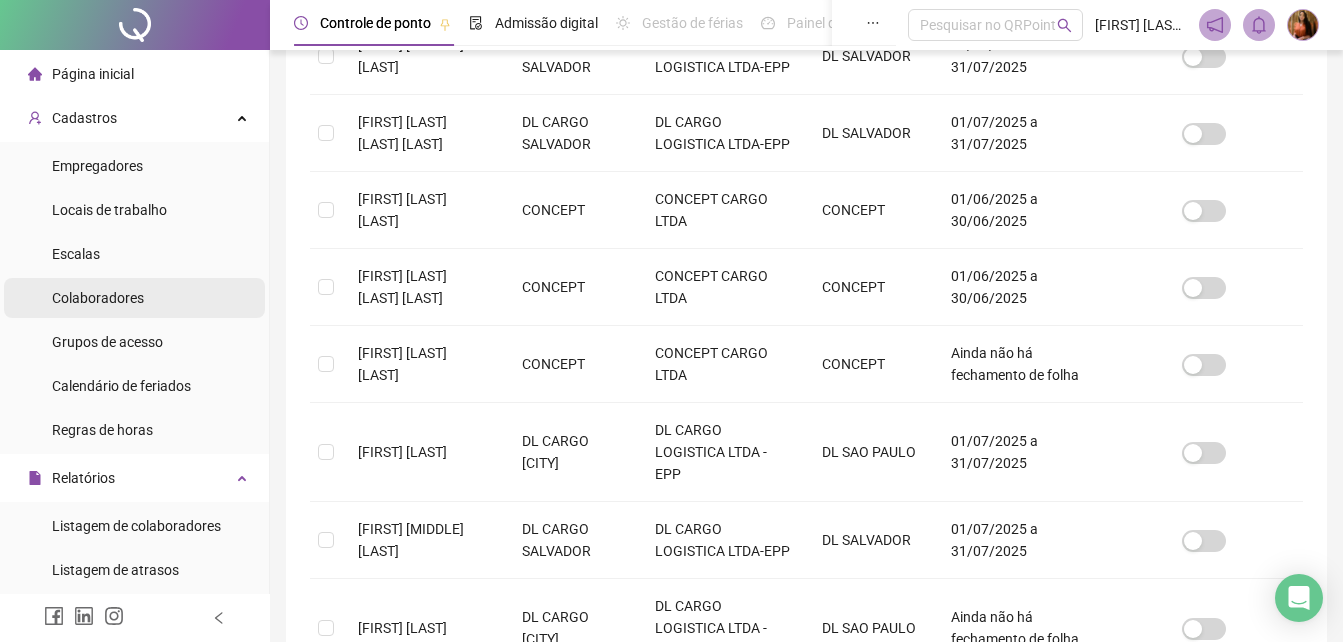 click on "Colaboradores" at bounding box center (98, 298) 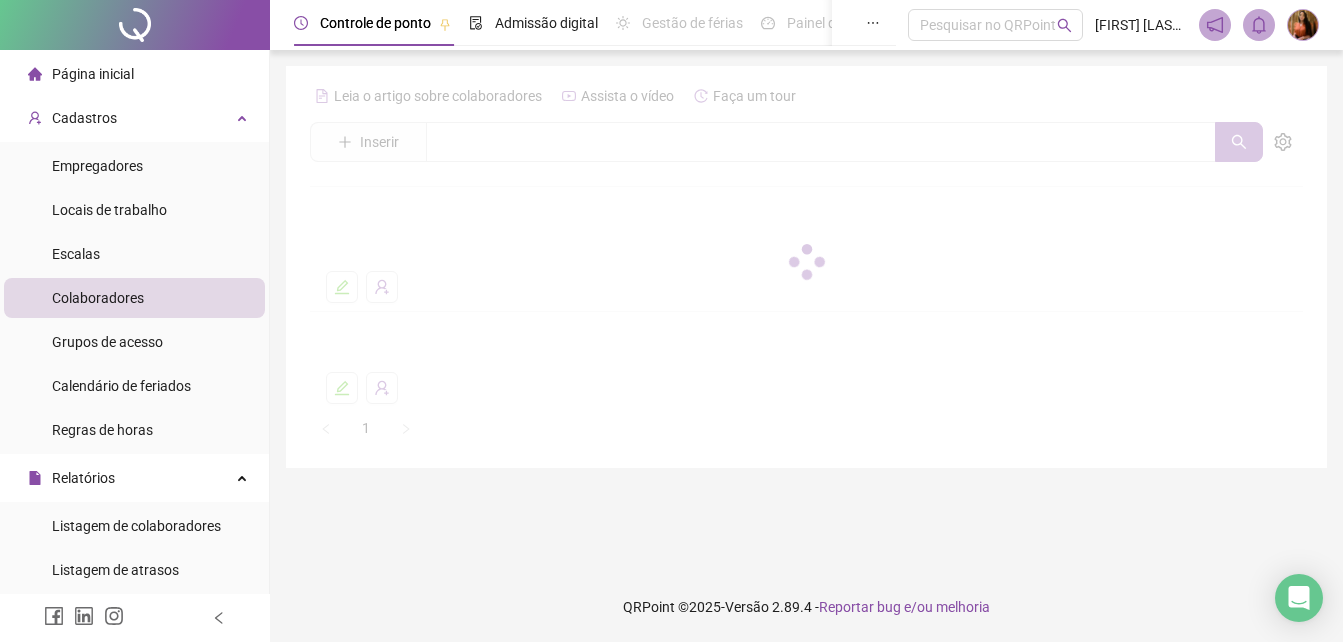 scroll, scrollTop: 0, scrollLeft: 0, axis: both 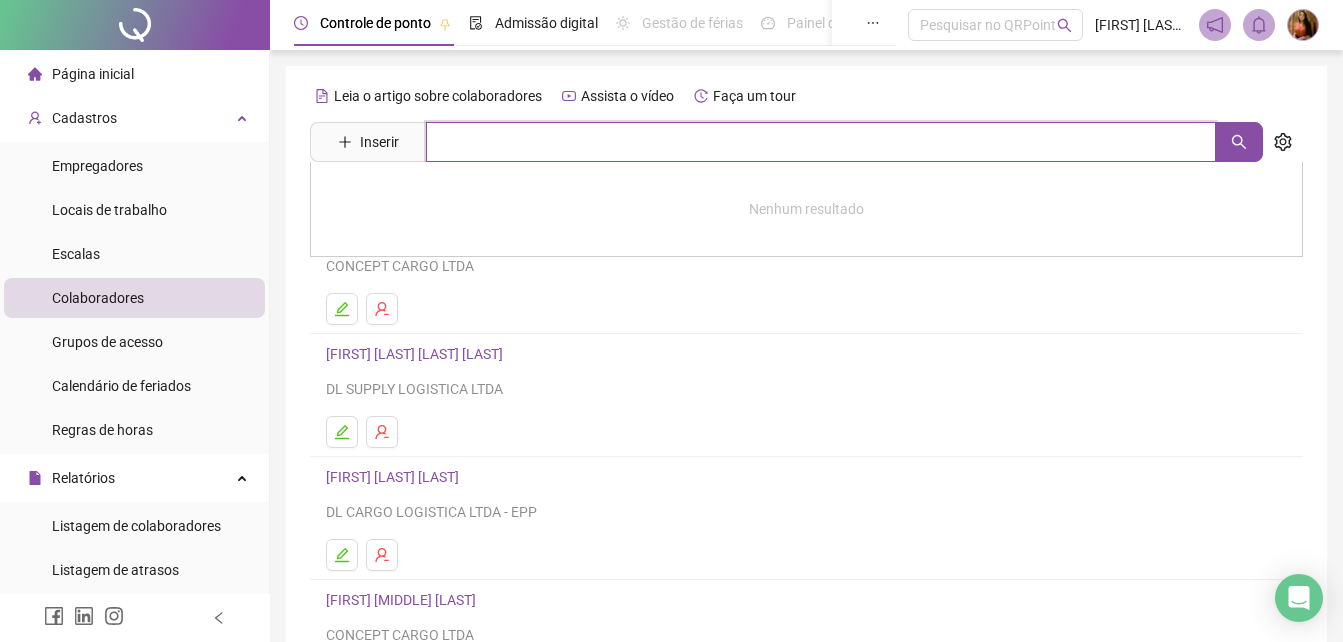 click at bounding box center (821, 142) 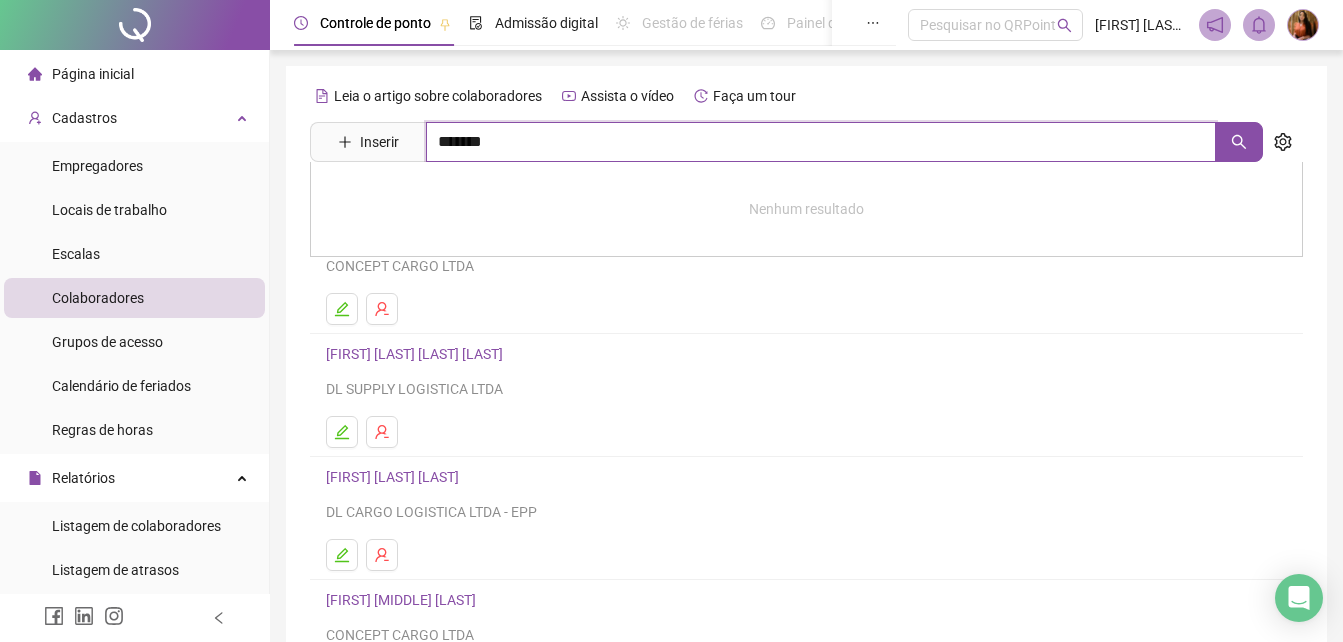 type on "*******" 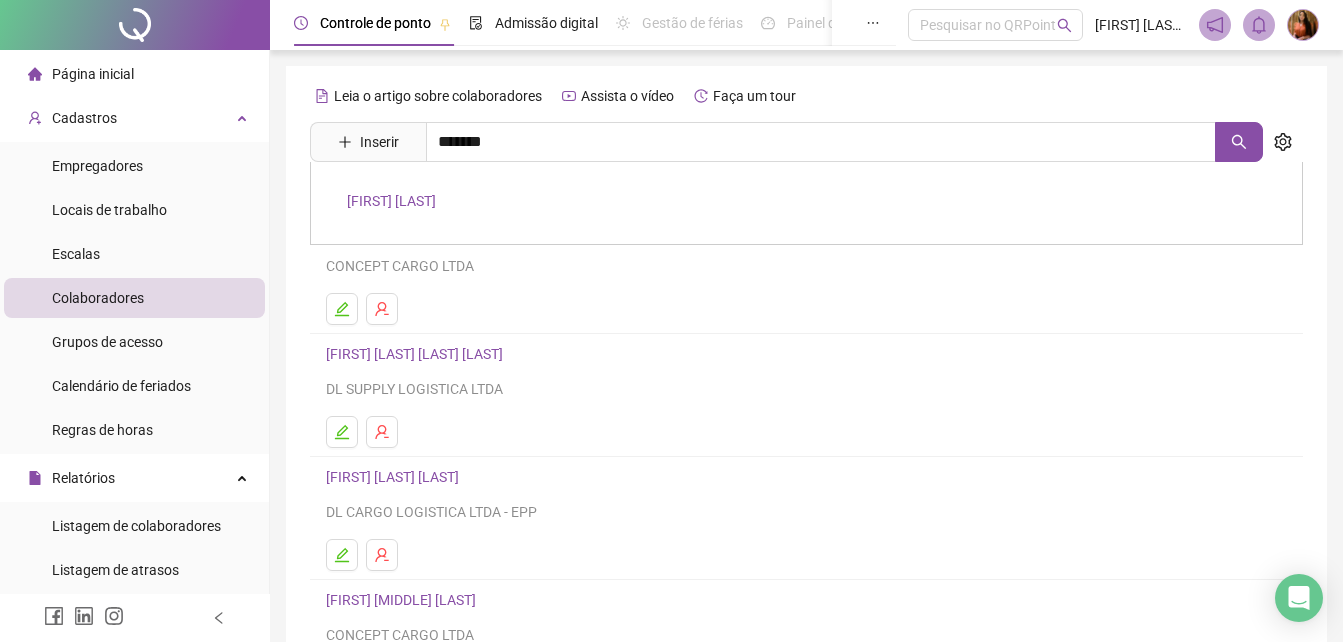 click on "[FIRST] [LAST] [LAST]" at bounding box center (391, 201) 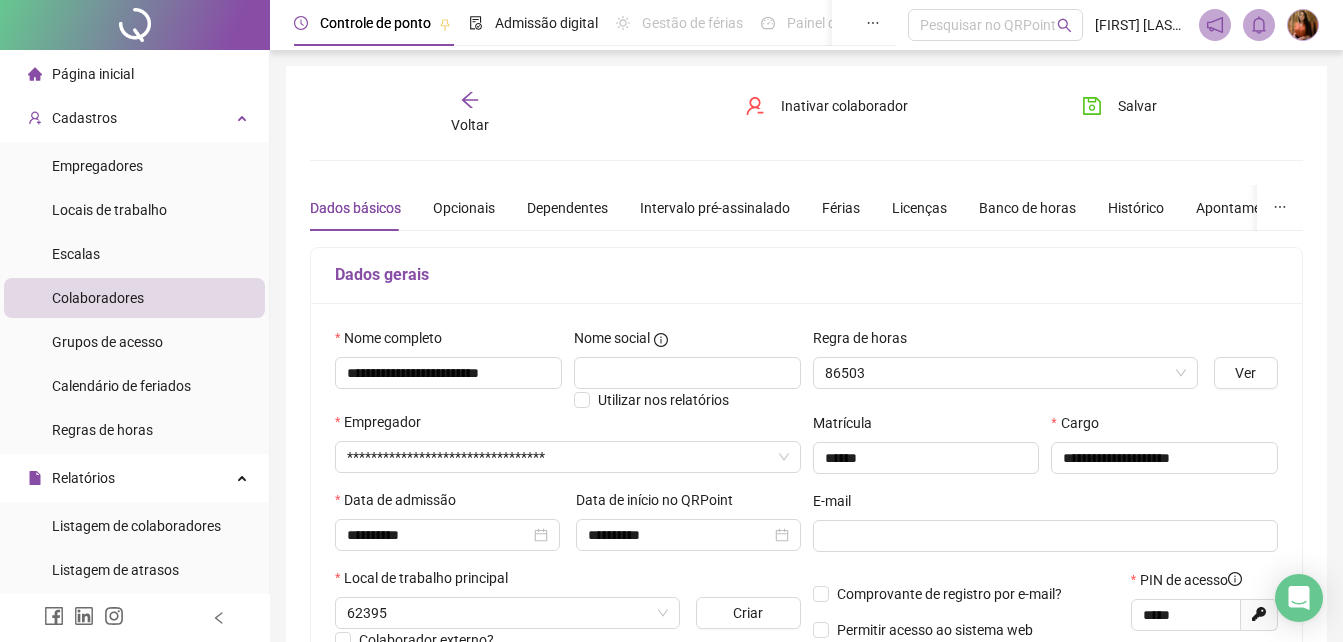 type on "**********" 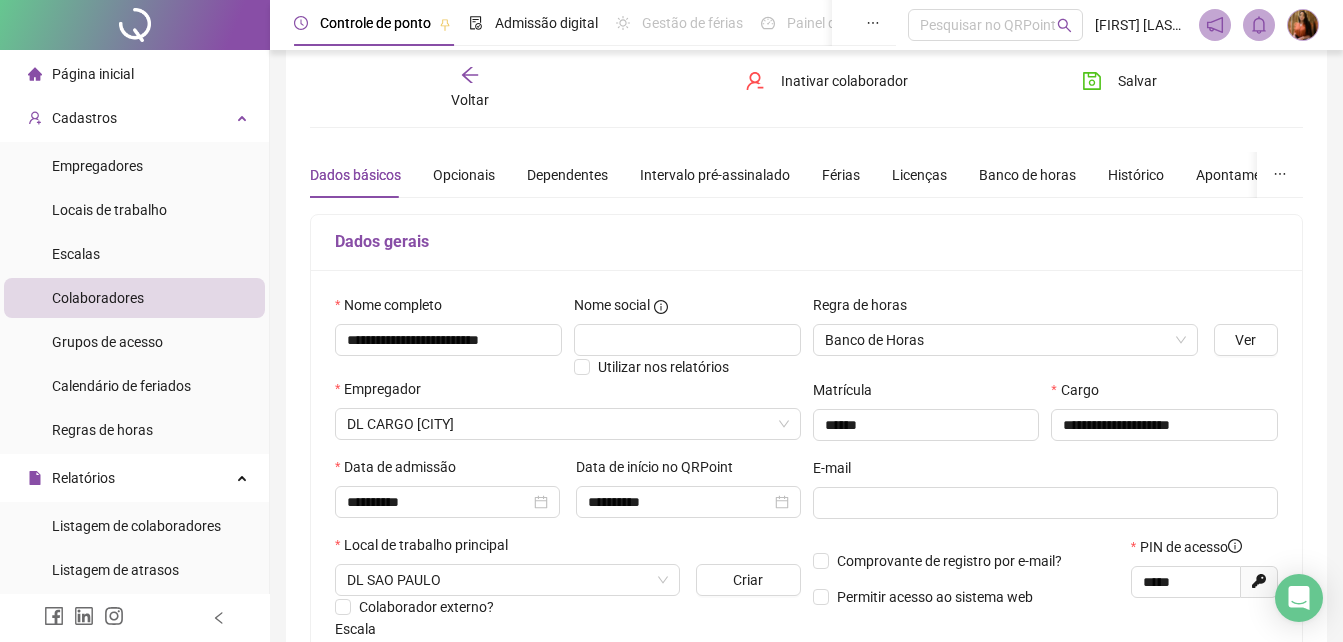 scroll, scrollTop: 0, scrollLeft: 0, axis: both 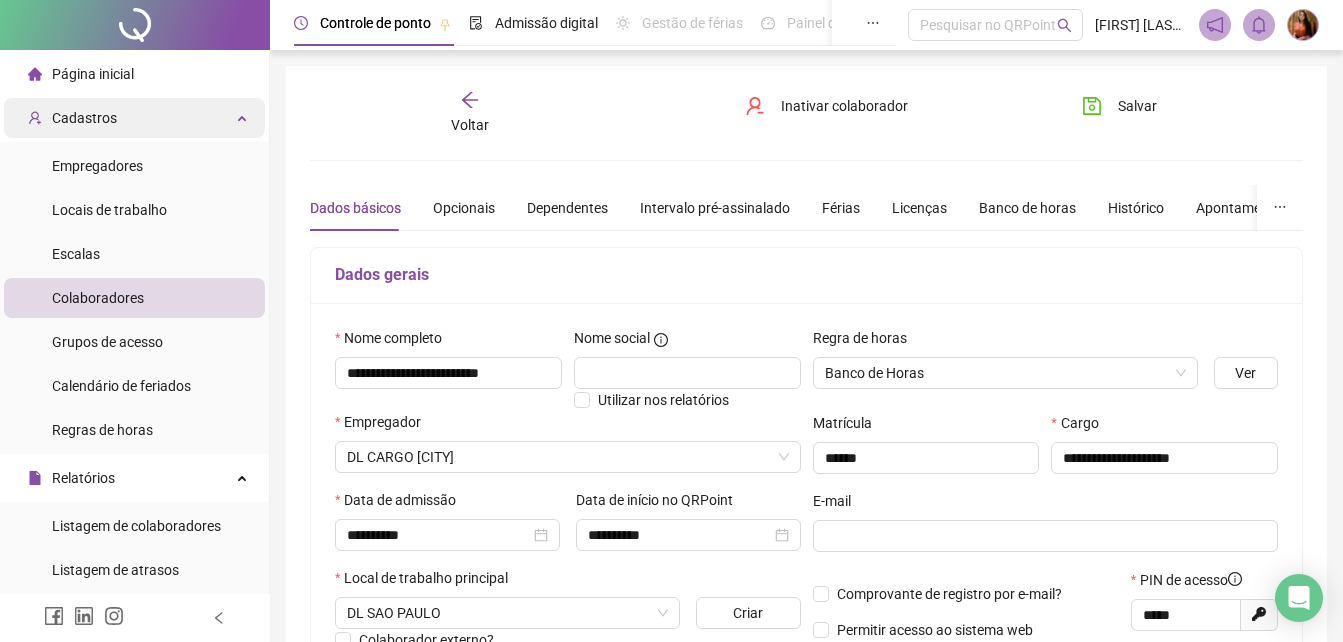 click on "Cadastros" at bounding box center [84, 118] 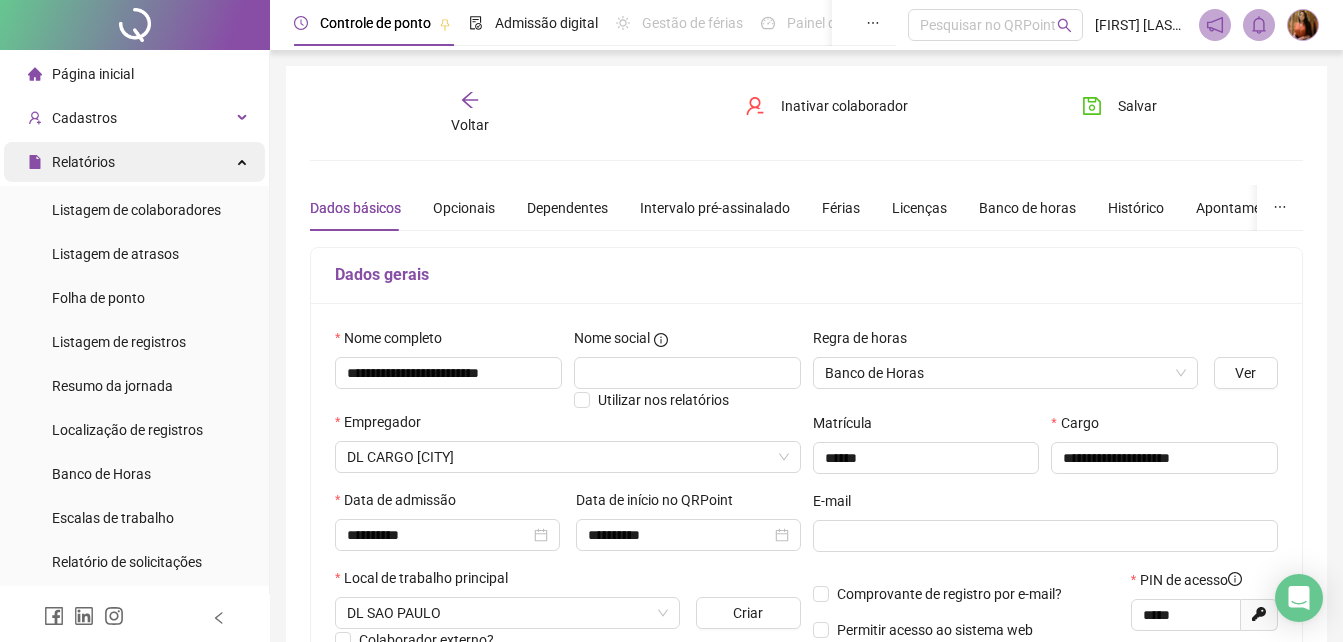 click on "Relatórios" at bounding box center (83, 162) 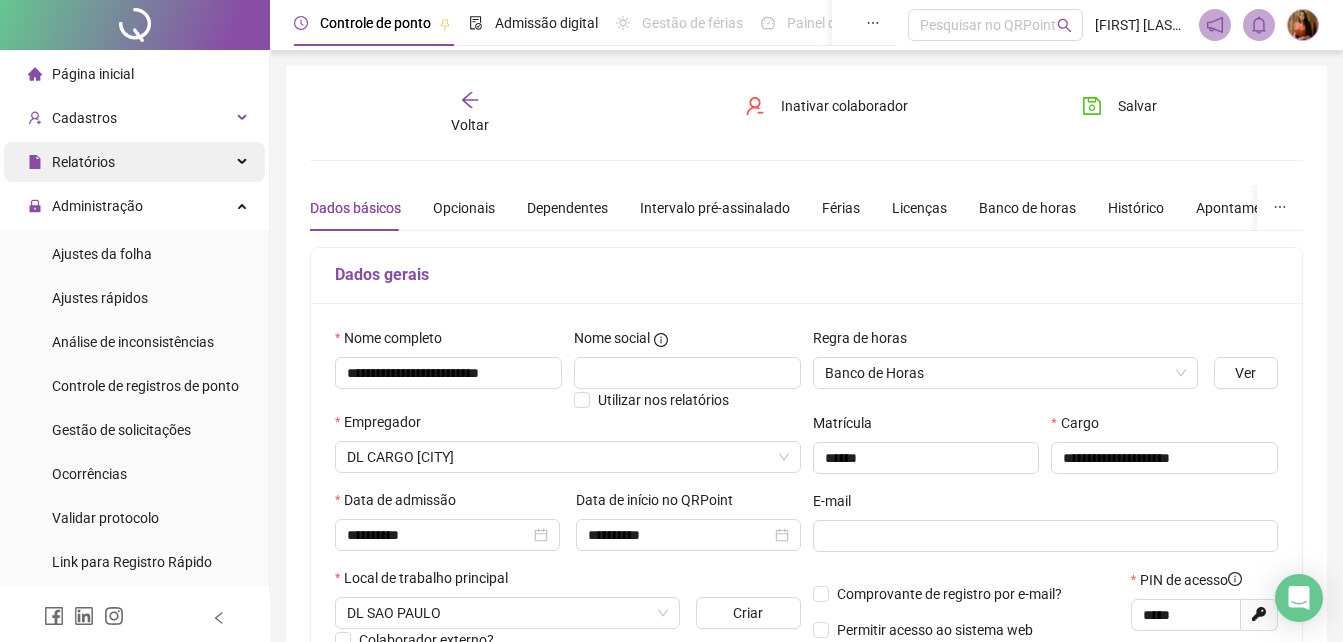 click on "Relatórios" at bounding box center [83, 162] 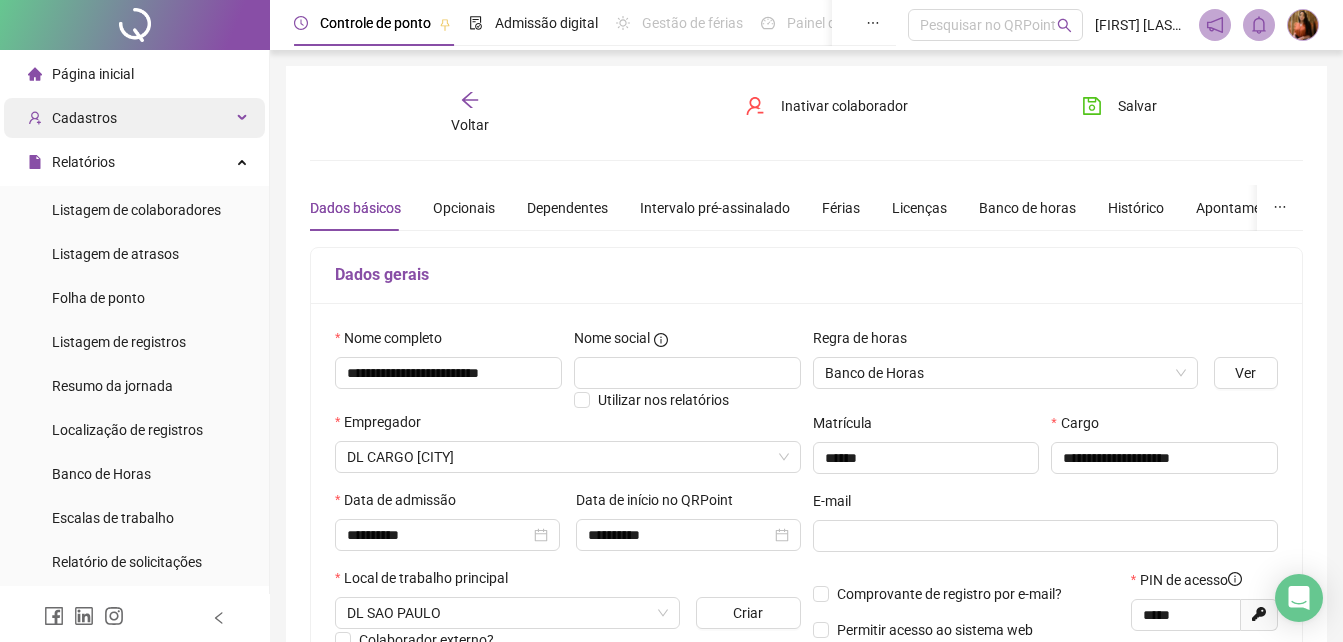 click on "Cadastros" at bounding box center [84, 118] 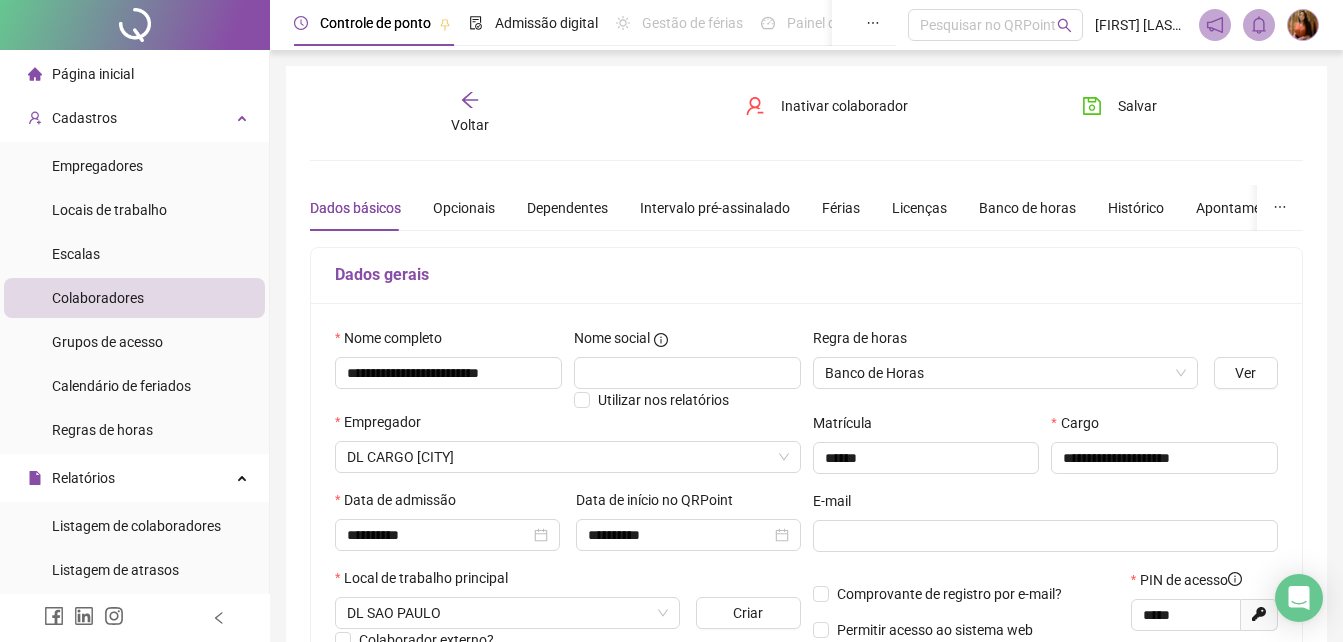 click on "Colaboradores" at bounding box center (98, 298) 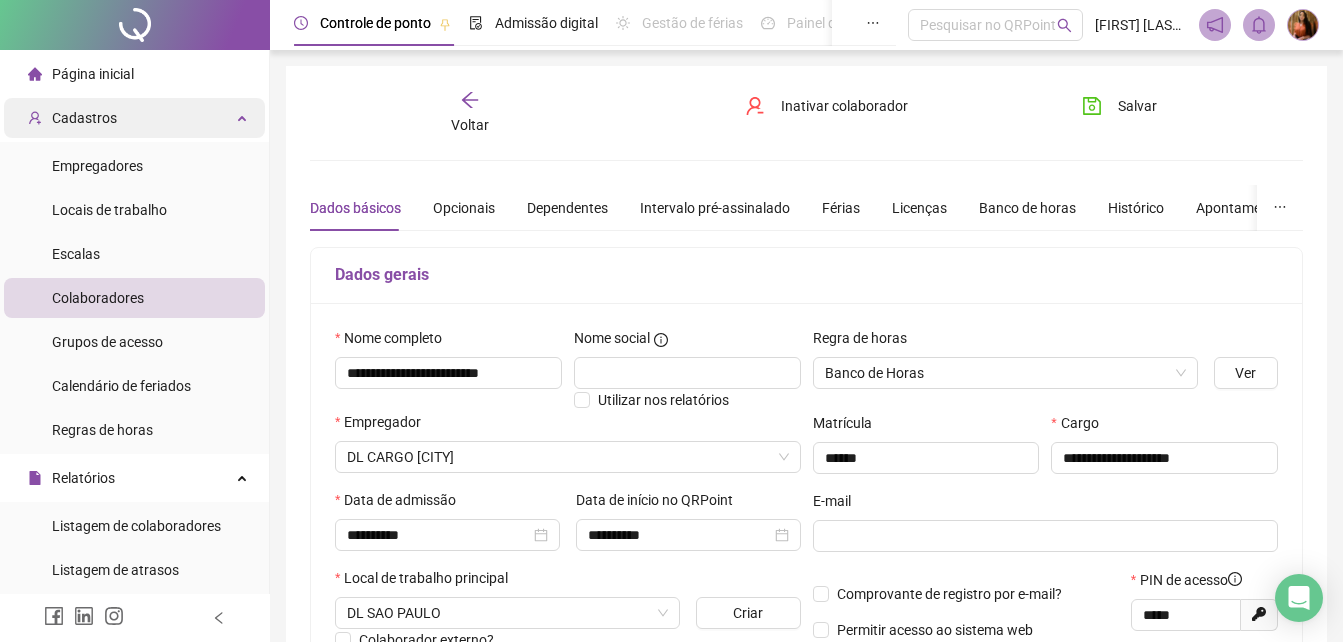 click on "Cadastros" at bounding box center [84, 118] 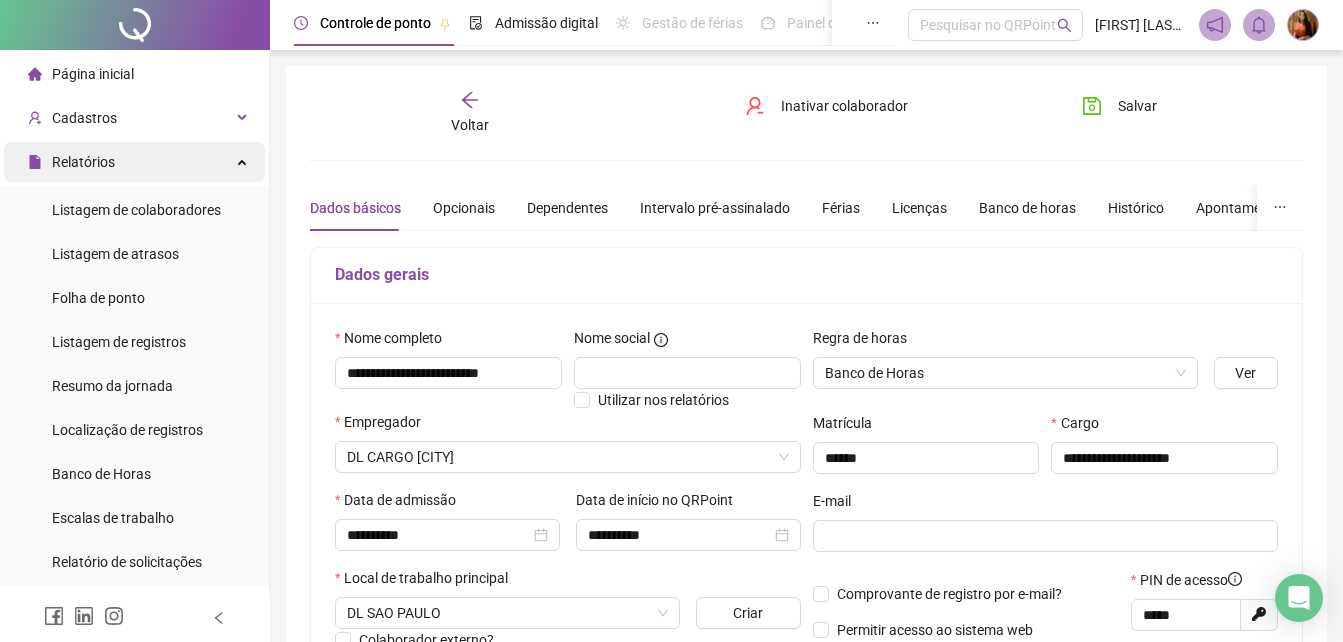 click on "Relatórios" at bounding box center (83, 162) 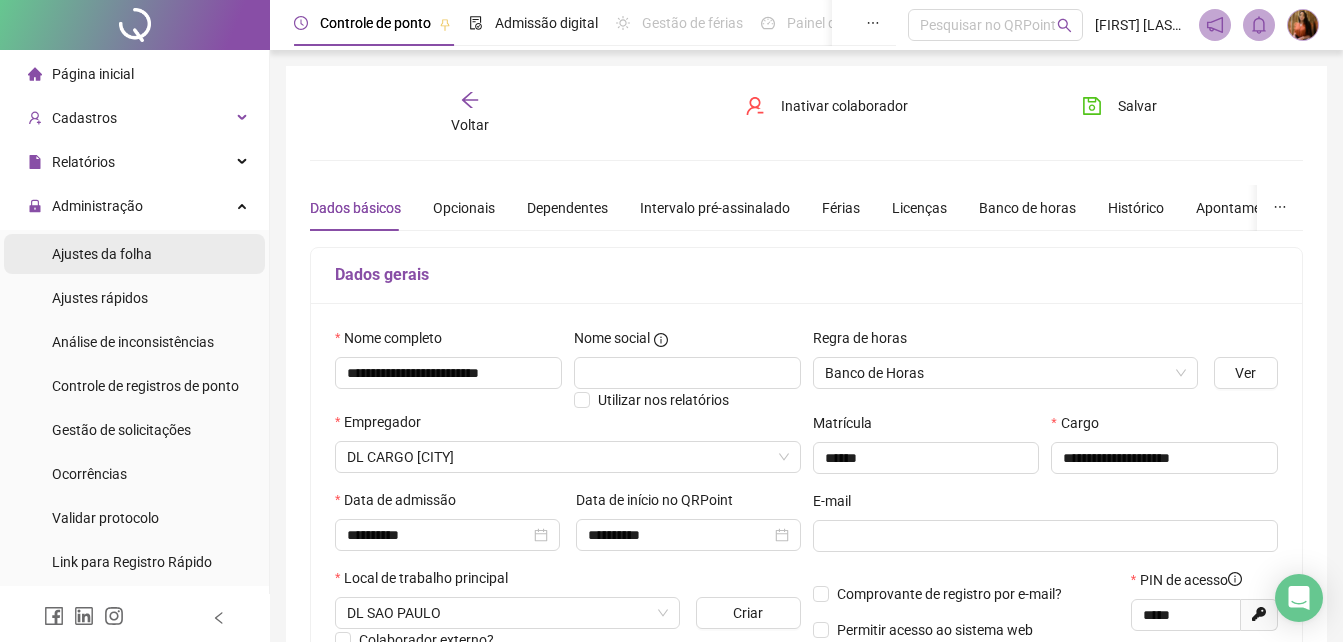 click on "Ajustes da folha" at bounding box center (102, 254) 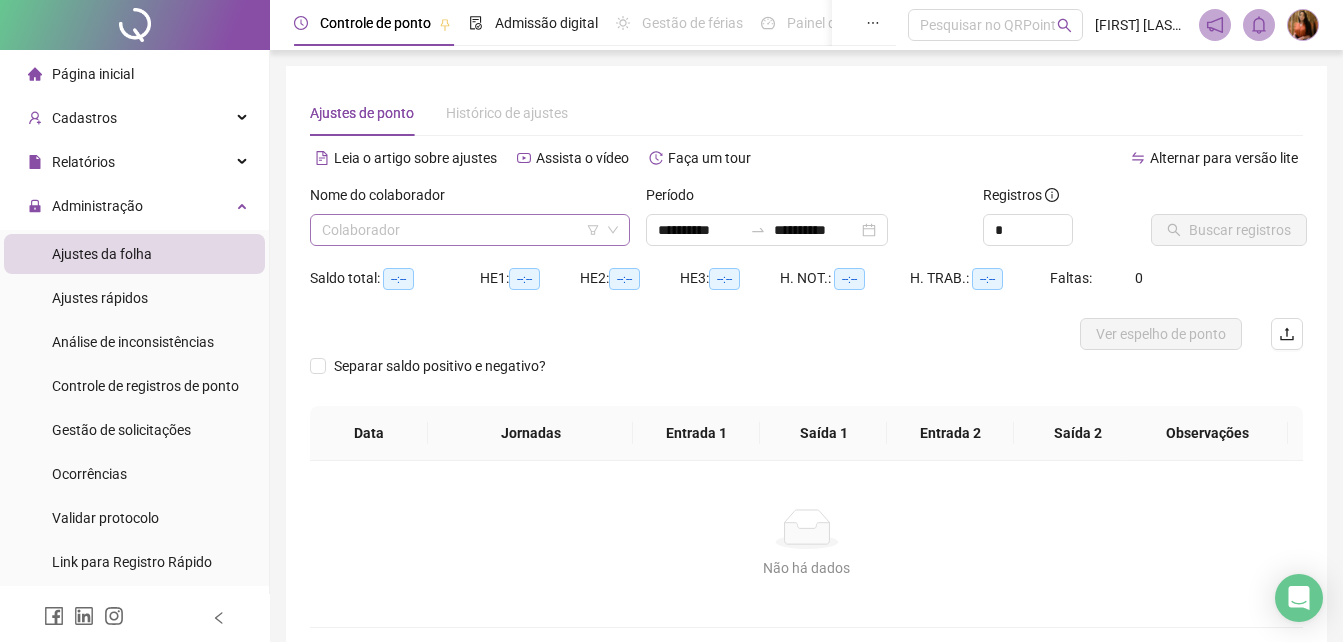 click at bounding box center (461, 230) 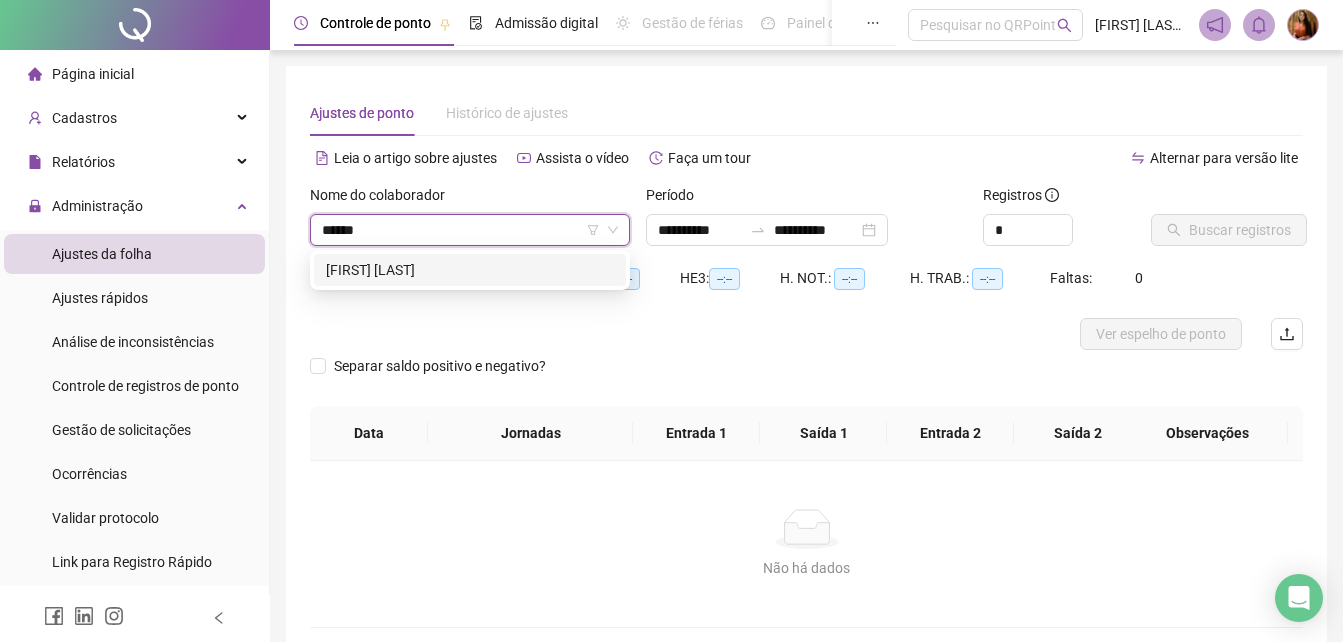 type on "*******" 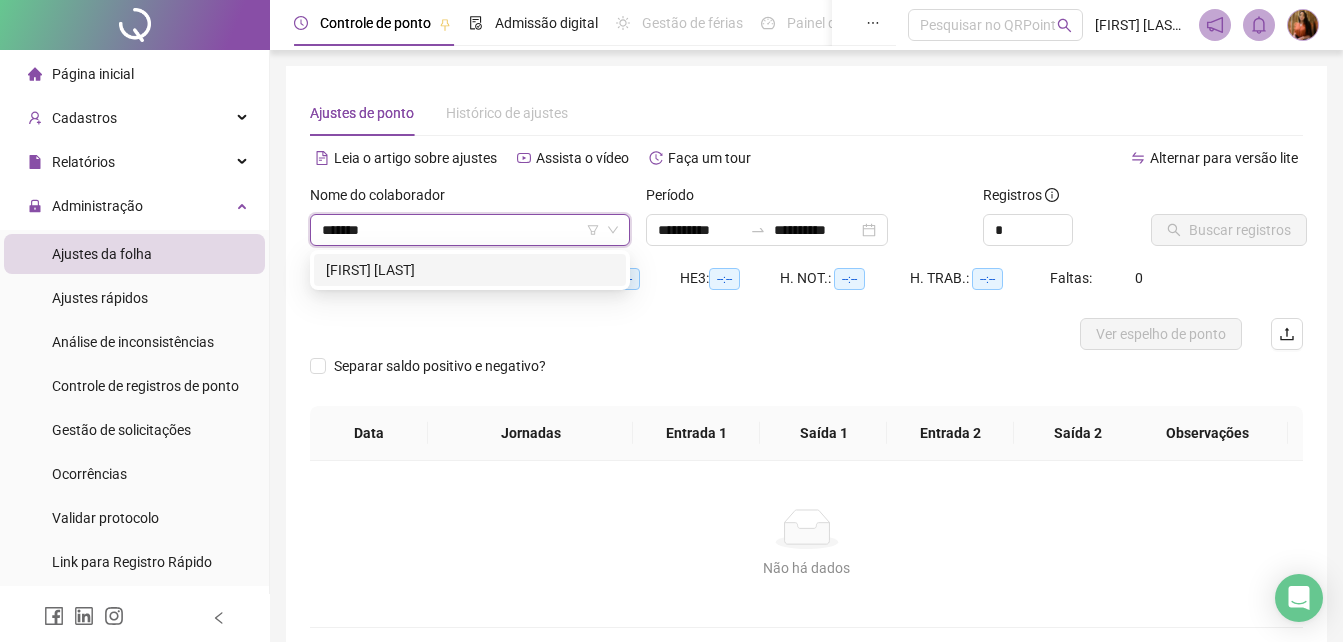 click on "[FIRST] [LAST] [LAST]" at bounding box center (470, 270) 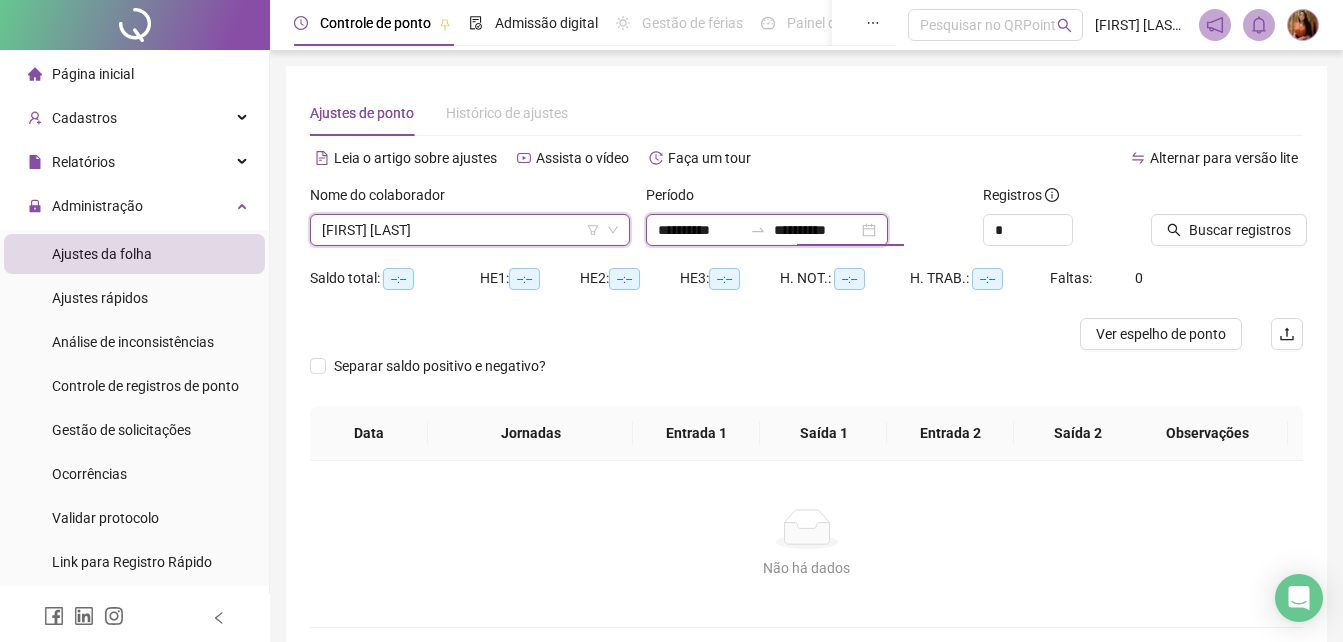 click on "**********" at bounding box center [816, 230] 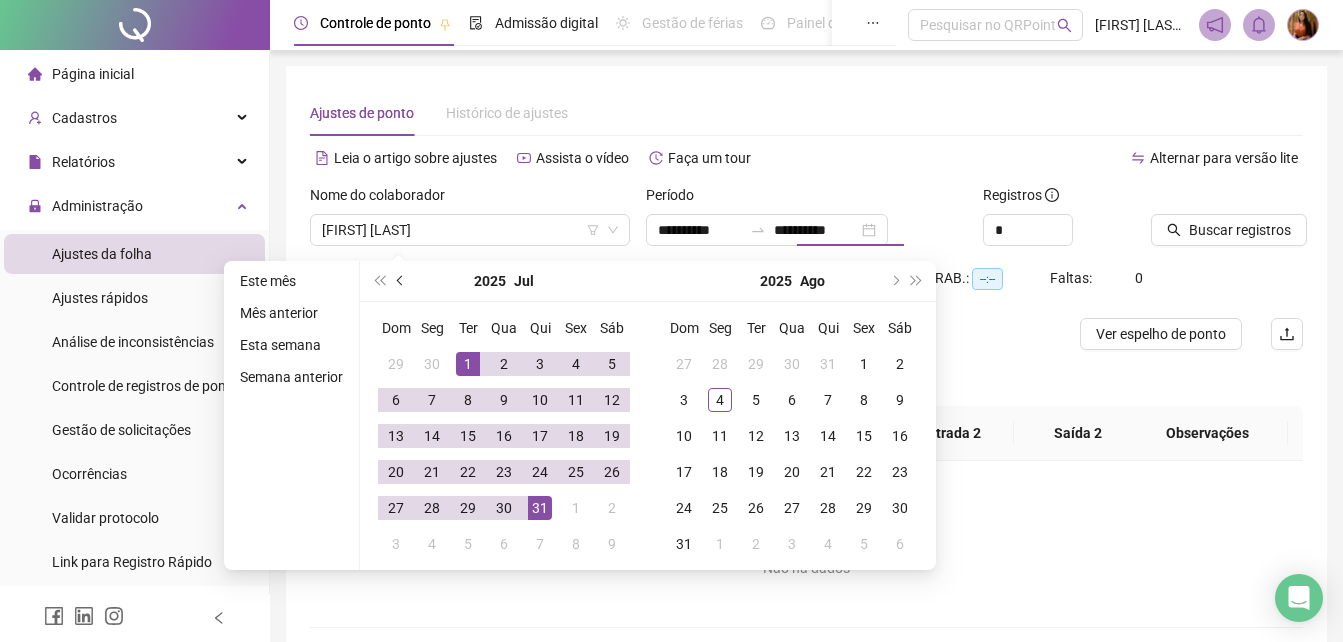 click at bounding box center [401, 281] 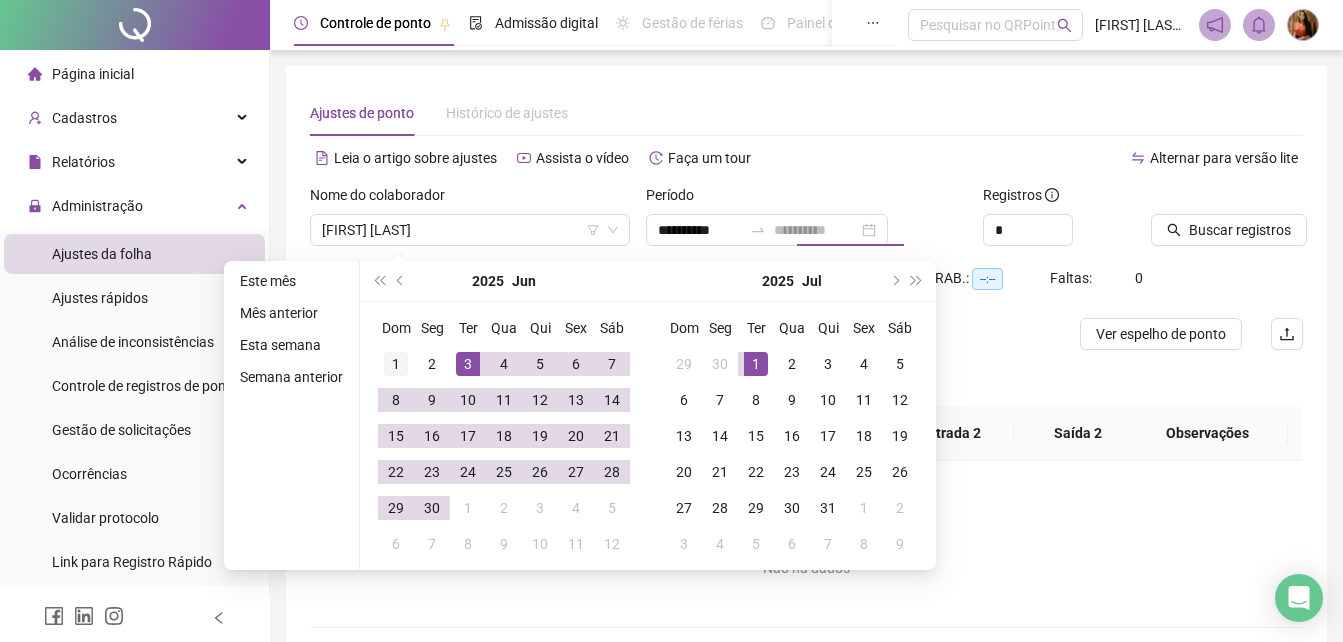 type on "**********" 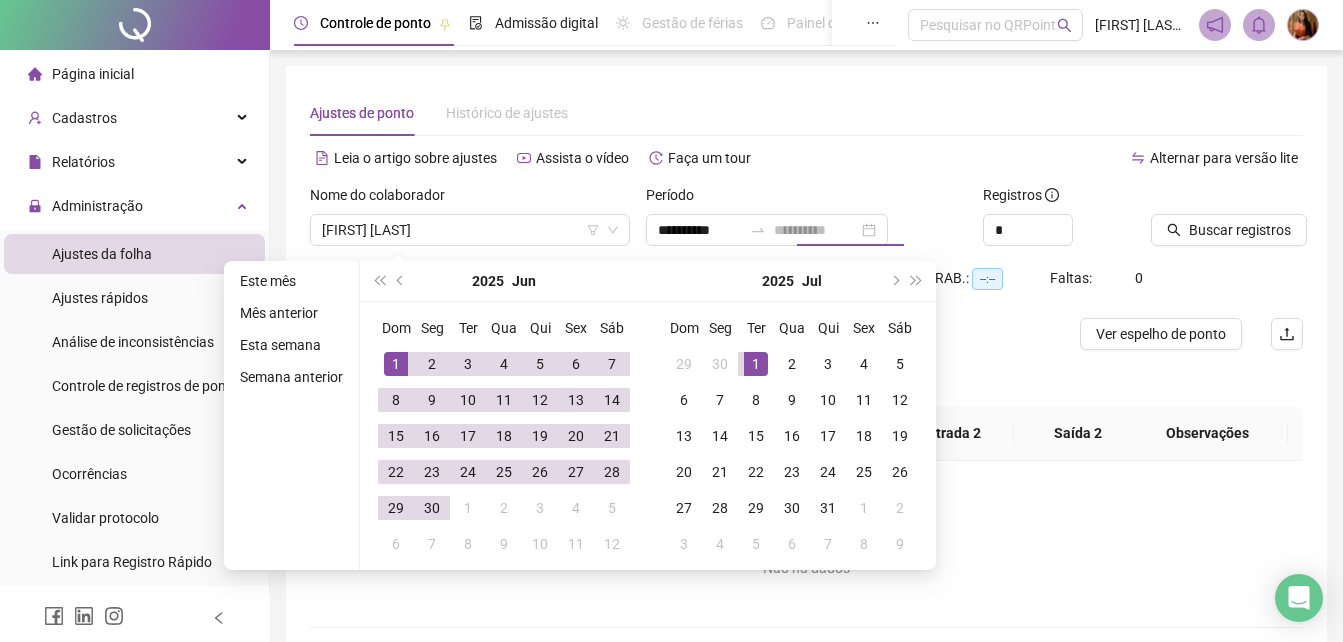 click on "1" at bounding box center [396, 364] 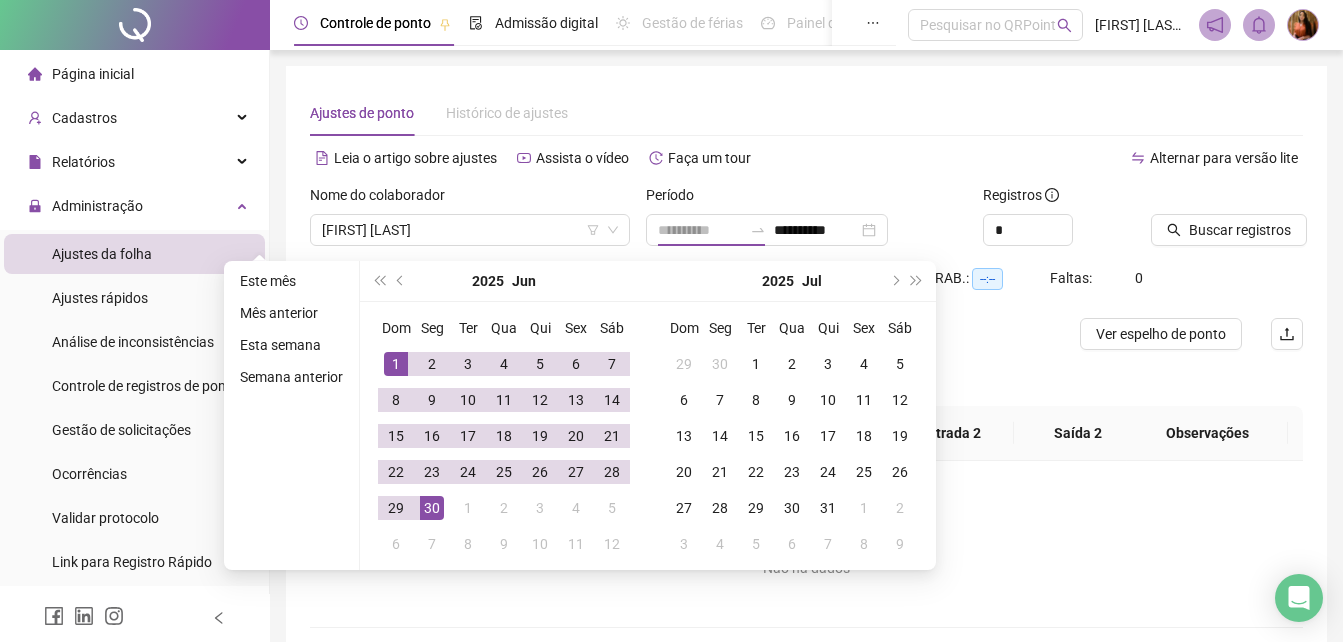 click on "30" at bounding box center (432, 508) 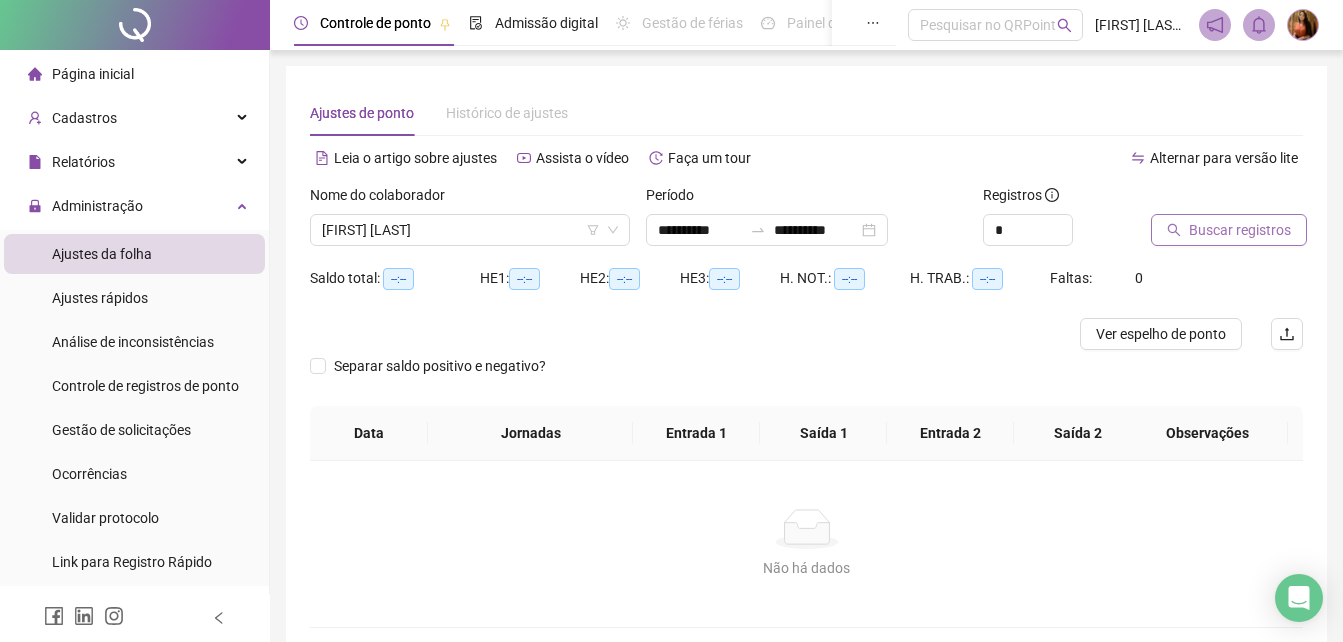 click on "Buscar registros" at bounding box center (1240, 230) 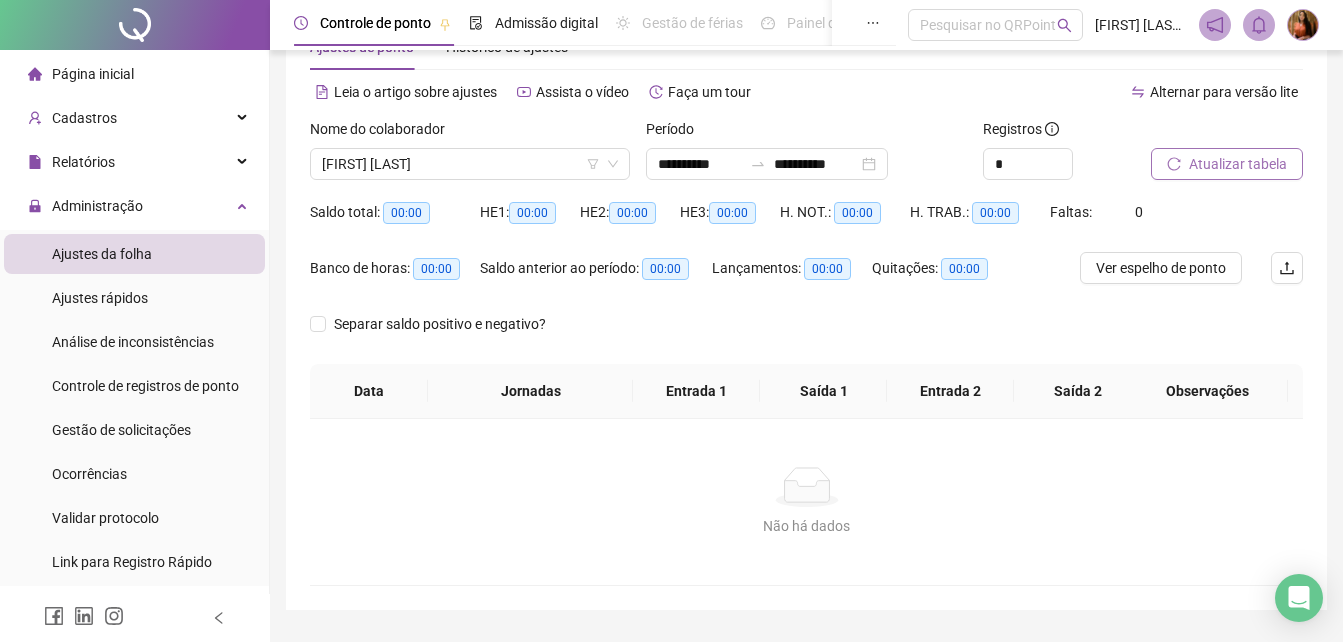 scroll, scrollTop: 0, scrollLeft: 0, axis: both 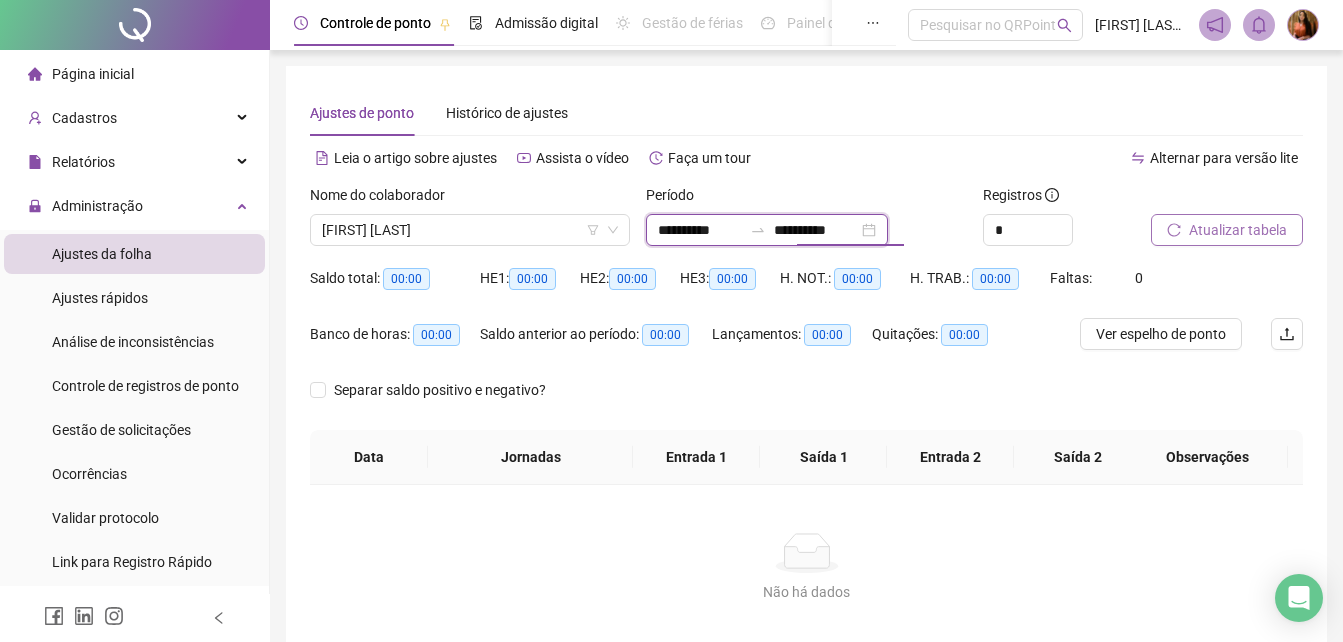 click on "**********" at bounding box center [816, 230] 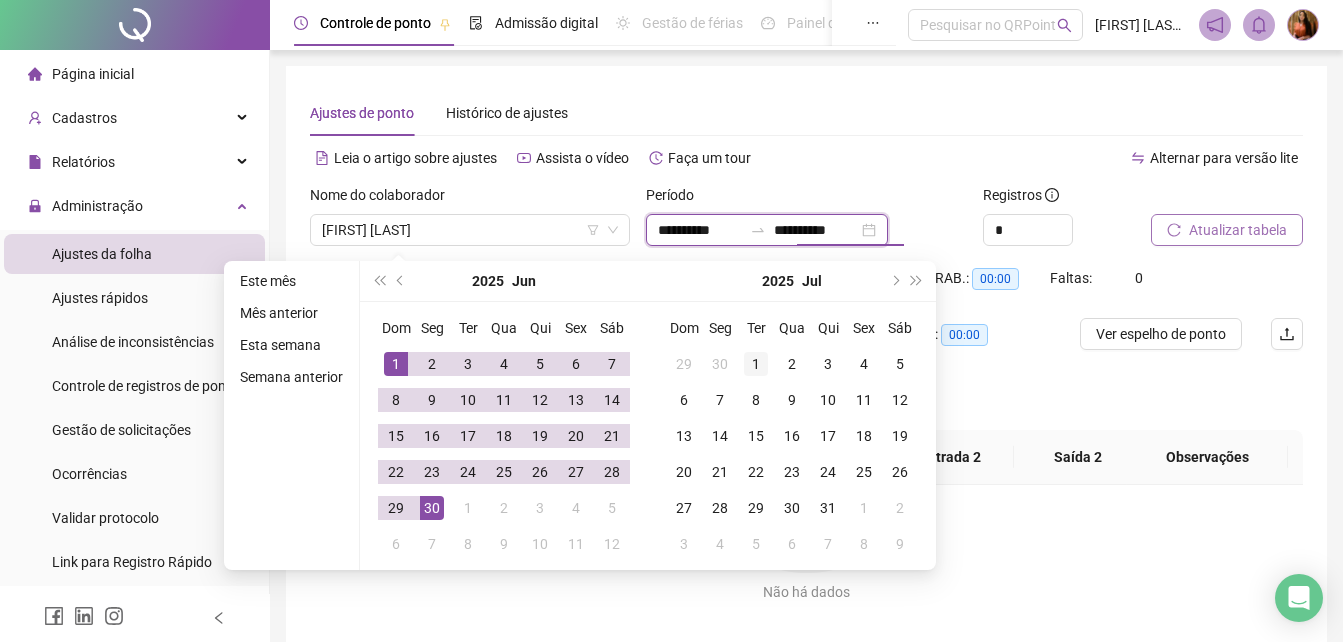 type on "**********" 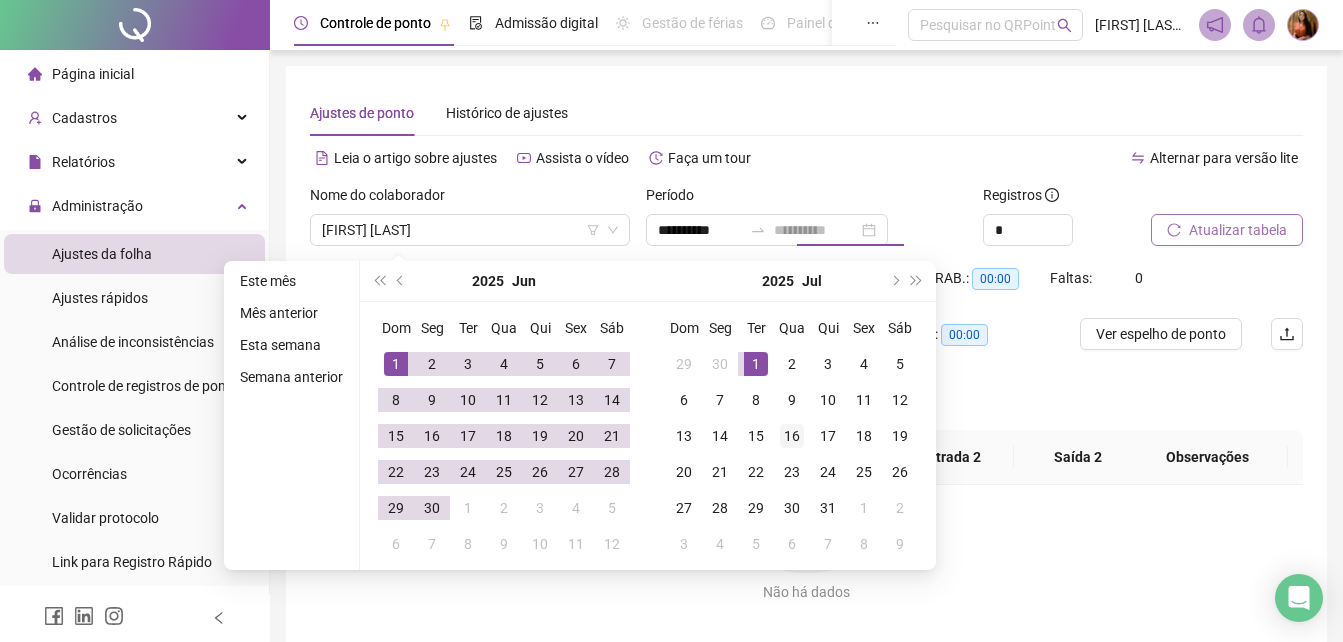 drag, startPoint x: 759, startPoint y: 366, endPoint x: 804, endPoint y: 435, distance: 82.37718 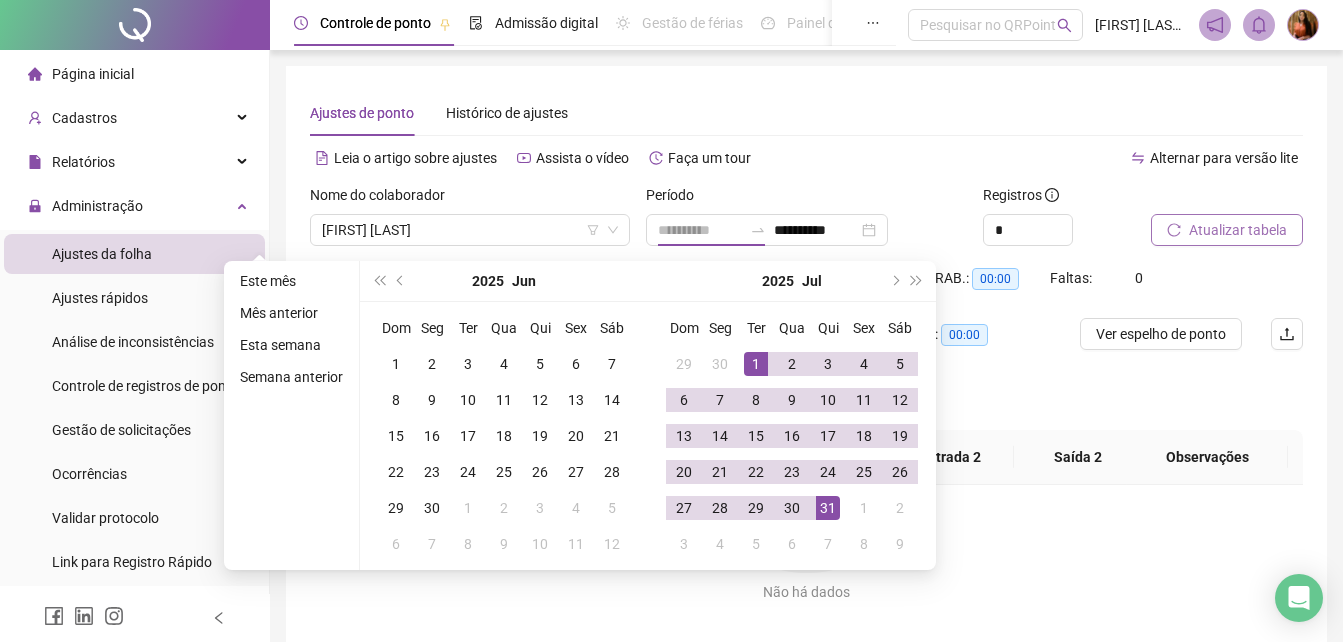 click on "31" at bounding box center [828, 508] 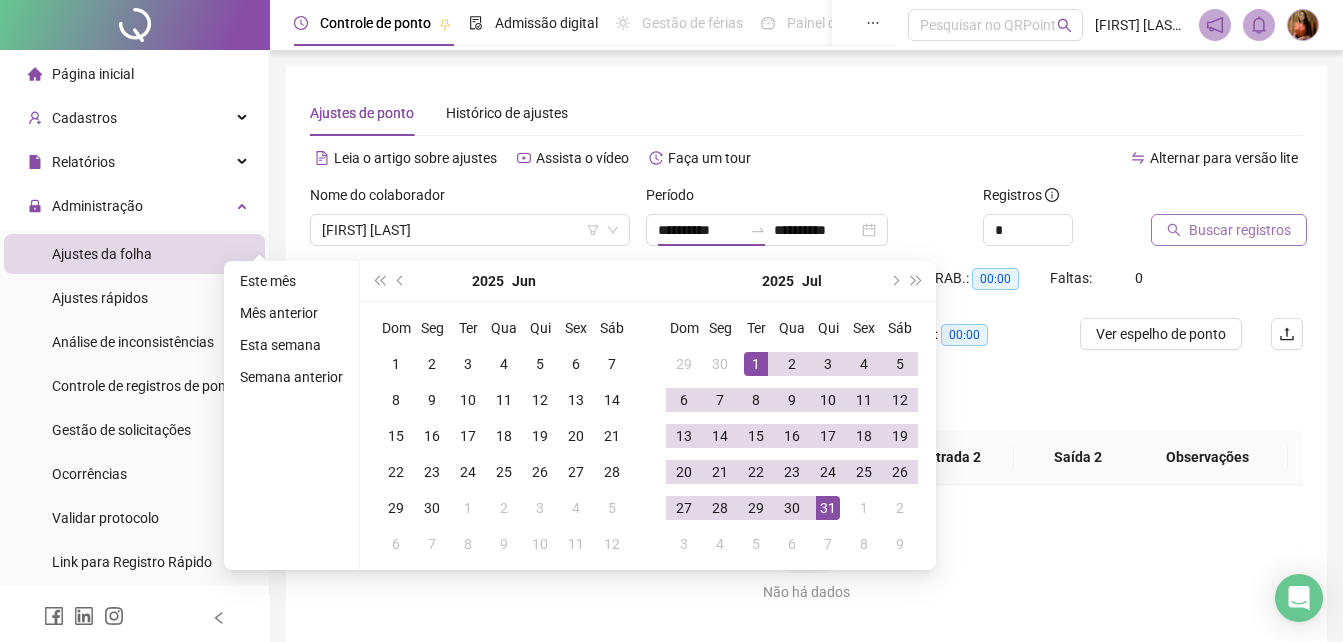 type on "**********" 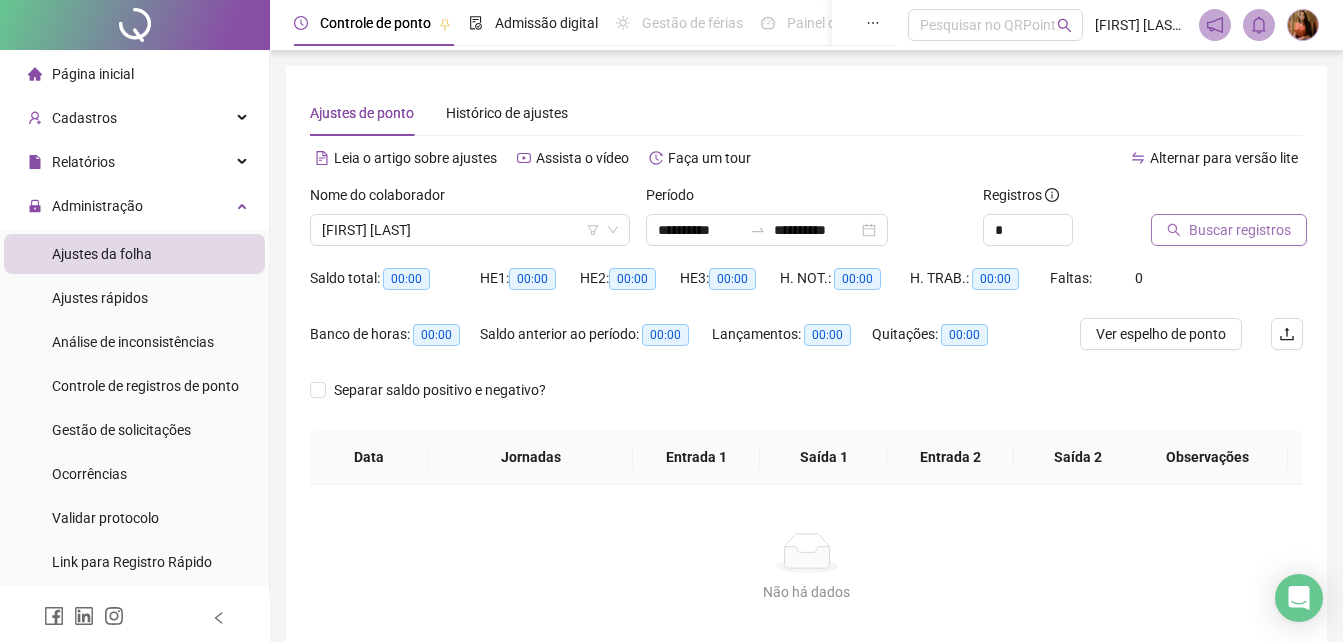click on "Buscar registros" at bounding box center (1240, 230) 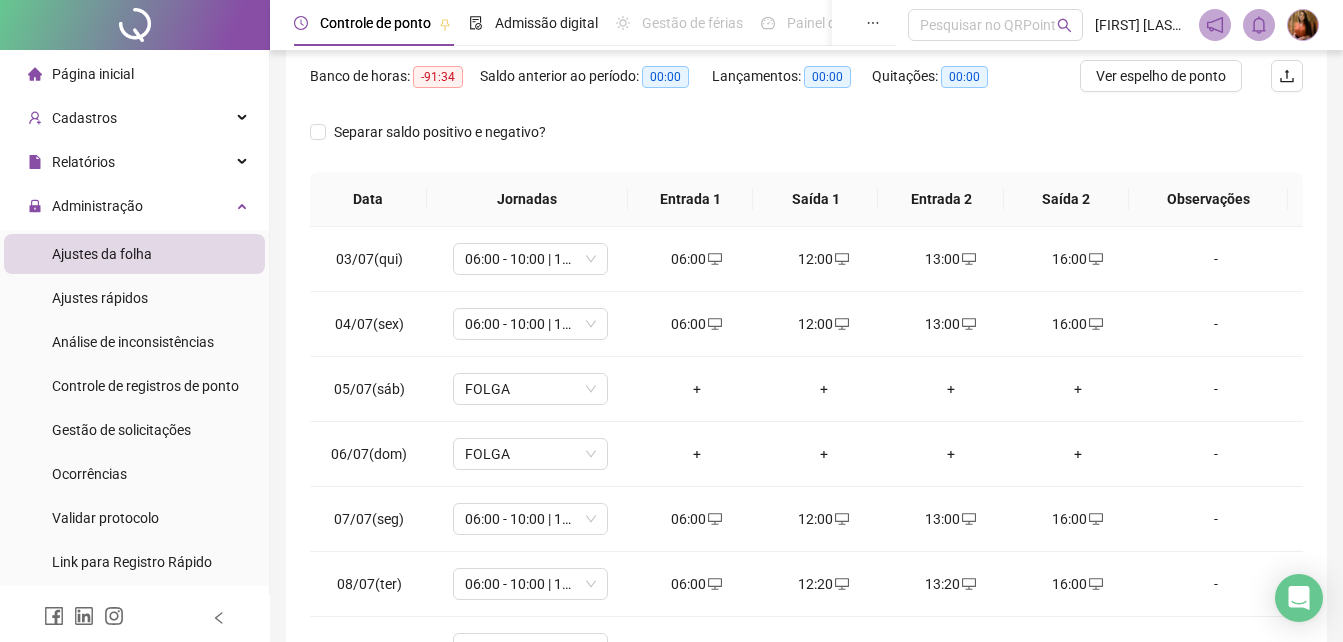 scroll, scrollTop: 337, scrollLeft: 0, axis: vertical 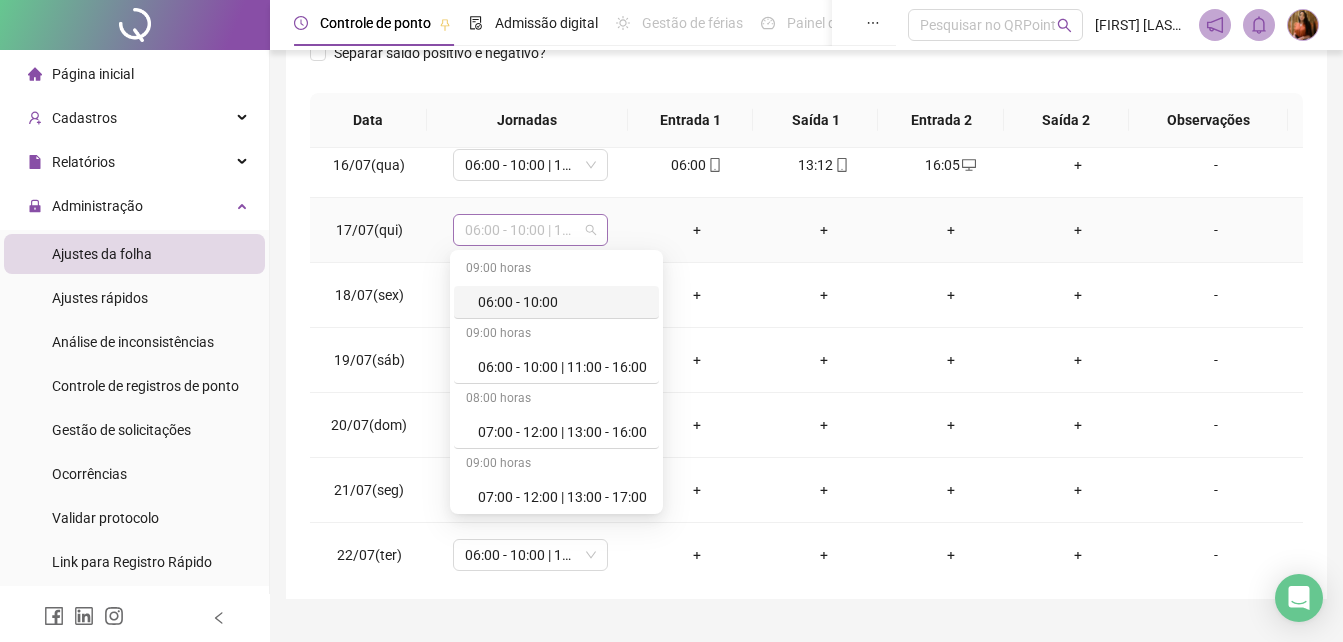 click on "06:00 - 10:00 | 11:00 - 16:00" at bounding box center [530, 230] 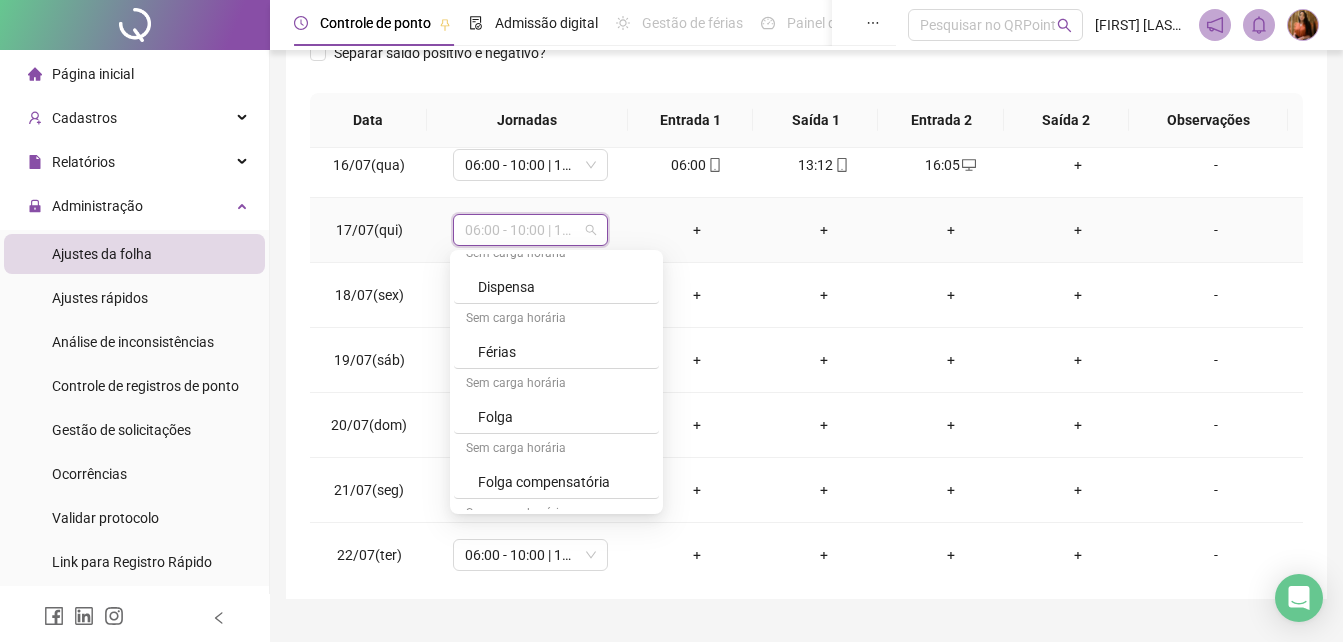scroll, scrollTop: 1330, scrollLeft: 0, axis: vertical 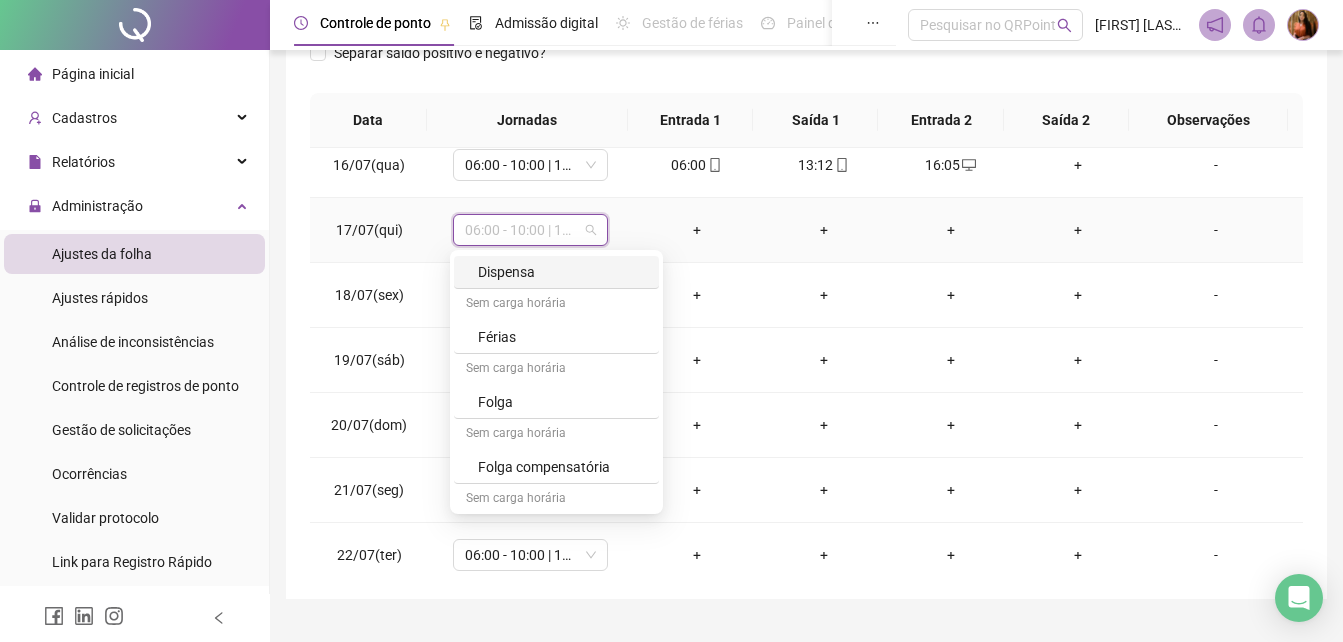 click on "Dispensa" at bounding box center (562, 272) 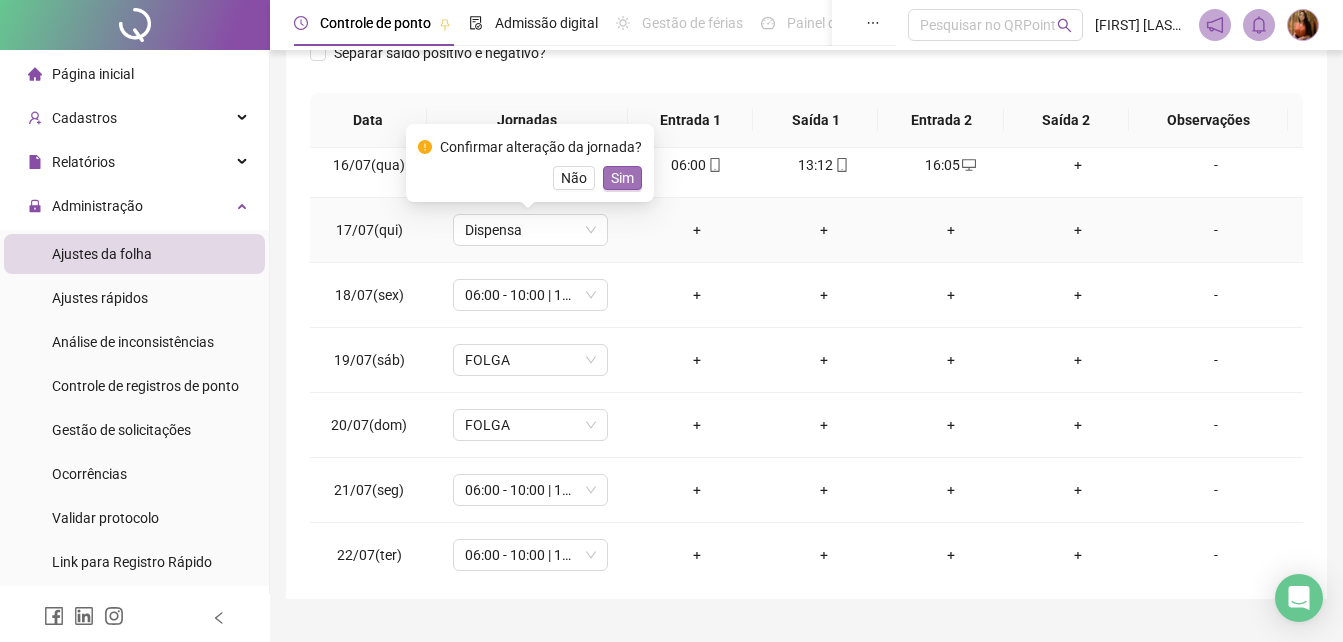 click on "Sim" at bounding box center [622, 178] 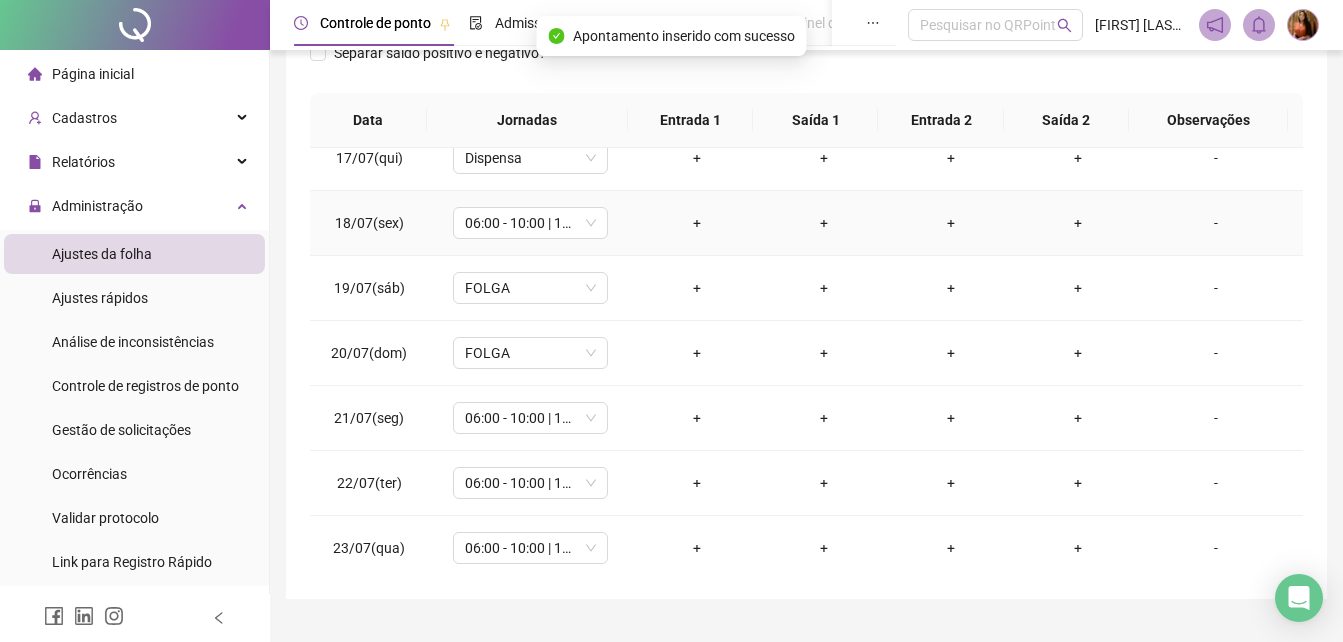 scroll, scrollTop: 960, scrollLeft: 0, axis: vertical 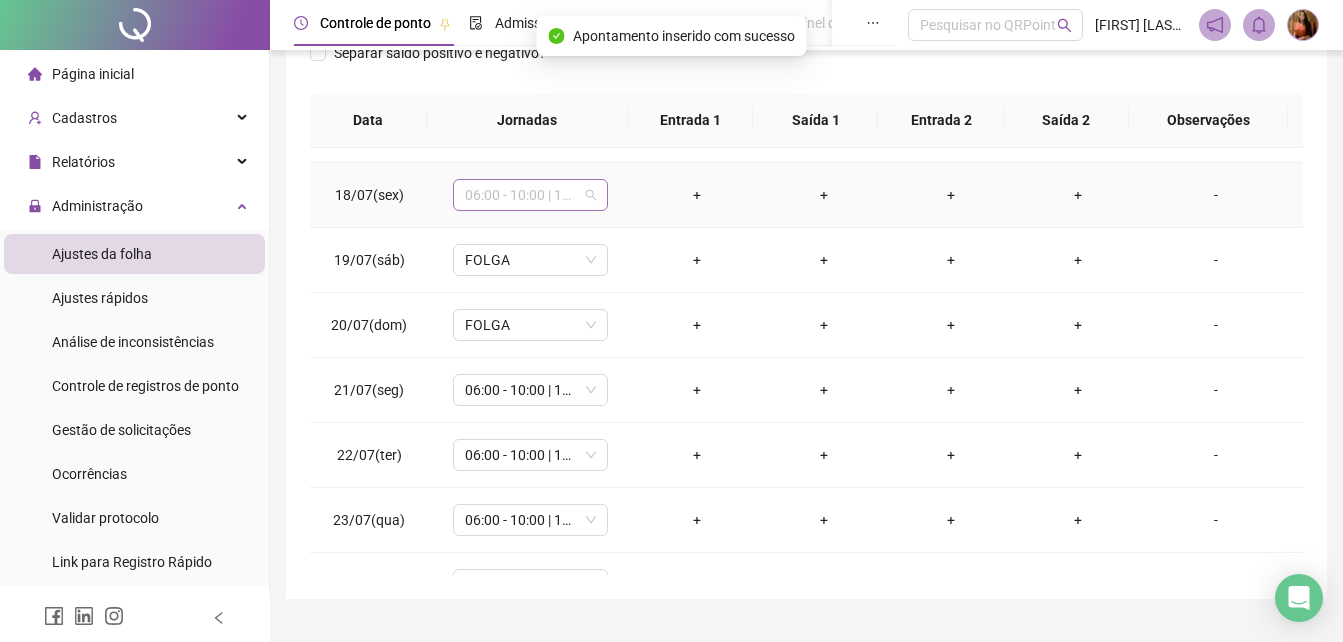 click on "06:00 - 10:00 | 11:00 - 16:00" at bounding box center [530, 195] 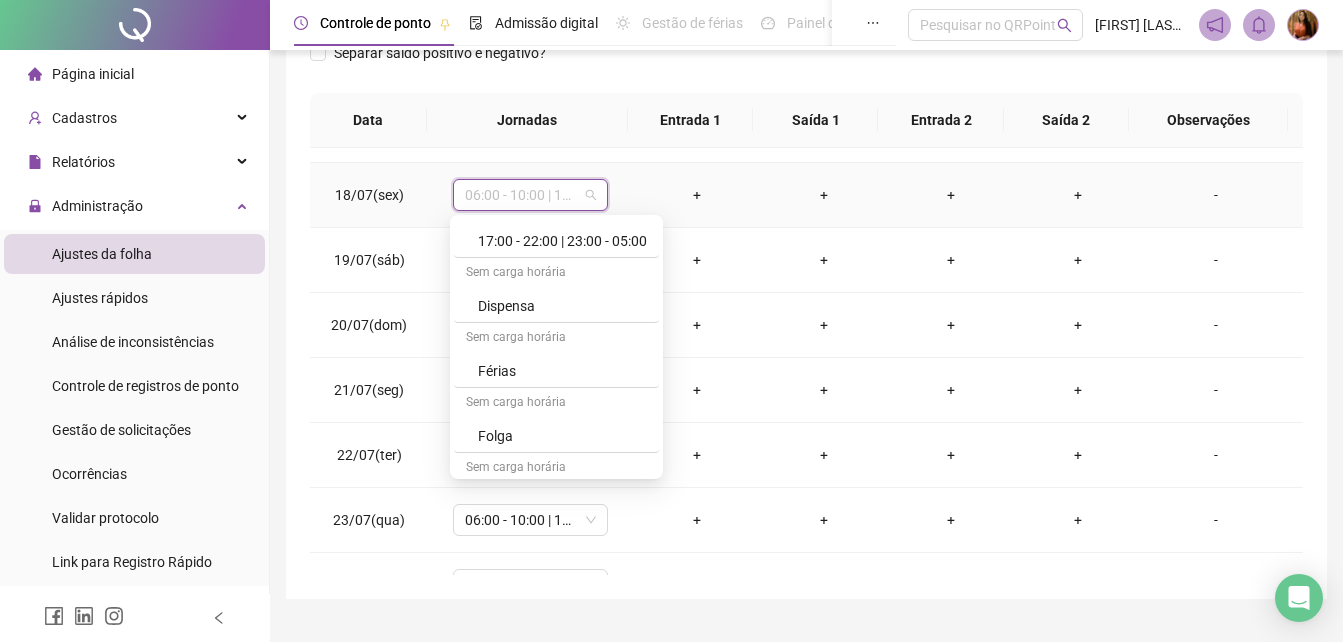 scroll, scrollTop: 1276, scrollLeft: 0, axis: vertical 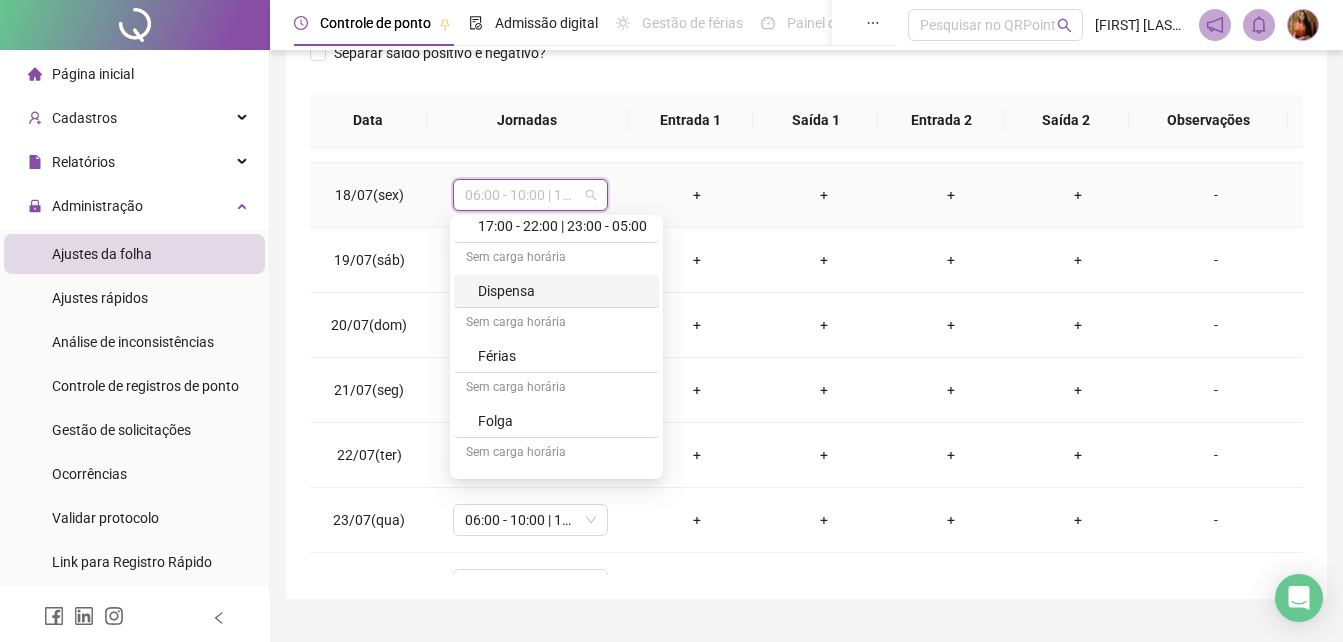 click on "Dispensa" at bounding box center (562, 291) 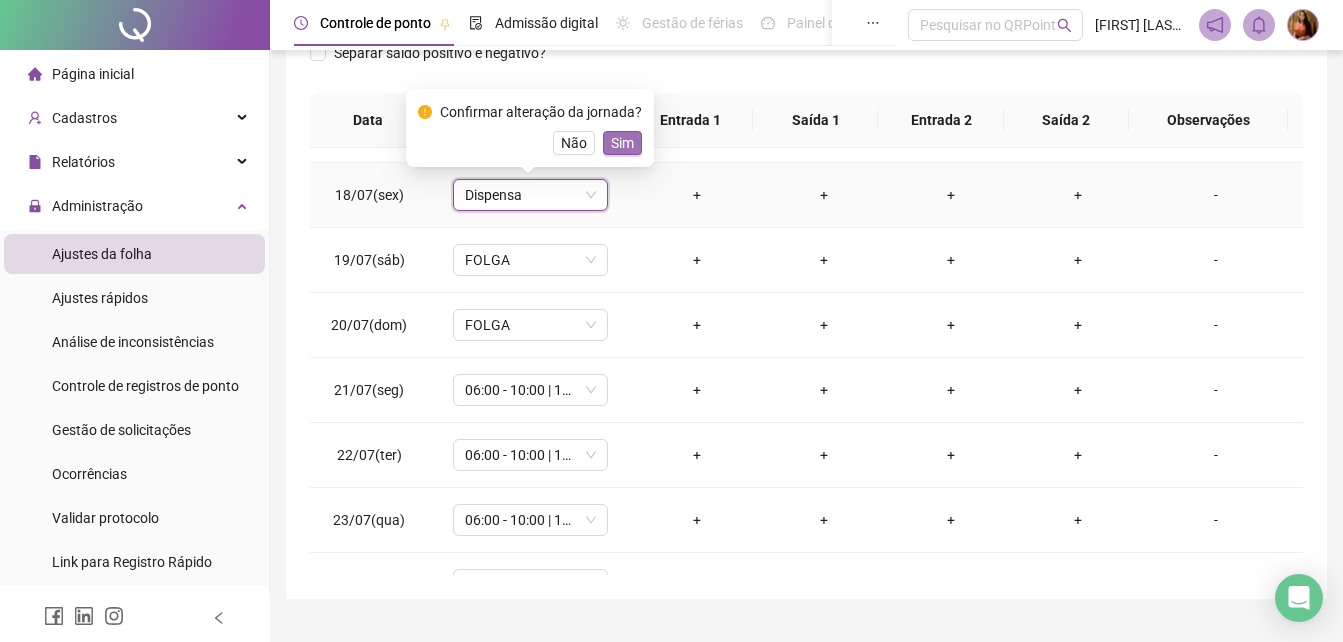 click on "Sim" at bounding box center [622, 143] 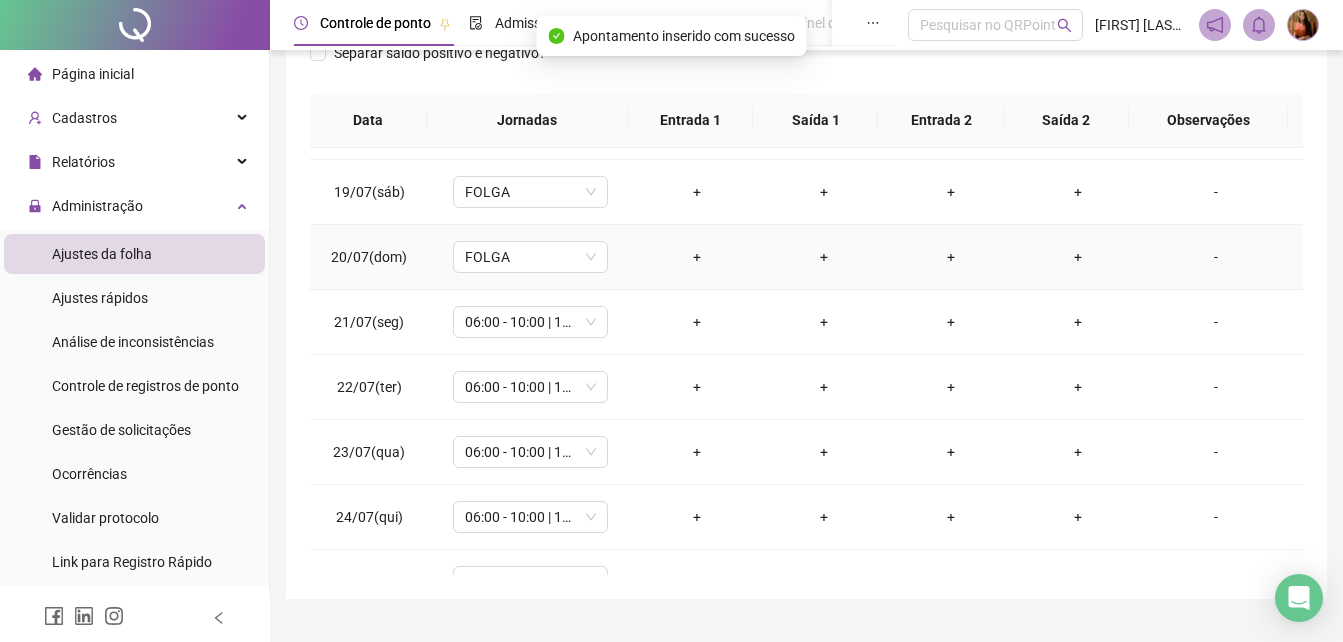 scroll, scrollTop: 1060, scrollLeft: 0, axis: vertical 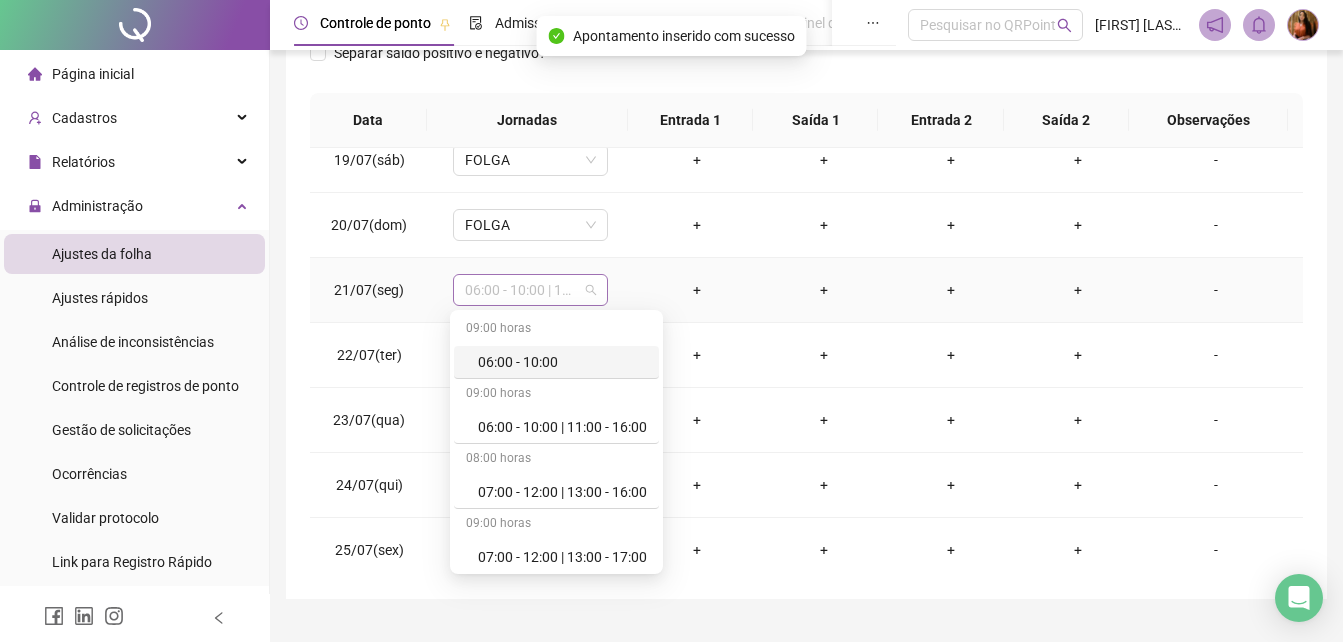 click on "06:00 - 10:00 | 11:00 - 16:00" at bounding box center (530, 290) 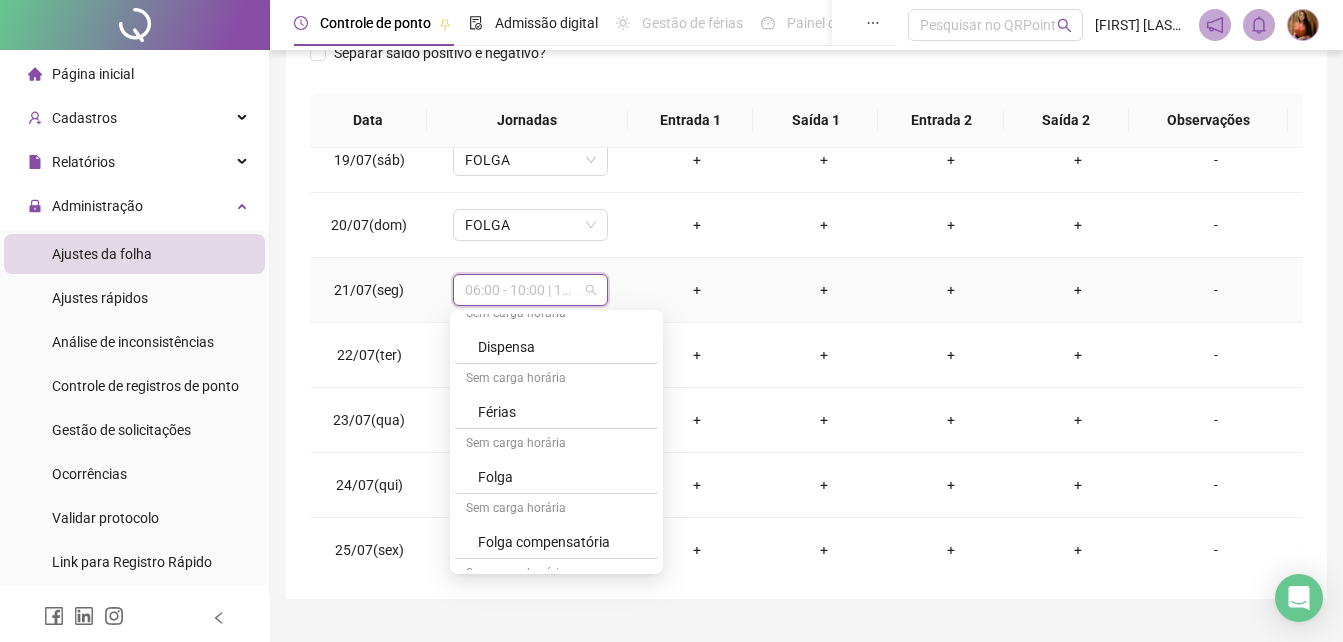 scroll, scrollTop: 1230, scrollLeft: 0, axis: vertical 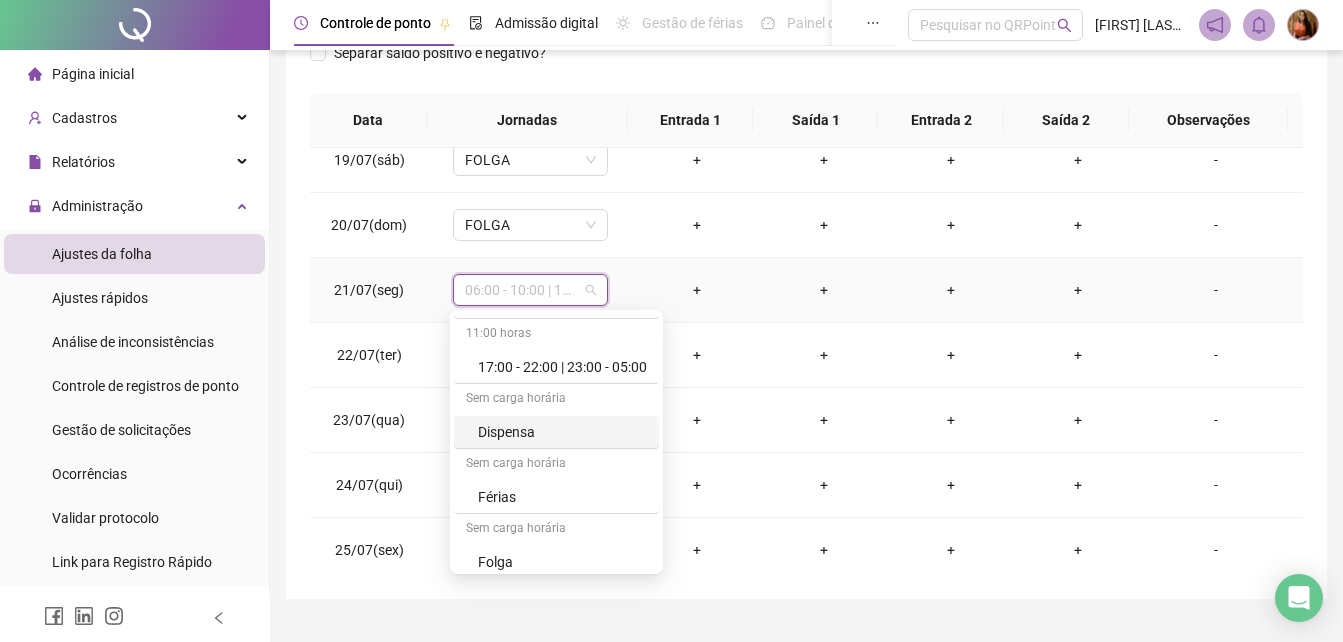click on "Dispensa" at bounding box center (556, 432) 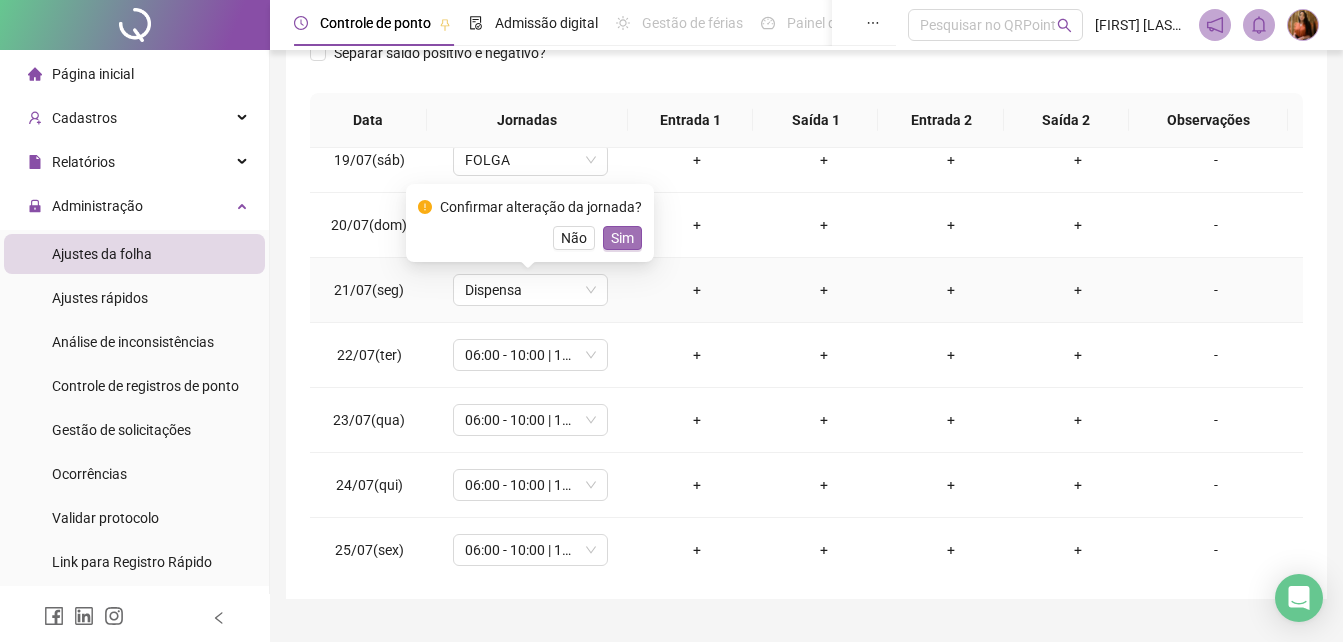 click on "Sim" at bounding box center (622, 238) 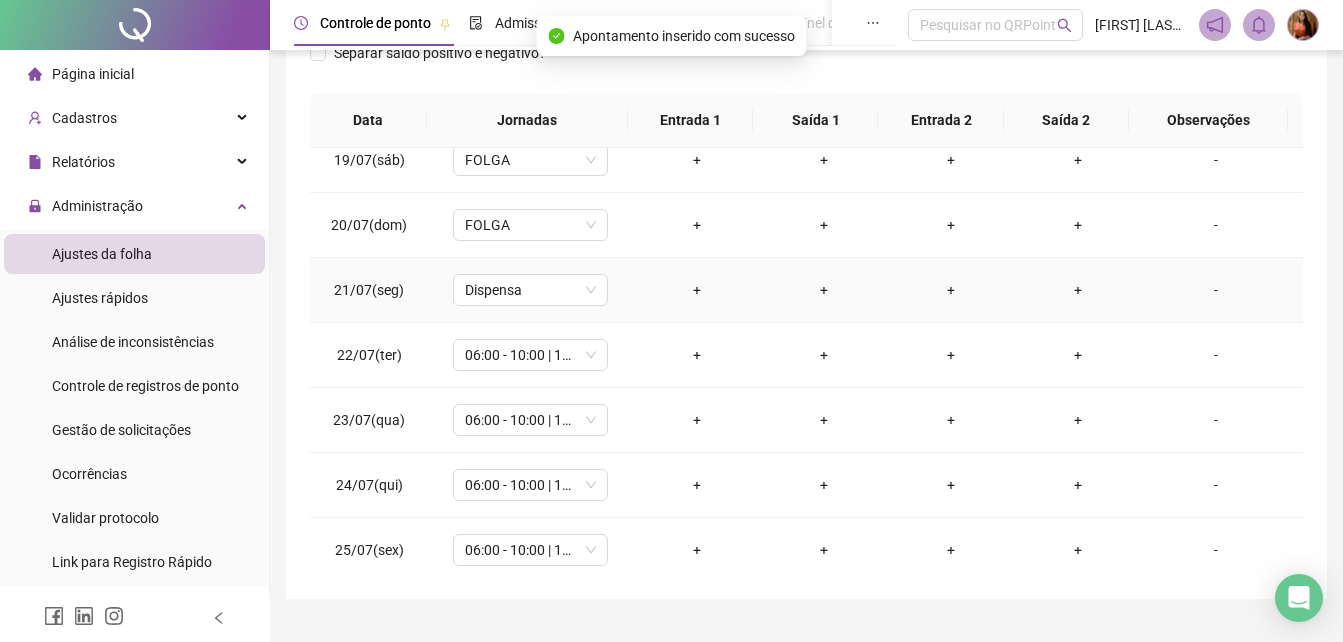 scroll, scrollTop: 1160, scrollLeft: 0, axis: vertical 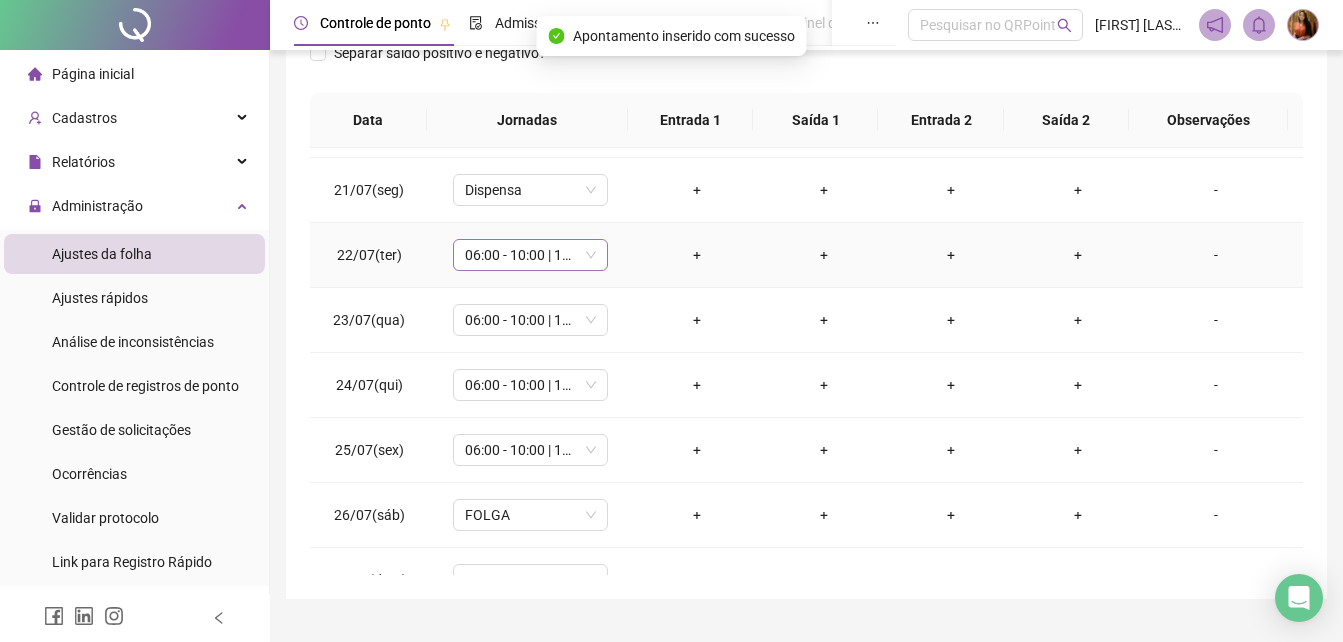 click on "06:00 - 10:00 | 11:00 - 16:00" at bounding box center [530, 255] 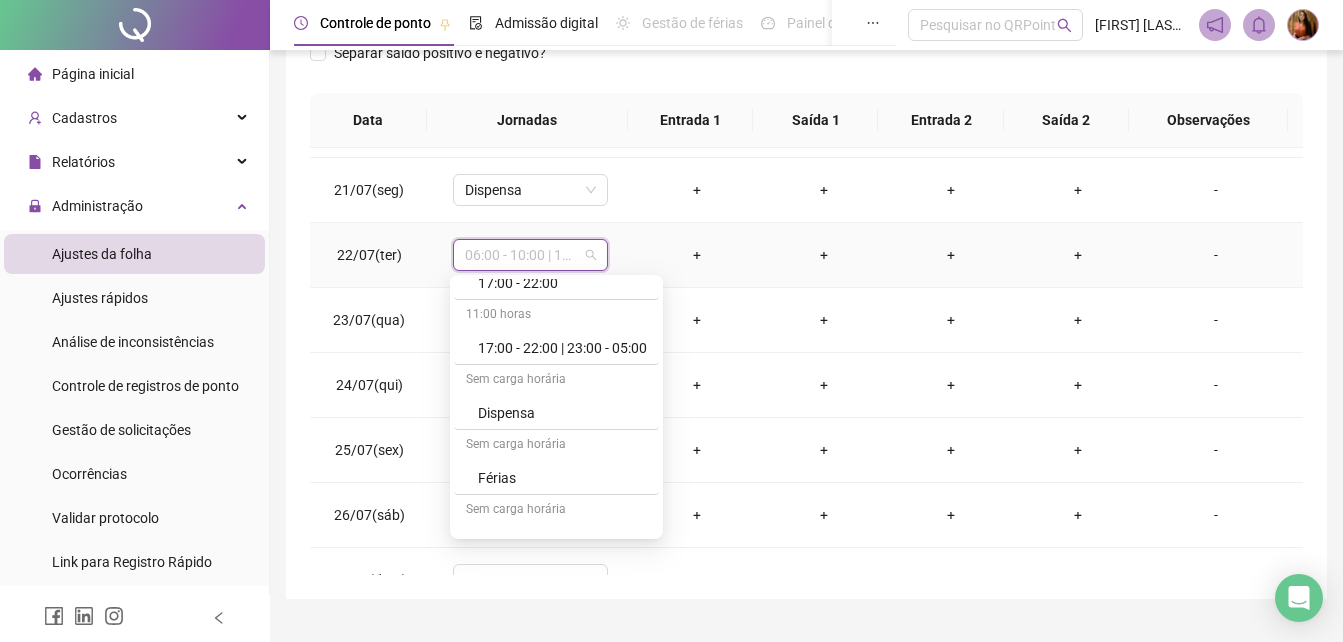scroll, scrollTop: 1222, scrollLeft: 0, axis: vertical 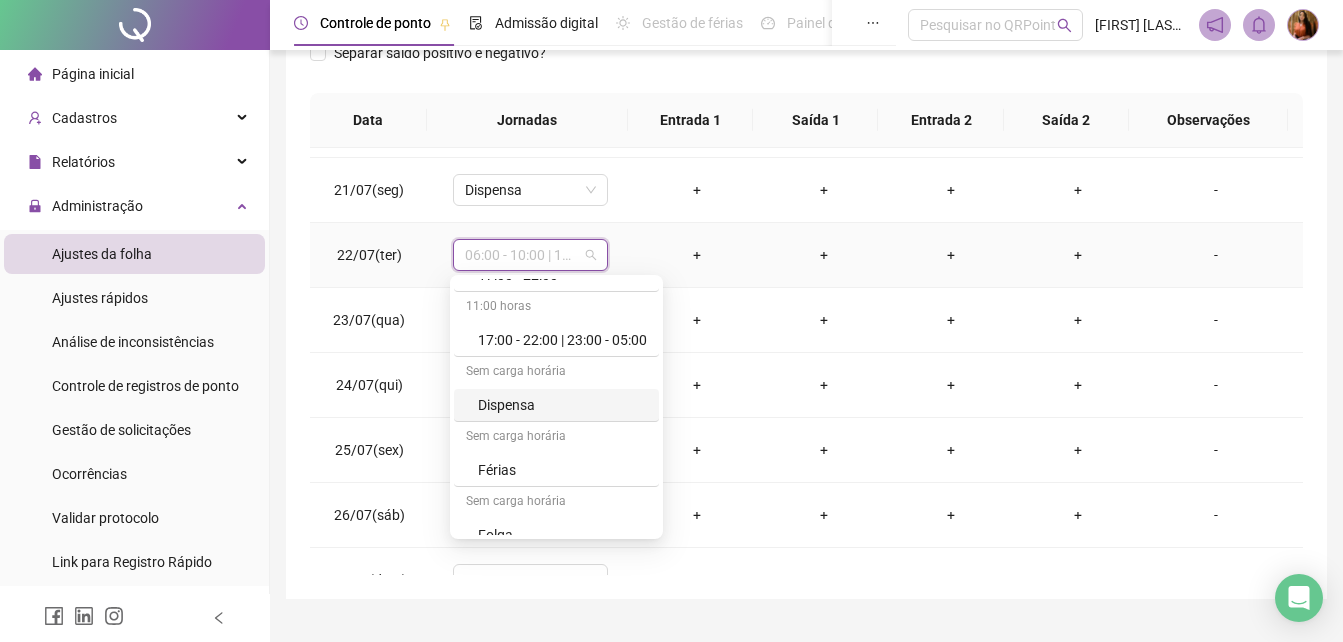 click on "Dispensa" at bounding box center (562, 405) 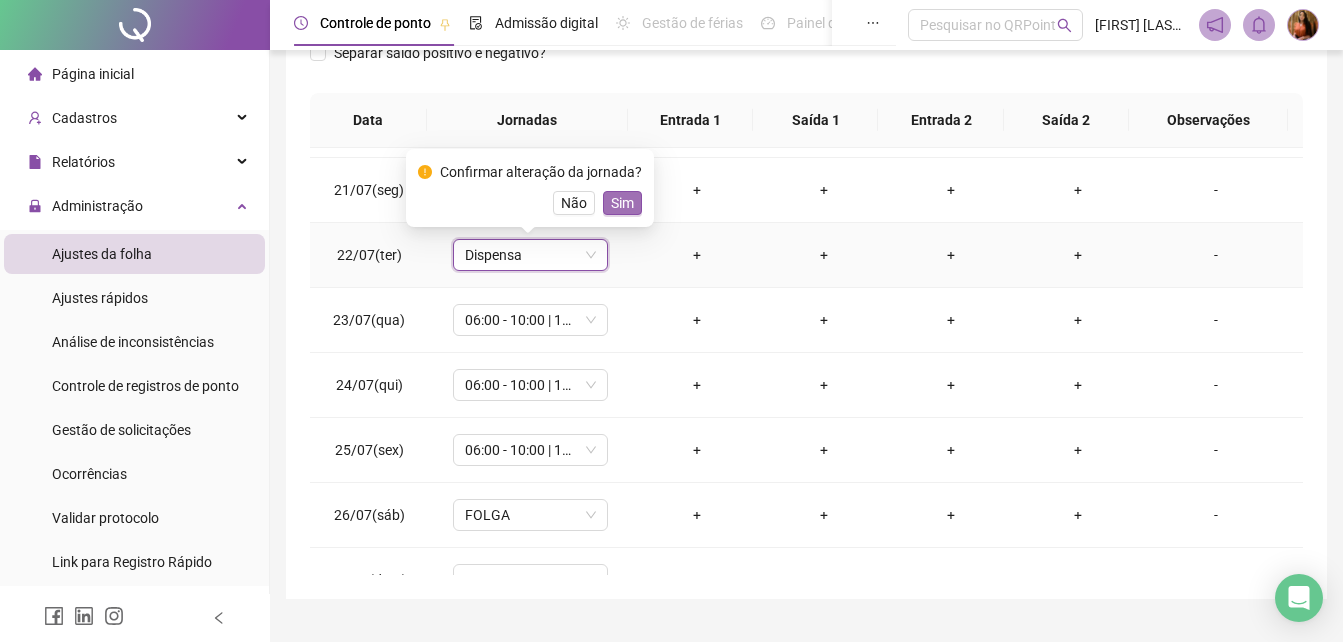 click on "Sim" at bounding box center (622, 203) 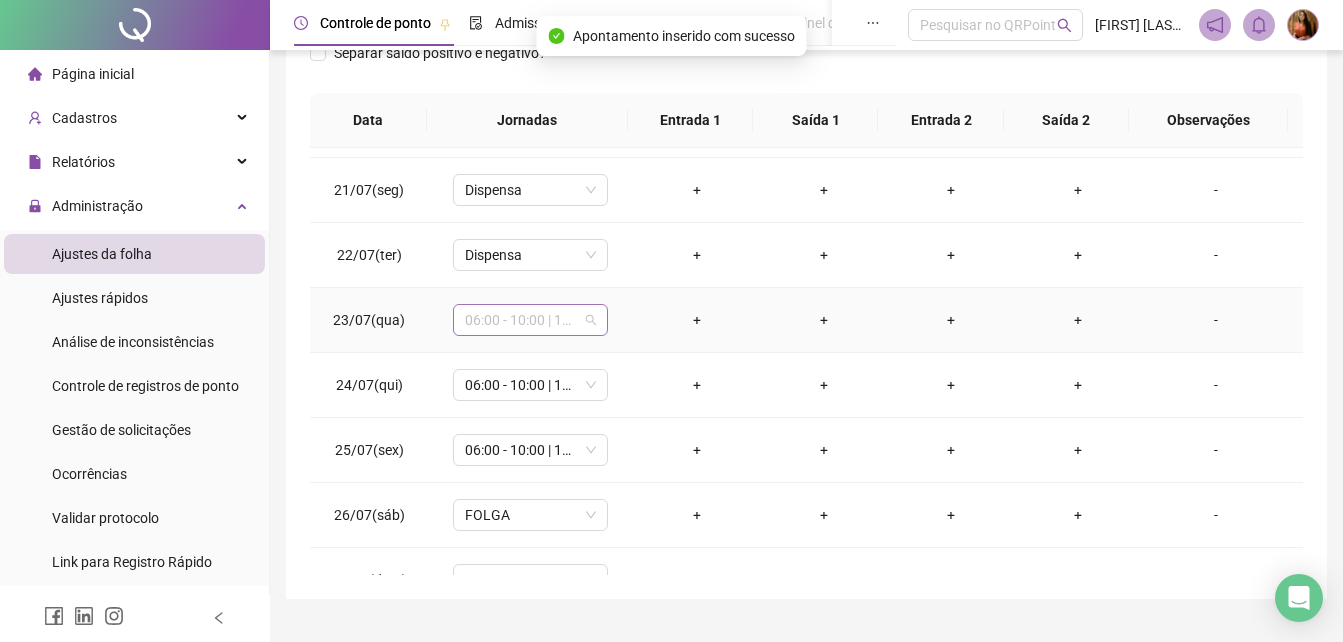 click on "06:00 - 10:00 | 11:00 - 16:00" at bounding box center (530, 320) 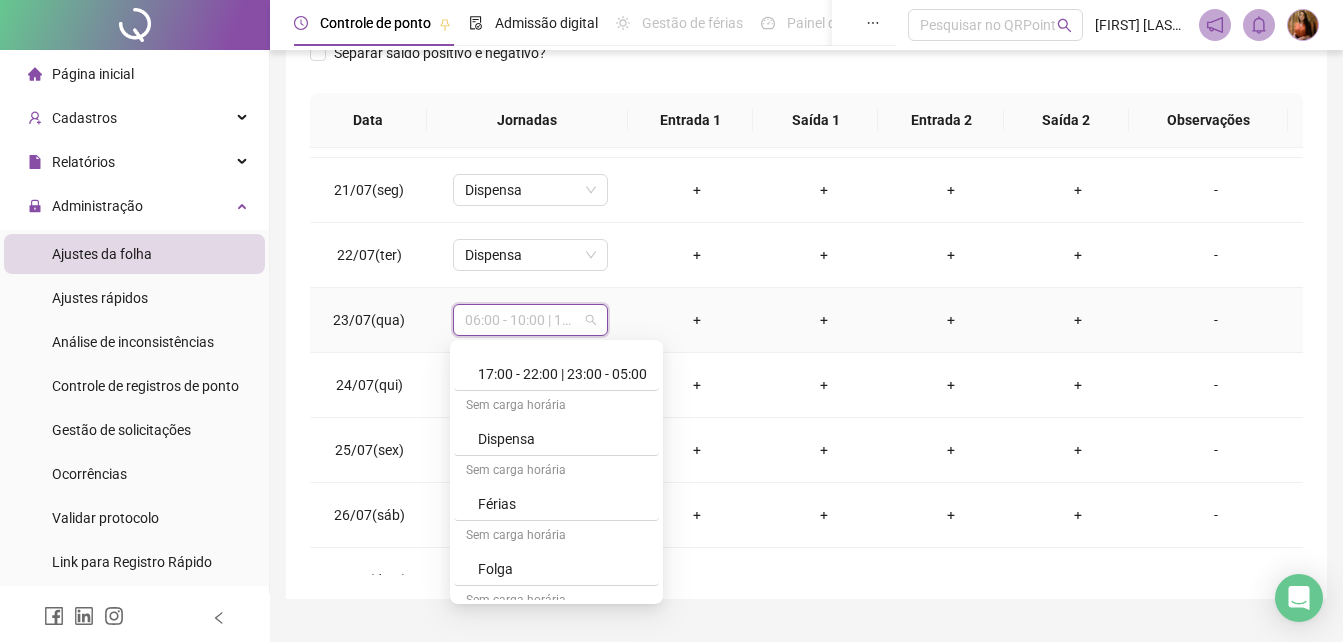 scroll, scrollTop: 1261, scrollLeft: 0, axis: vertical 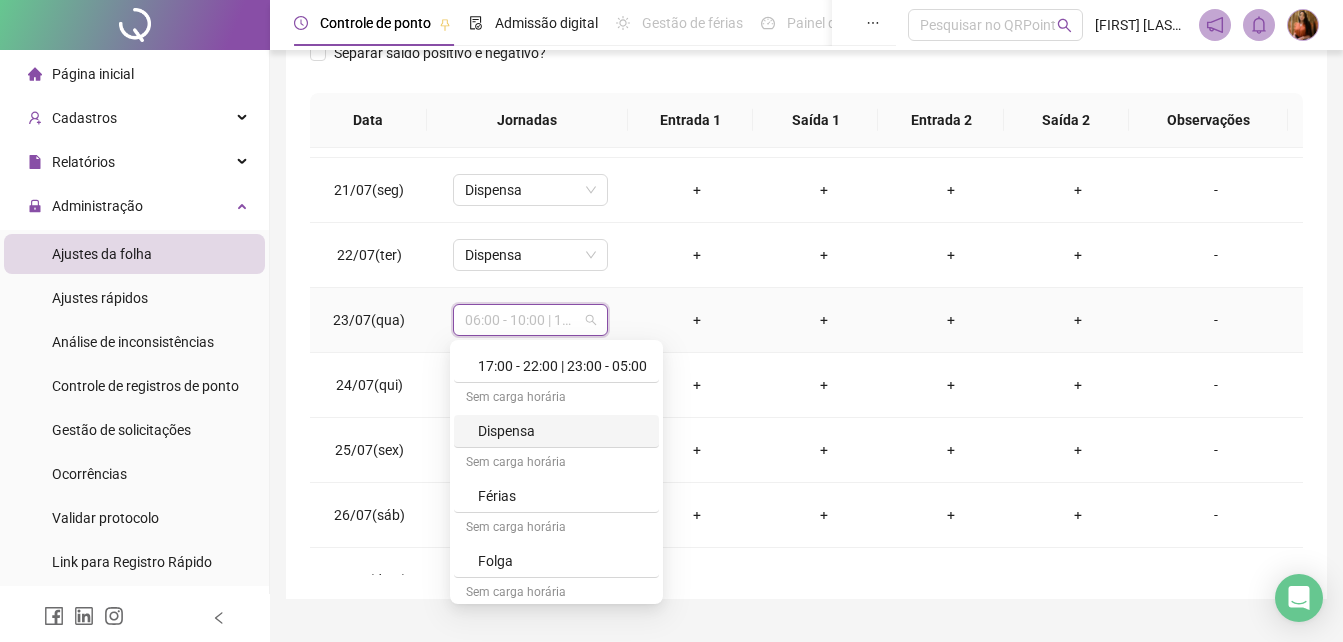 click on "Dispensa" at bounding box center [556, 431] 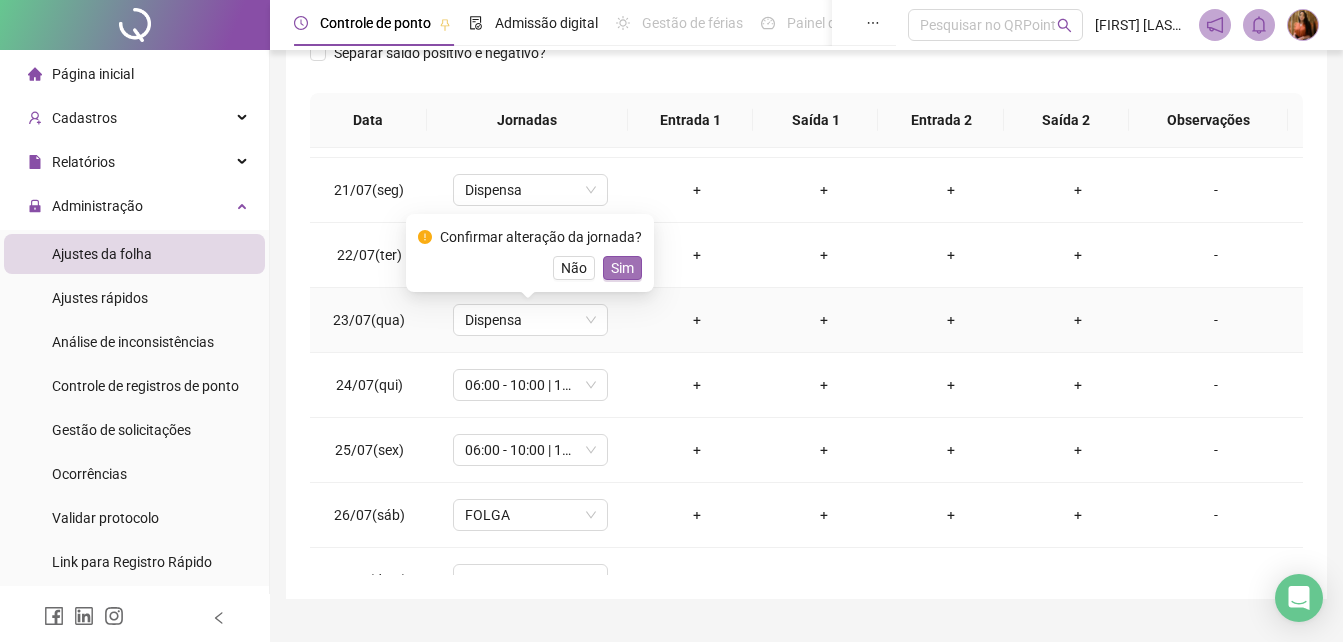 click on "Sim" at bounding box center [622, 268] 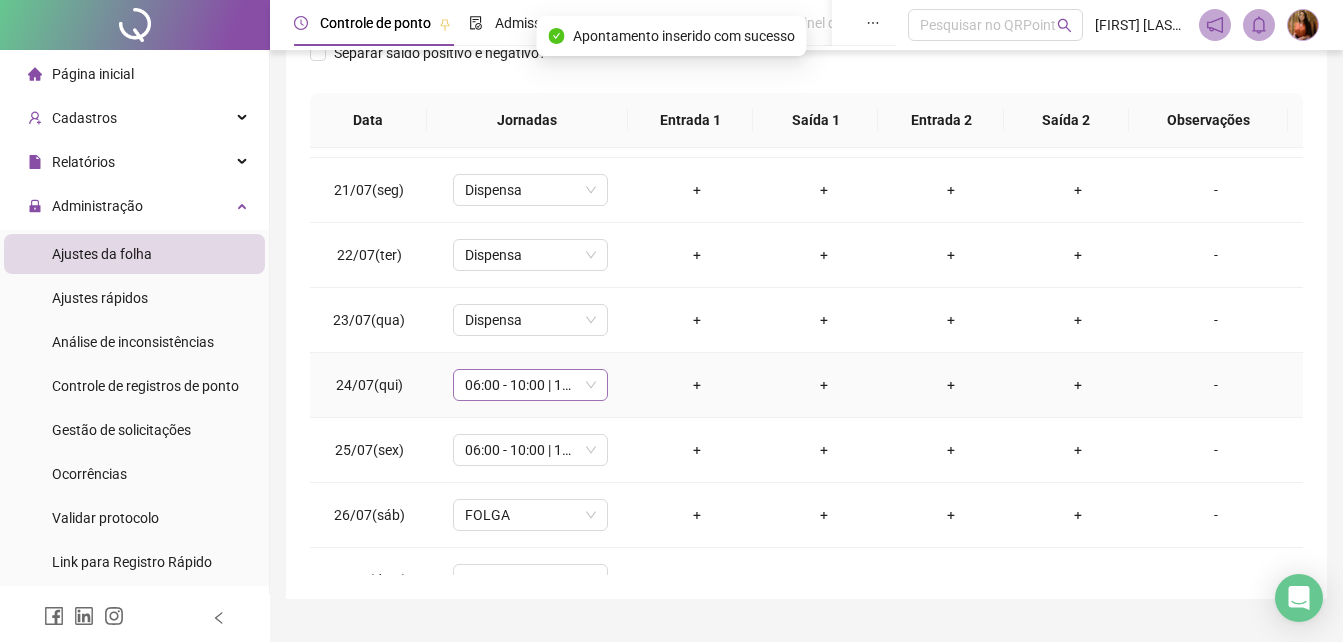 click on "06:00 - 10:00 | 11:00 - 16:00" at bounding box center [530, 385] 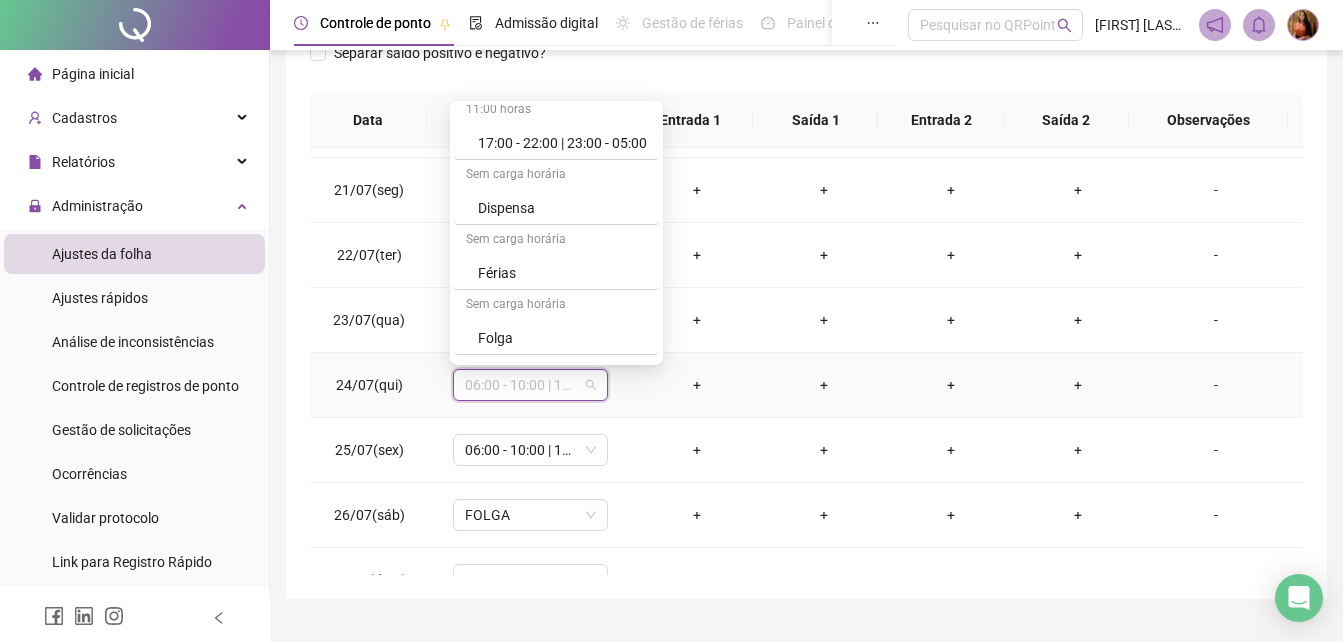 scroll, scrollTop: 1253, scrollLeft: 0, axis: vertical 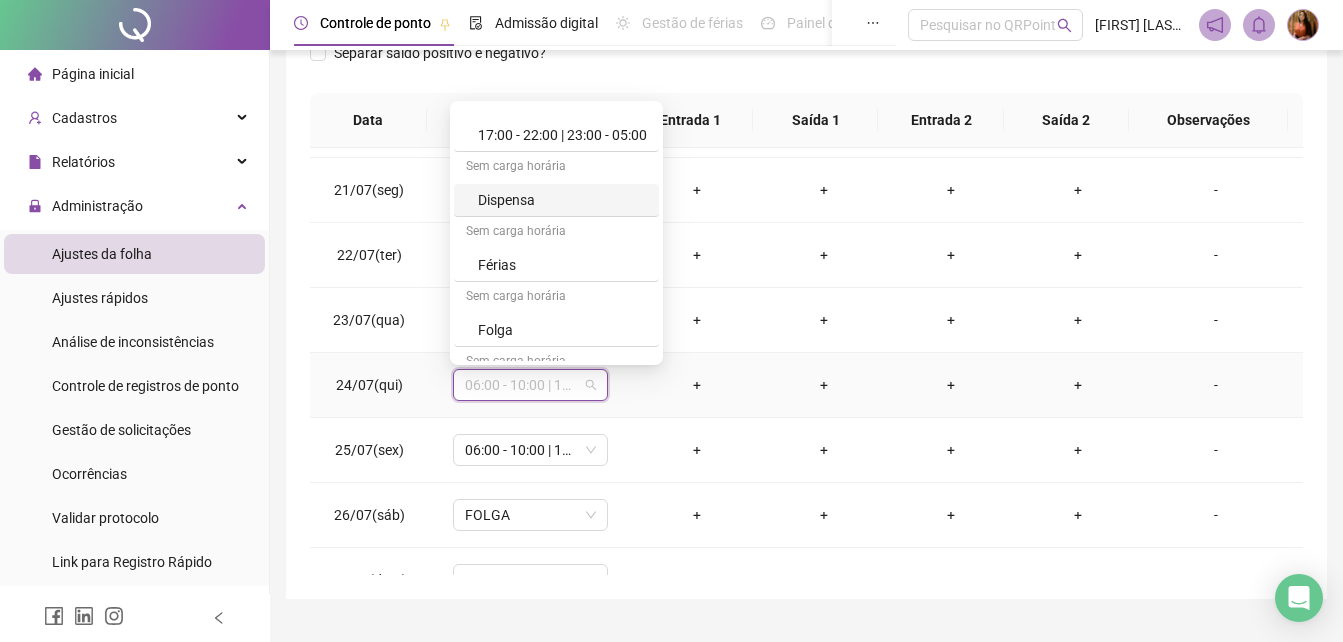 click on "Sem carga horária" at bounding box center [556, 168] 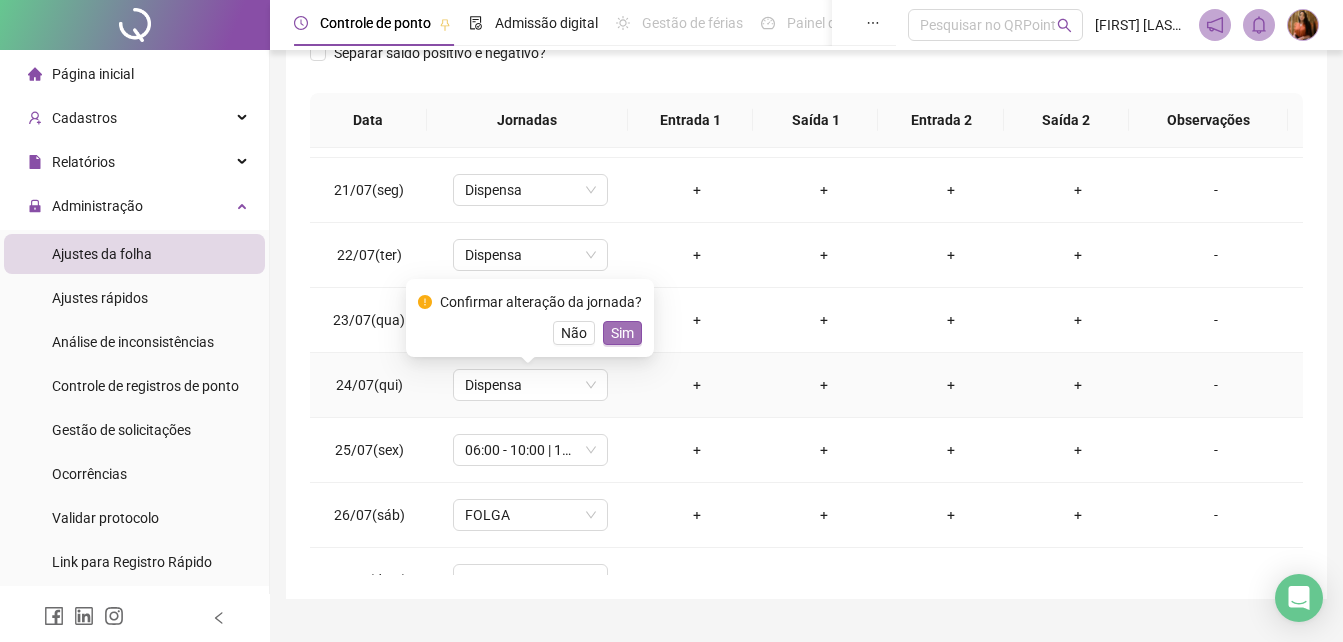 click on "Sim" at bounding box center [622, 333] 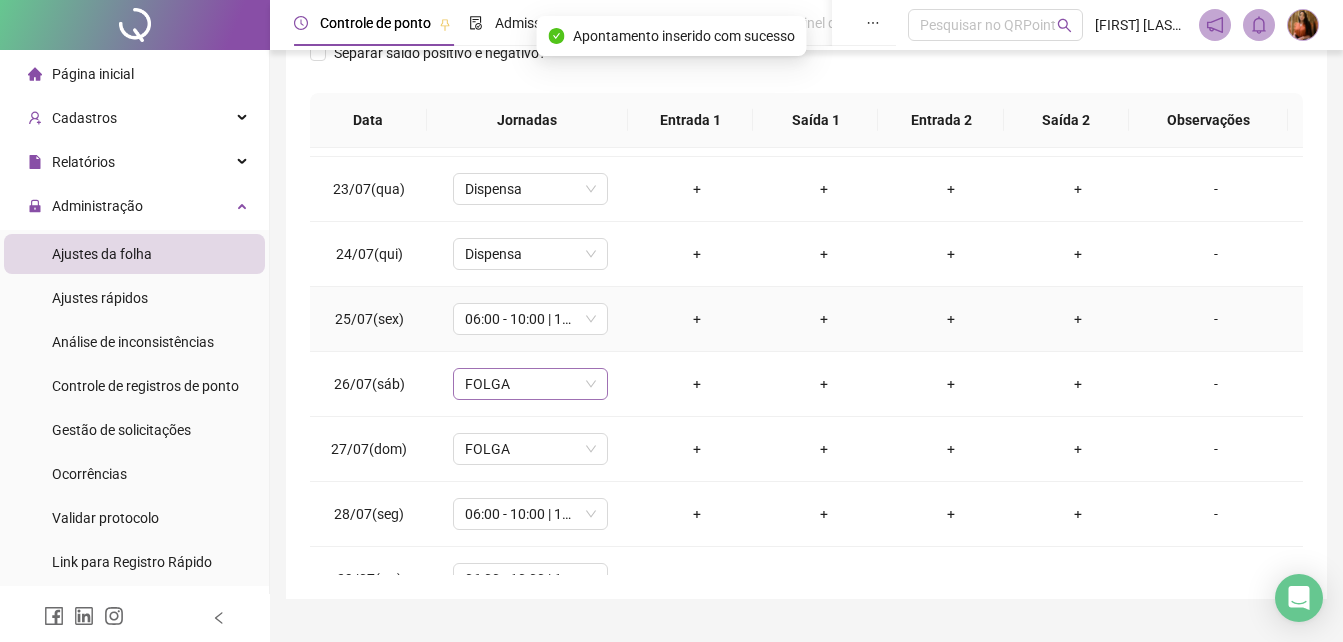 scroll, scrollTop: 1360, scrollLeft: 0, axis: vertical 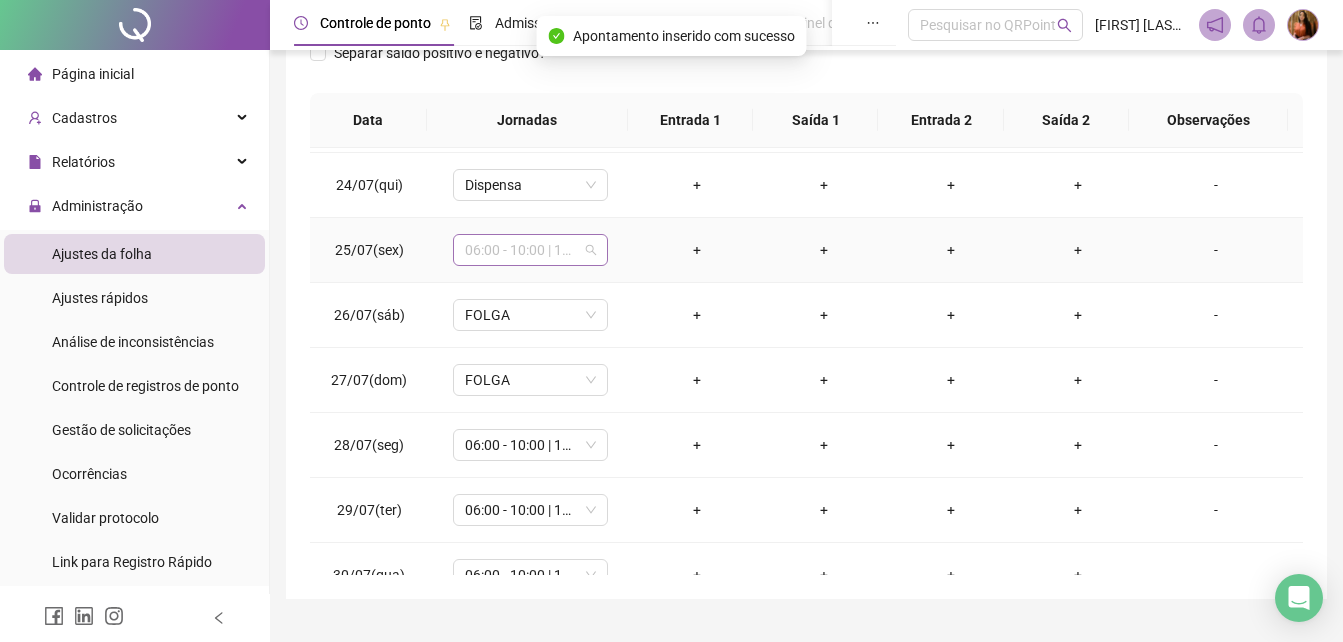 click on "06:00 - 10:00 | 11:00 - 16:00" at bounding box center [530, 250] 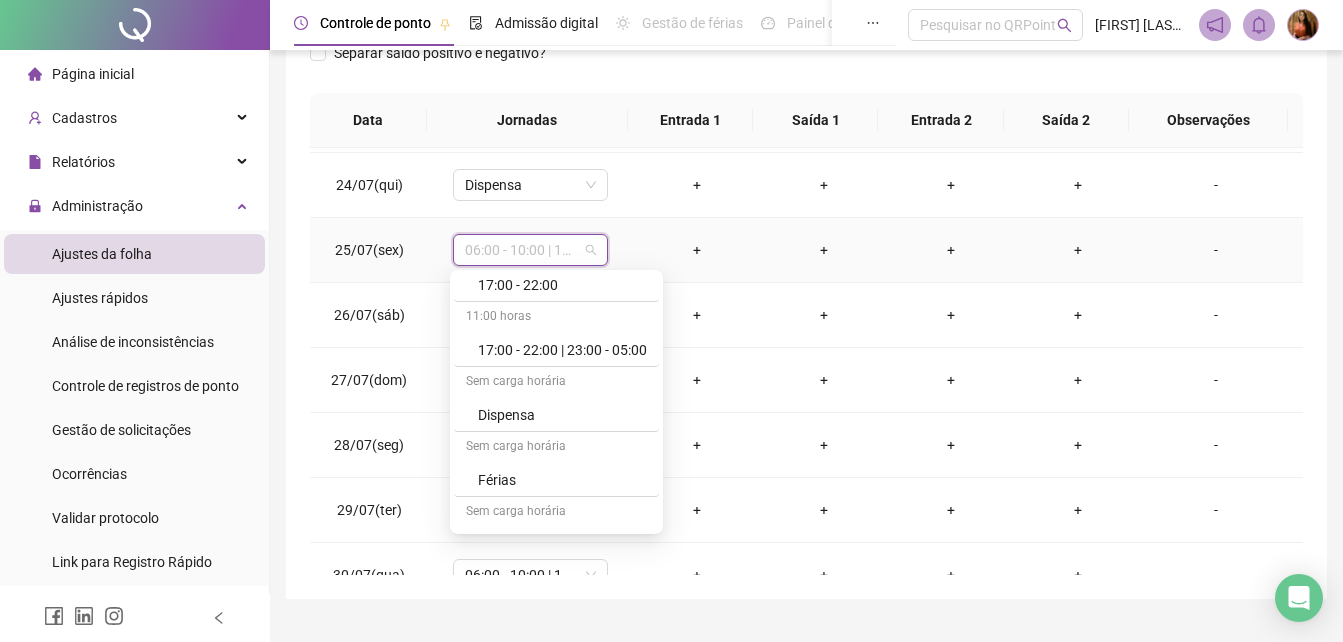 scroll, scrollTop: 1214, scrollLeft: 0, axis: vertical 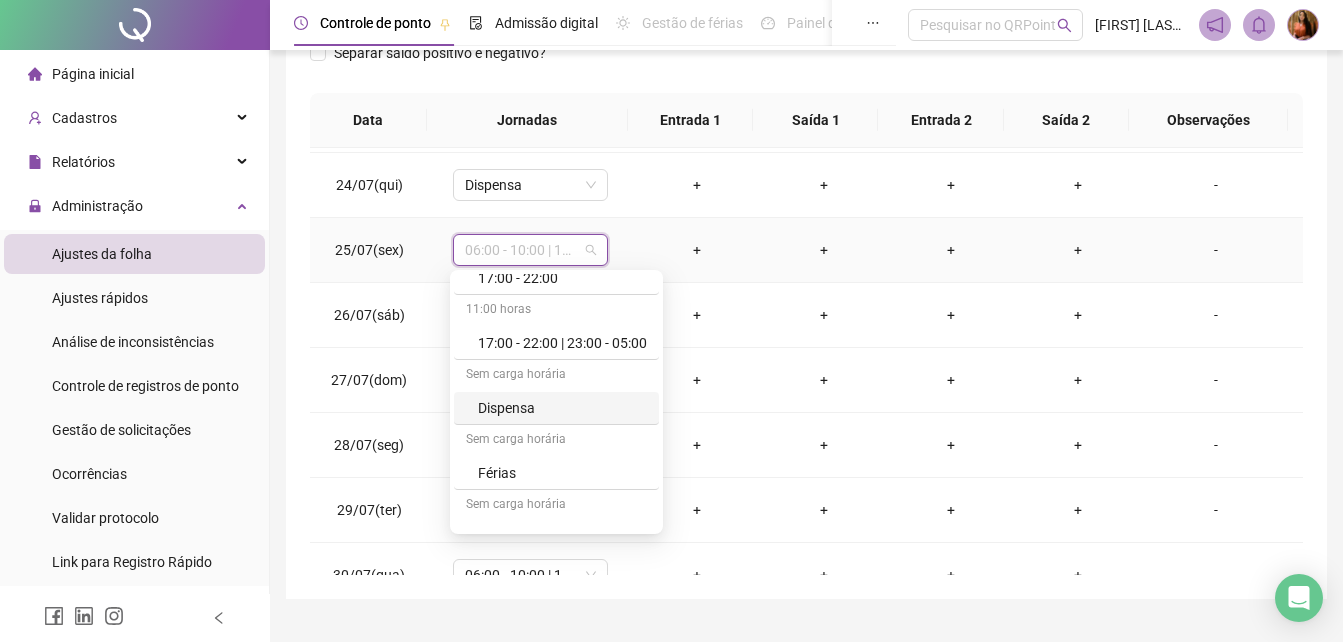 click on "Sem carga horária" at bounding box center (556, 376) 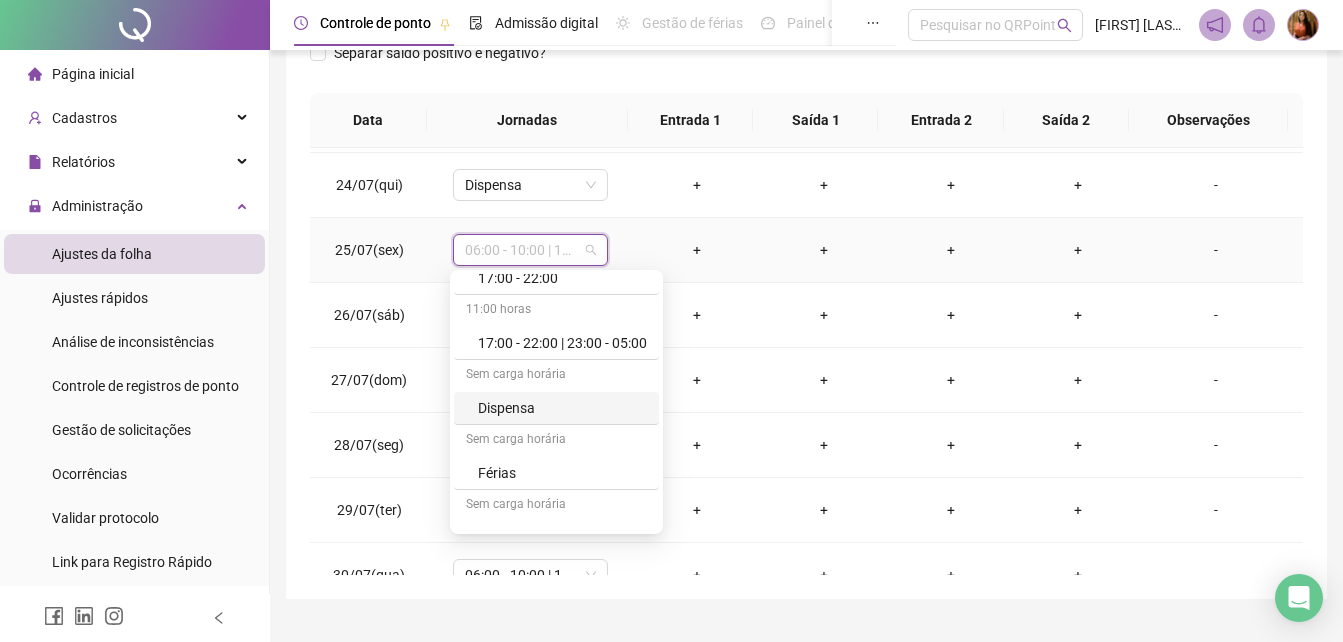 click on "Dispensa" at bounding box center [562, 408] 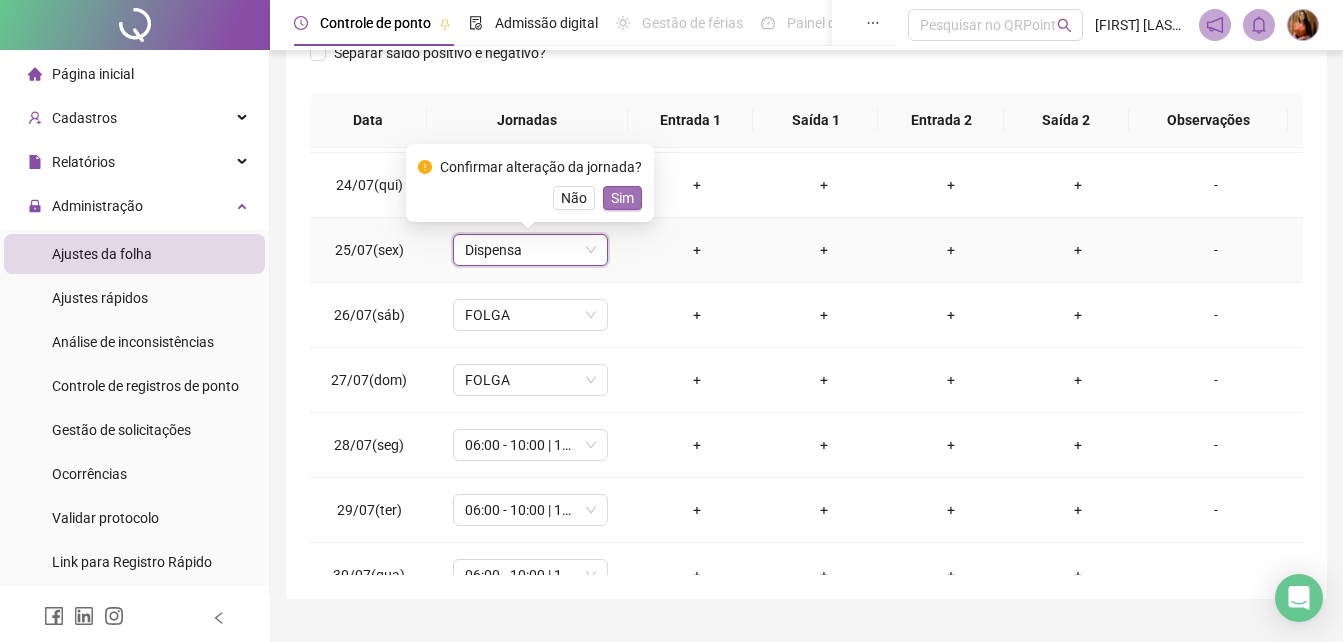 click on "Sim" at bounding box center [622, 198] 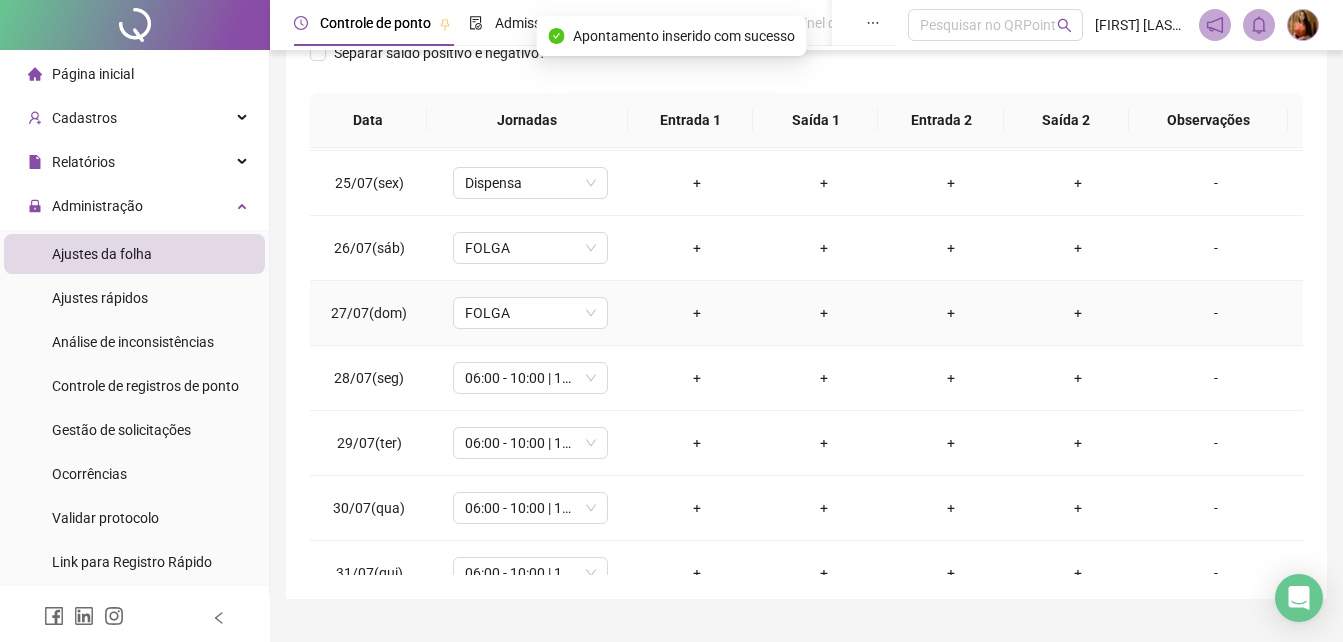 scroll, scrollTop: 1458, scrollLeft: 0, axis: vertical 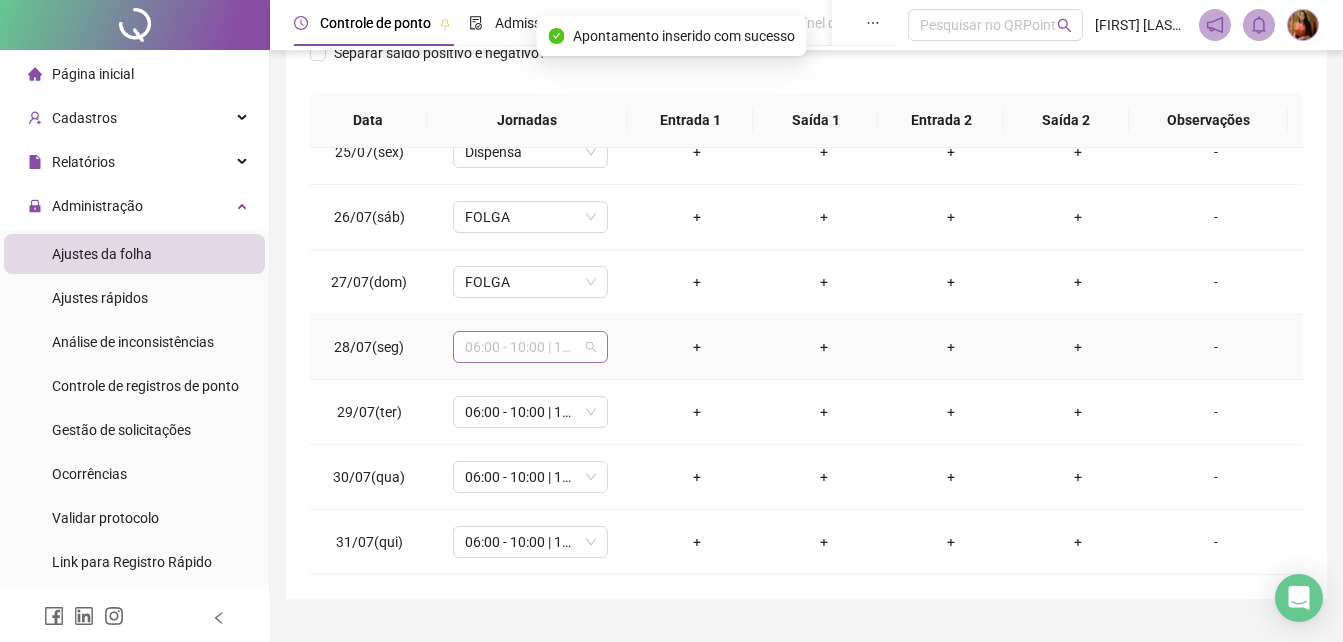 click on "06:00 - 10:00 | 11:00 - 16:00" at bounding box center [530, 347] 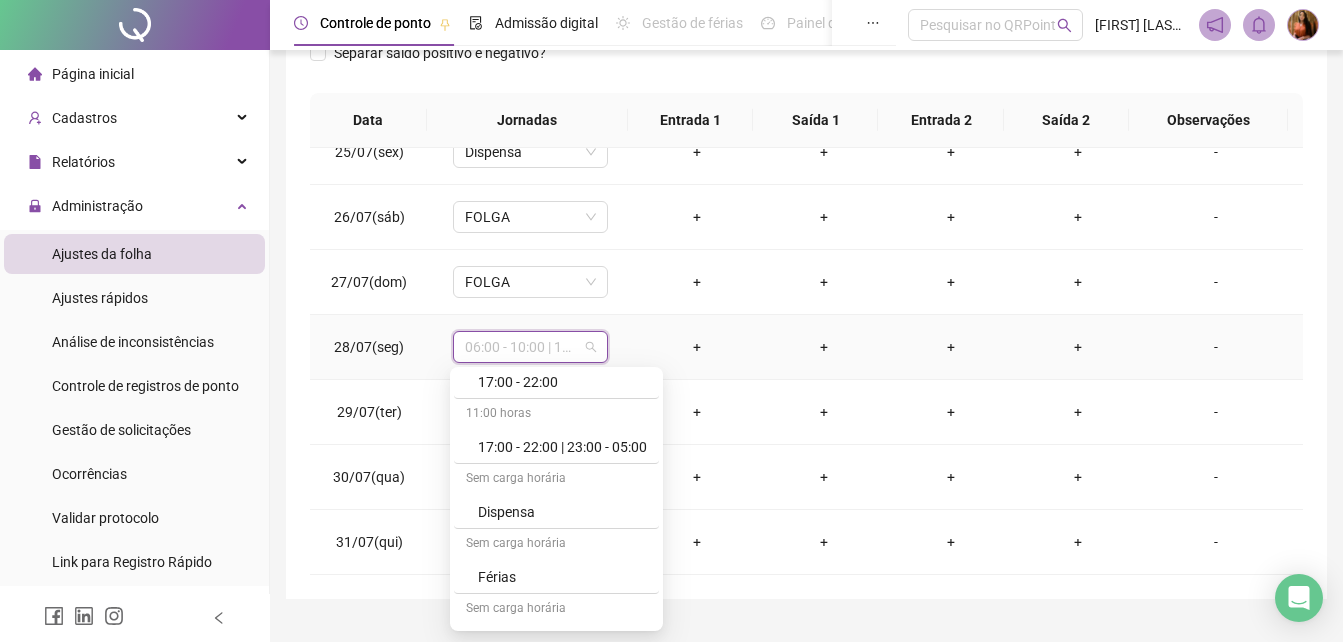 scroll, scrollTop: 1214, scrollLeft: 0, axis: vertical 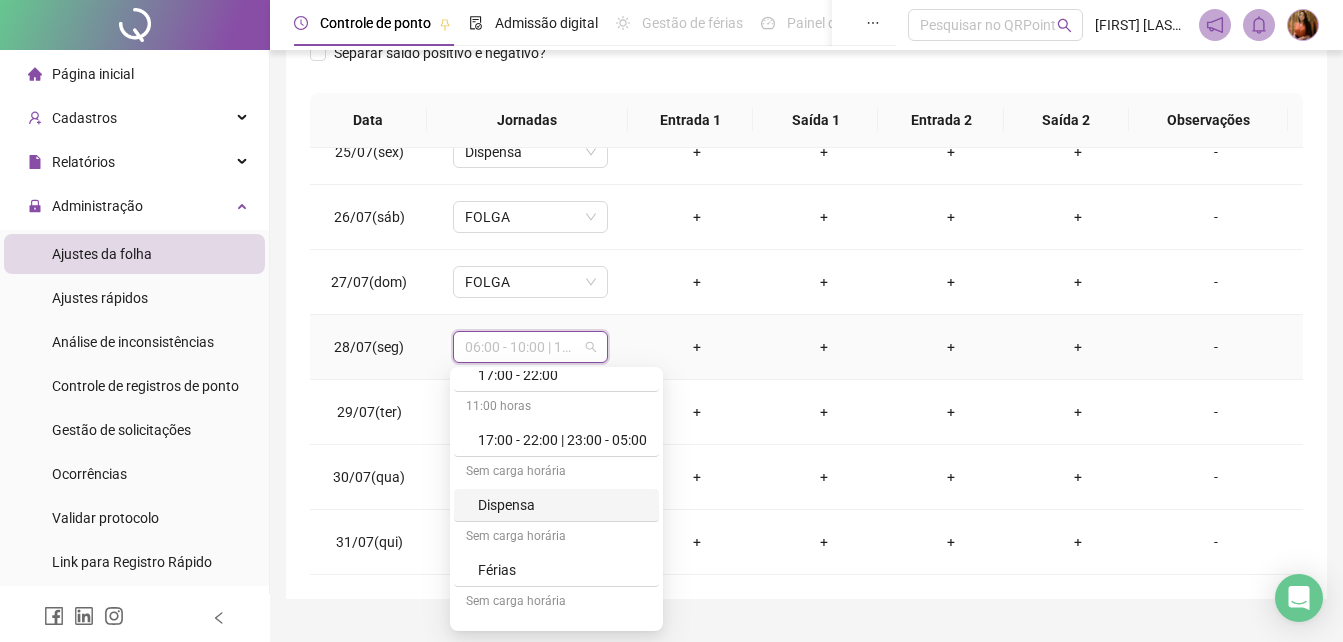click on "Dispensa" at bounding box center [562, 505] 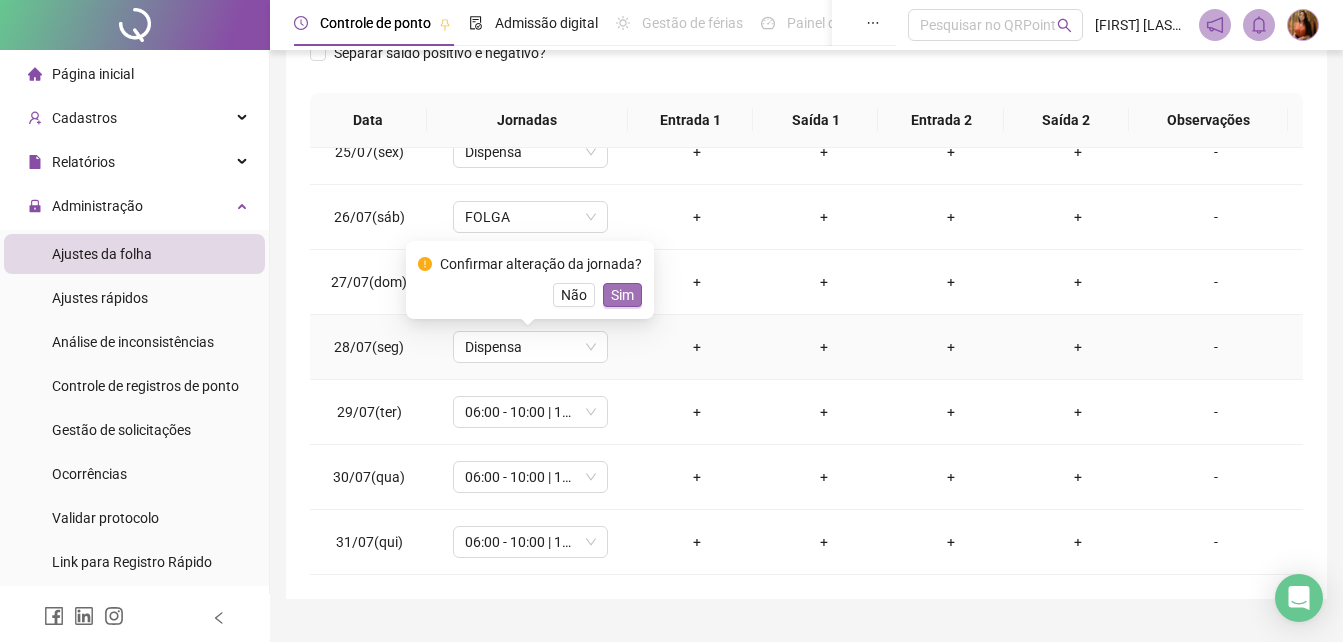 click on "Sim" at bounding box center (622, 295) 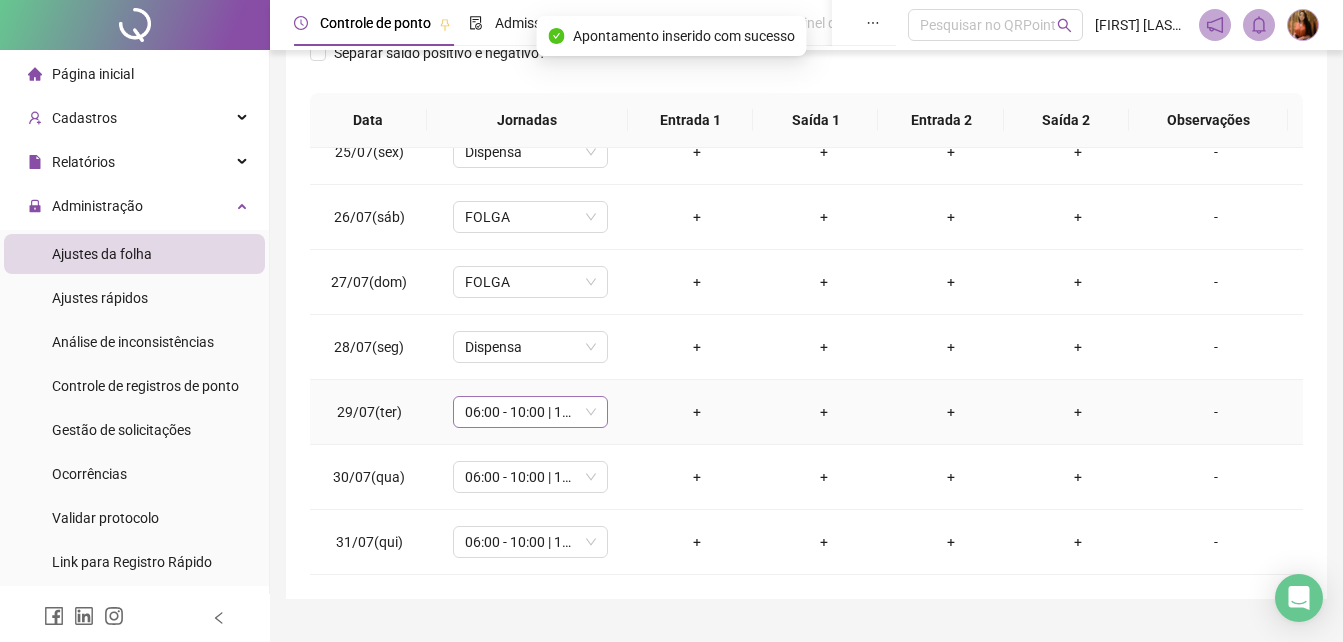 click on "06:00 - 10:00 | 11:00 - 16:00" at bounding box center [530, 412] 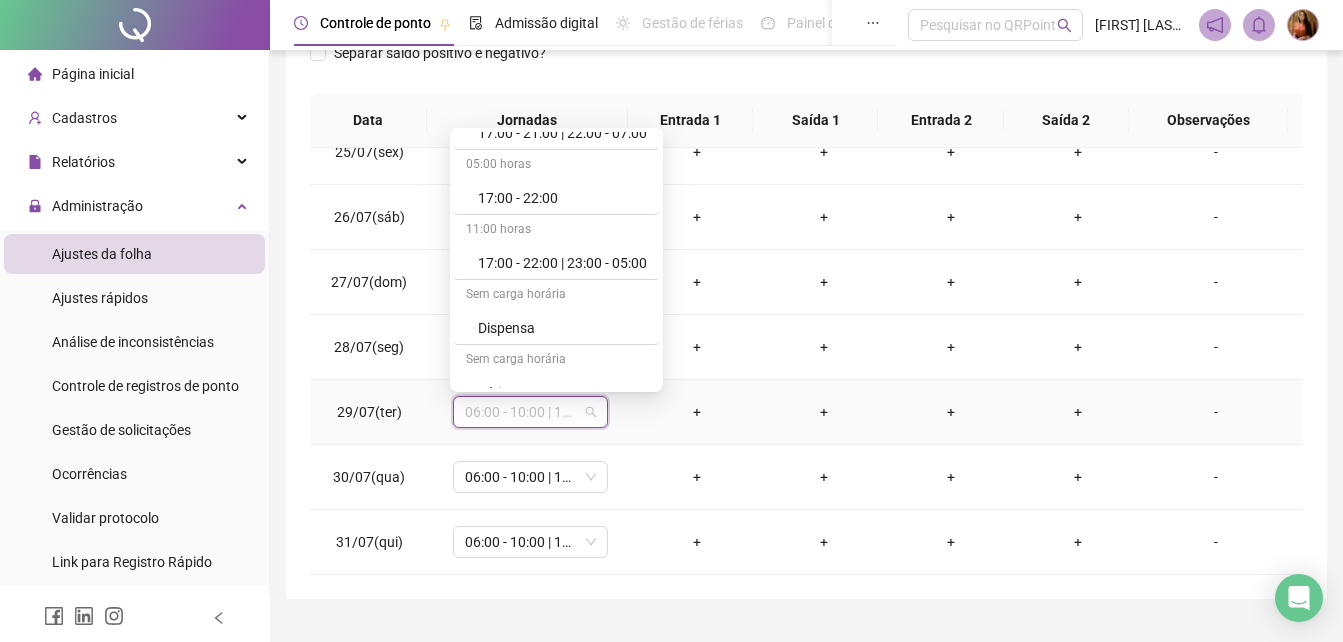 scroll, scrollTop: 1199, scrollLeft: 0, axis: vertical 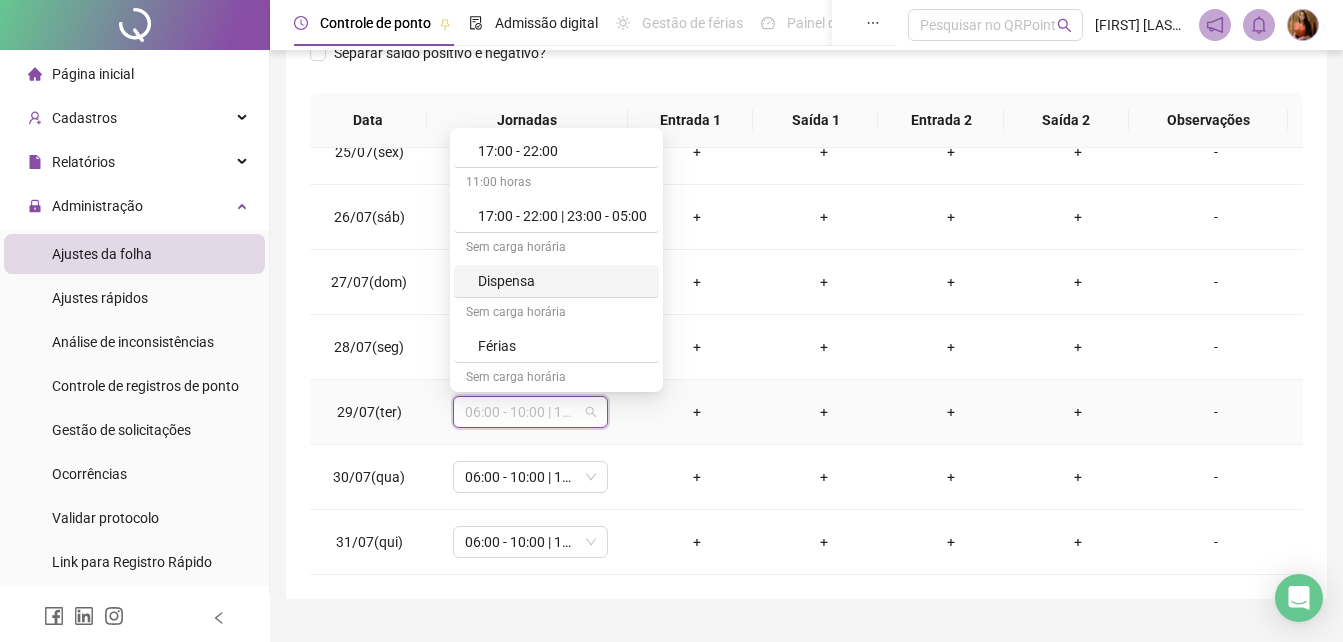click on "Dispensa" at bounding box center [562, 281] 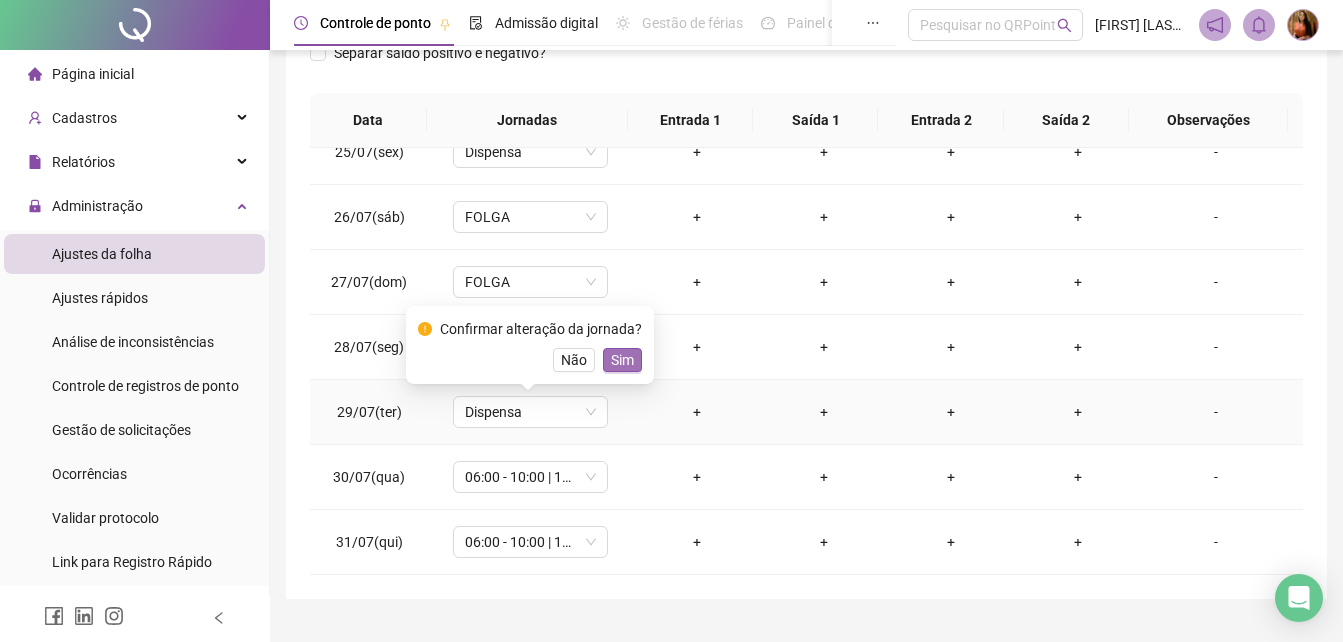 click on "Sim" at bounding box center (622, 360) 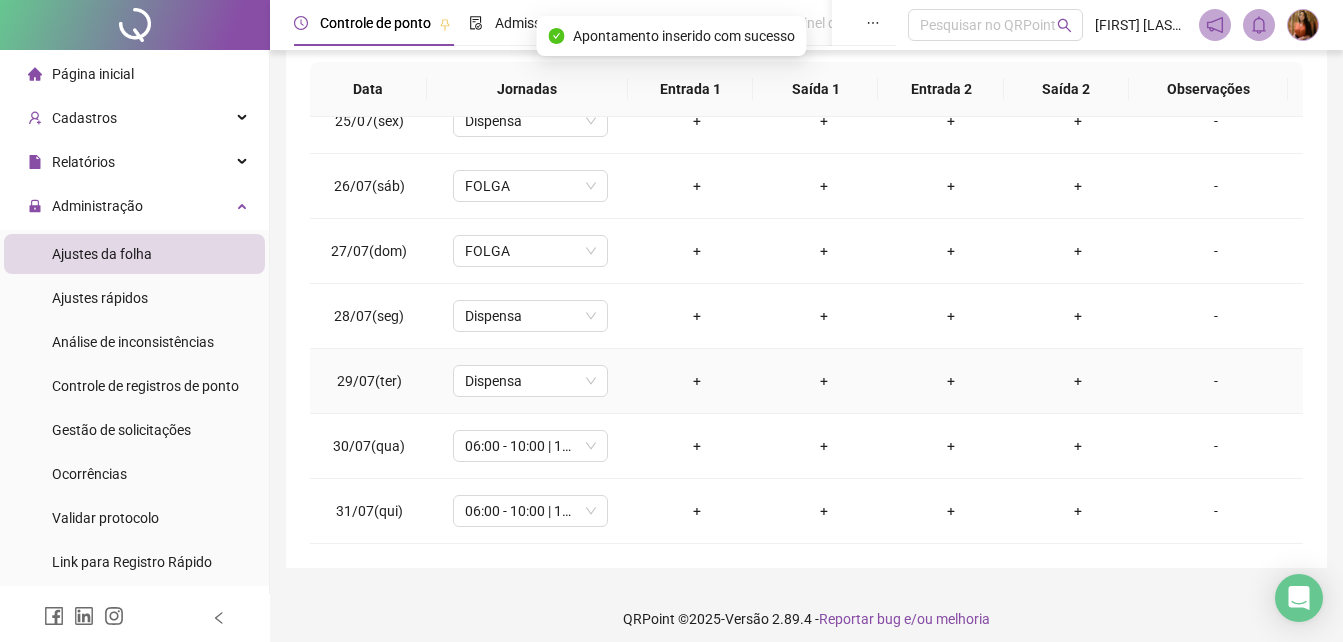 scroll, scrollTop: 380, scrollLeft: 0, axis: vertical 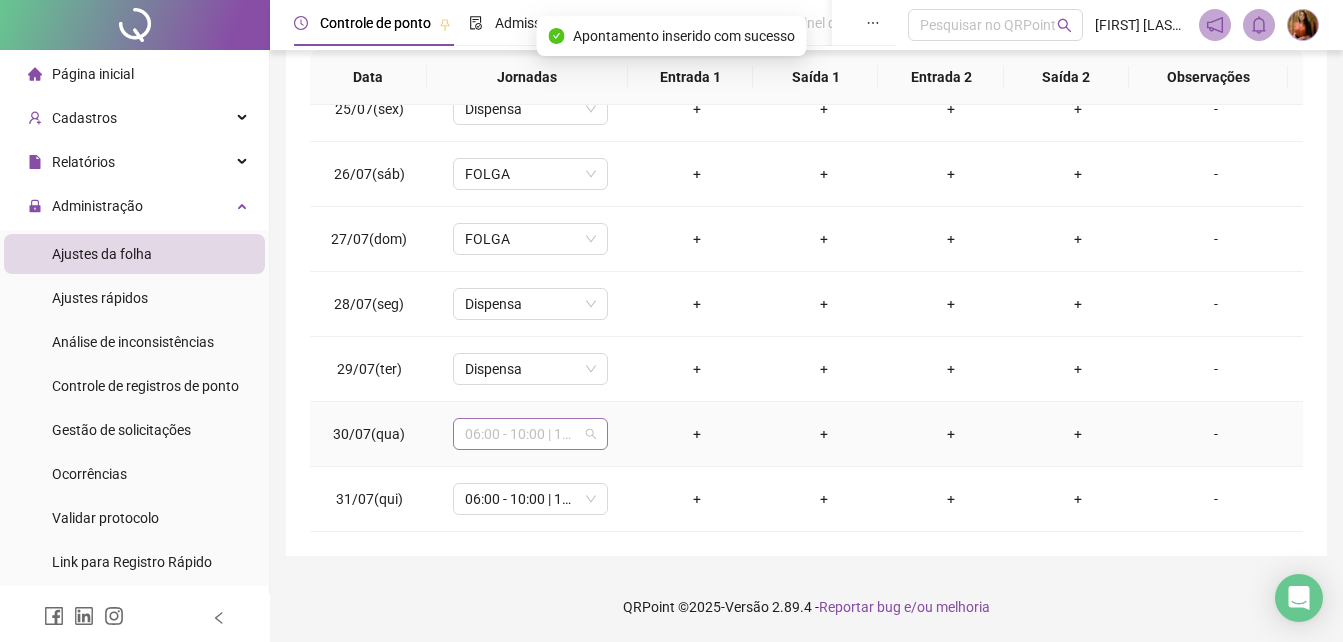click on "06:00 - 10:00 | 11:00 - 16:00" at bounding box center [530, 434] 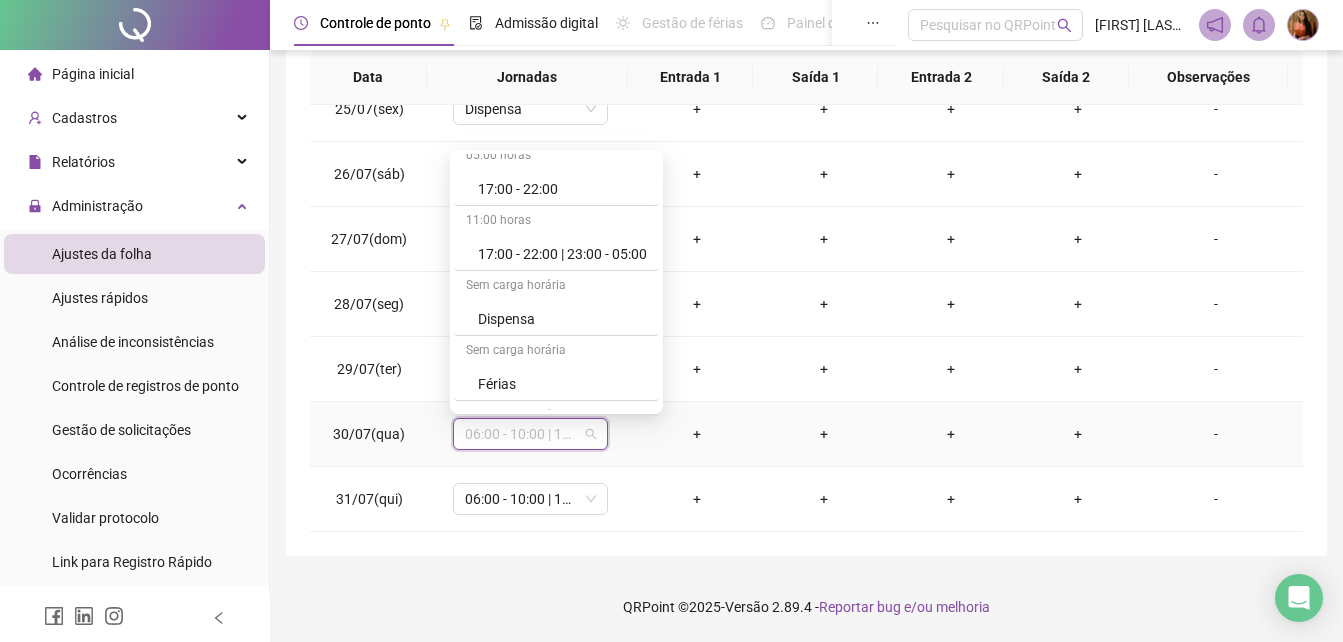 scroll, scrollTop: 1207, scrollLeft: 0, axis: vertical 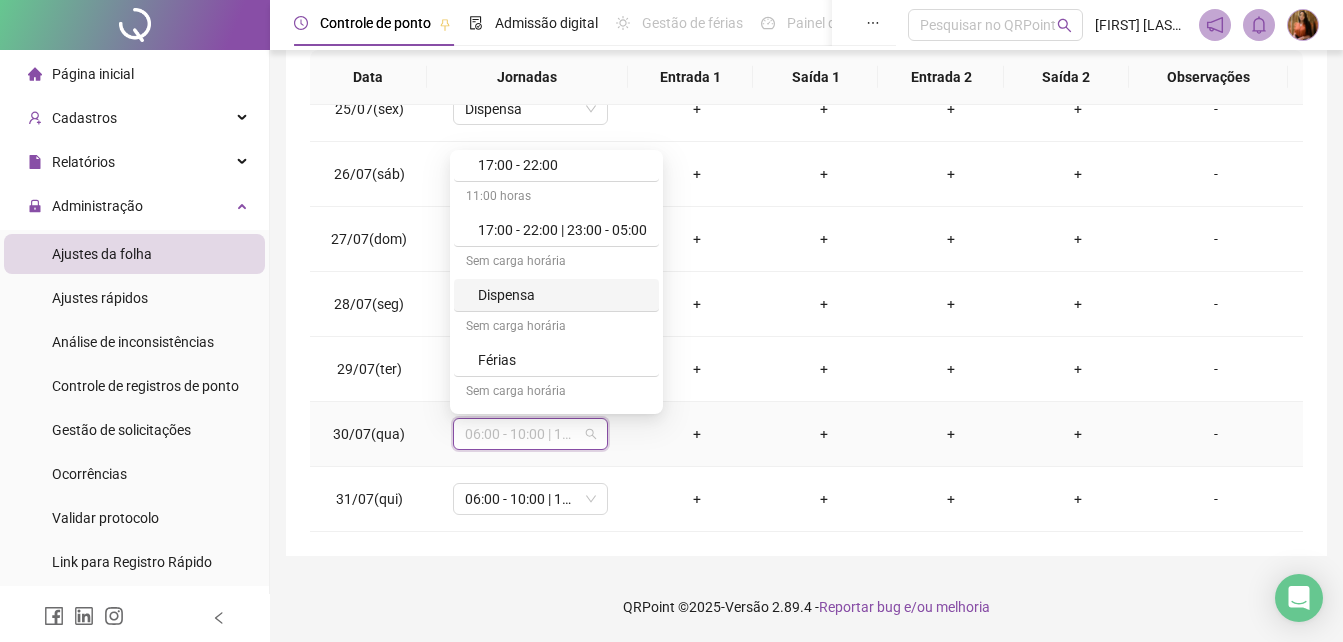 click on "Dispensa" at bounding box center (556, 295) 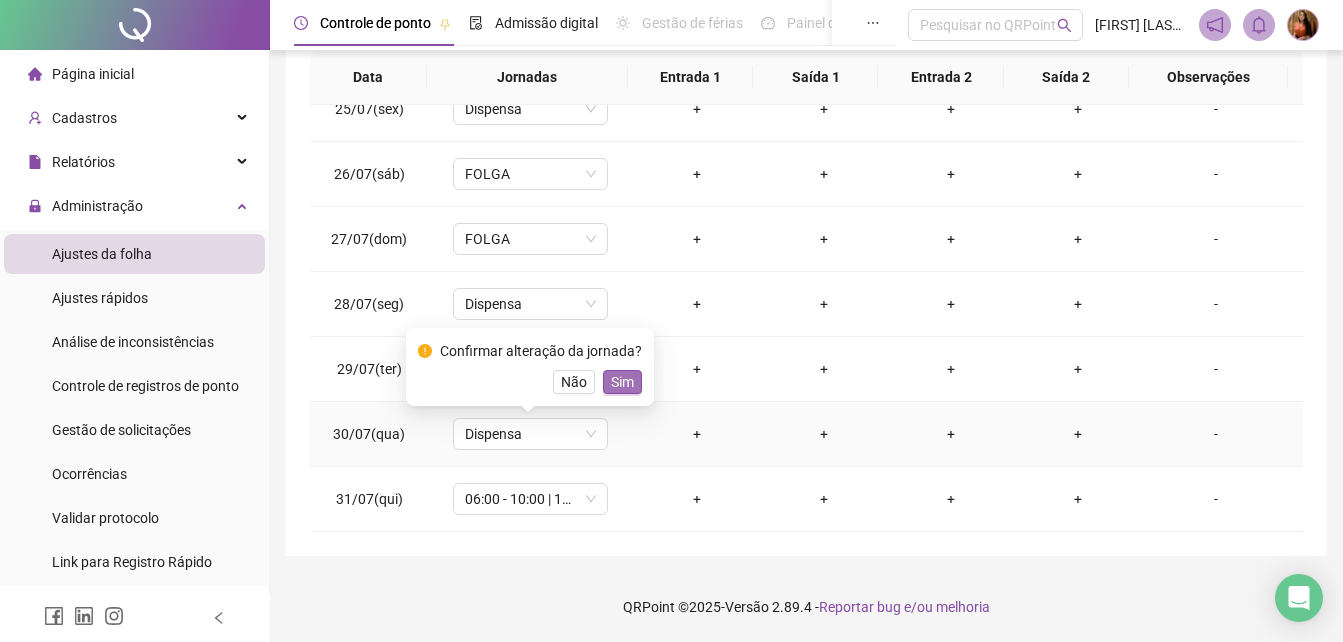 click on "Sim" at bounding box center [622, 382] 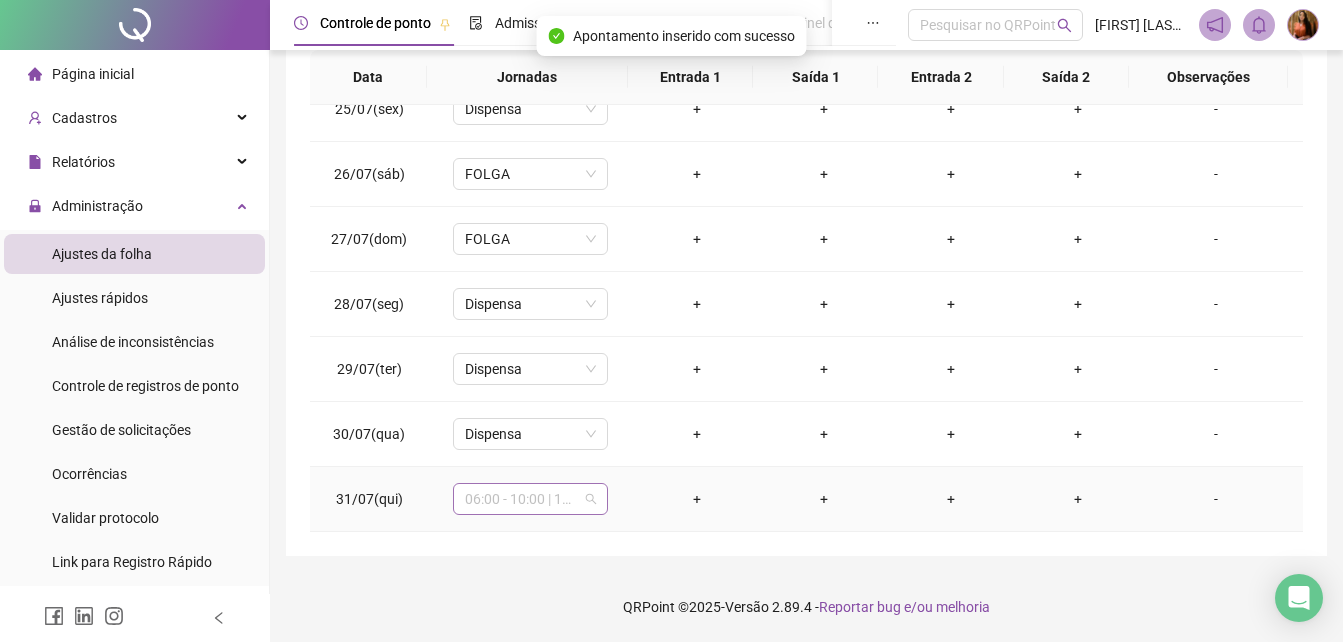 click on "06:00 - 10:00 | 11:00 - 16:00" at bounding box center (530, 499) 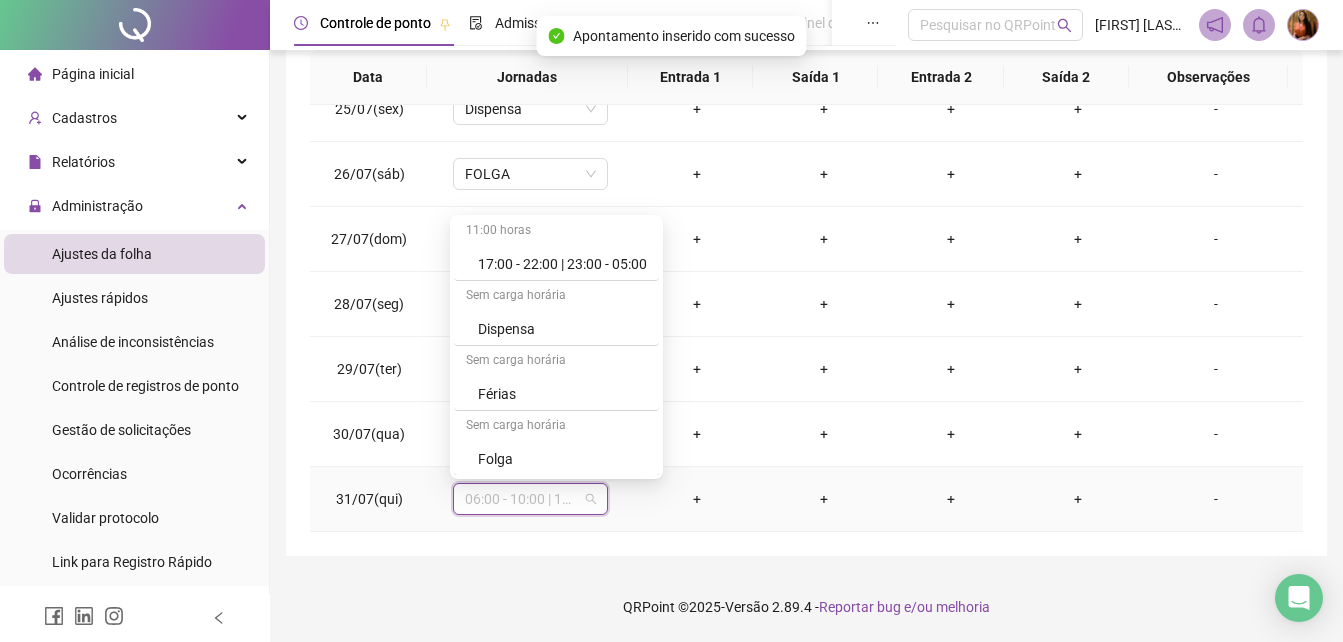 scroll, scrollTop: 1253, scrollLeft: 0, axis: vertical 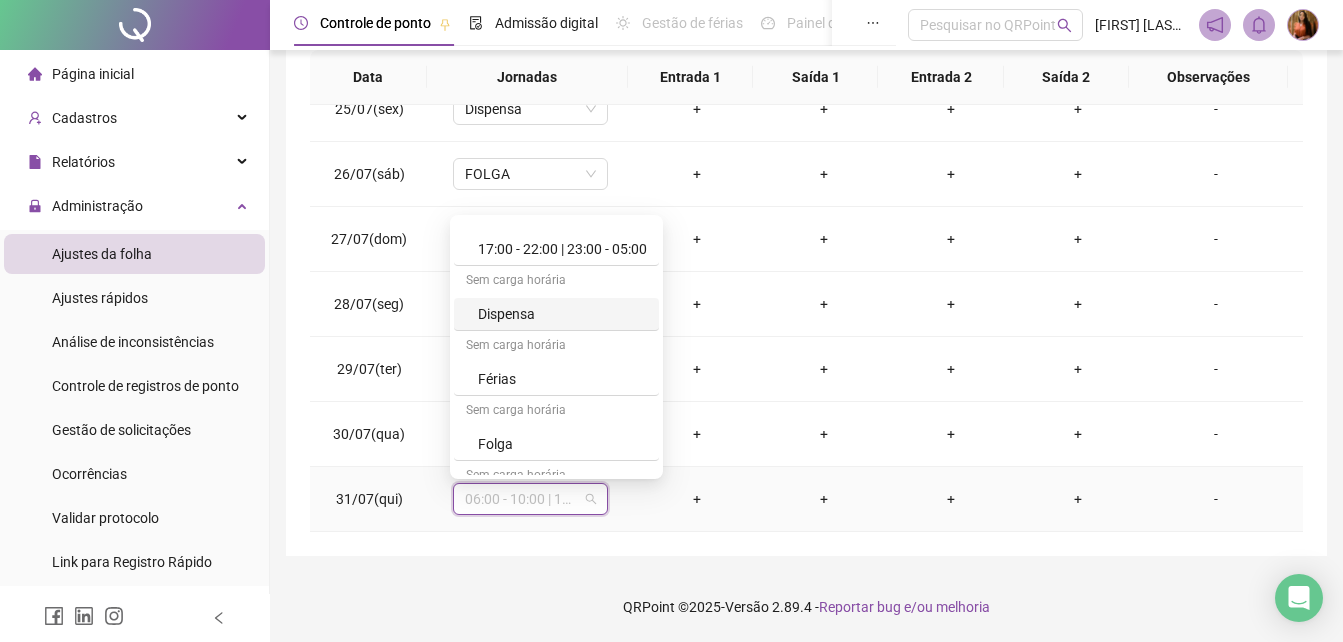 click on "Dispensa" at bounding box center [562, 314] 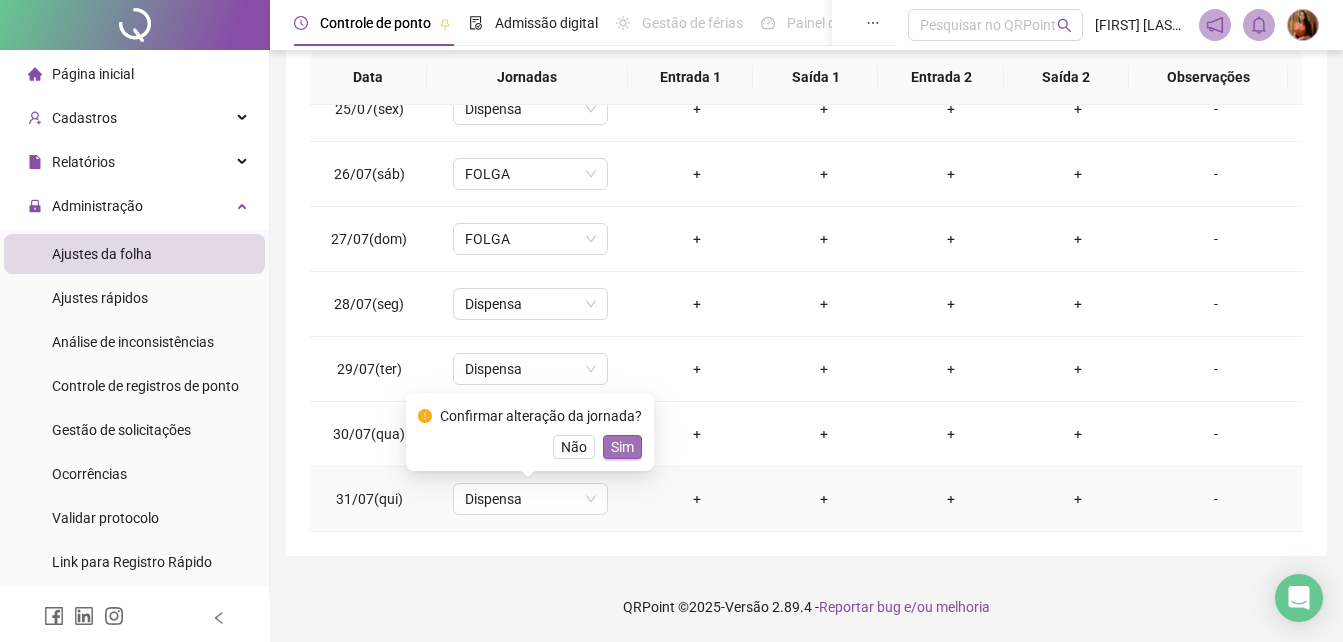 click on "Sim" at bounding box center [622, 447] 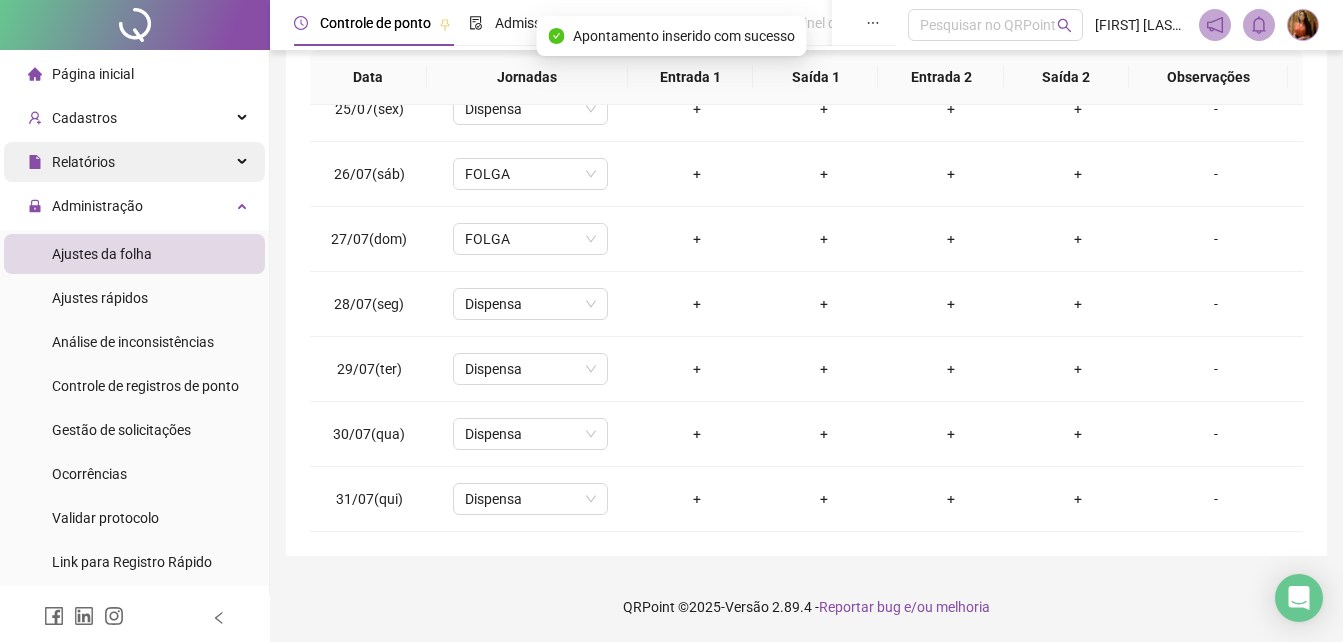 click on "Relatórios" at bounding box center [83, 162] 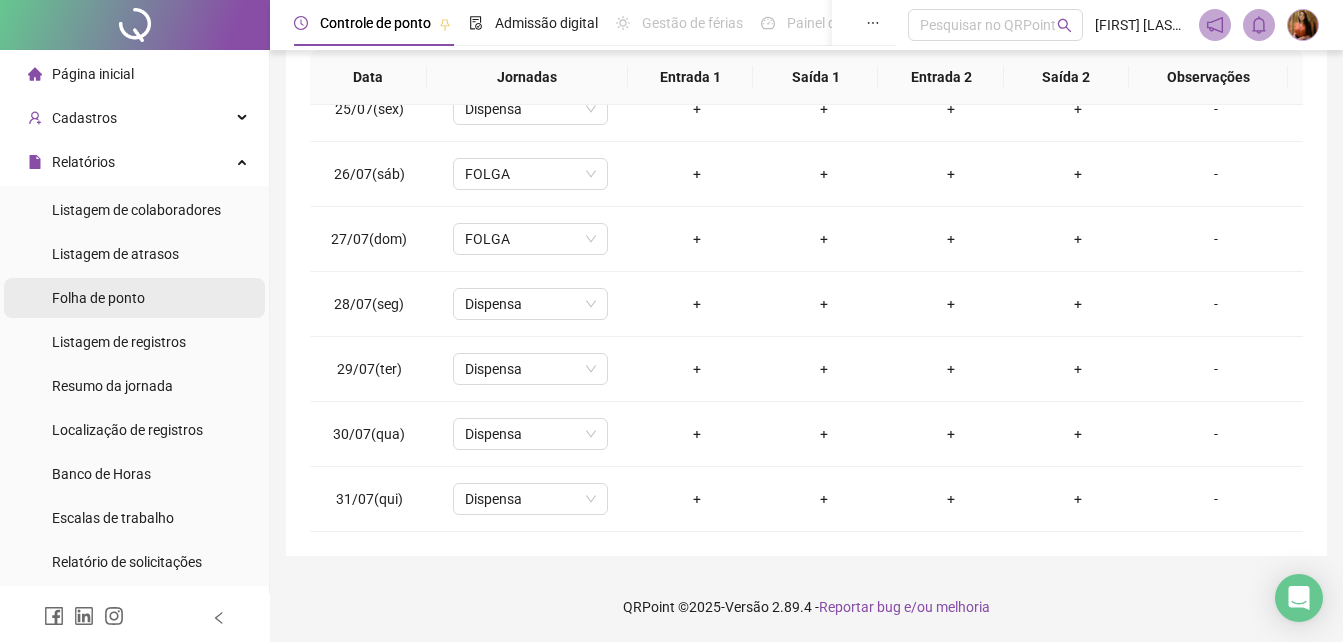 click on "Folha de ponto" at bounding box center (98, 298) 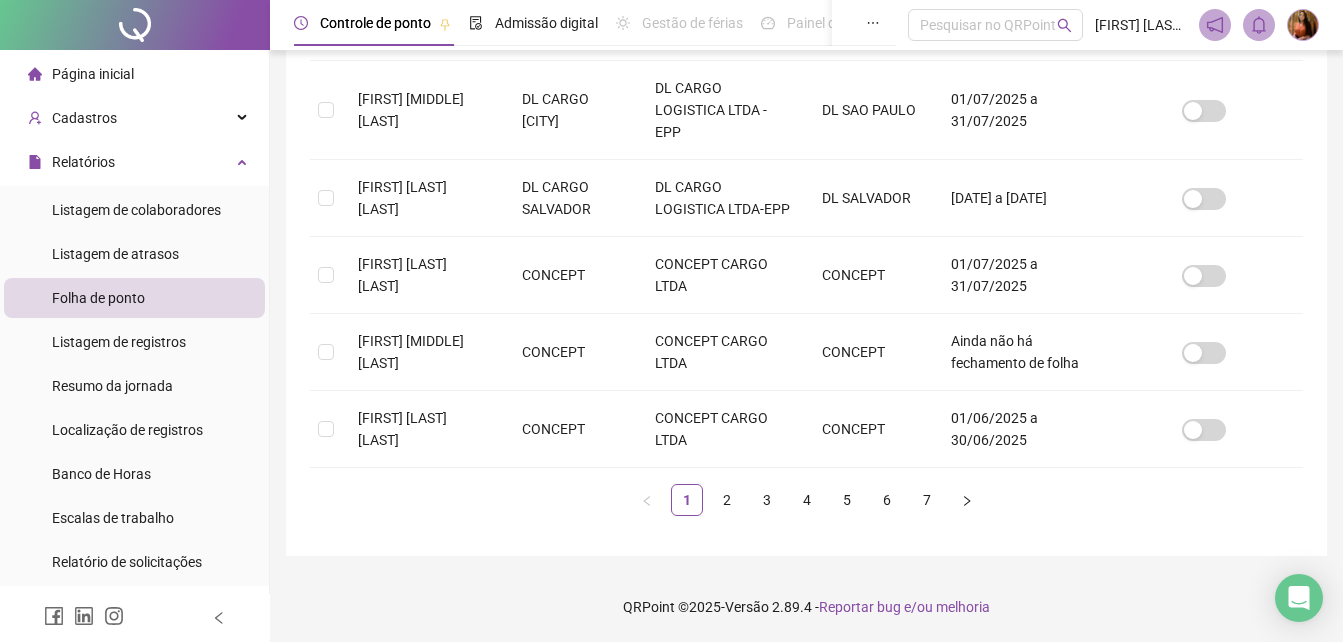 scroll, scrollTop: 838, scrollLeft: 0, axis: vertical 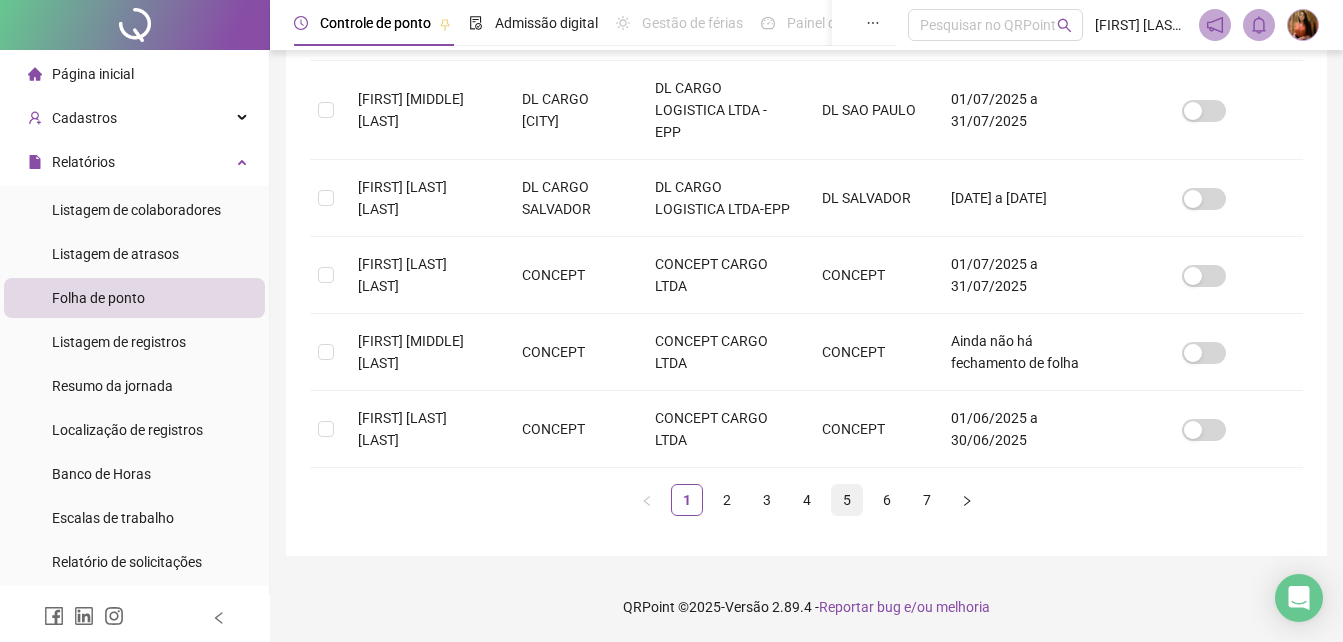 click on "5" at bounding box center (847, 500) 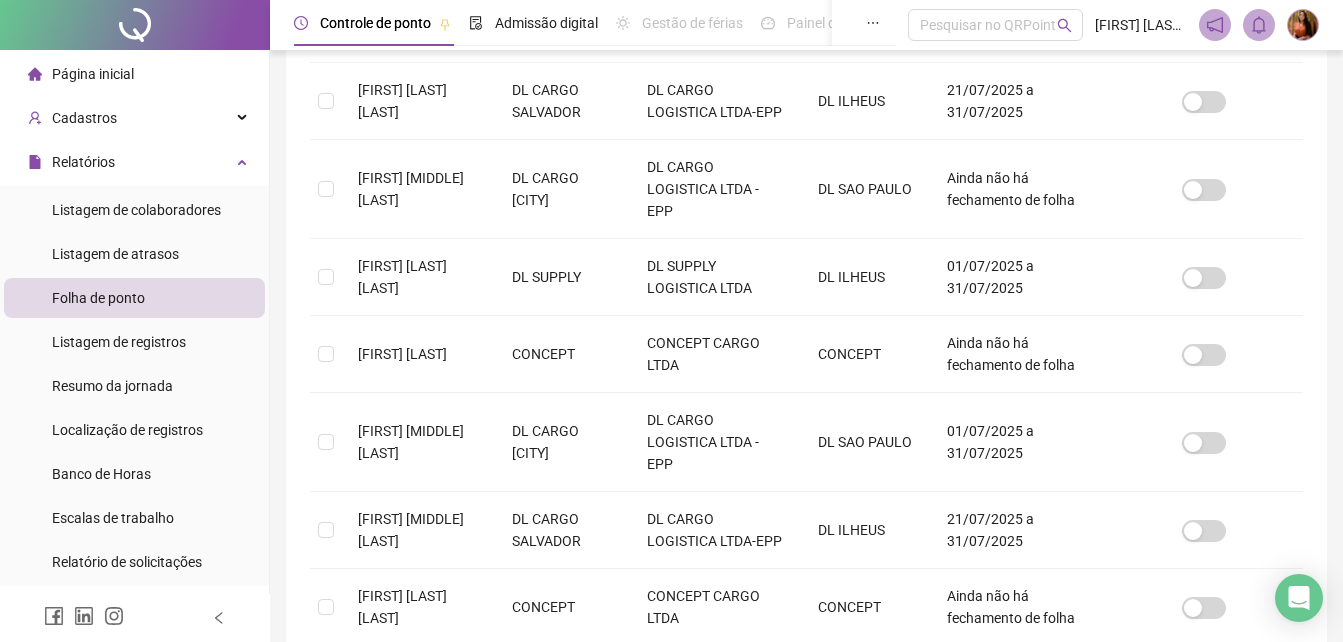 scroll, scrollTop: 882, scrollLeft: 0, axis: vertical 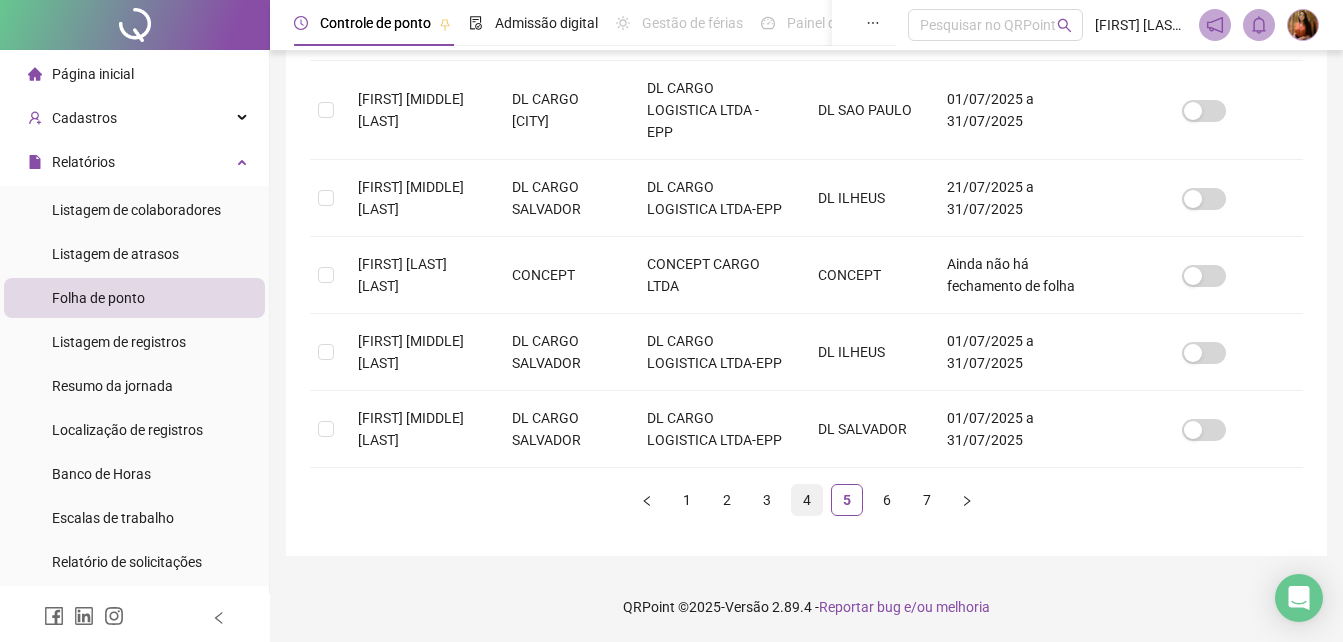 click on "4" at bounding box center (807, 500) 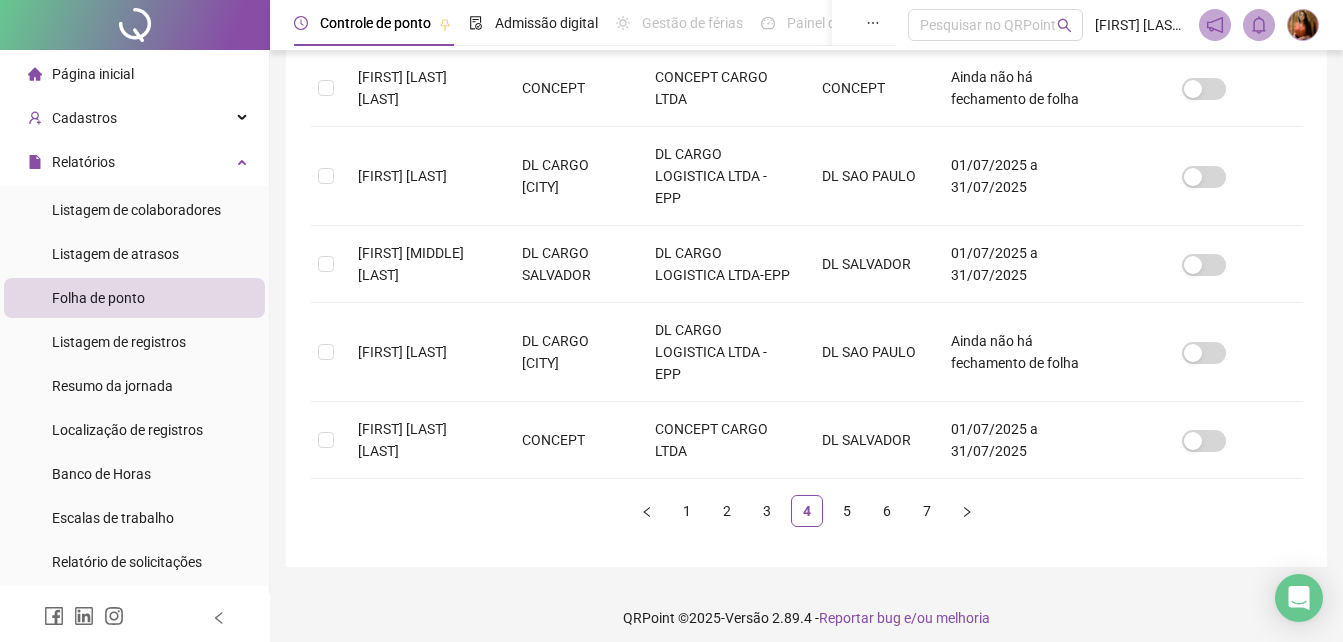 scroll, scrollTop: 790, scrollLeft: 0, axis: vertical 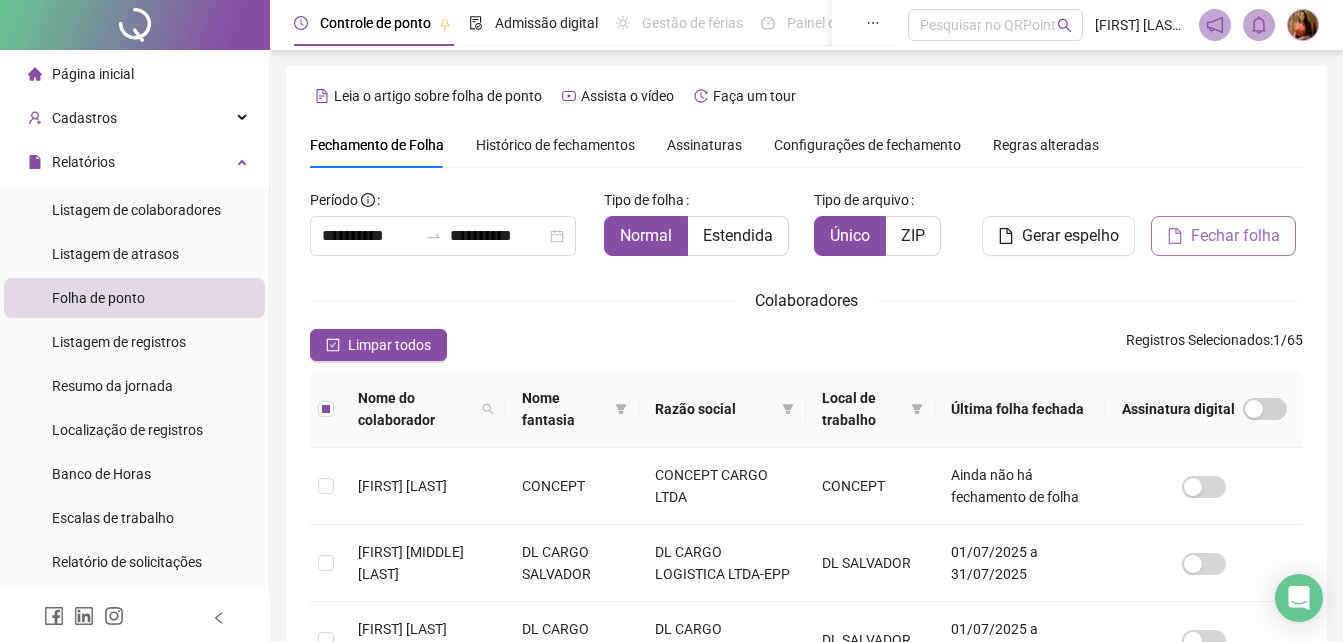 click on "Fechar folha" at bounding box center [1235, 236] 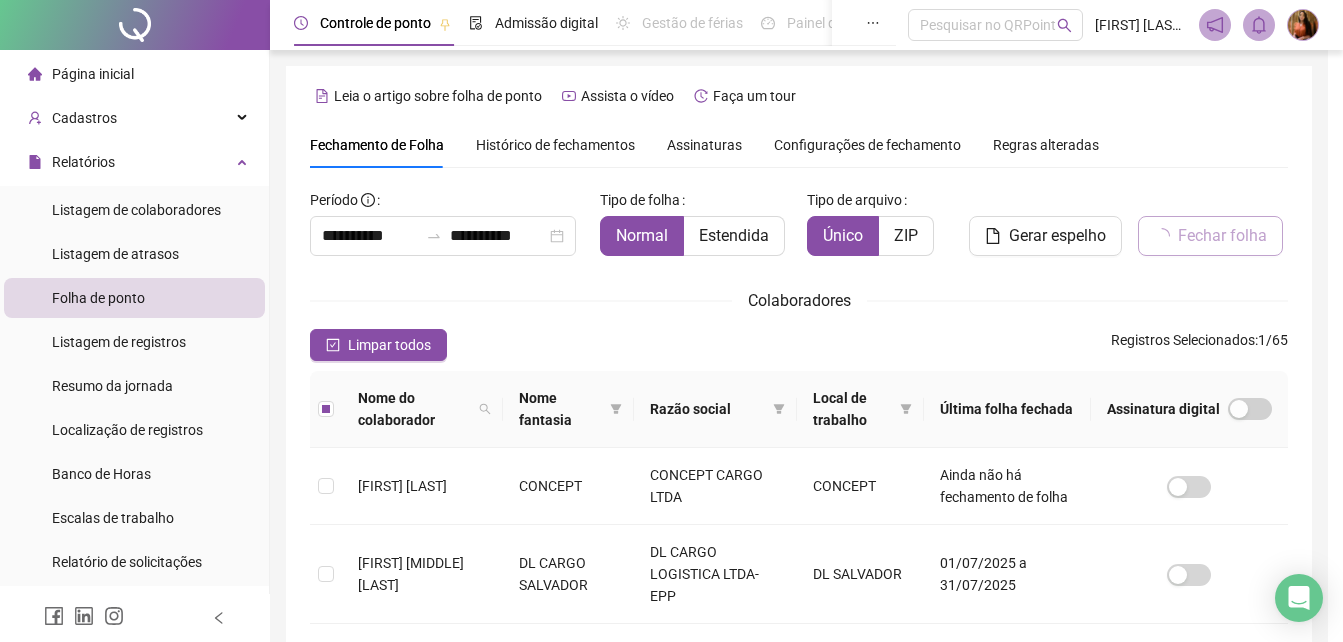 scroll, scrollTop: 89, scrollLeft: 0, axis: vertical 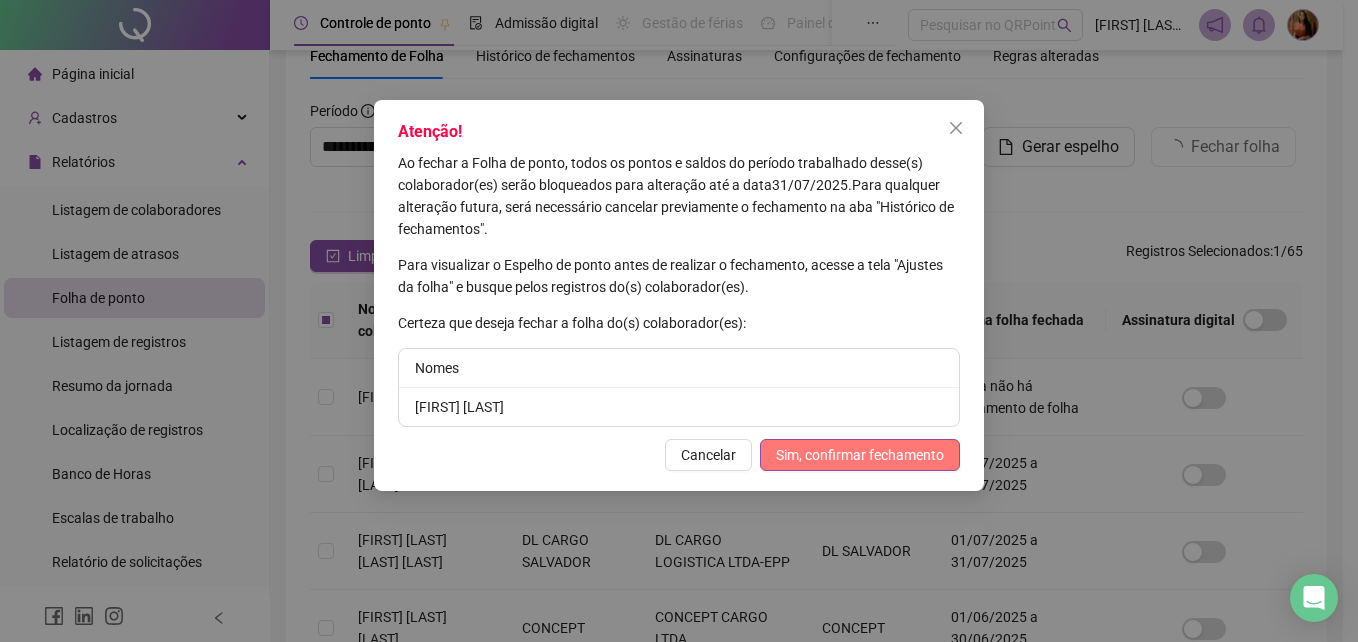 click on "Sim, confirmar fechamento" at bounding box center (860, 455) 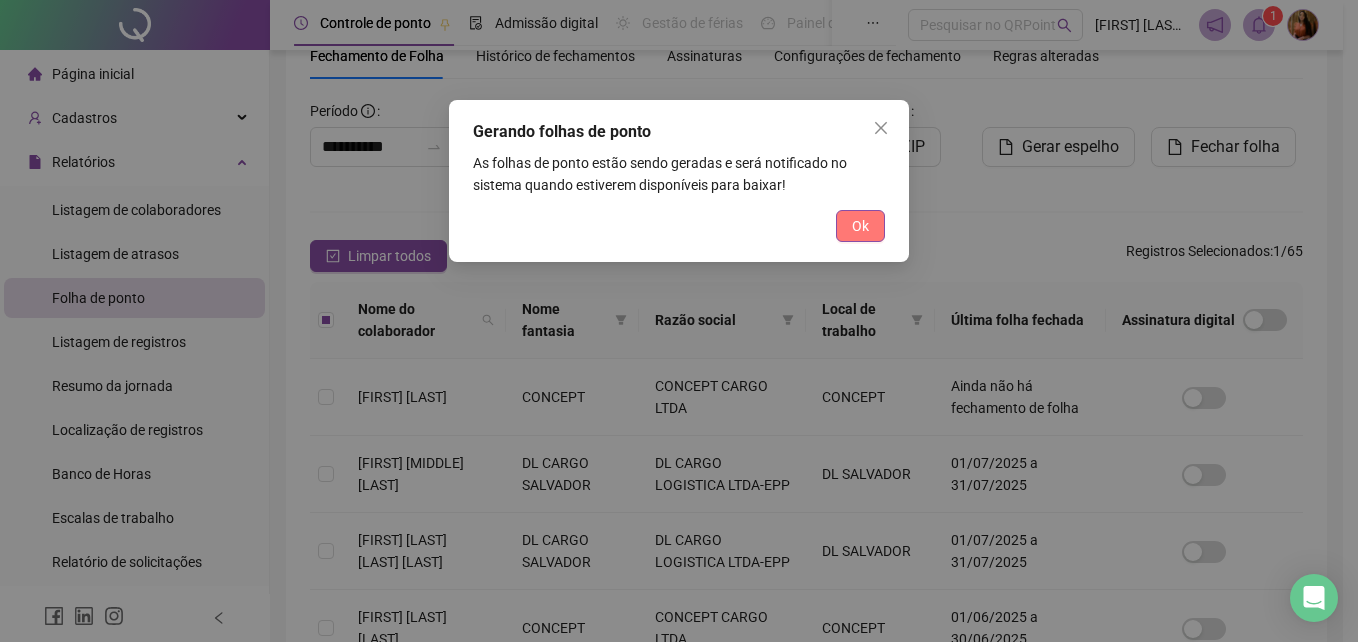 click on "Ok" at bounding box center (860, 226) 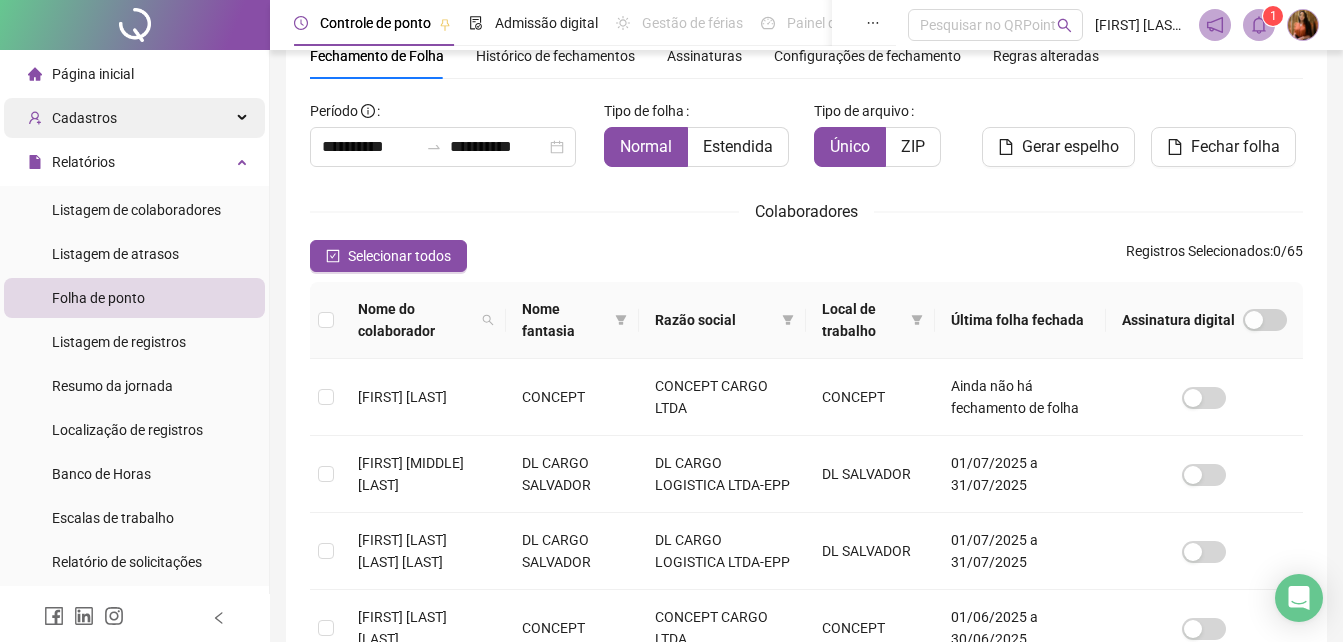 click on "Cadastros" at bounding box center [84, 118] 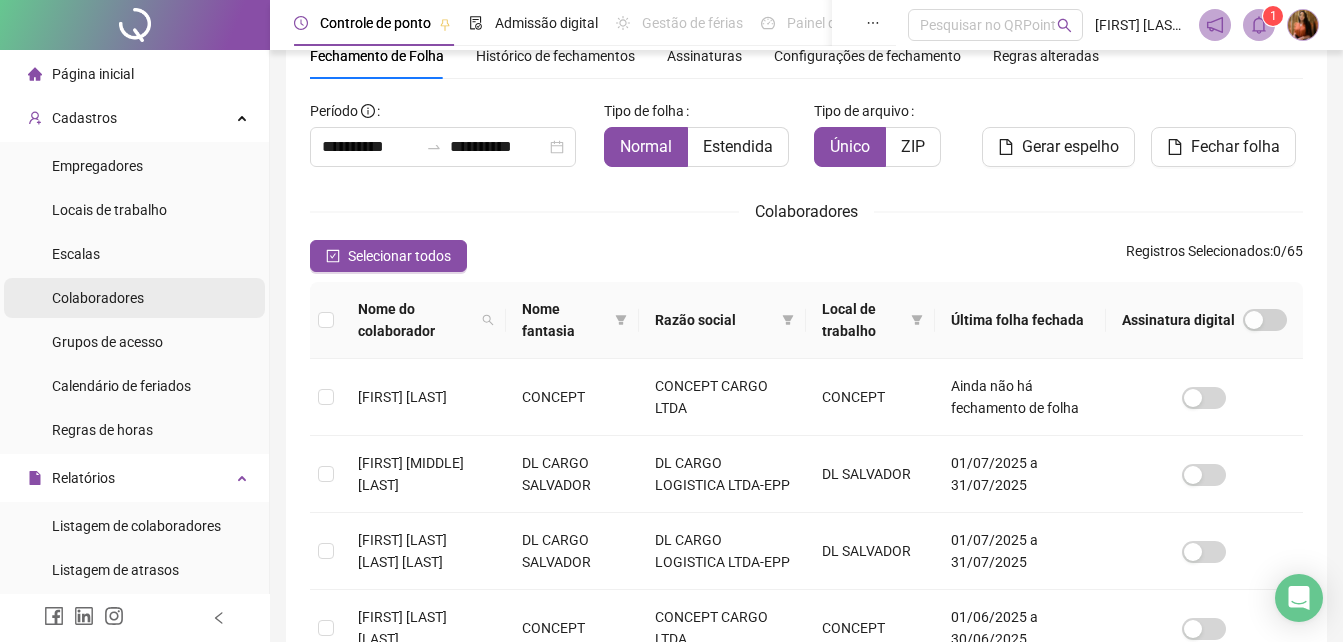 click on "Colaboradores" at bounding box center [98, 298] 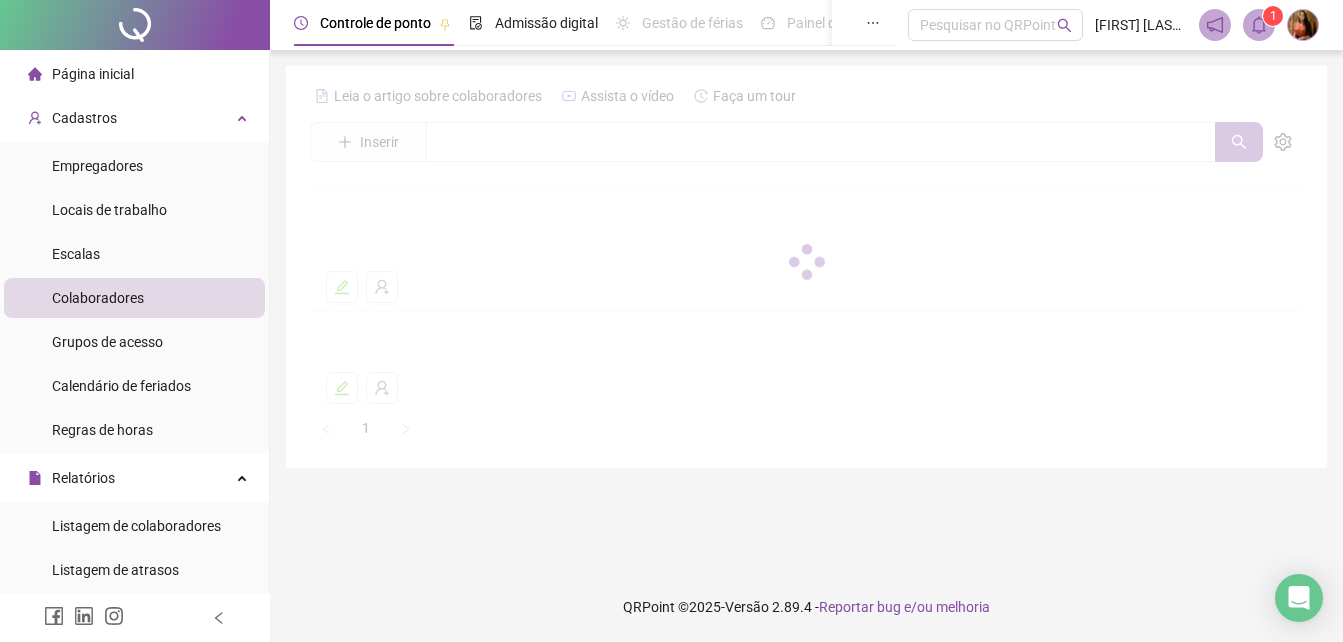 scroll, scrollTop: 0, scrollLeft: 0, axis: both 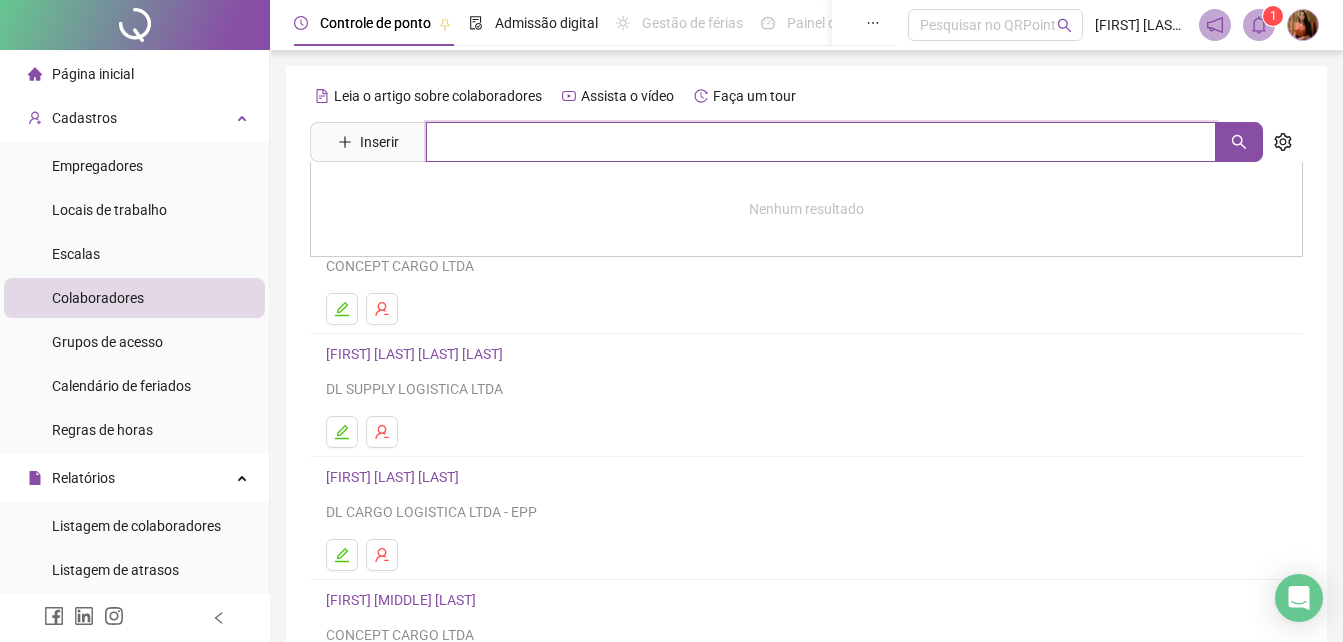 click at bounding box center [821, 142] 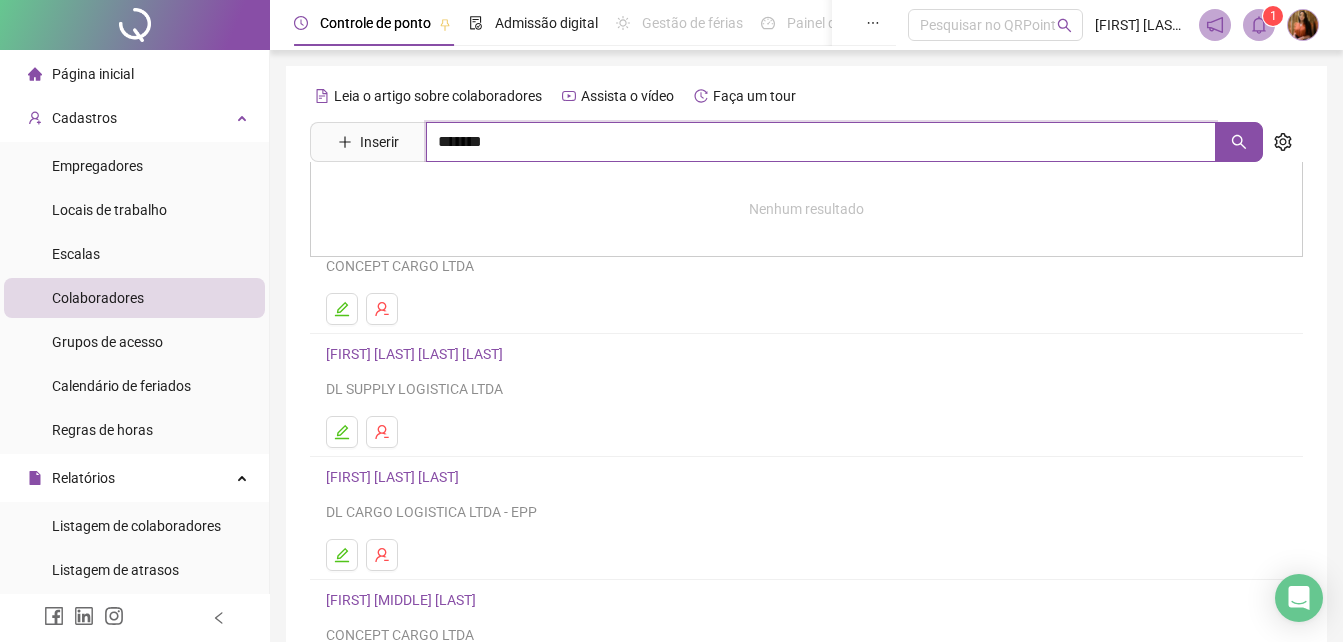 type on "*******" 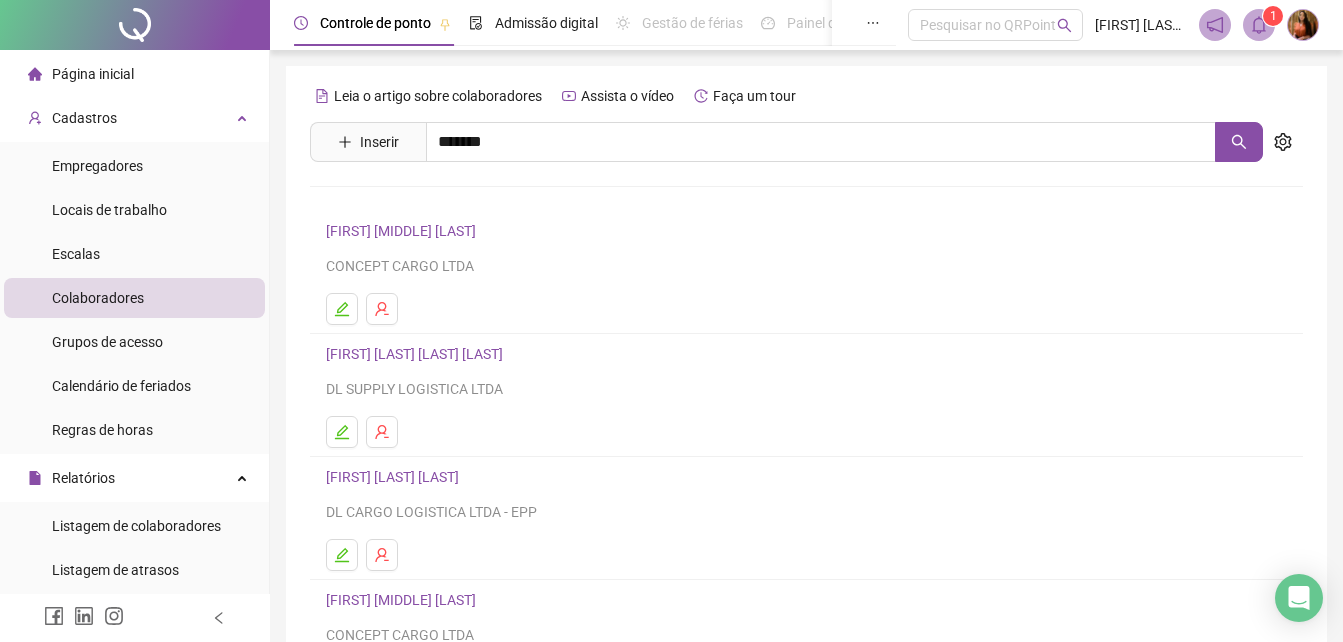 click on "[FIRST] [LAST] [LAST]" at bounding box center (391, 201) 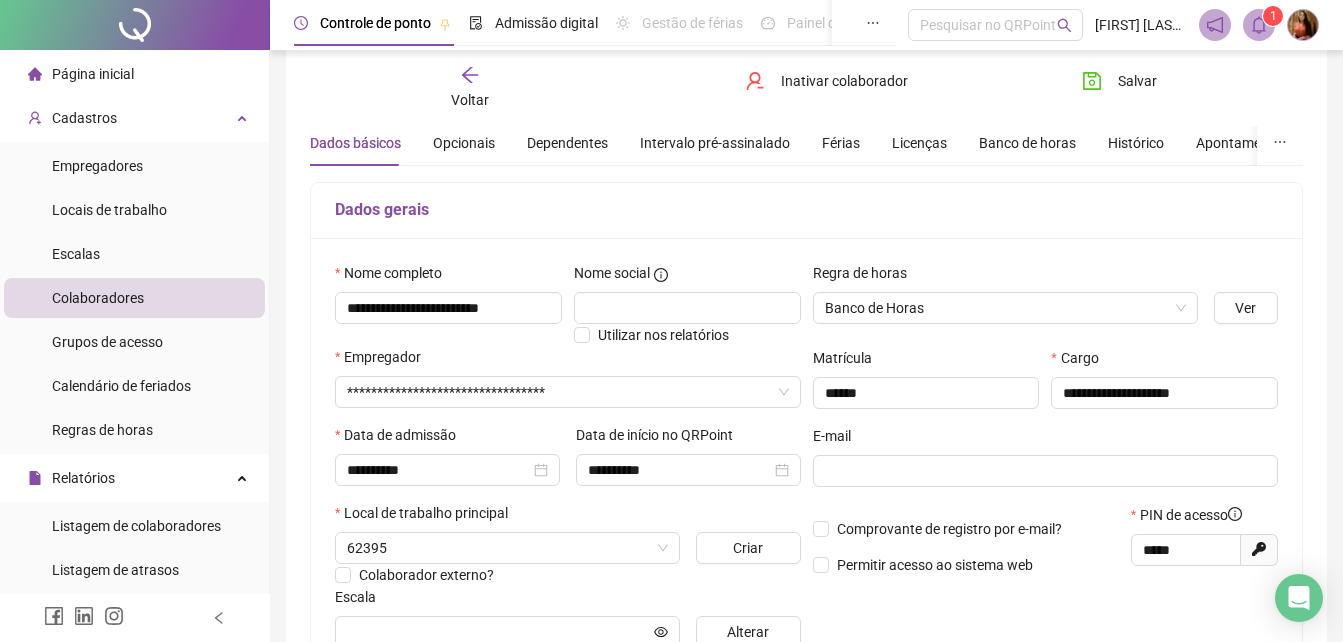scroll, scrollTop: 100, scrollLeft: 0, axis: vertical 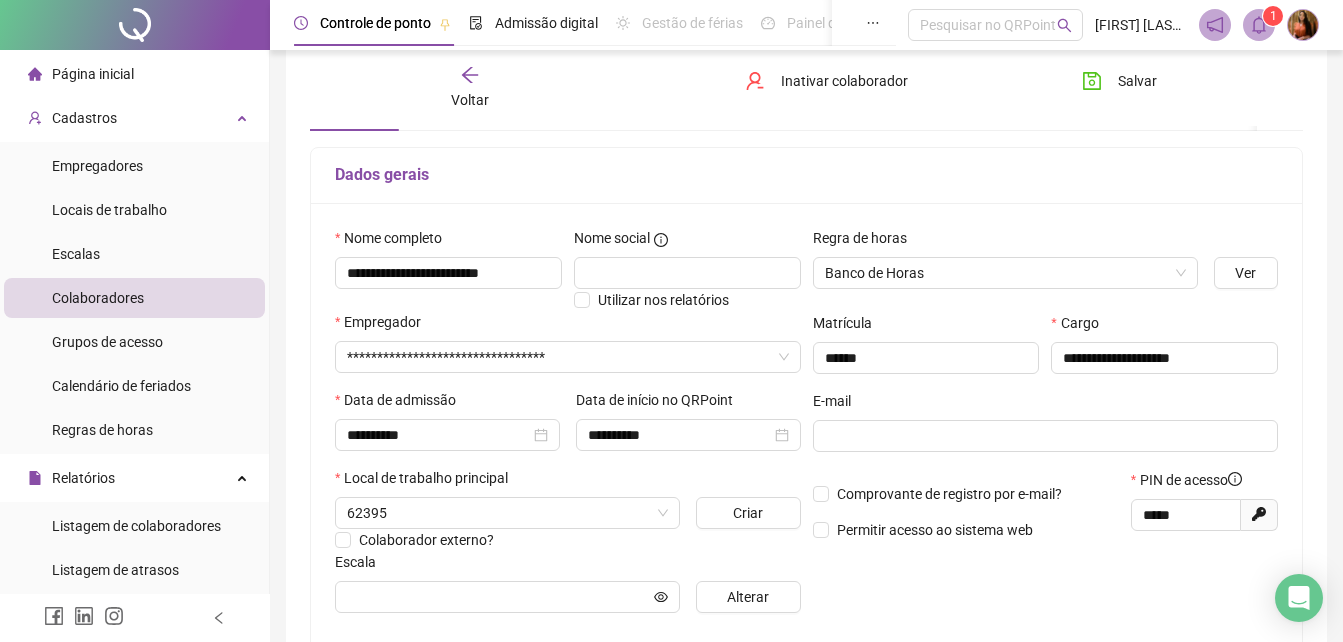 type on "**********" 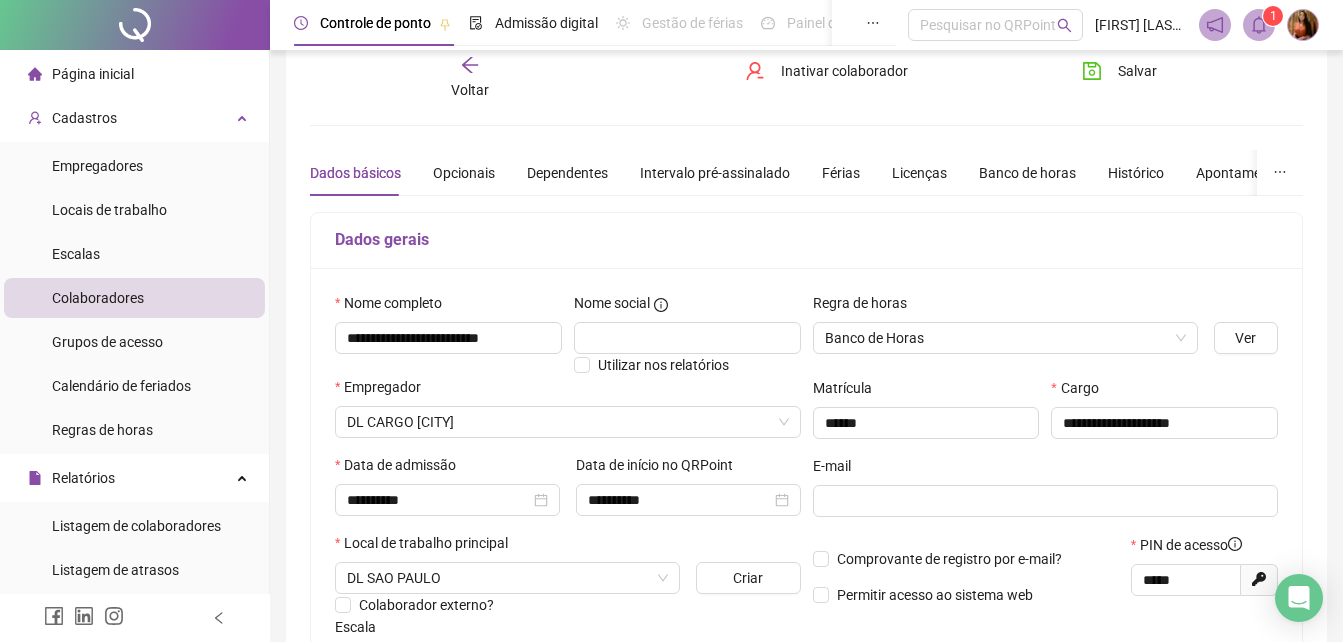 scroll, scrollTop: 0, scrollLeft: 0, axis: both 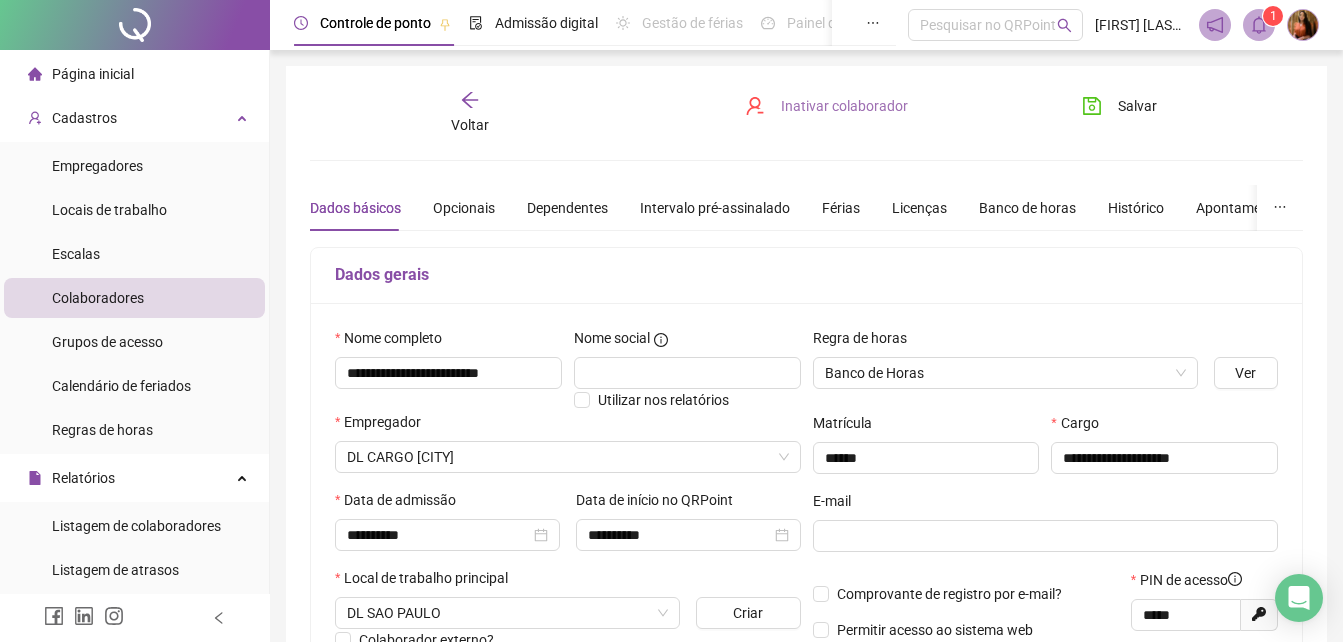 click on "Inativar colaborador" at bounding box center [844, 106] 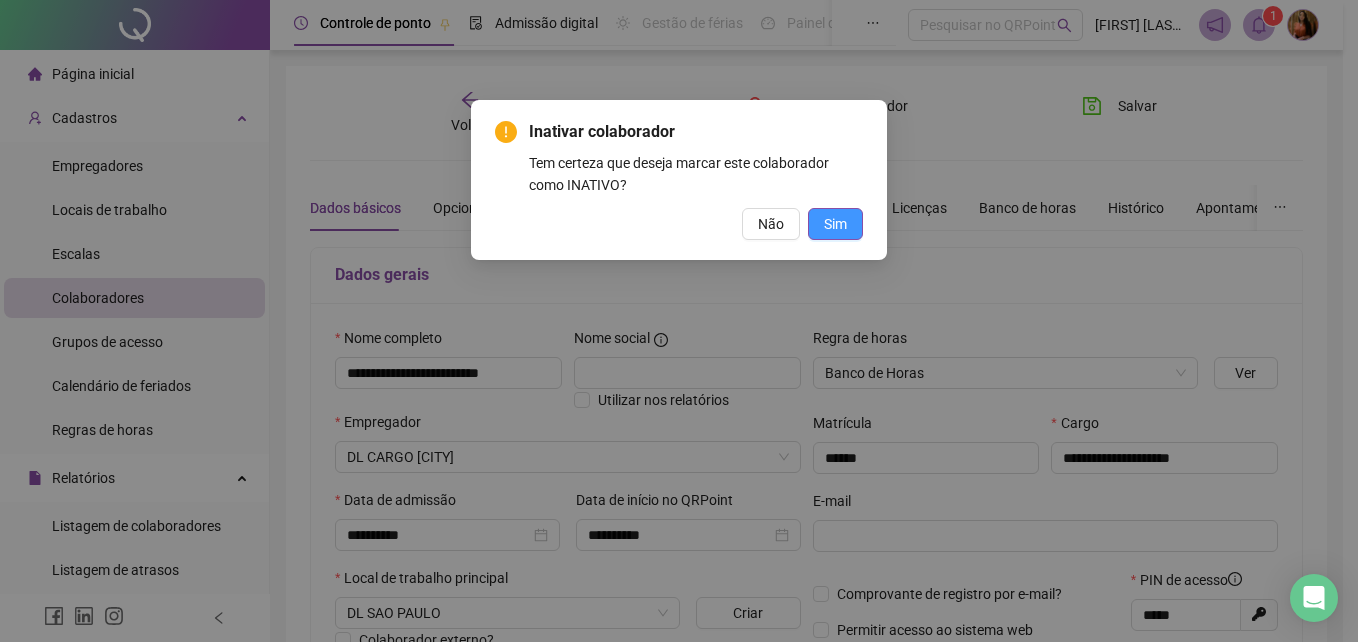 click on "Sim" at bounding box center [835, 224] 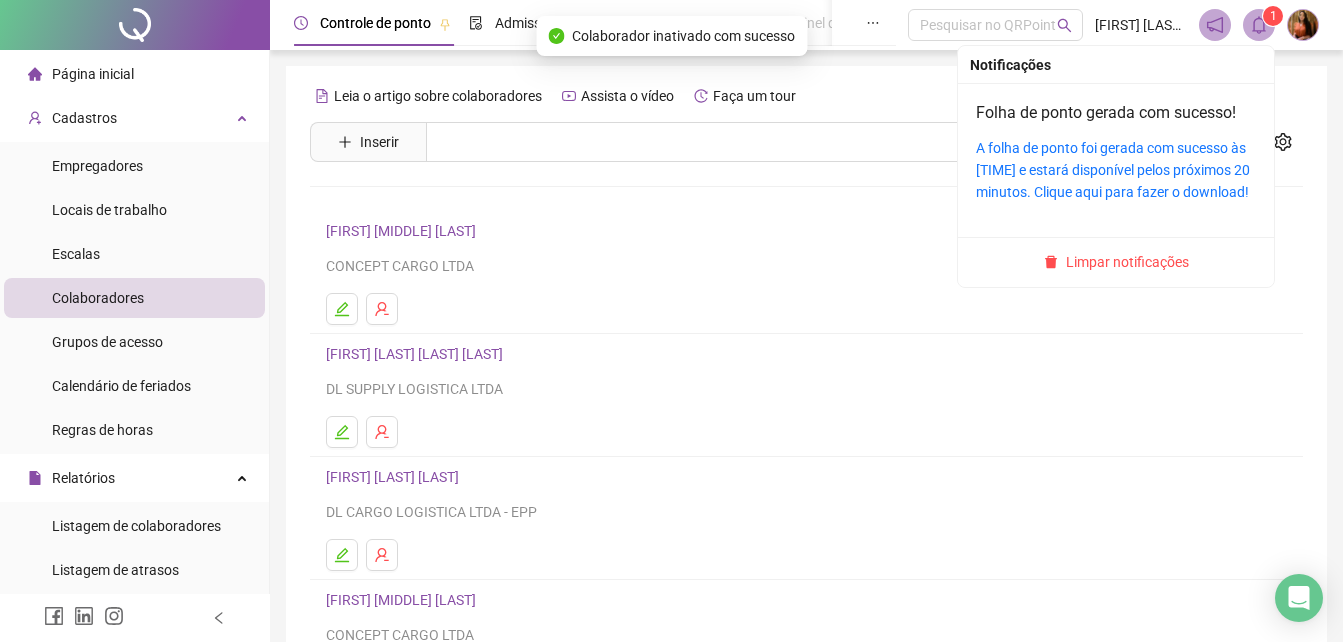 click 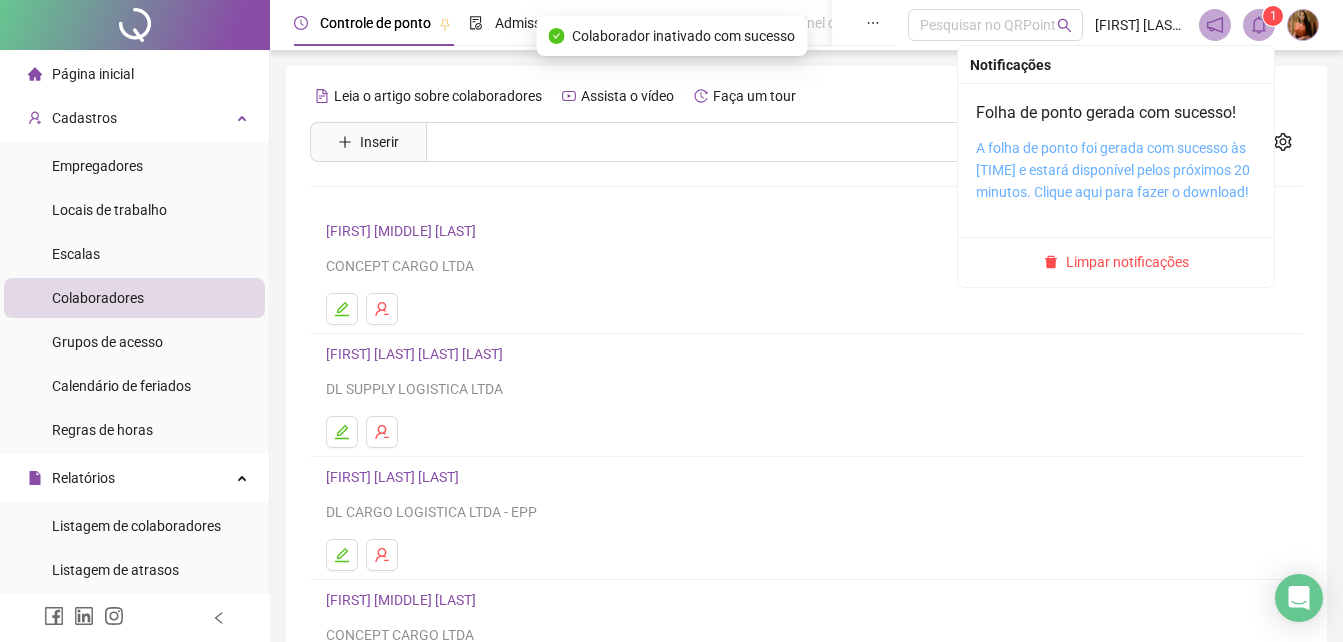 click on "A folha de ponto foi gerada com sucesso às 17:54:39 e estará disponível pelos próximos 20 minutos.
Clique aqui para fazer o download!" at bounding box center (1113, 170) 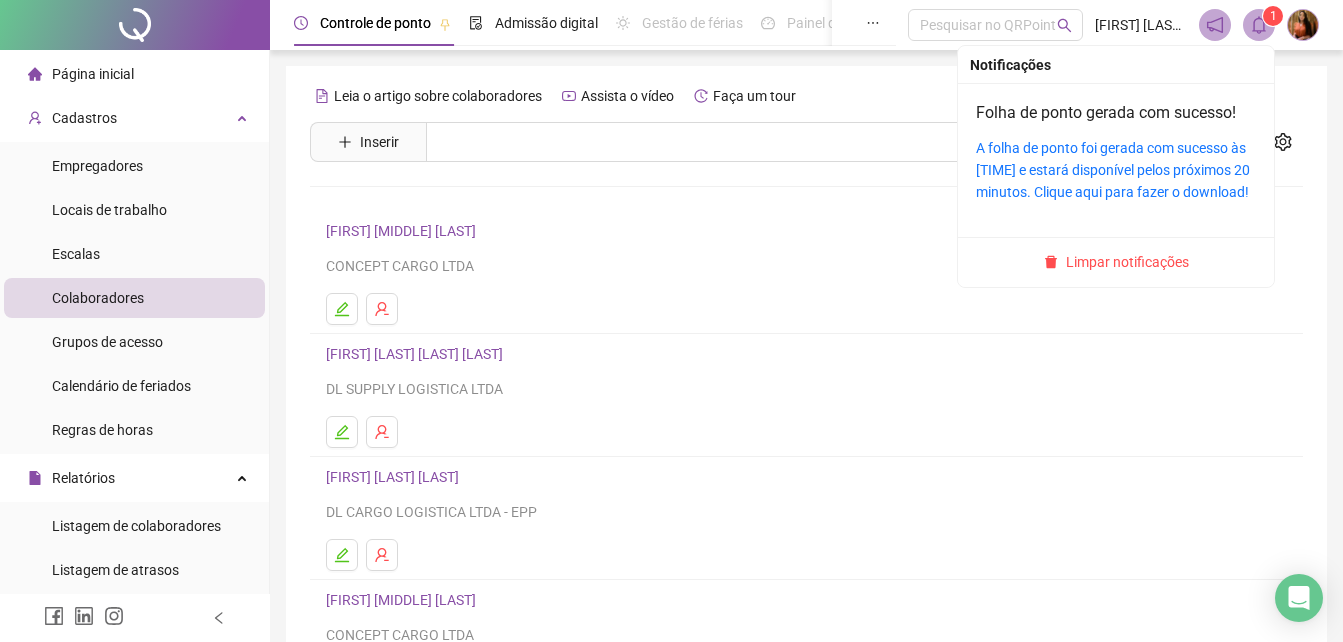 click 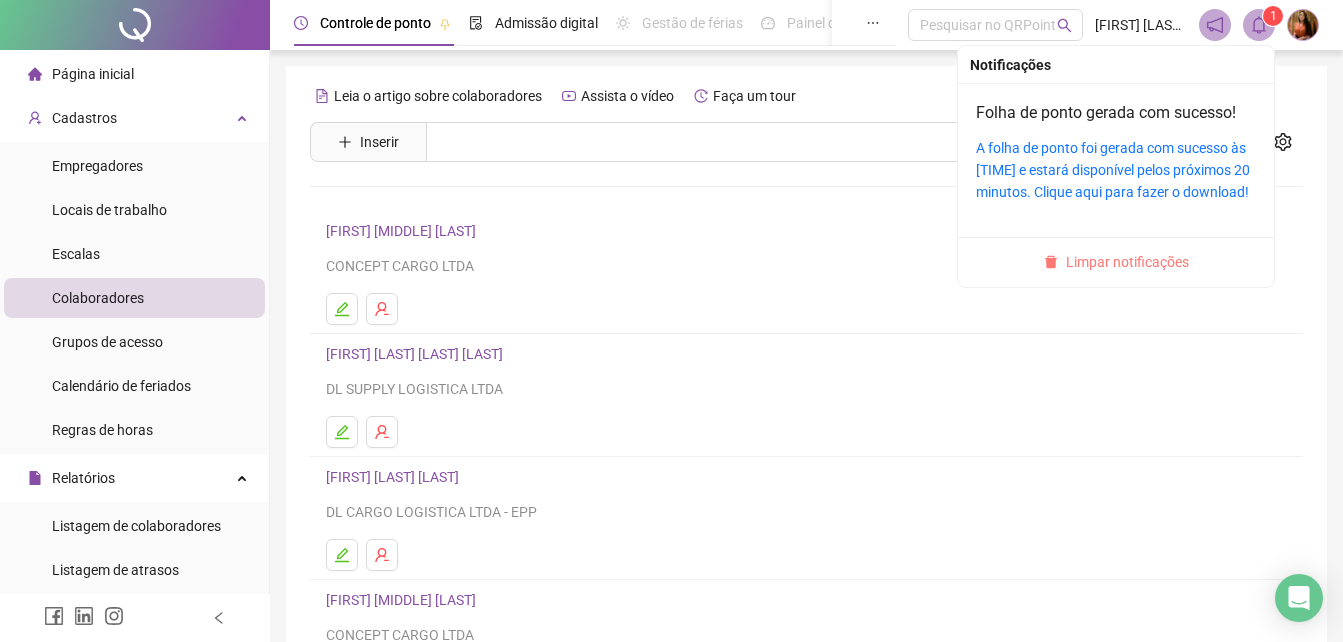 click on "Limpar notificações" at bounding box center (1127, 262) 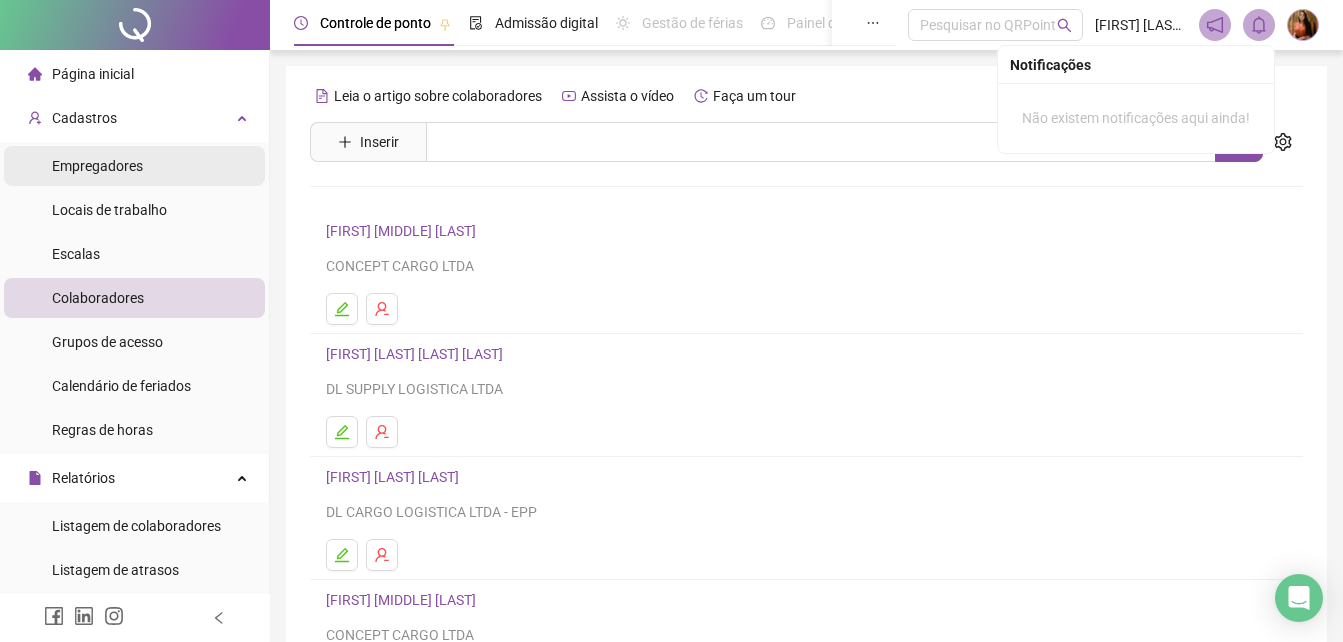 click on "Empregadores" at bounding box center (97, 166) 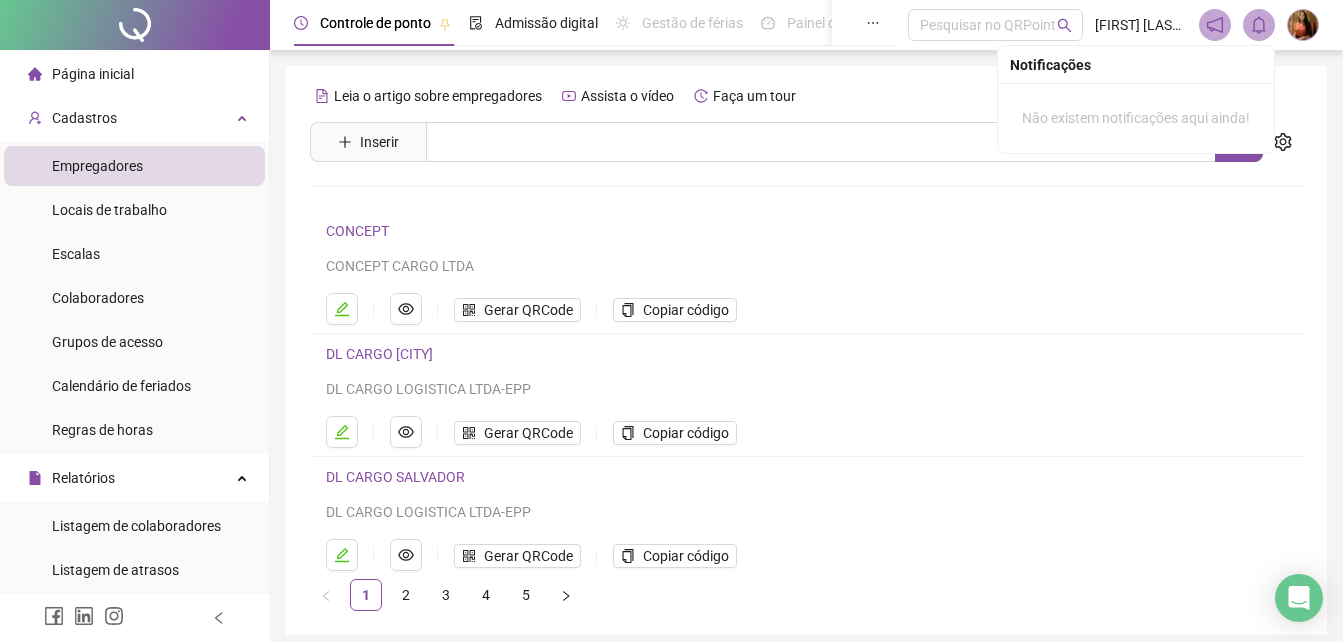 click on "Empregadores" at bounding box center [97, 166] 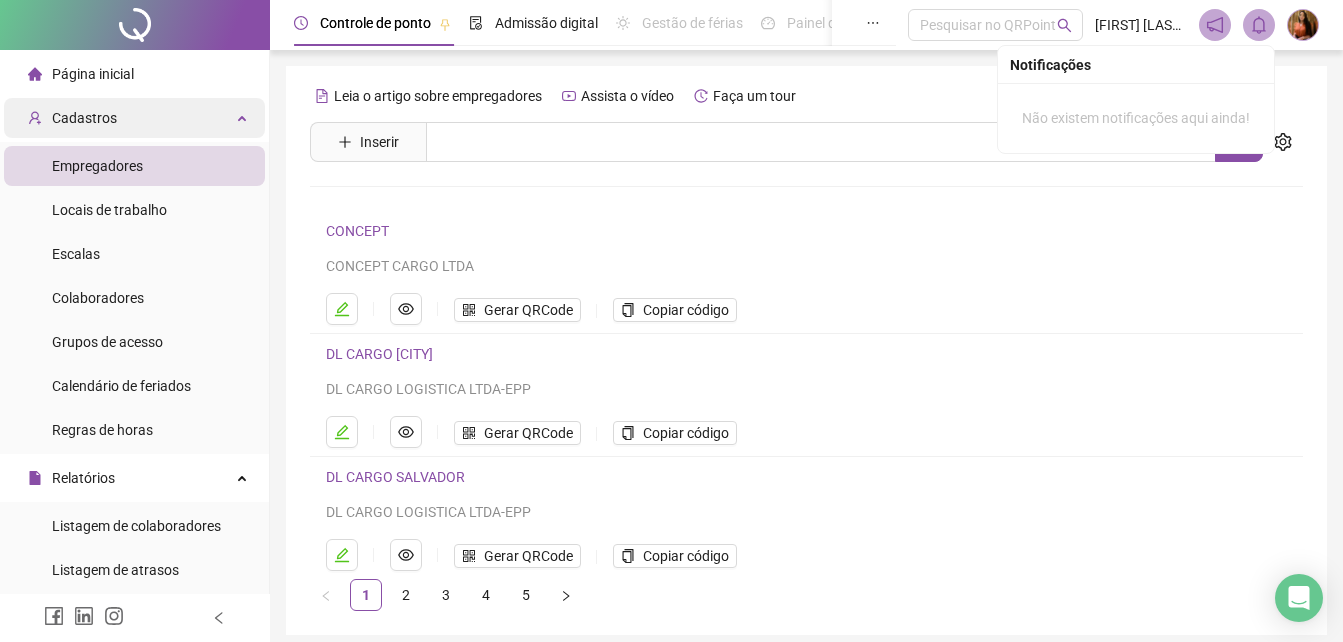 click on "Cadastros" at bounding box center [84, 118] 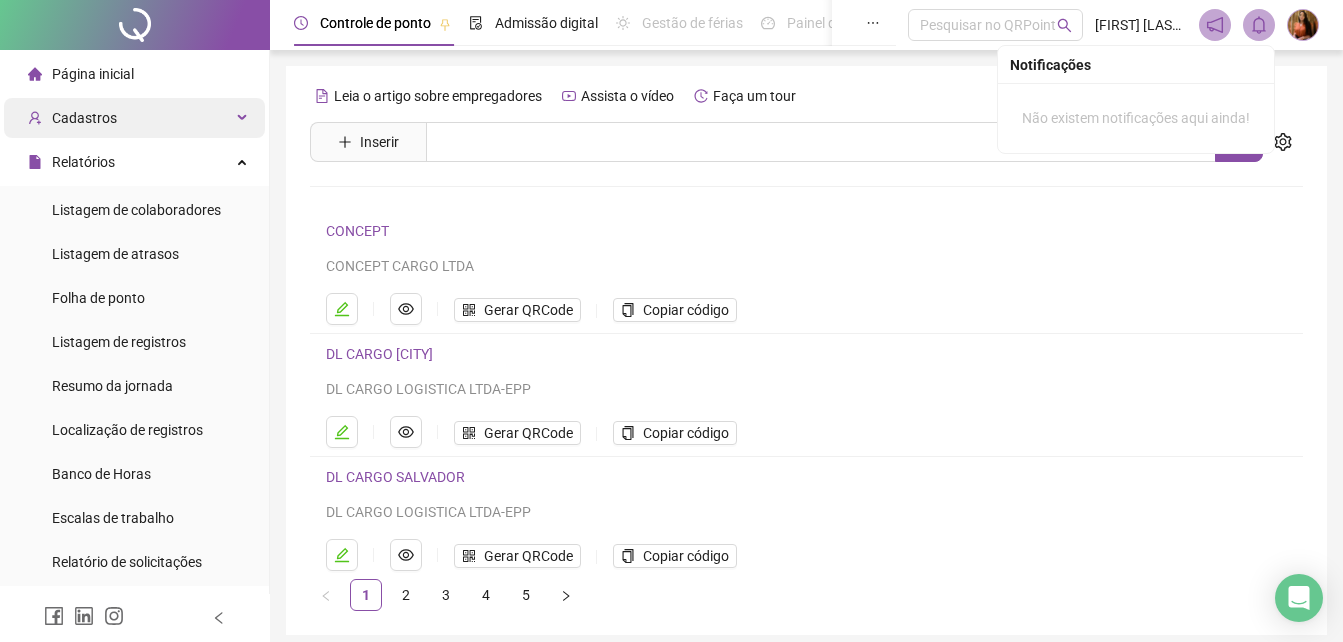 click on "Cadastros" at bounding box center [84, 118] 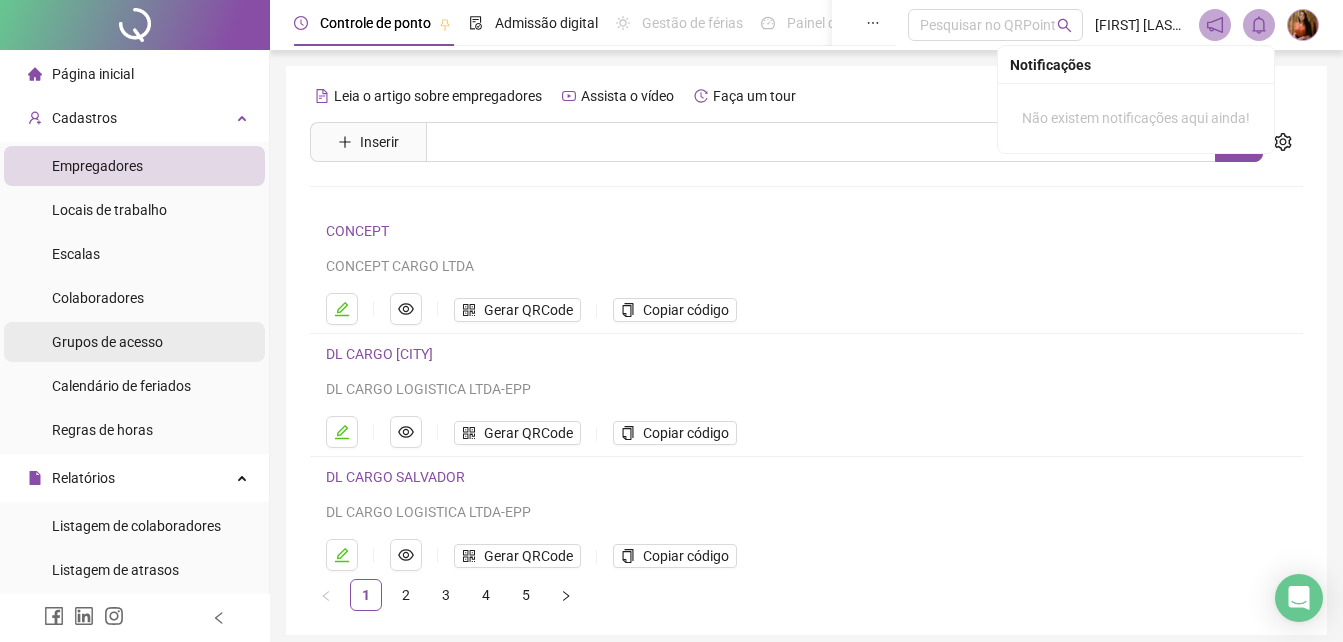 click on "Grupos de acesso" at bounding box center (107, 342) 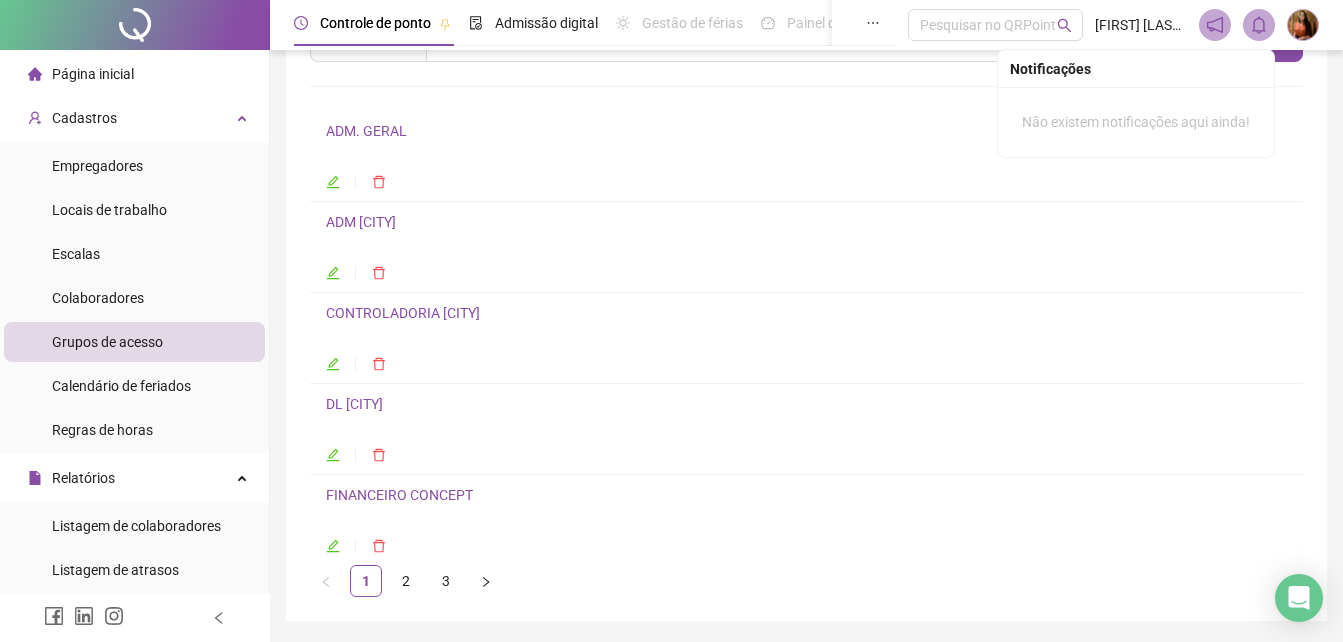 scroll, scrollTop: 165, scrollLeft: 0, axis: vertical 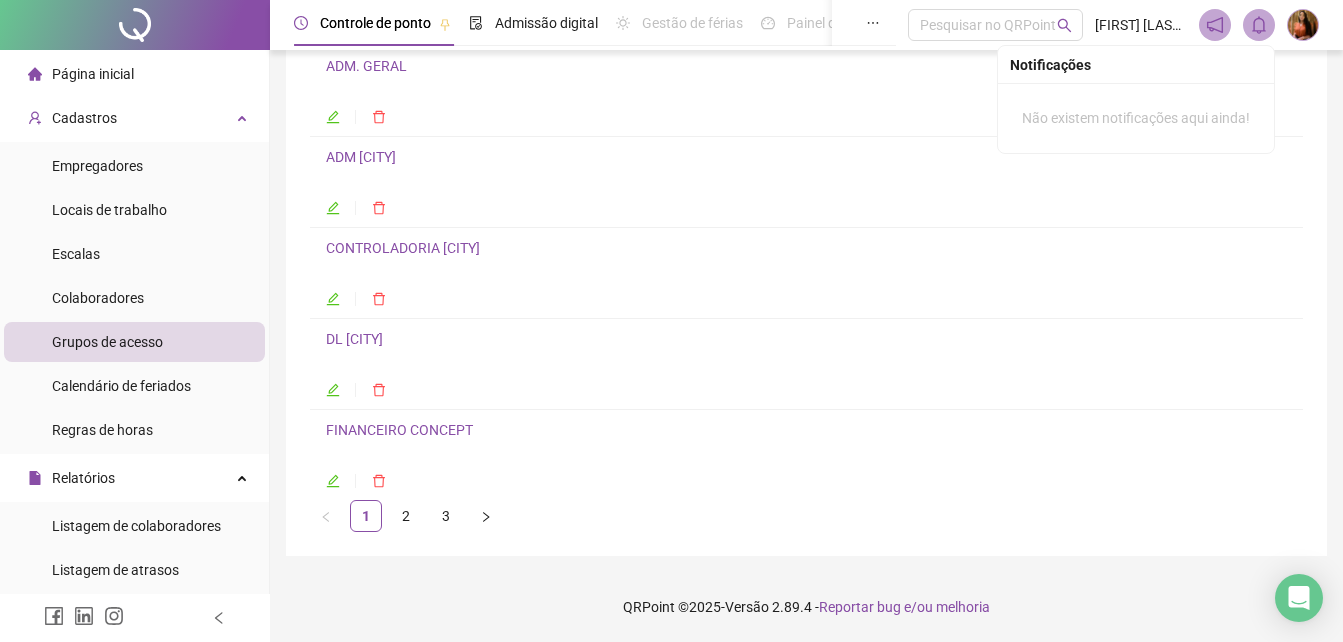 click 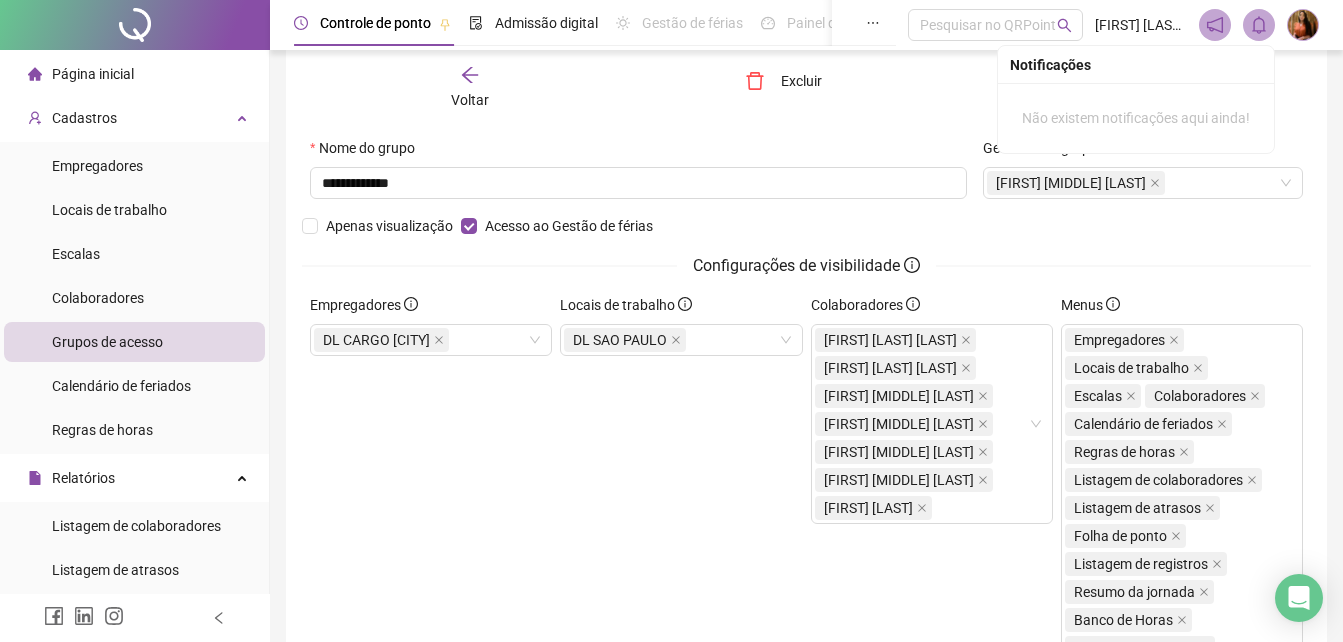 scroll, scrollTop: 56, scrollLeft: 0, axis: vertical 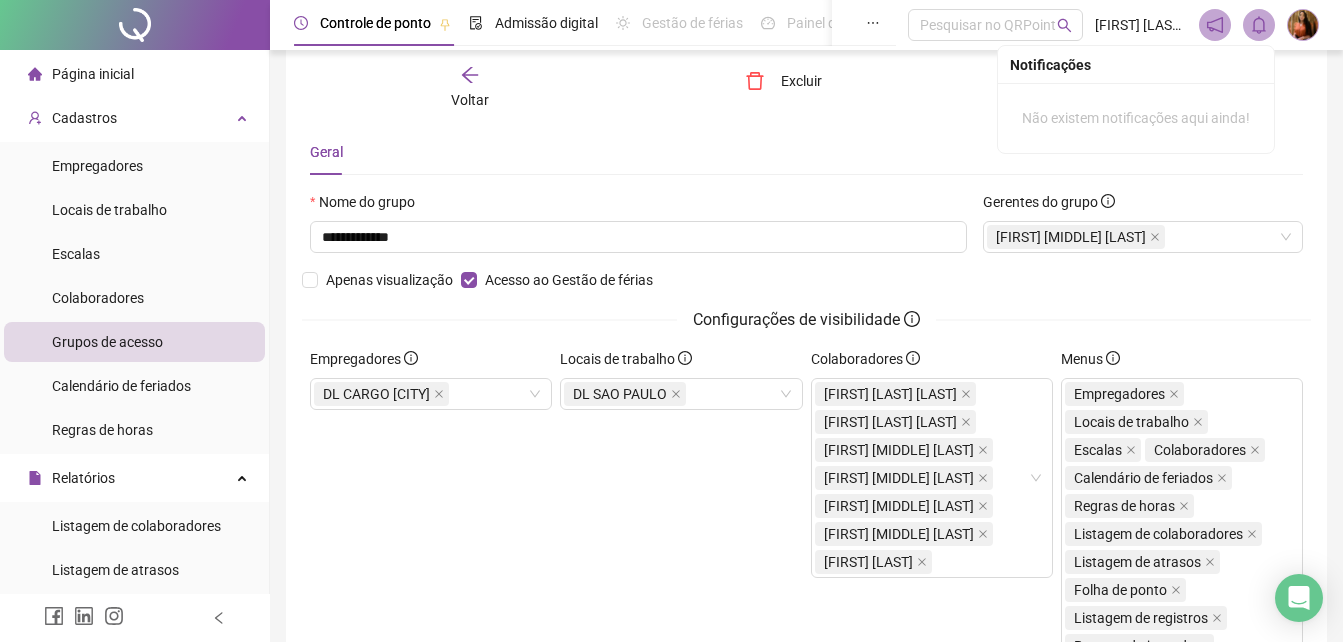 click 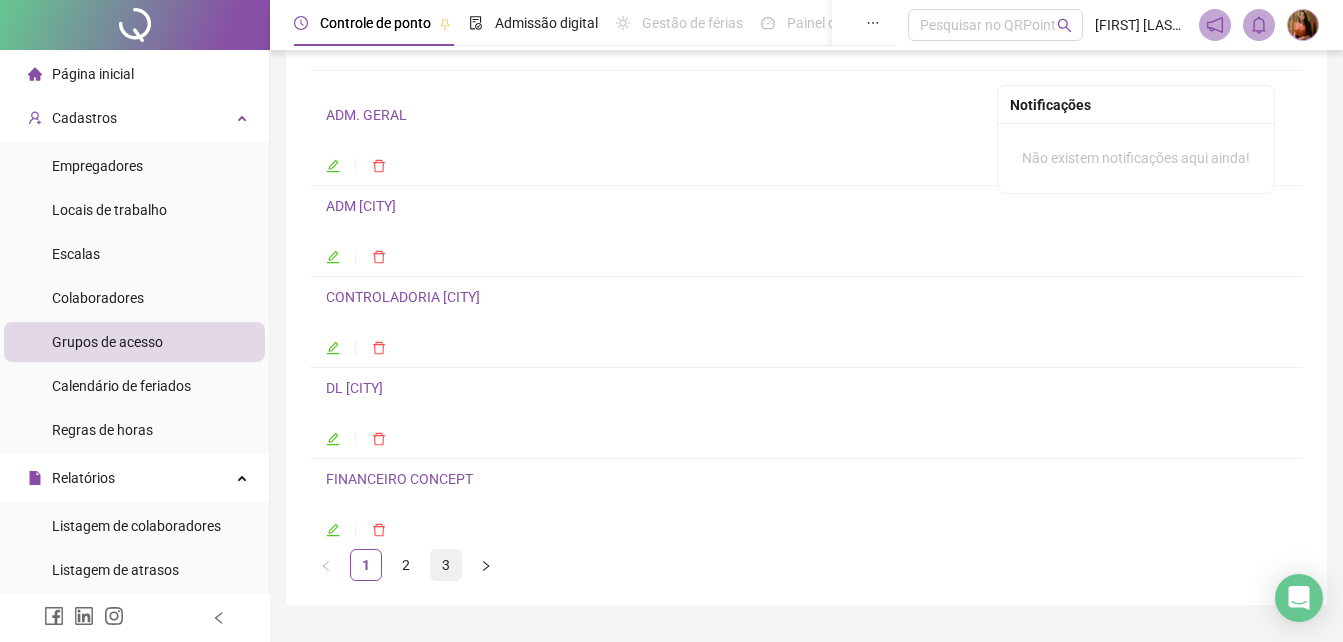 scroll, scrollTop: 165, scrollLeft: 0, axis: vertical 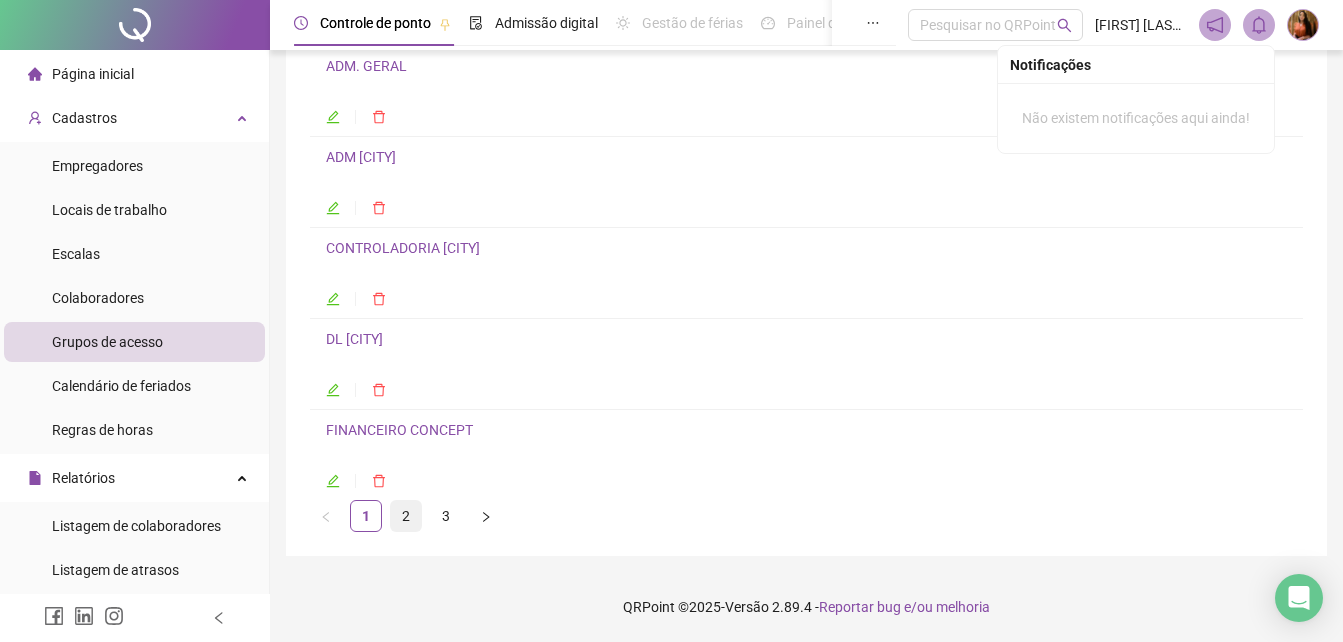 click on "2" at bounding box center (406, 516) 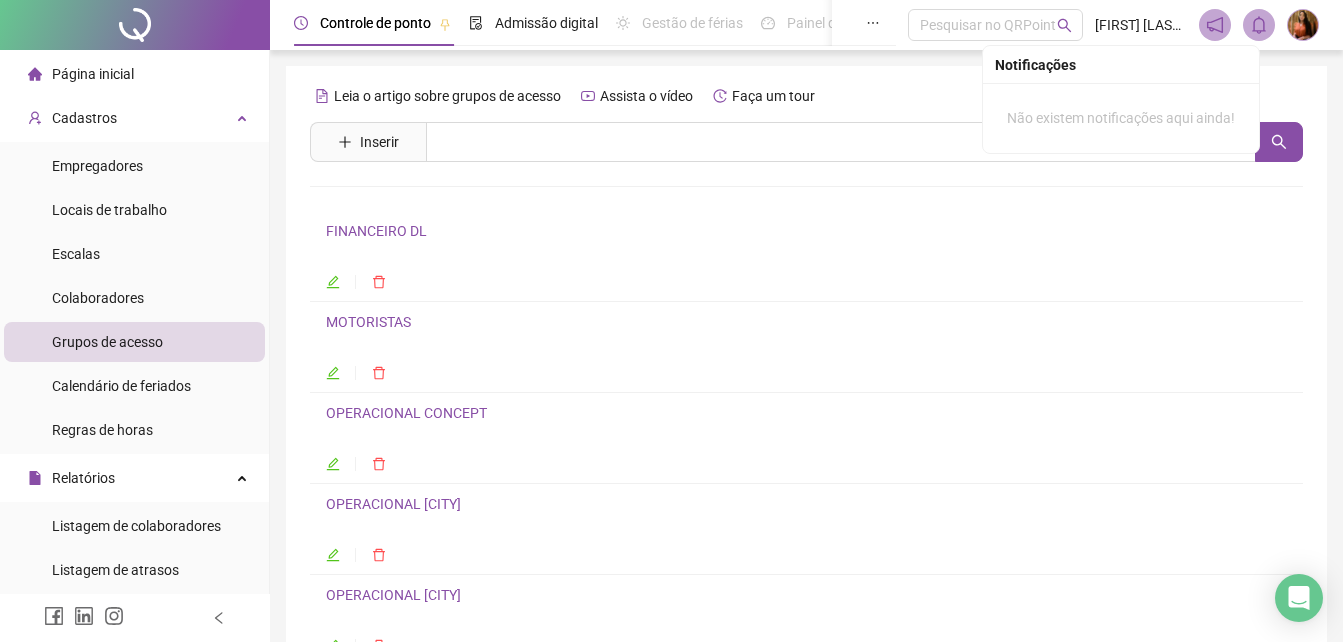 click 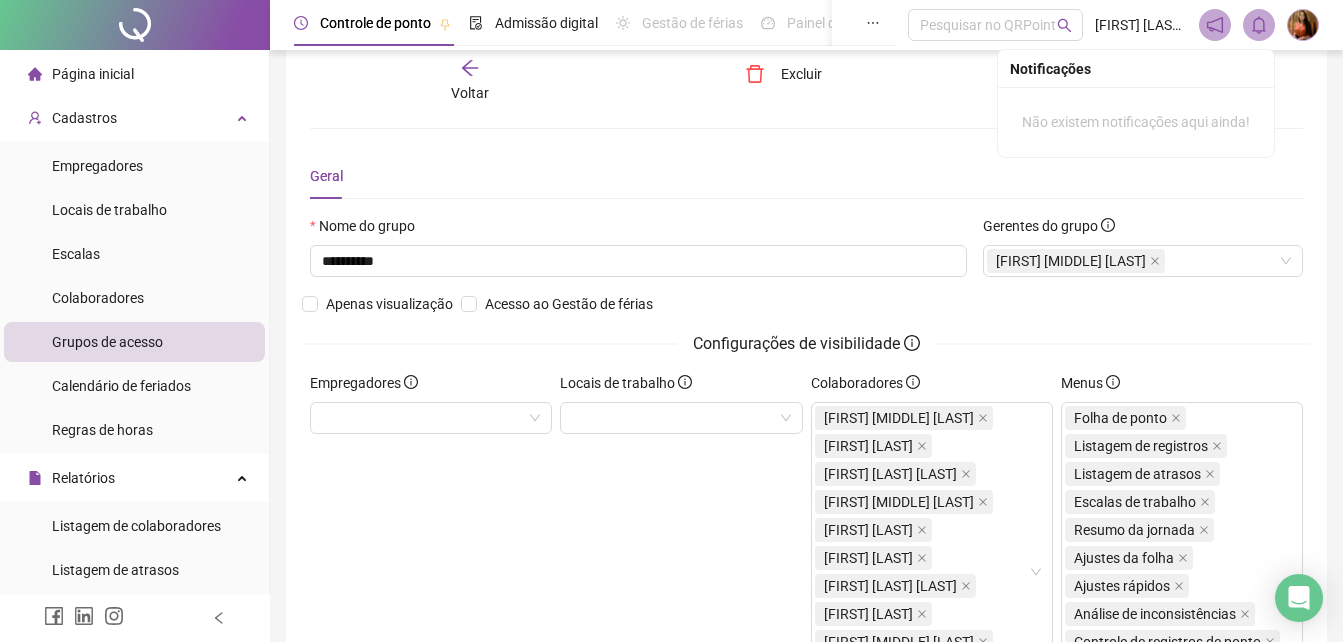 scroll, scrollTop: 36, scrollLeft: 0, axis: vertical 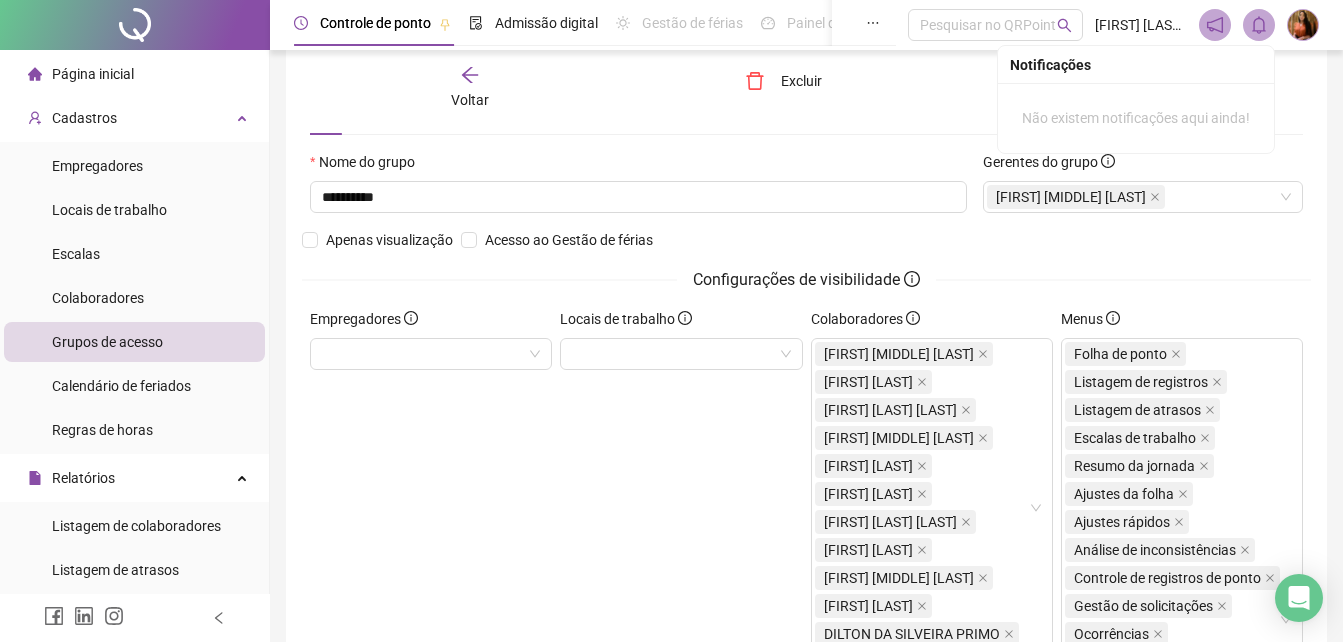 click 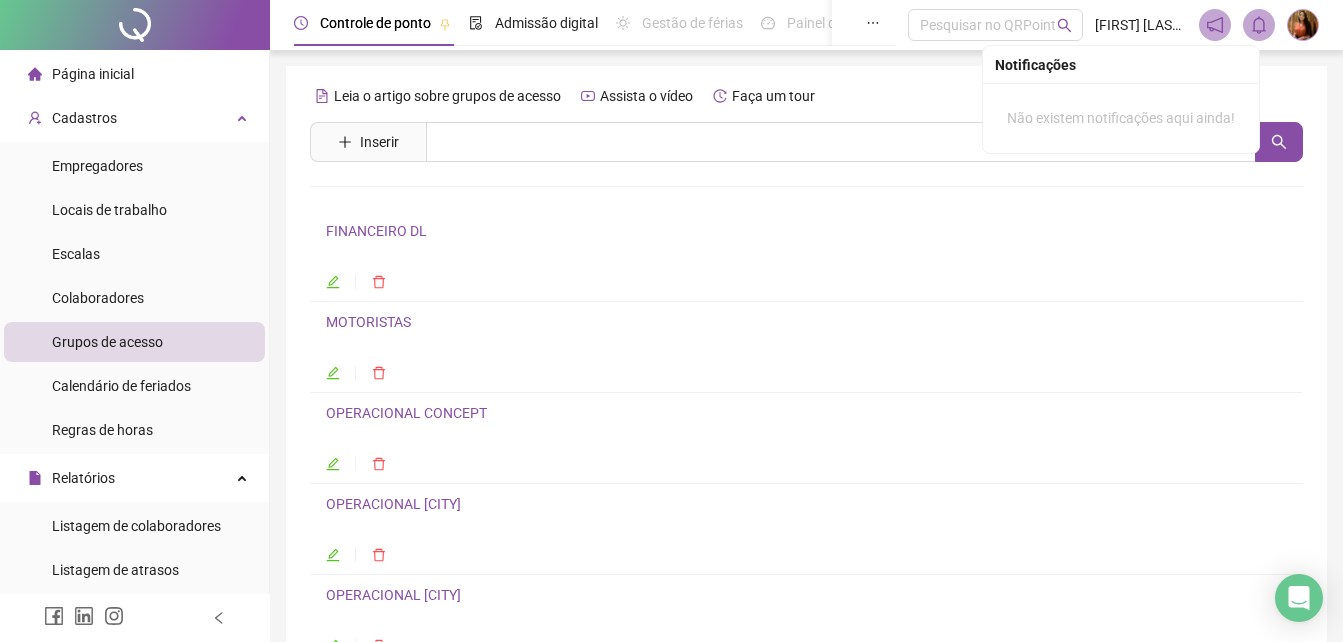 click 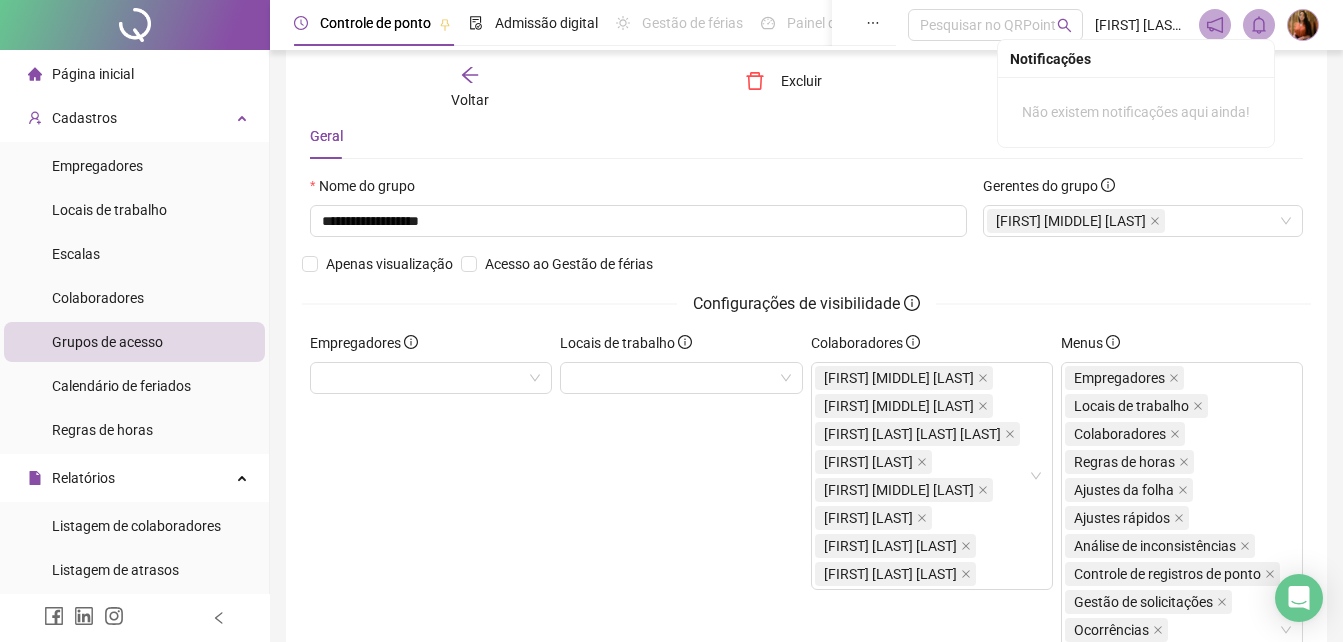 scroll, scrollTop: 90, scrollLeft: 0, axis: vertical 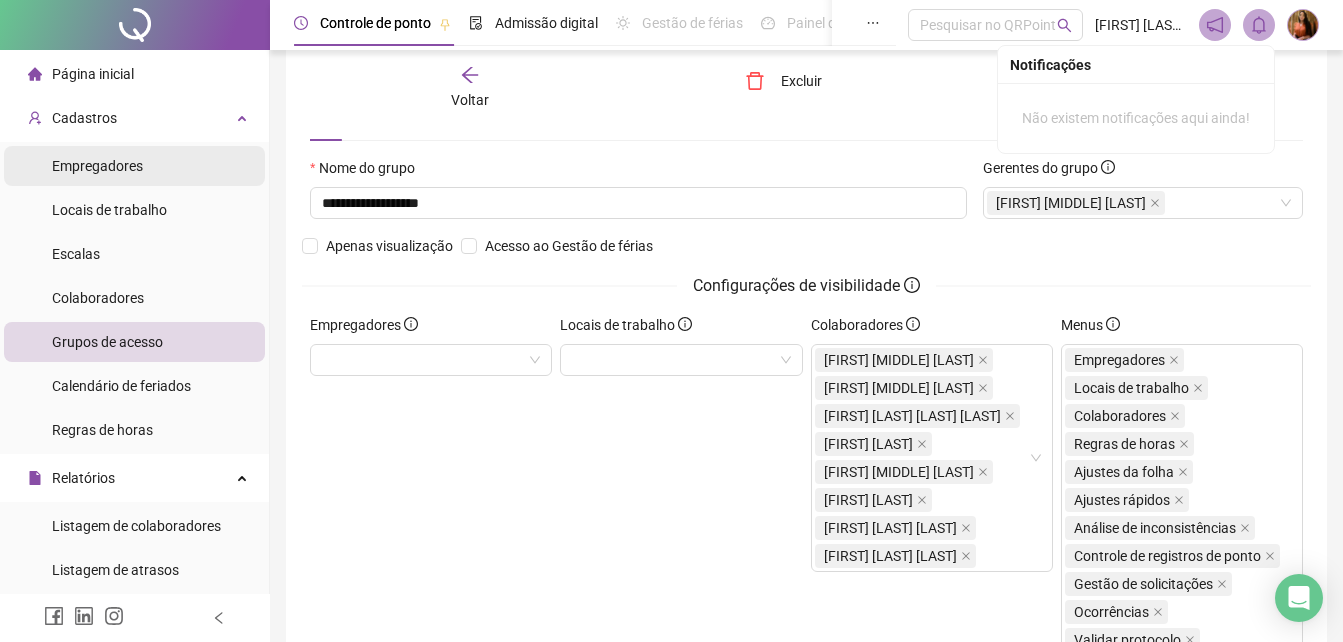 click on "Empregadores" at bounding box center (97, 166) 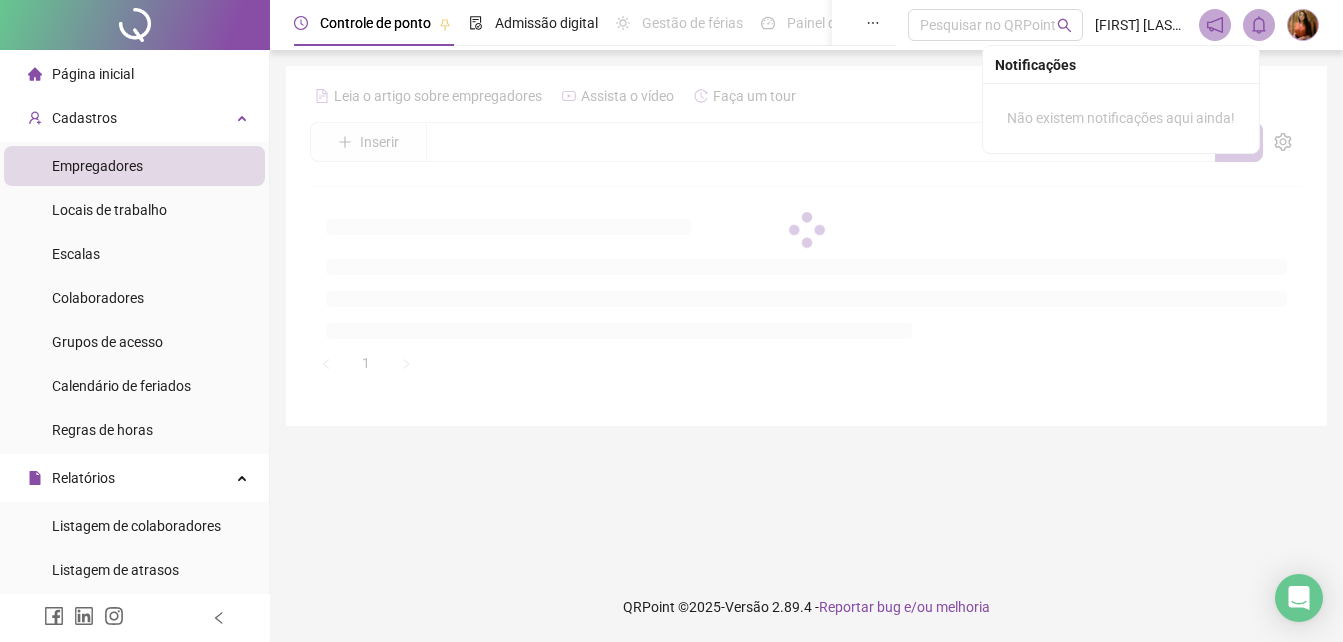 scroll, scrollTop: 0, scrollLeft: 0, axis: both 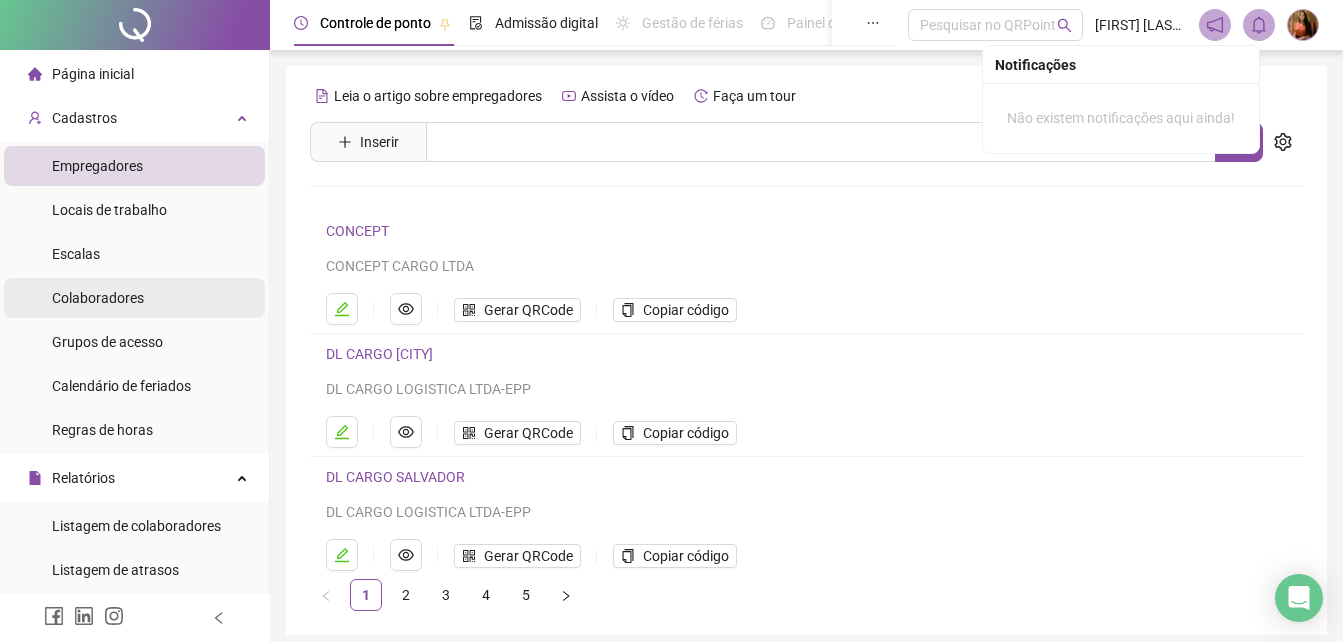 click on "Colaboradores" at bounding box center [98, 298] 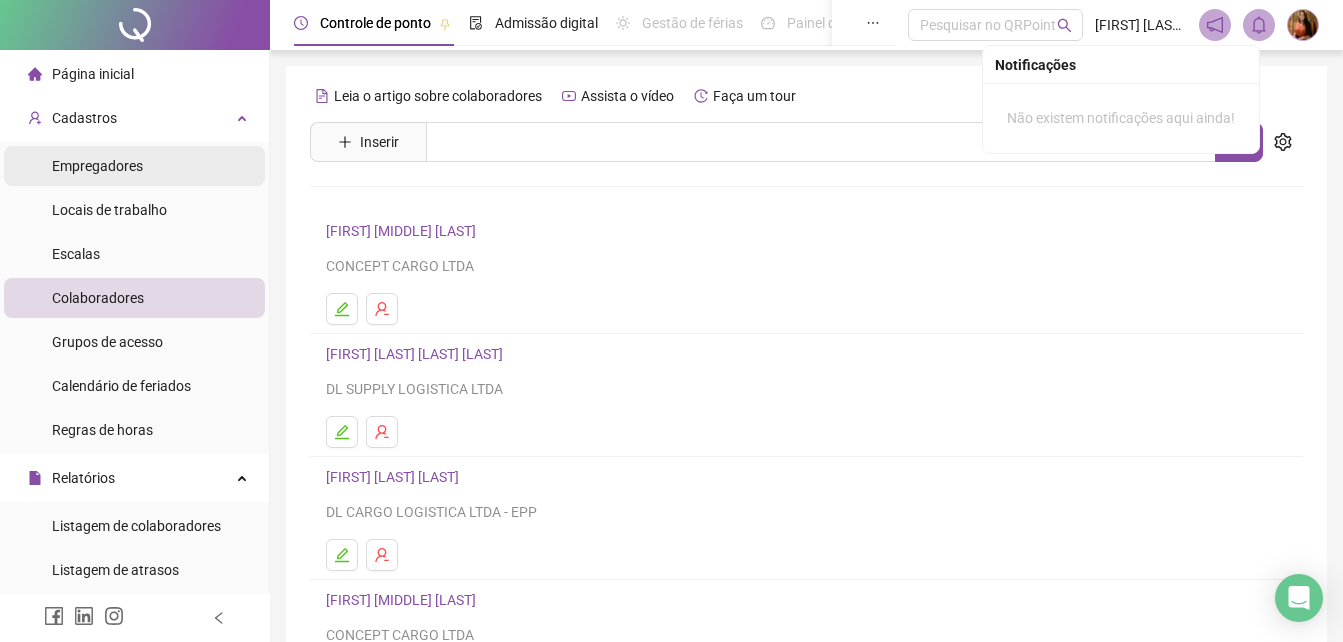 click on "Empregadores" at bounding box center (97, 166) 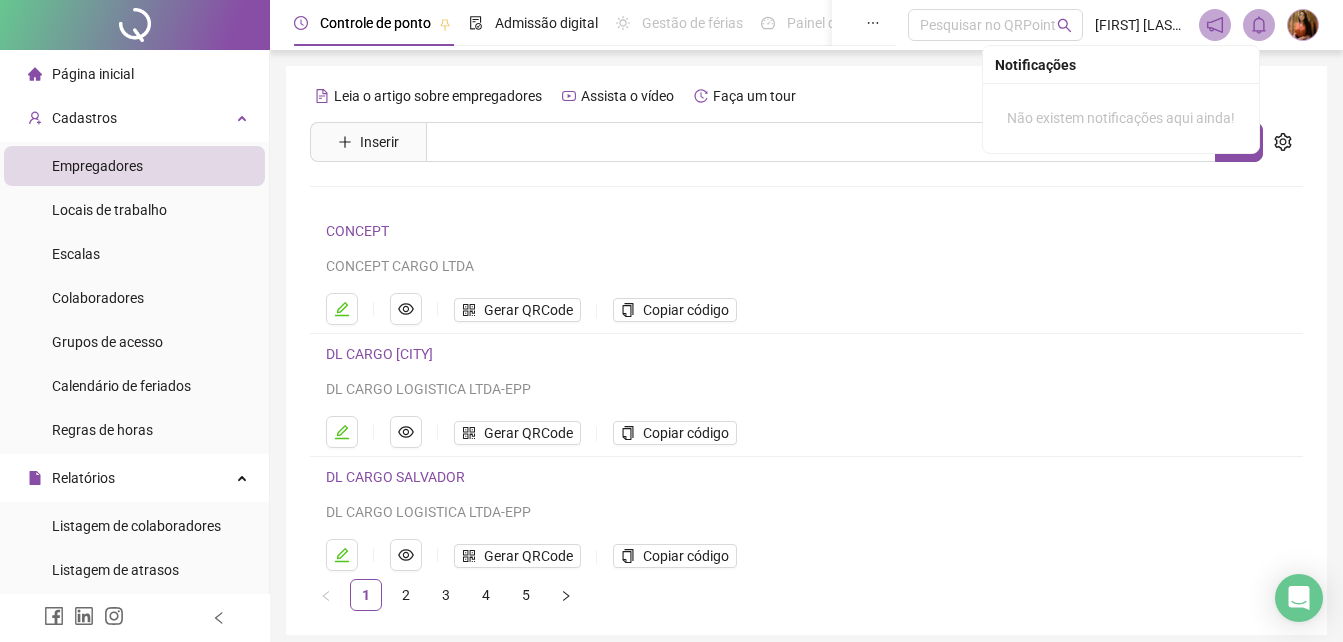 click on "Empregadores" at bounding box center (97, 166) 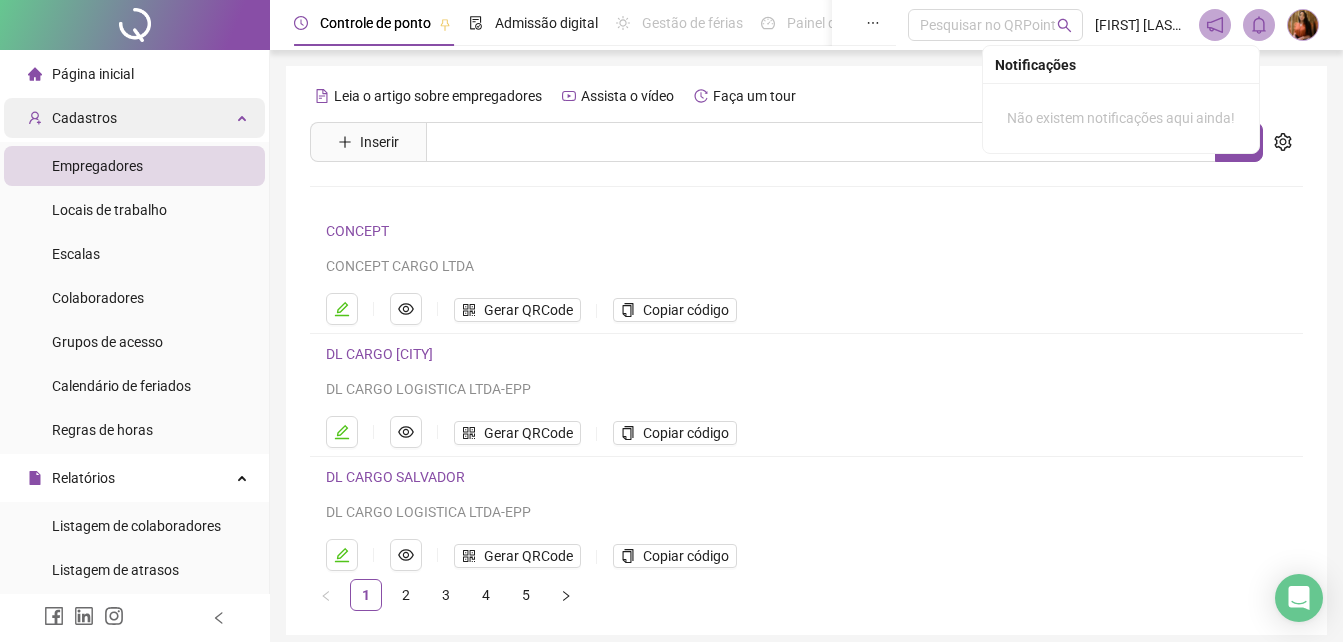 click on "Cadastros" at bounding box center [84, 118] 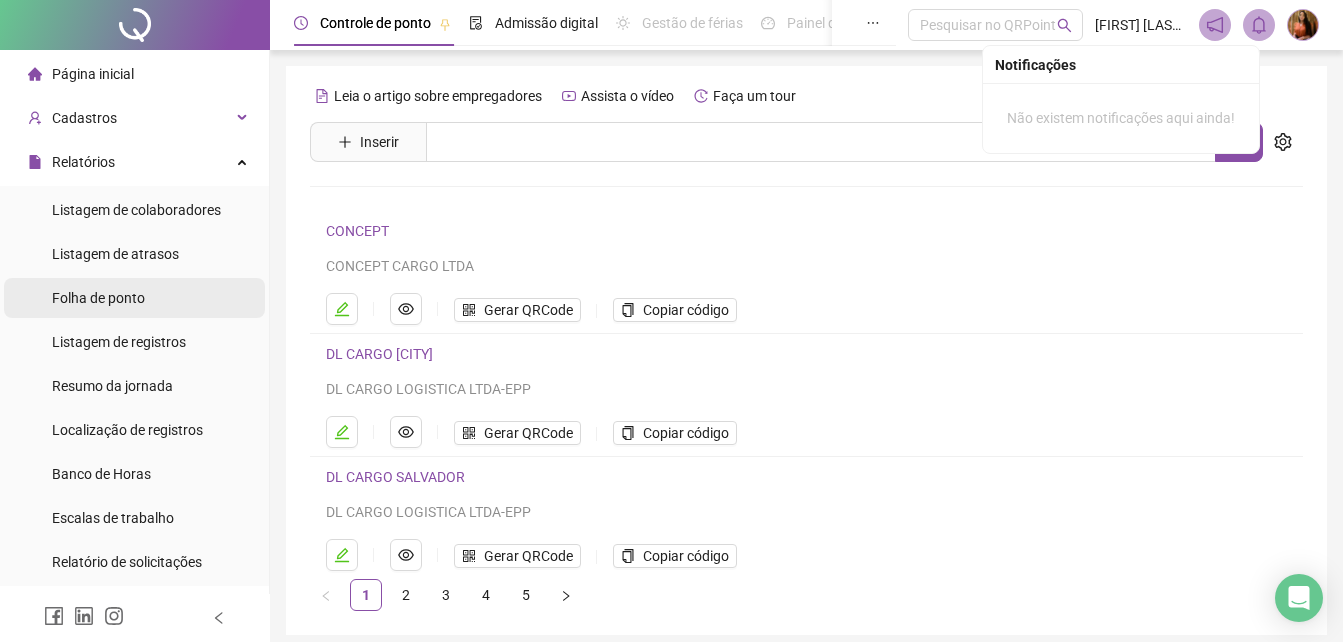 click on "Folha de ponto" at bounding box center (98, 298) 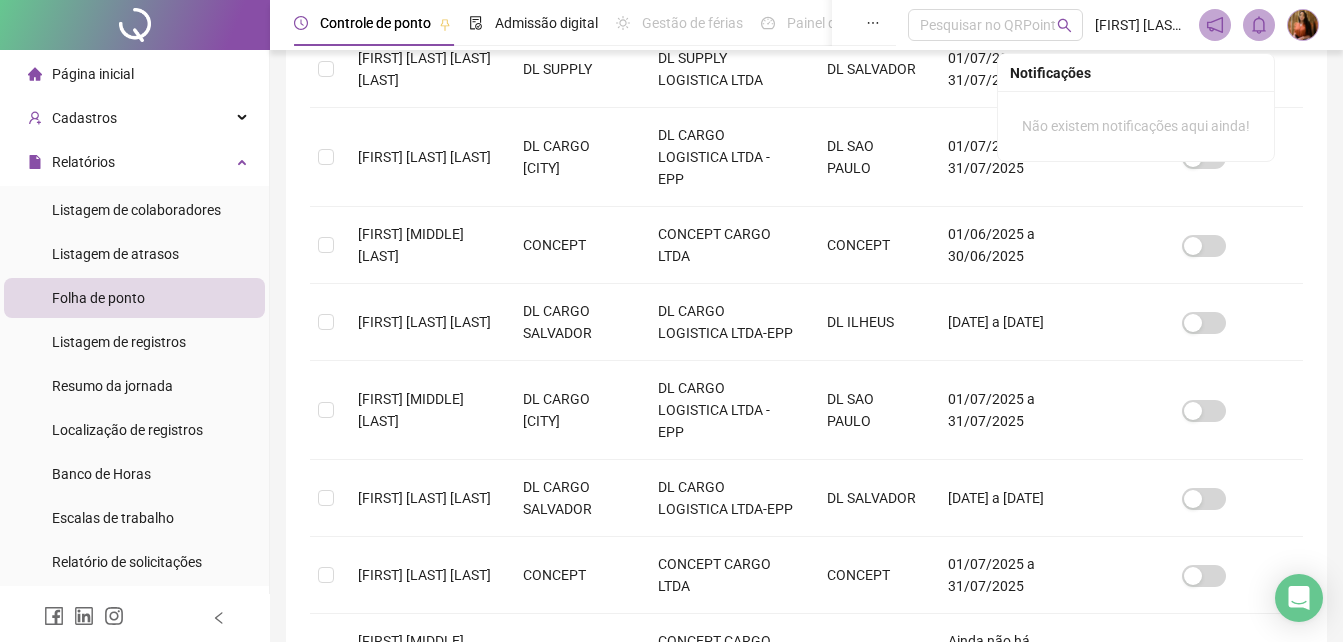 scroll, scrollTop: 507, scrollLeft: 0, axis: vertical 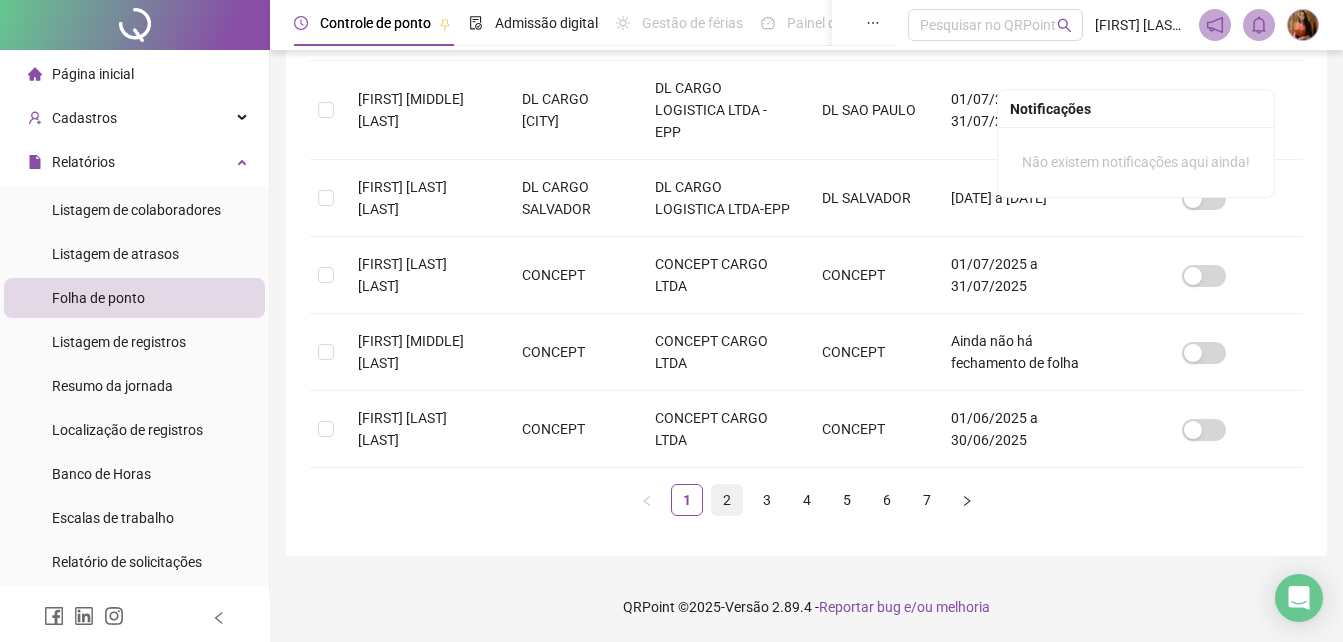 click on "2" at bounding box center (727, 500) 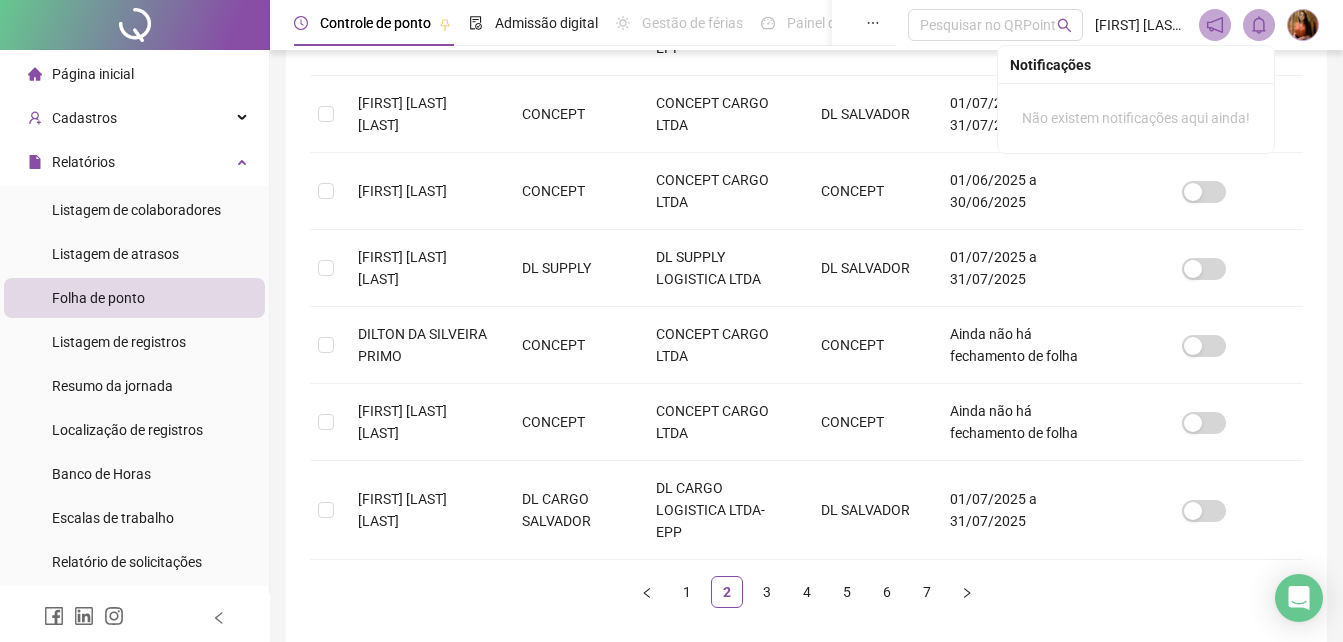 scroll, scrollTop: 768, scrollLeft: 0, axis: vertical 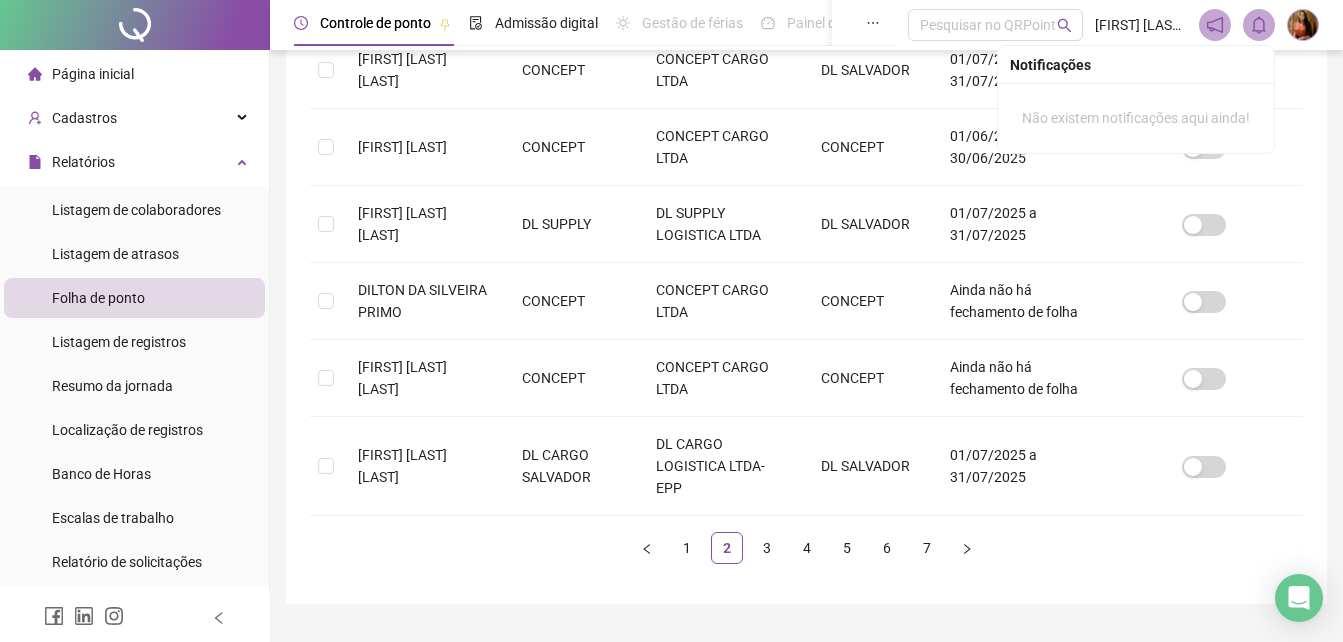 drag, startPoint x: 764, startPoint y: 549, endPoint x: 1355, endPoint y: 321, distance: 633.45483 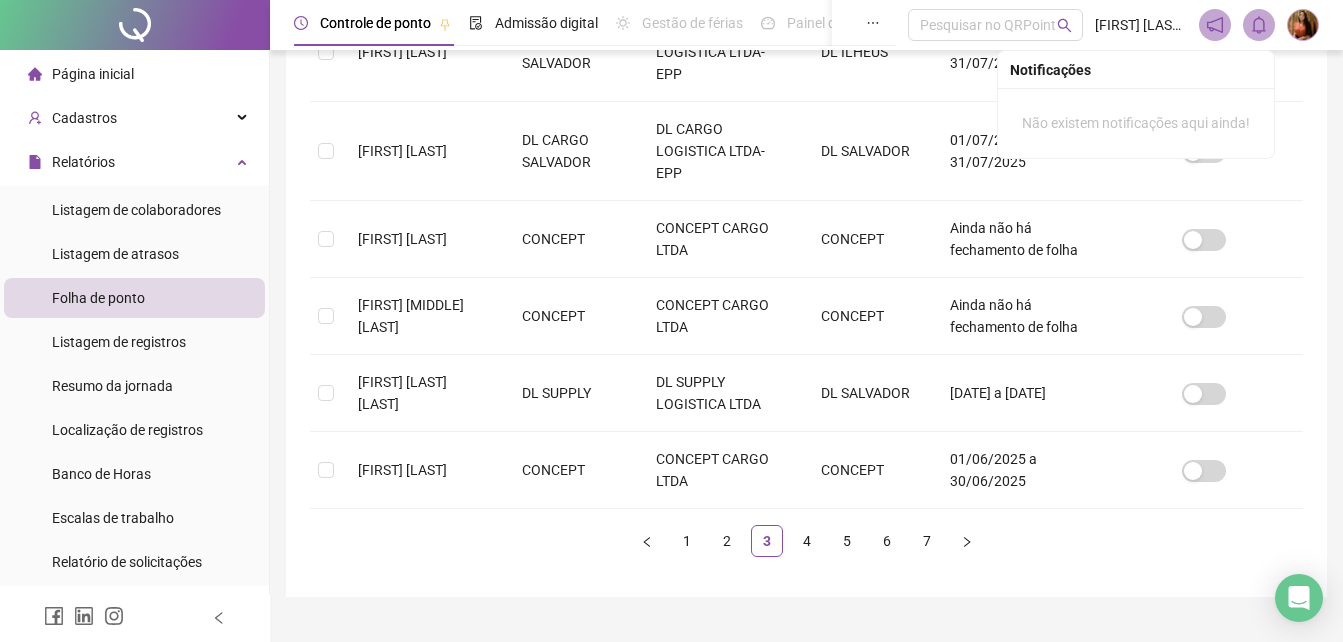 scroll, scrollTop: 760, scrollLeft: 0, axis: vertical 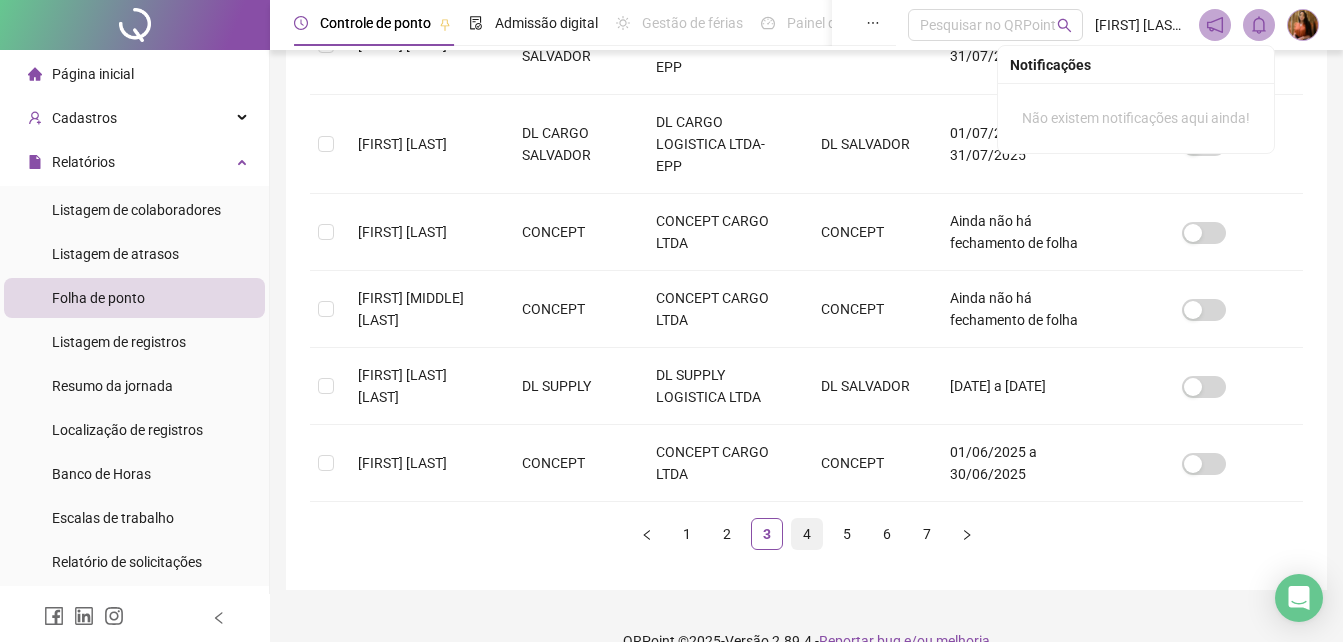 click on "4" at bounding box center [807, 534] 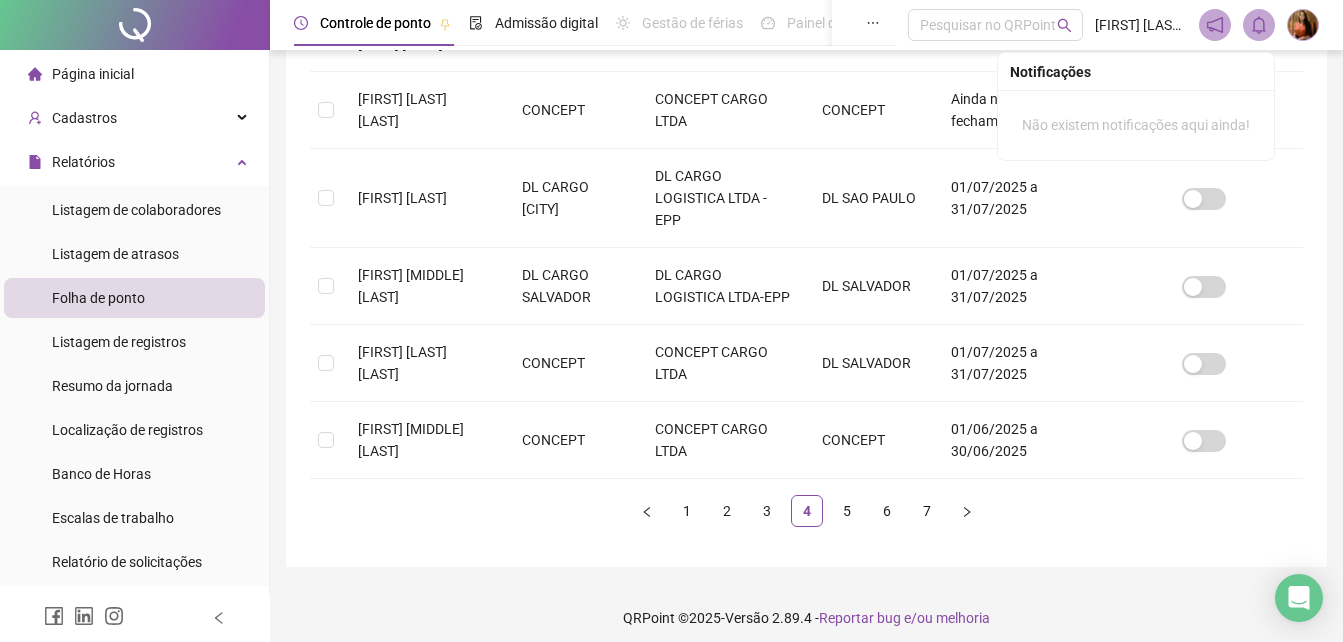 scroll, scrollTop: 768, scrollLeft: 0, axis: vertical 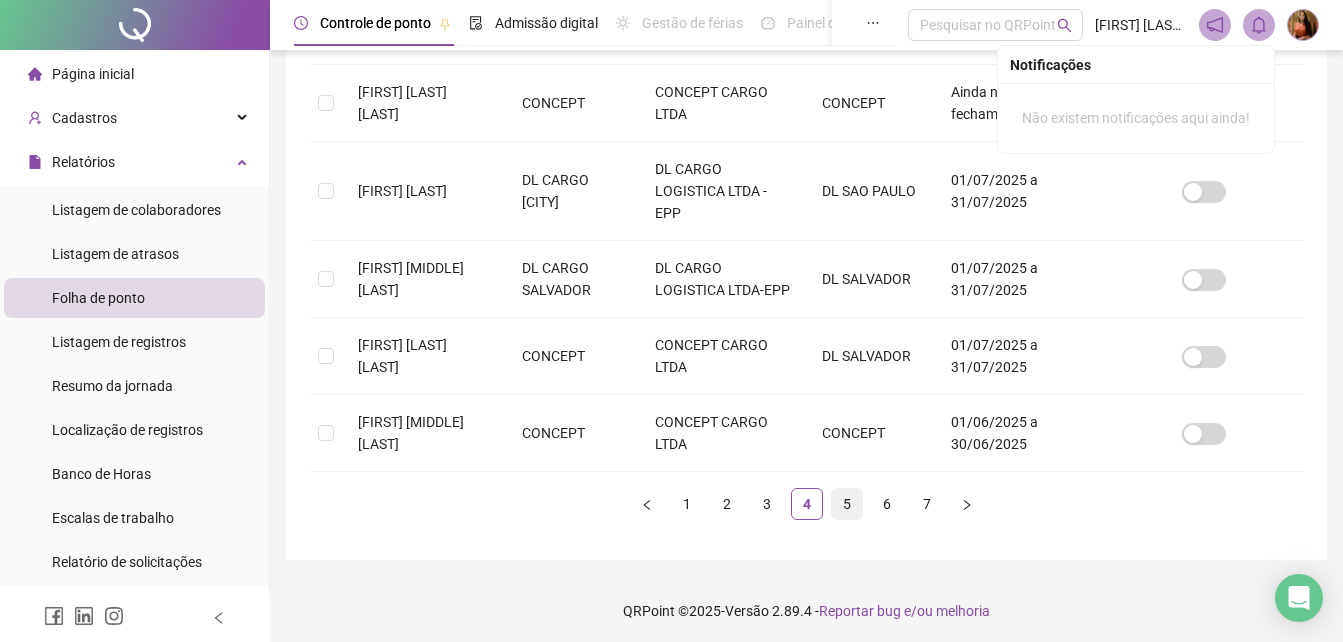 click on "5" at bounding box center [847, 504] 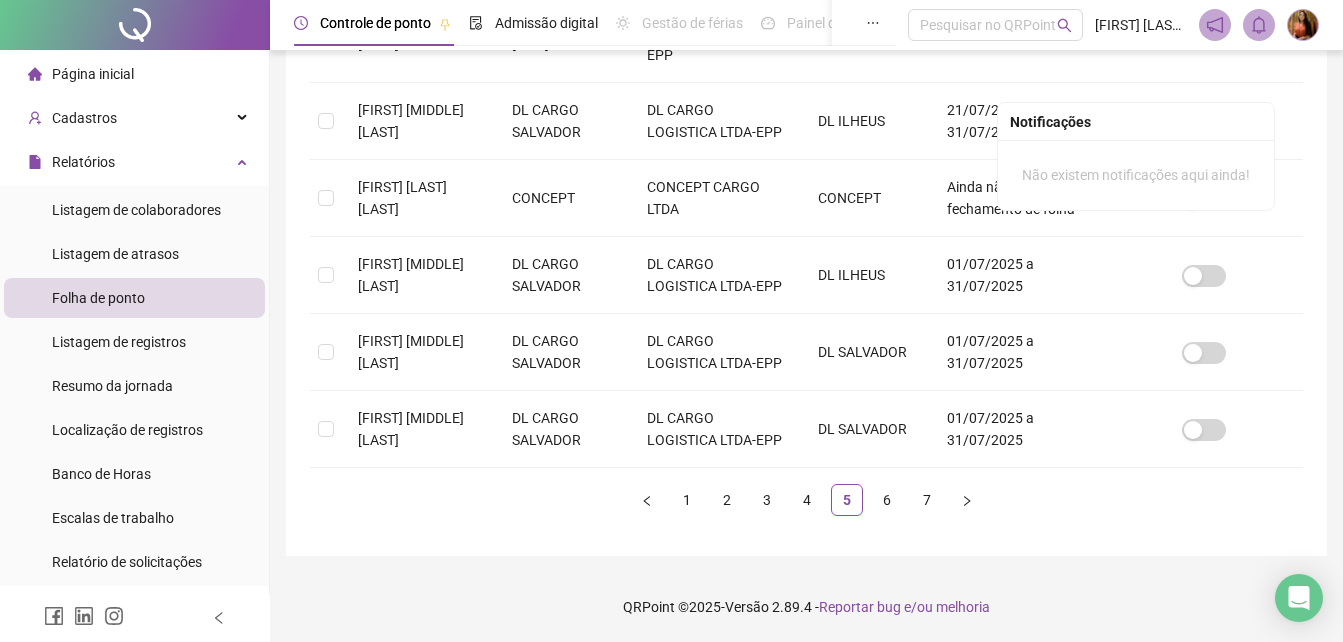 scroll, scrollTop: 853, scrollLeft: 0, axis: vertical 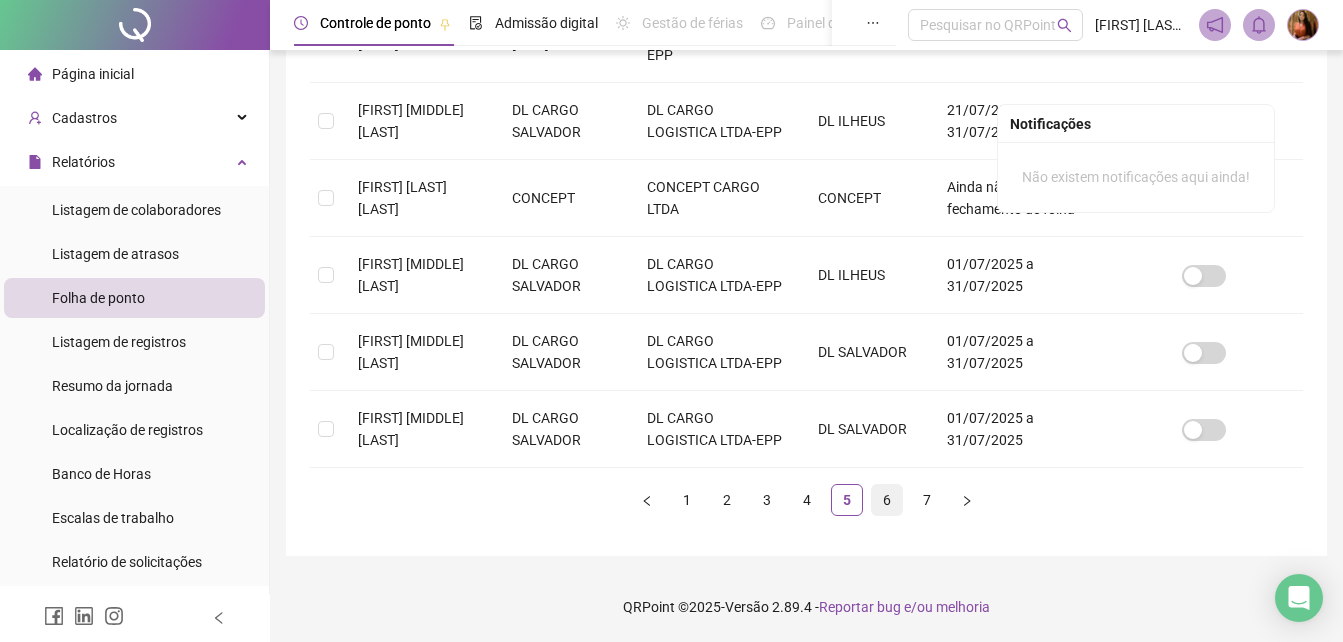 click on "6" at bounding box center [887, 500] 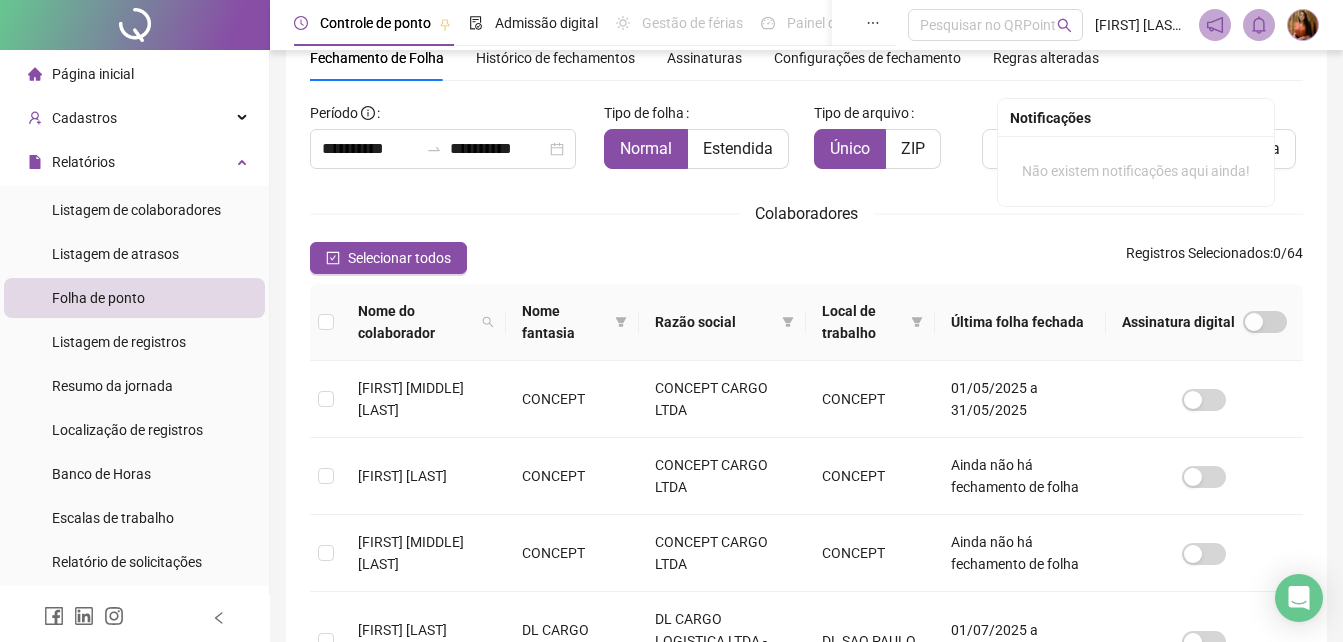 scroll, scrollTop: 84, scrollLeft: 0, axis: vertical 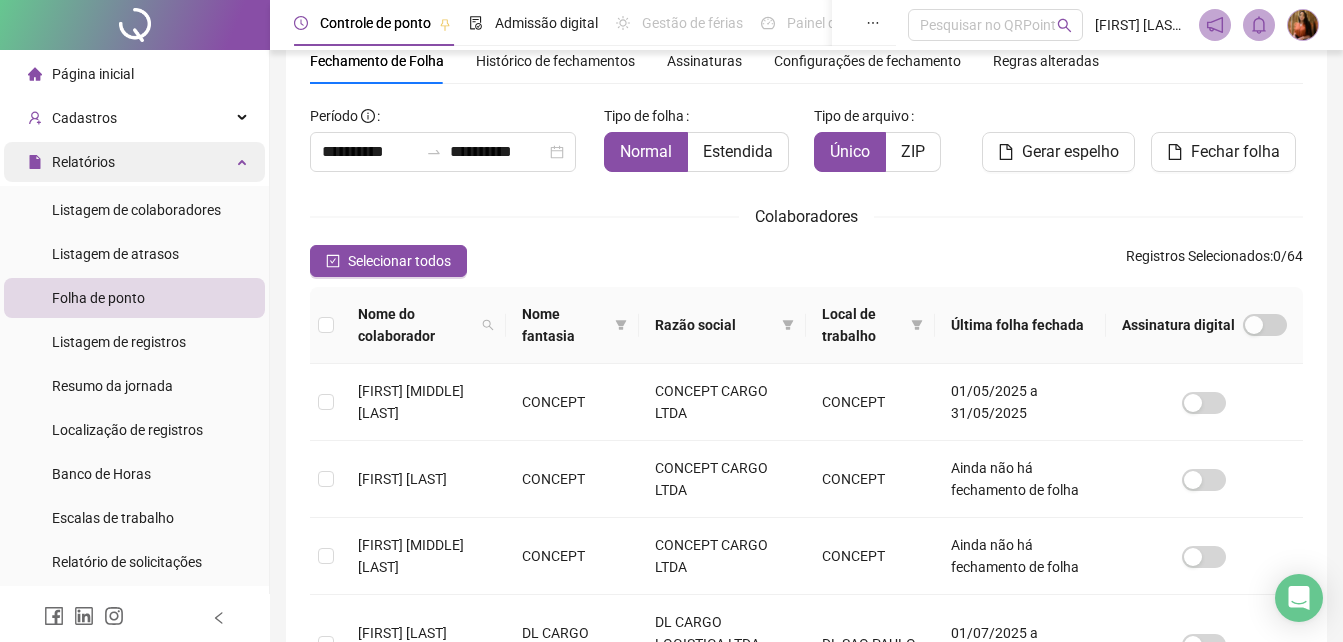 click on "Relatórios" at bounding box center (83, 162) 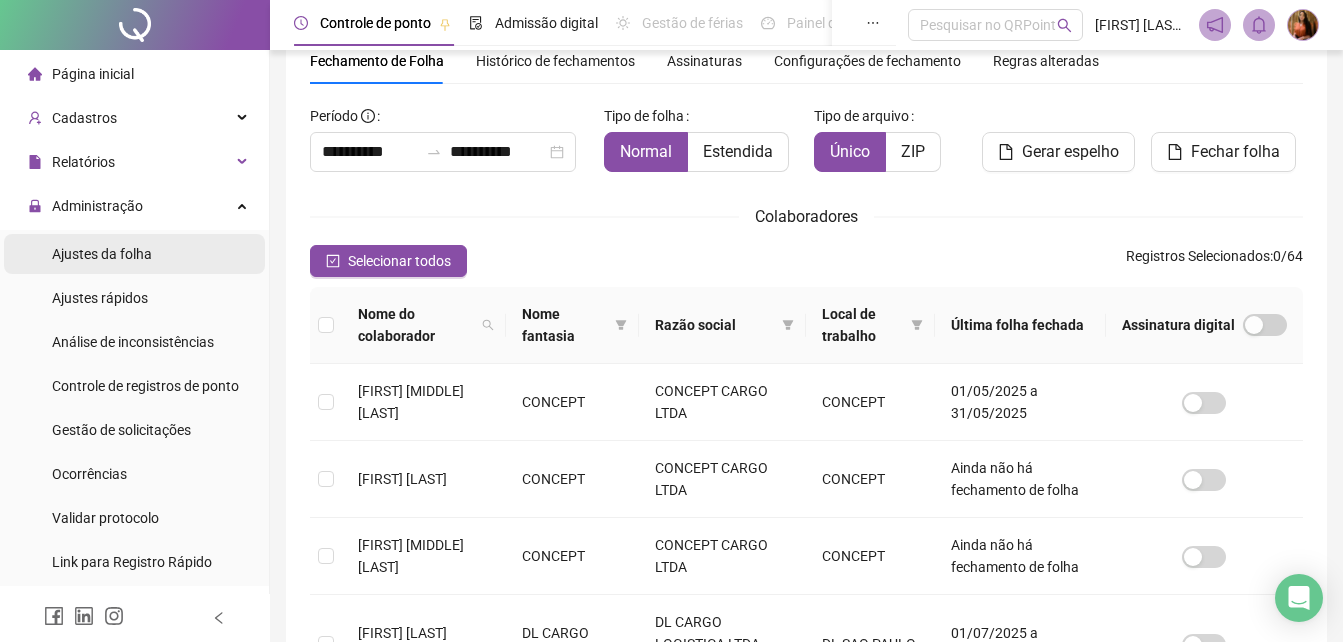 click on "Ajustes da folha" at bounding box center (102, 254) 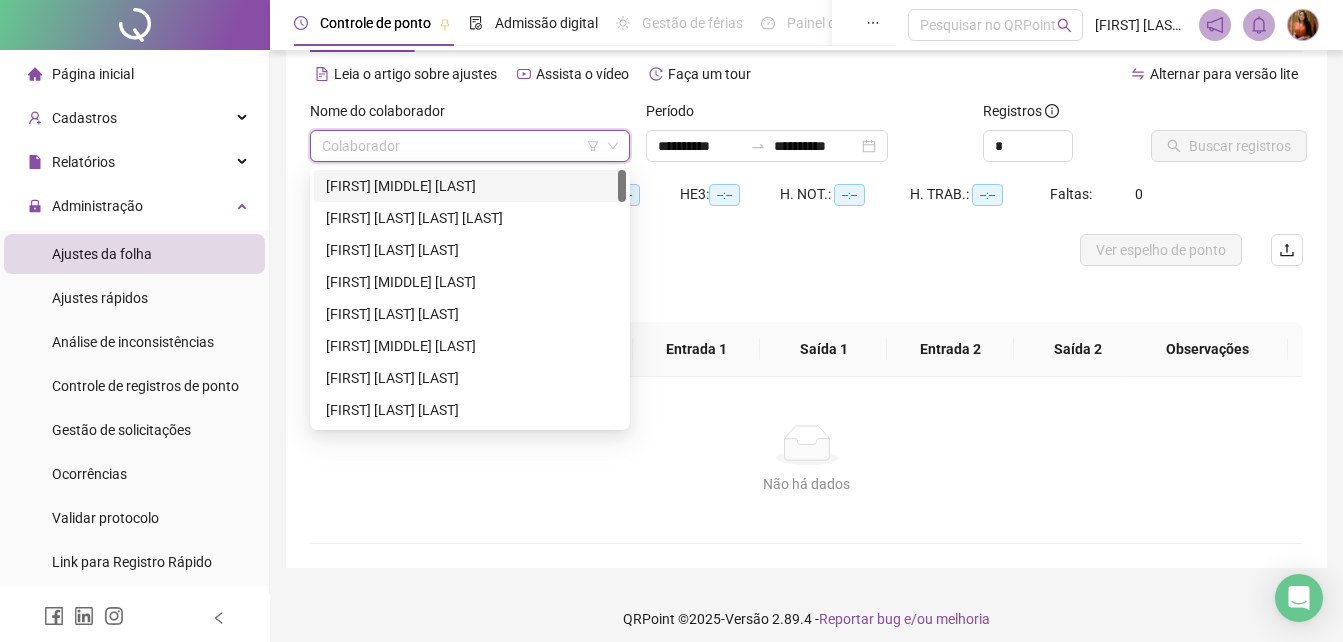 click at bounding box center (461, 146) 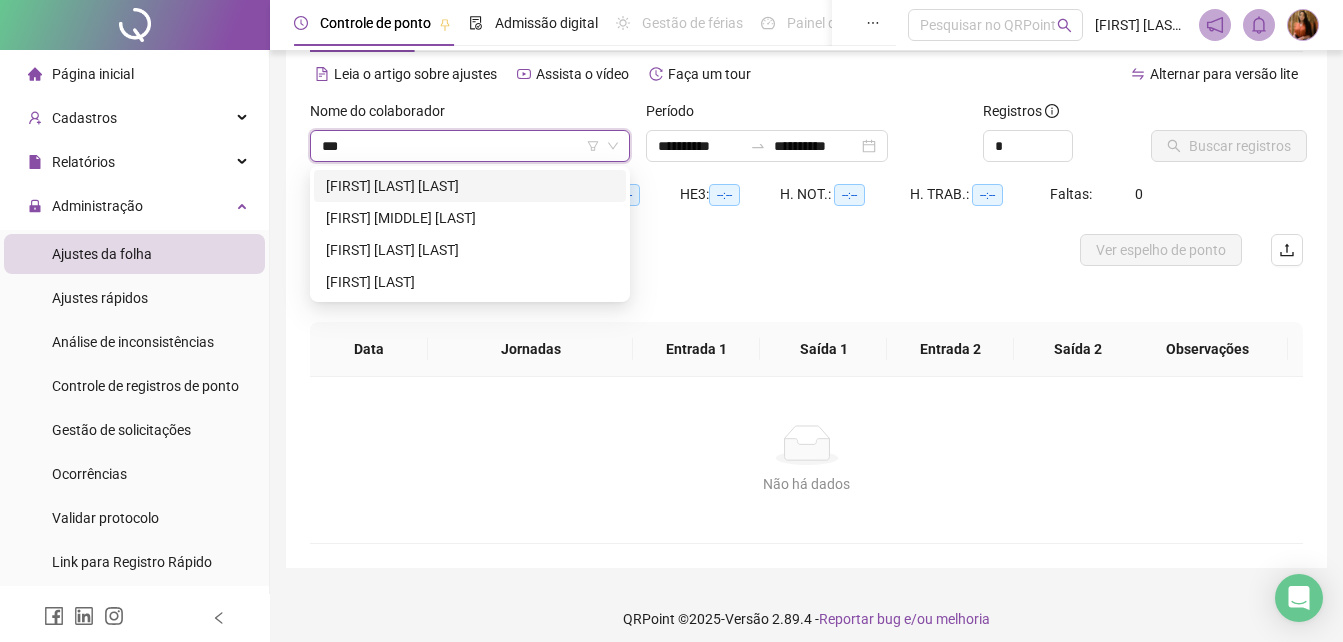 type on "****" 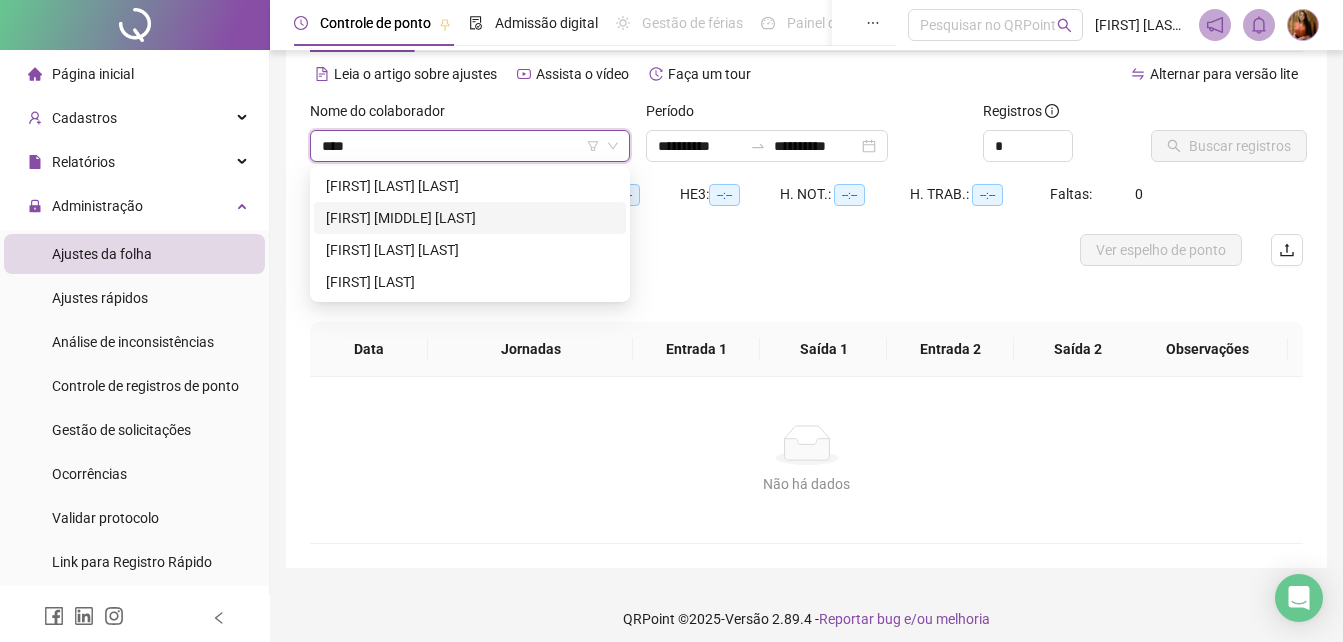 click on "[FIRST] [LAST] [LAST]" at bounding box center (470, 218) 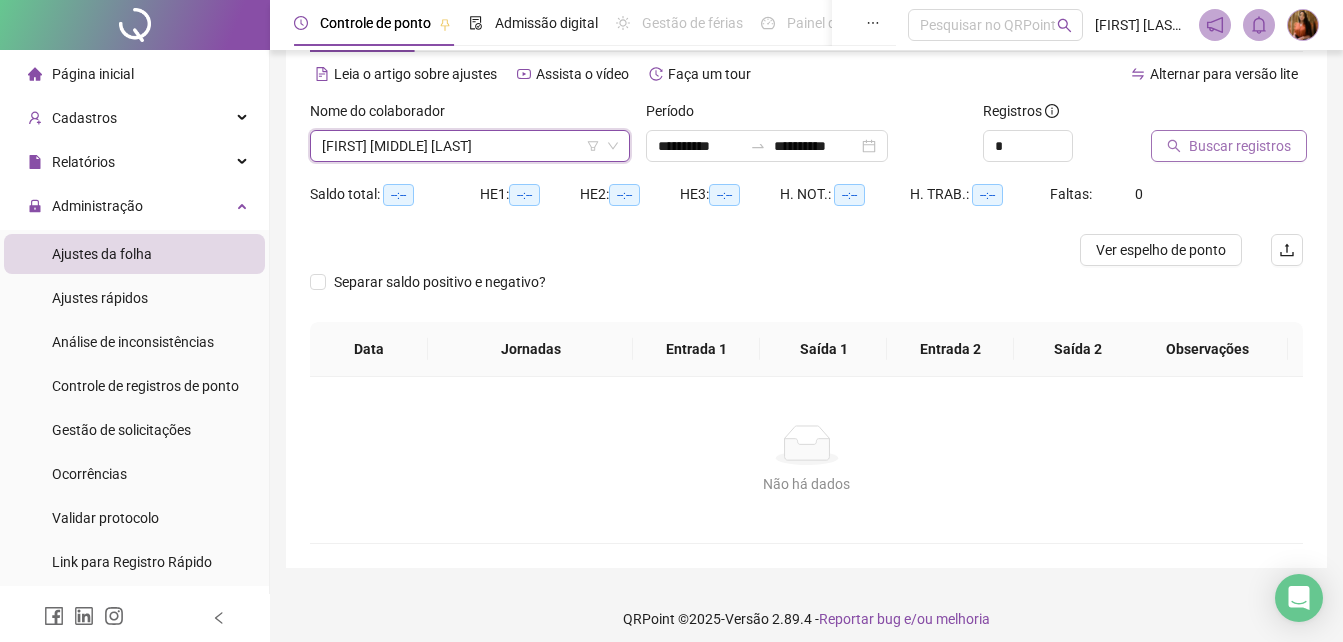 click on "Buscar registros" at bounding box center [1240, 146] 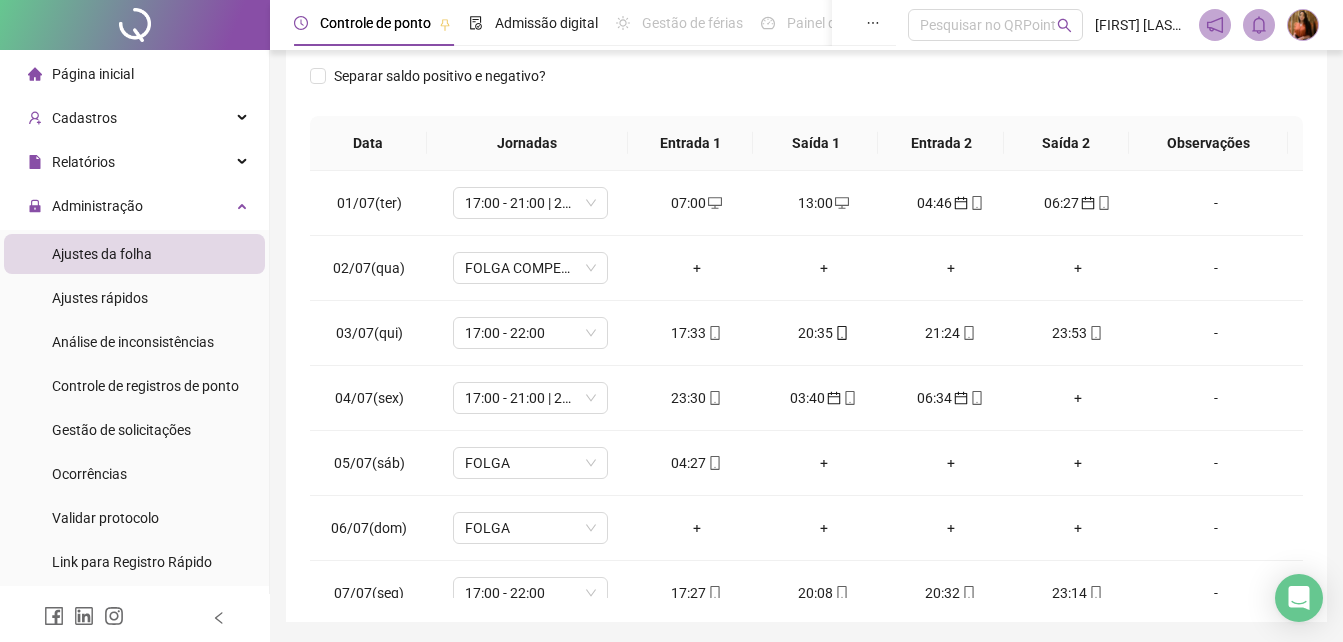 scroll, scrollTop: 365, scrollLeft: 0, axis: vertical 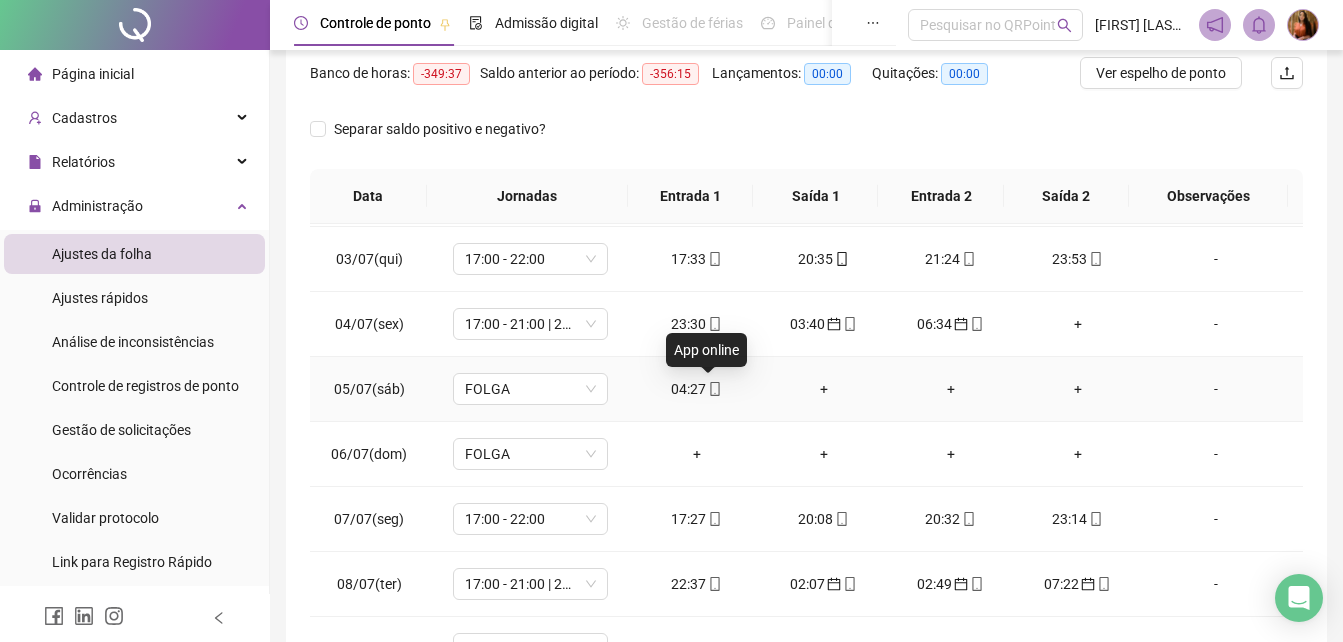 click 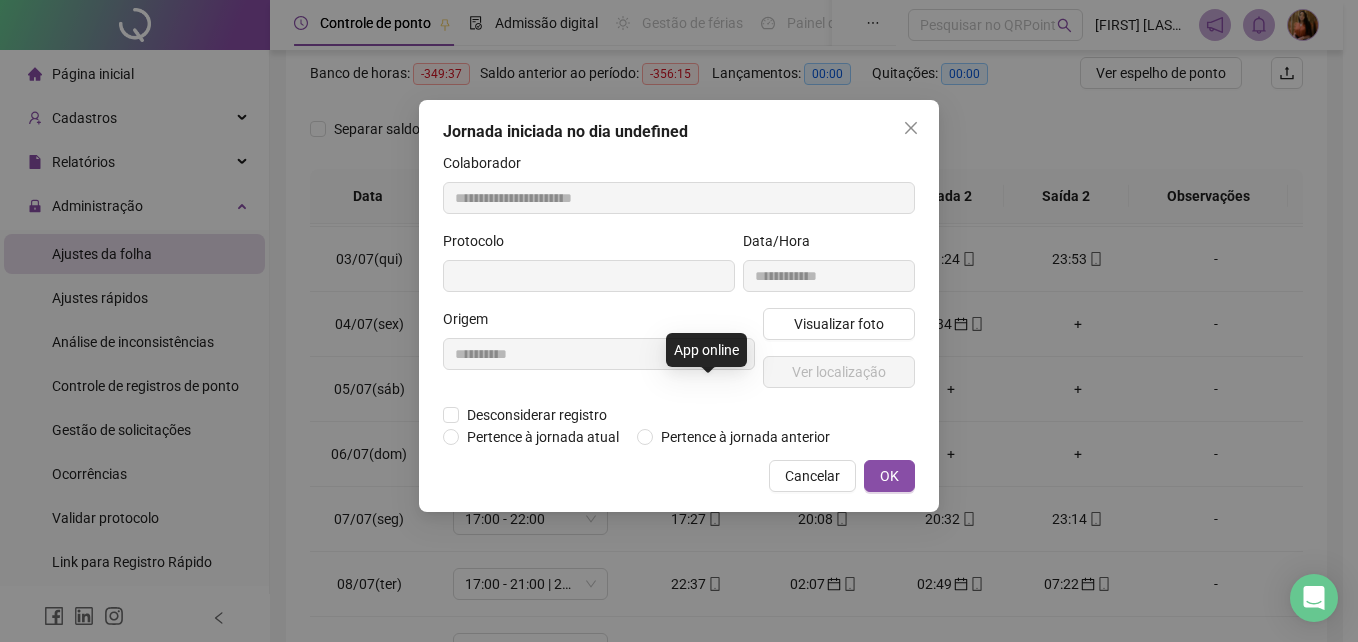 type on "**********" 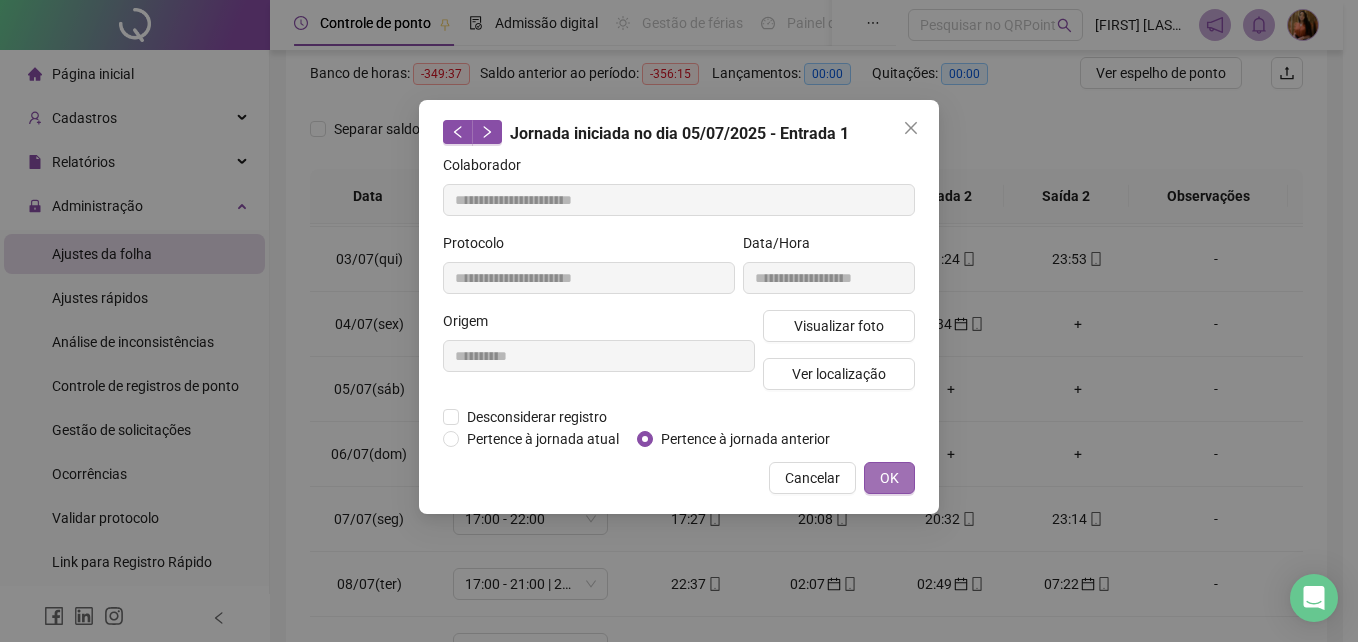 click on "OK" at bounding box center (889, 478) 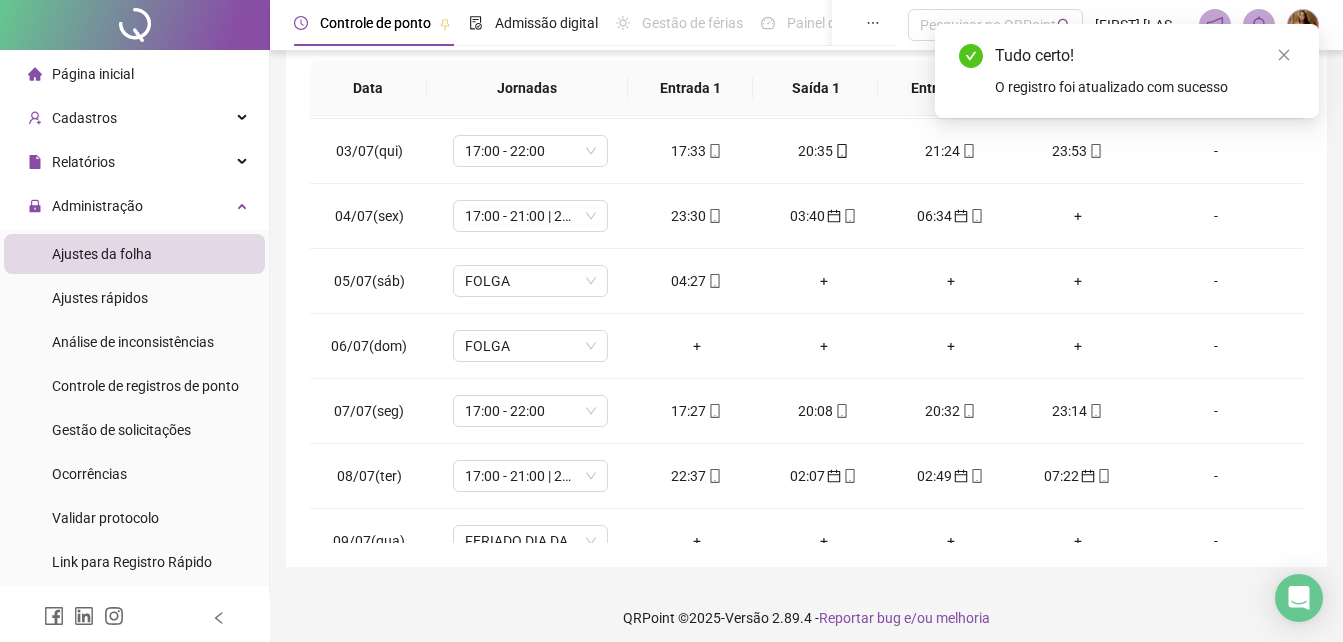 scroll, scrollTop: 380, scrollLeft: 0, axis: vertical 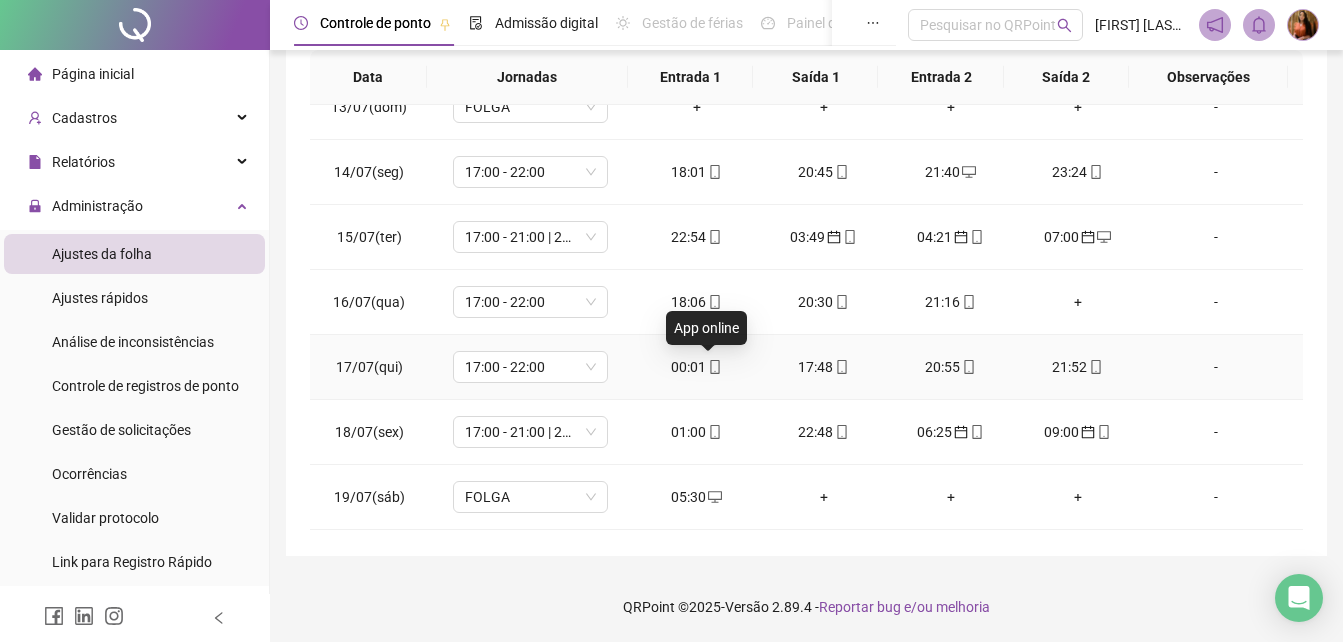 click 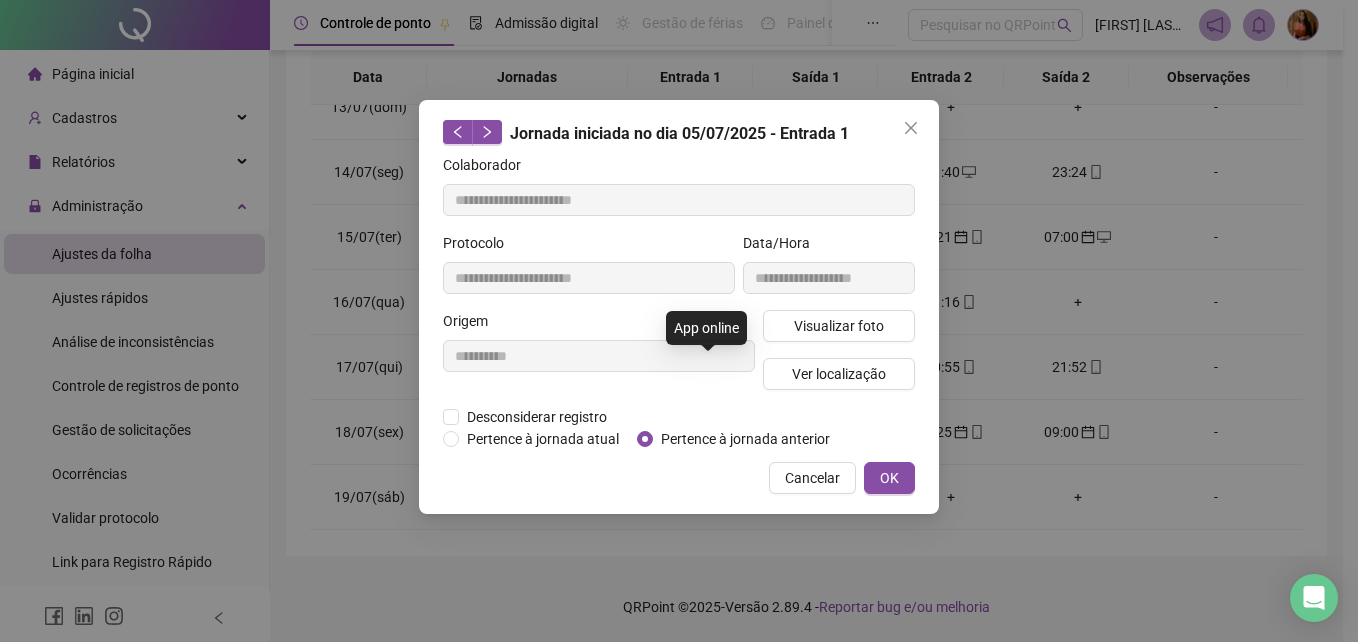 type on "**********" 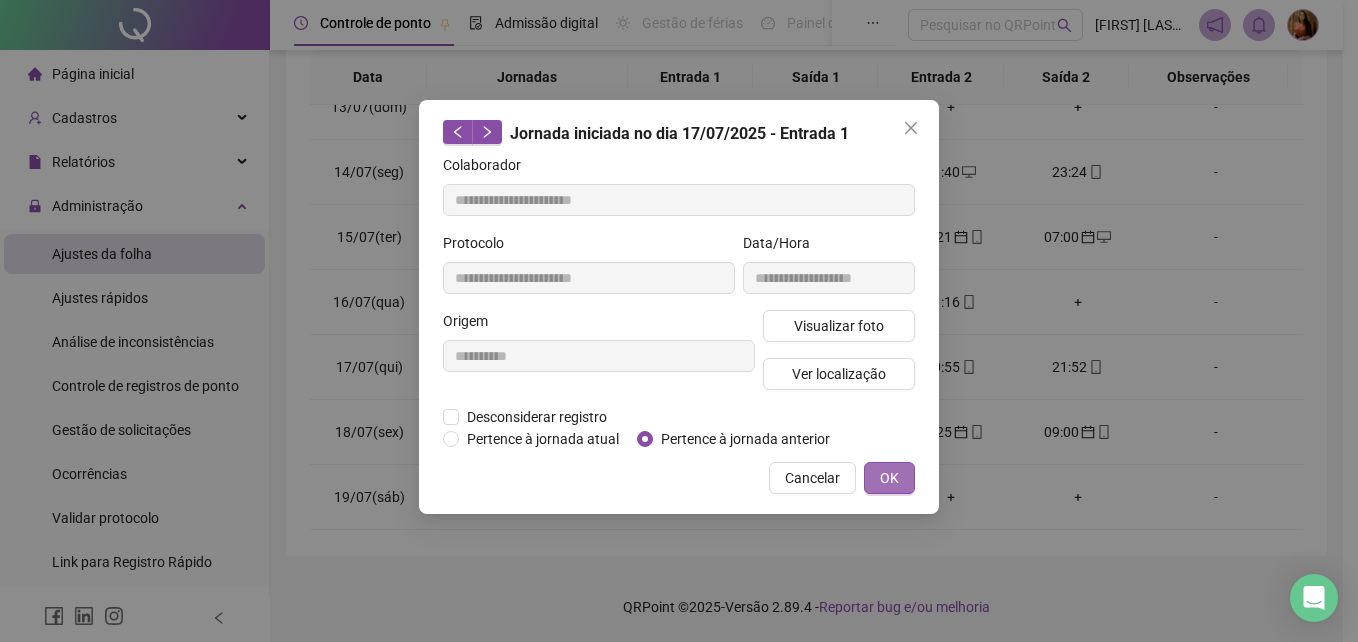 click on "OK" at bounding box center (889, 478) 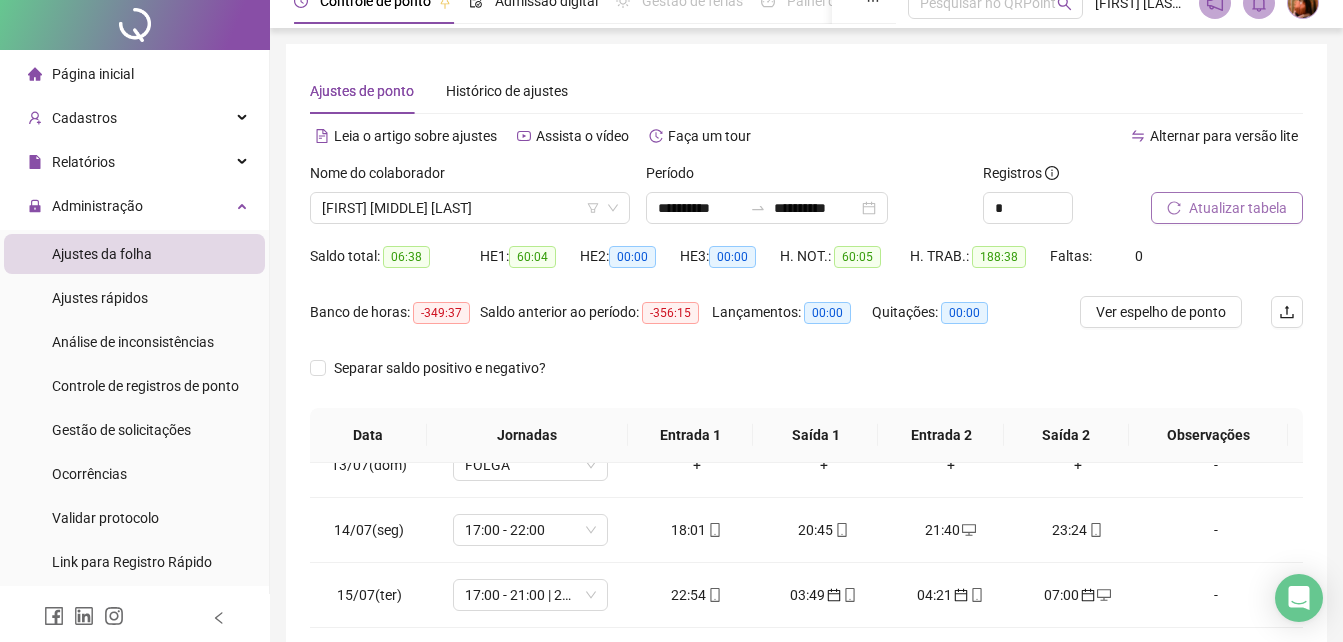 scroll, scrollTop: 0, scrollLeft: 0, axis: both 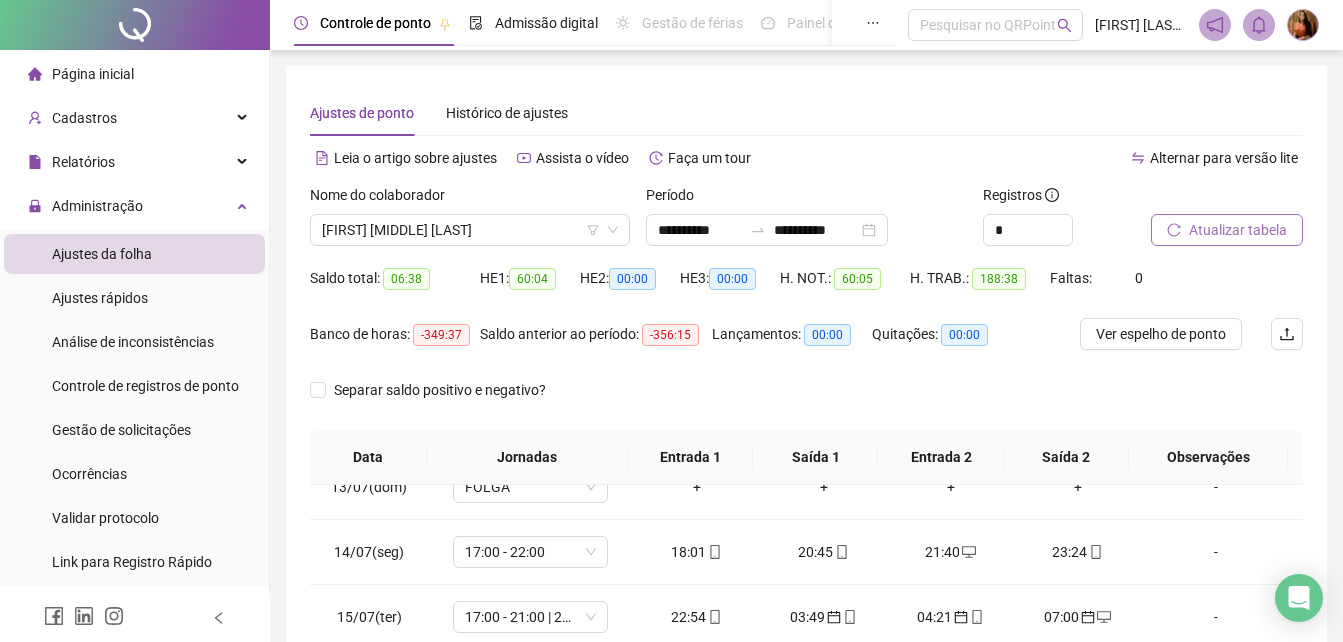 click on "Atualizar tabela" at bounding box center [1238, 230] 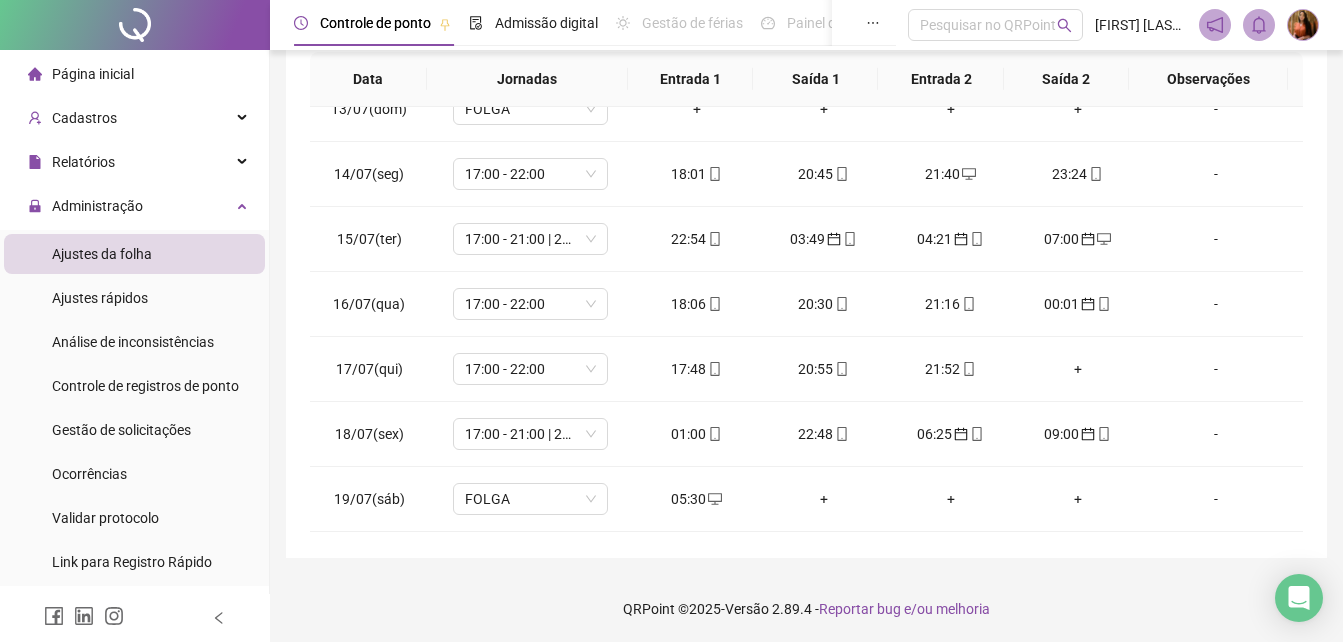 scroll, scrollTop: 380, scrollLeft: 0, axis: vertical 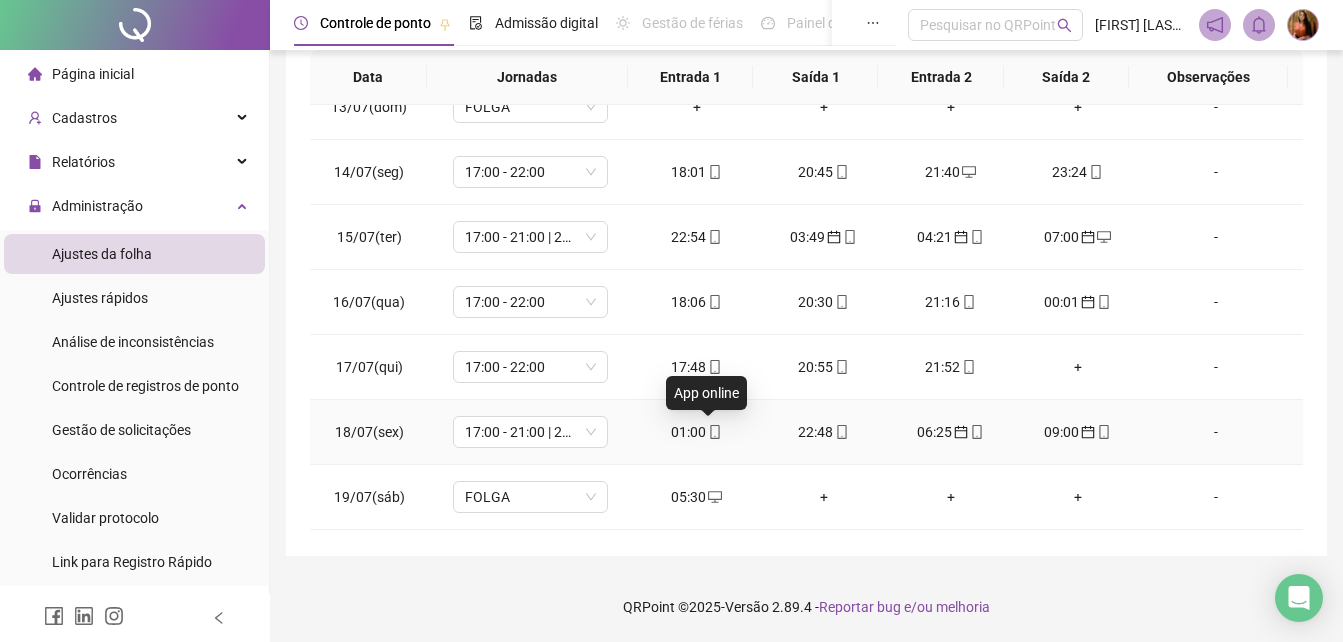 click 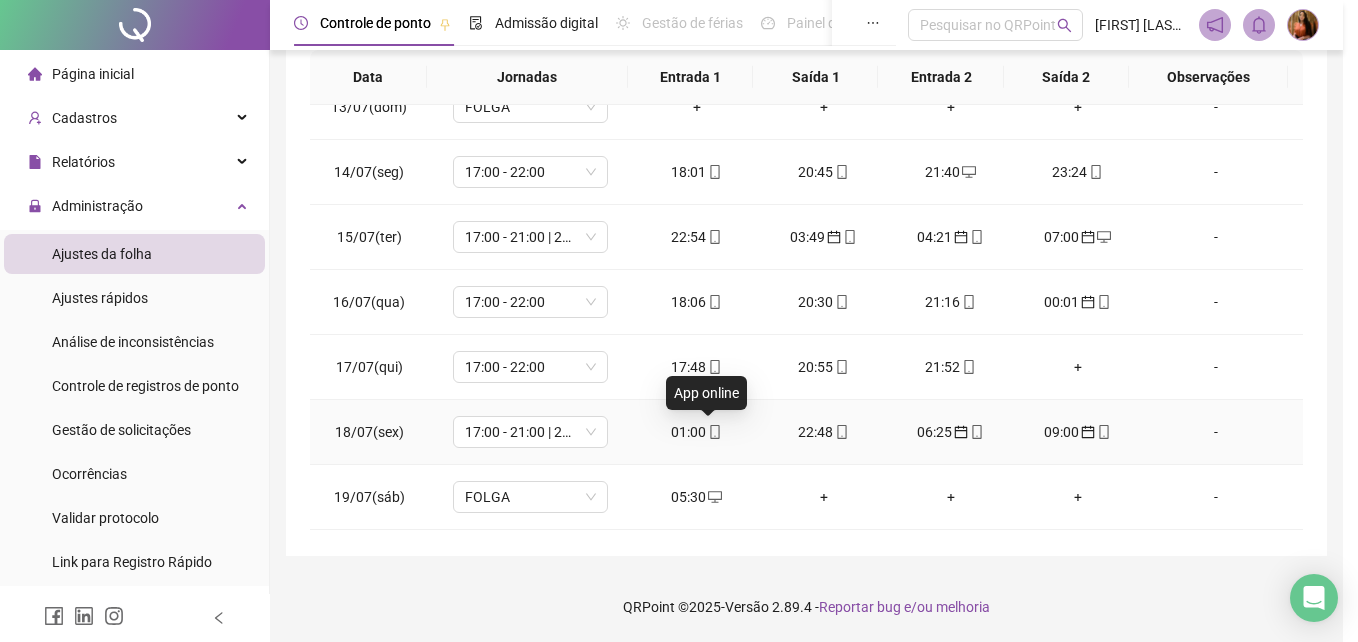 type on "**********" 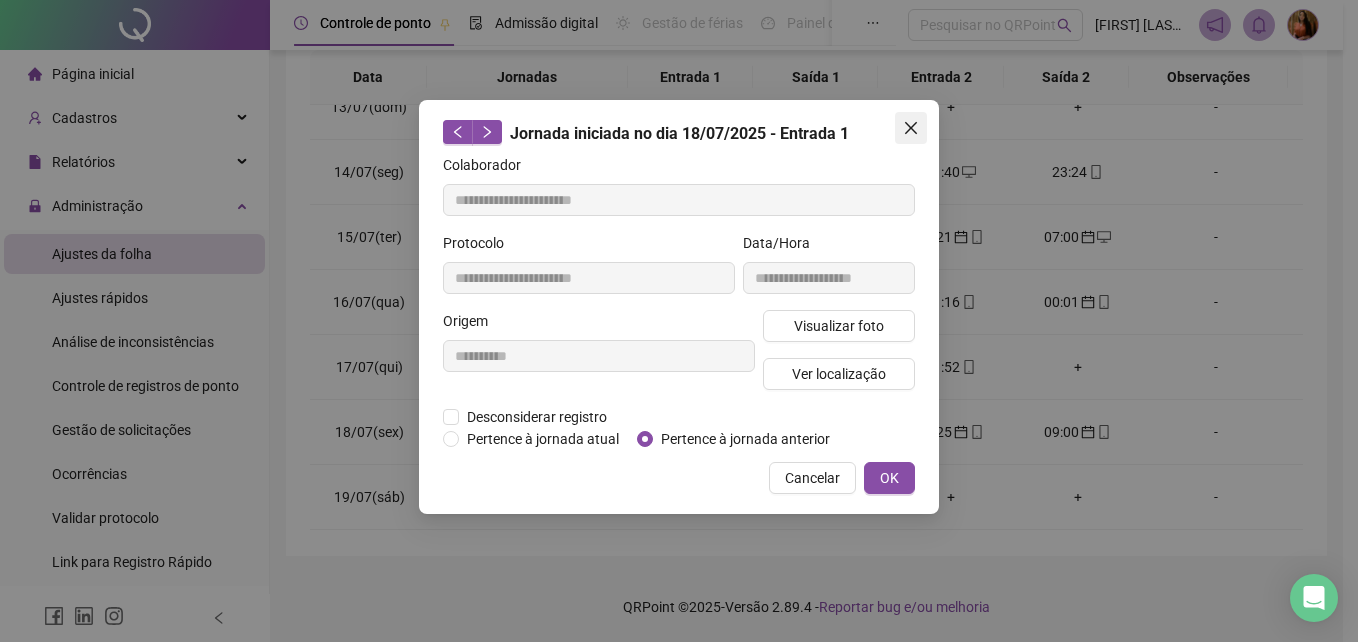 click 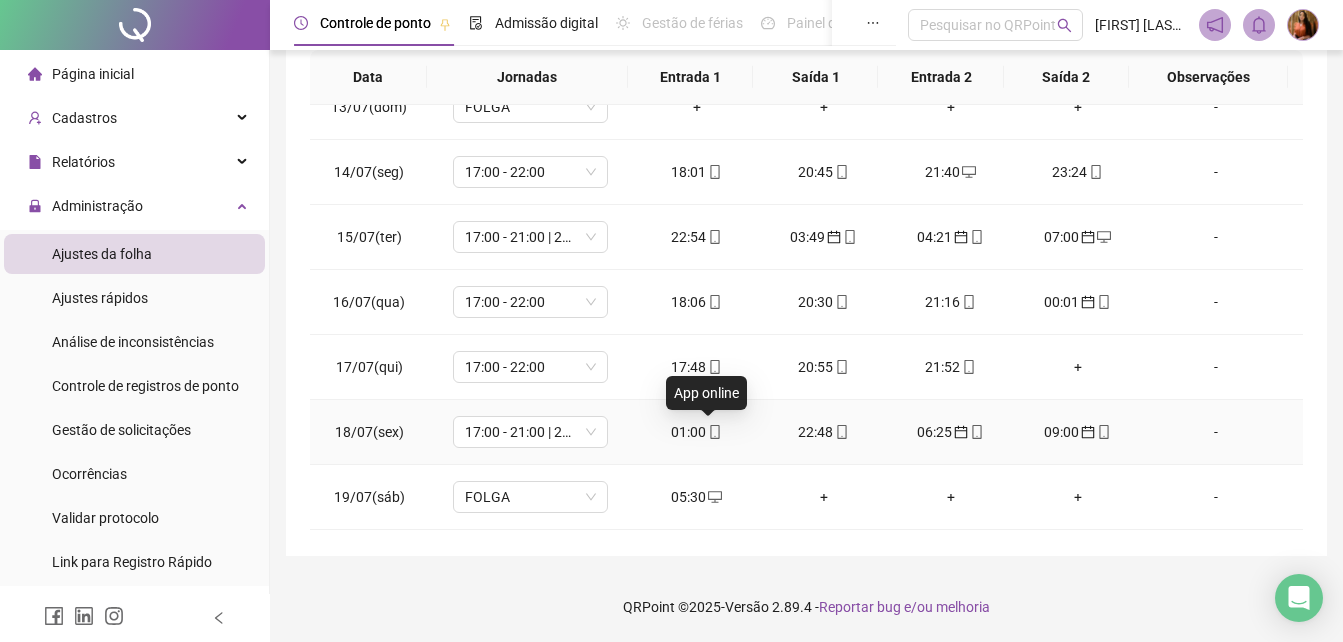 click 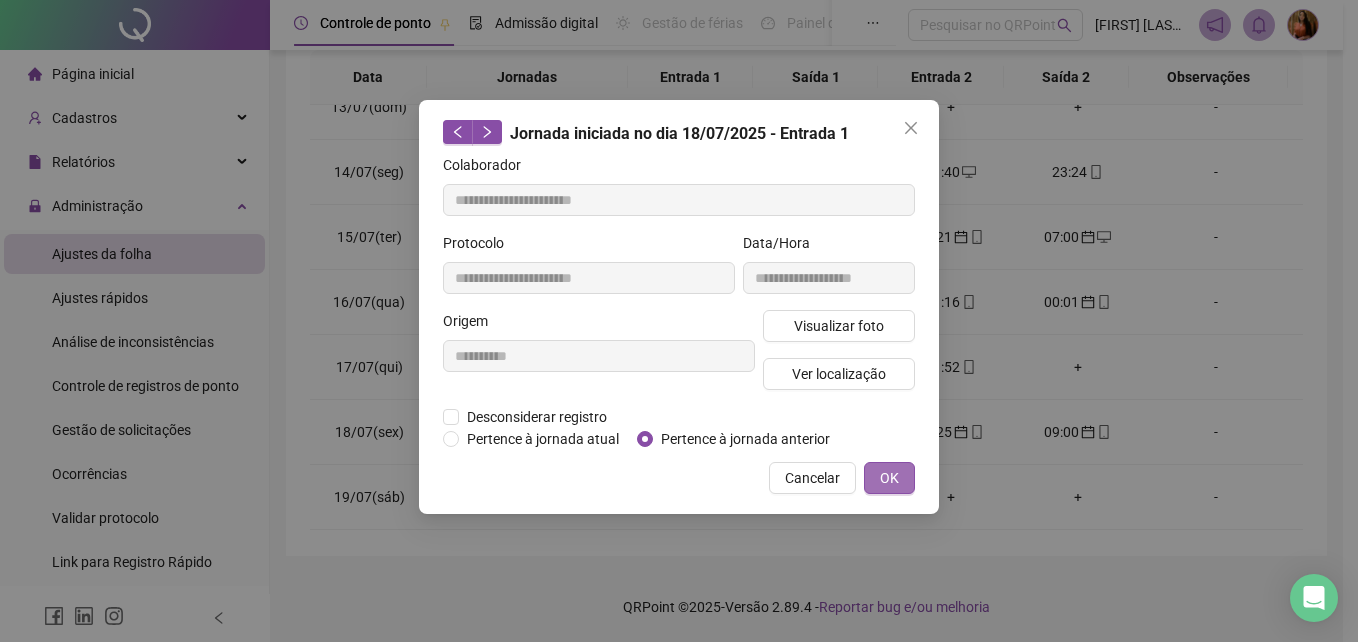 click on "OK" at bounding box center (889, 478) 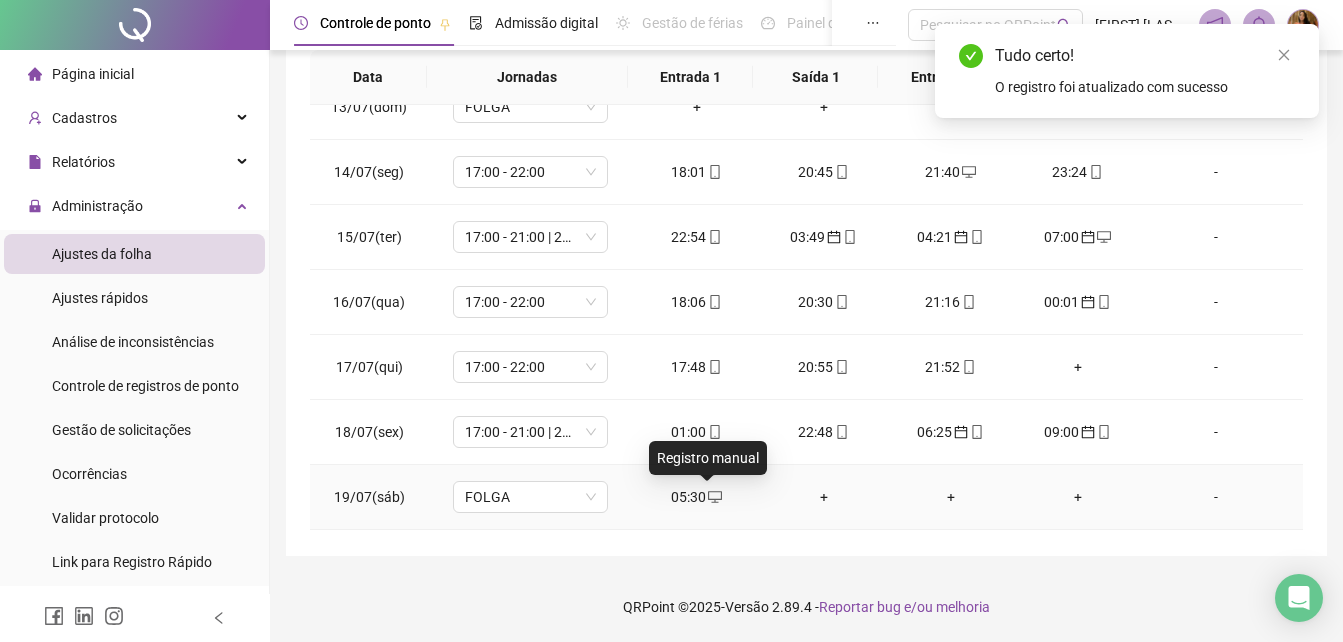 click 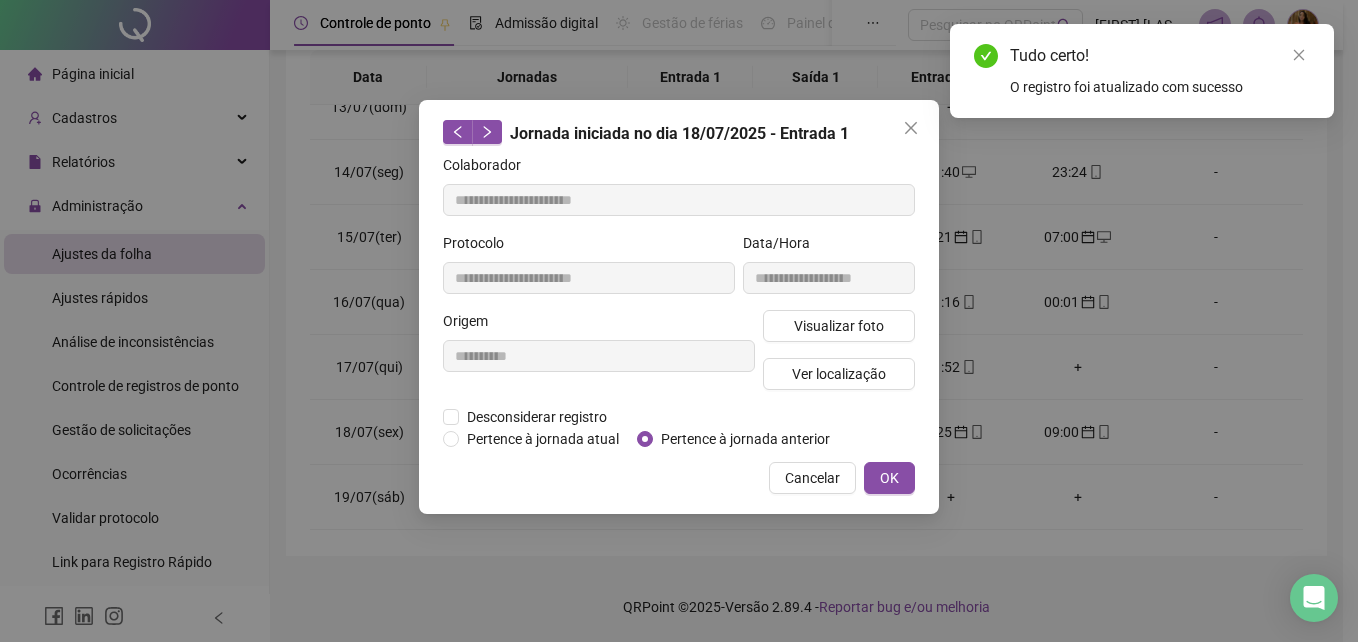type on "**********" 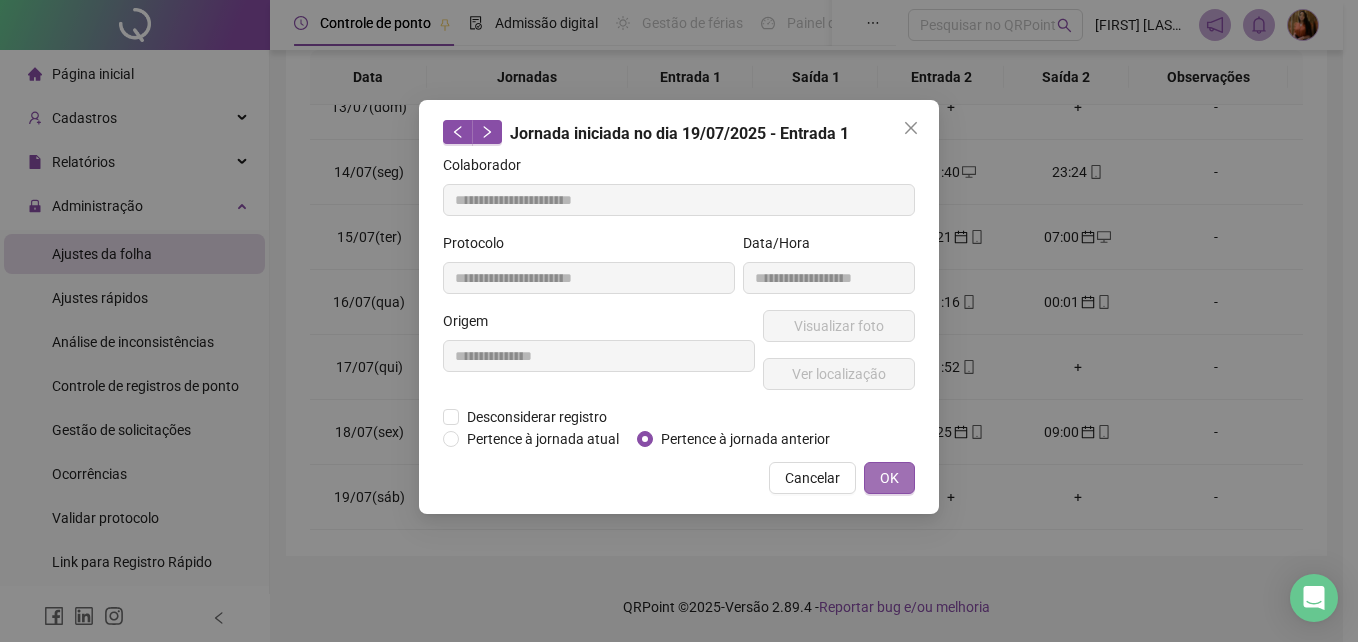 click on "OK" at bounding box center [889, 478] 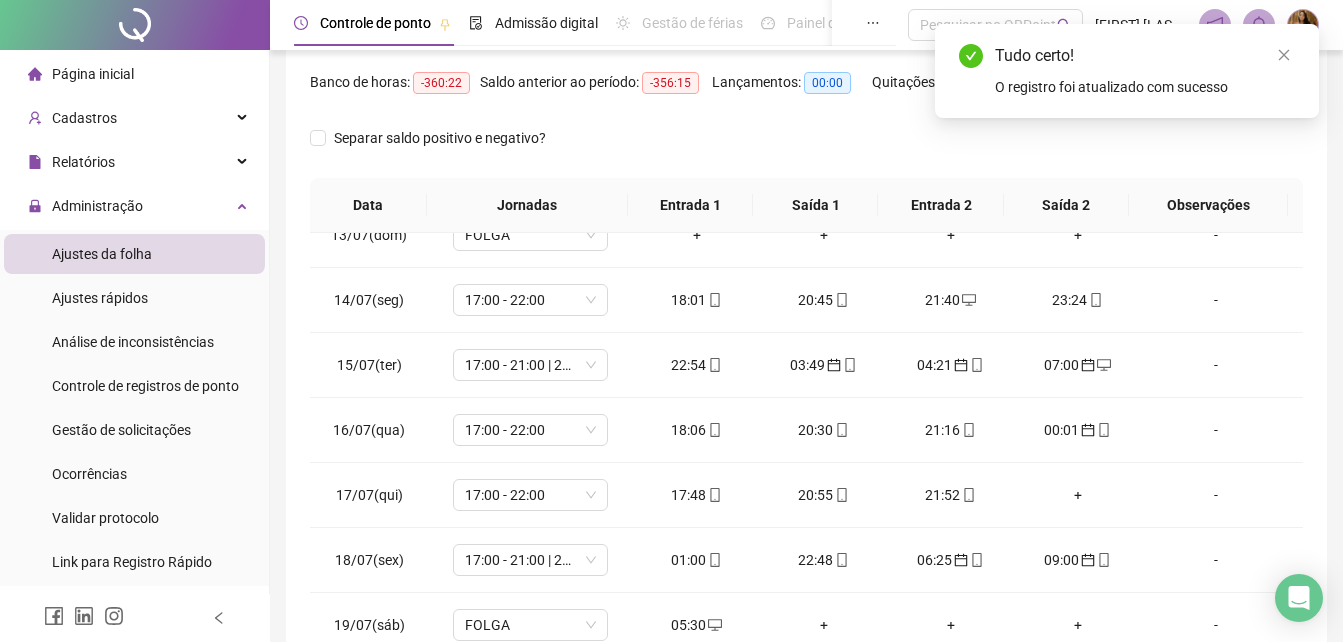 scroll, scrollTop: 0, scrollLeft: 0, axis: both 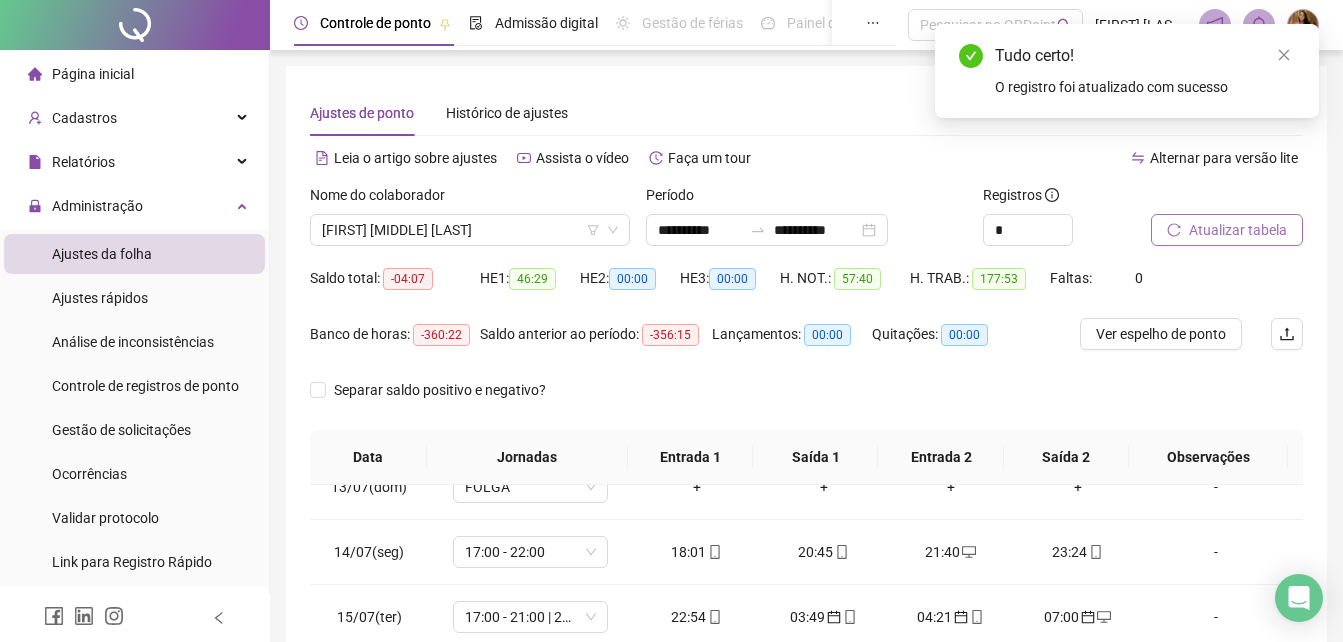 click on "Atualizar tabela" at bounding box center [1238, 230] 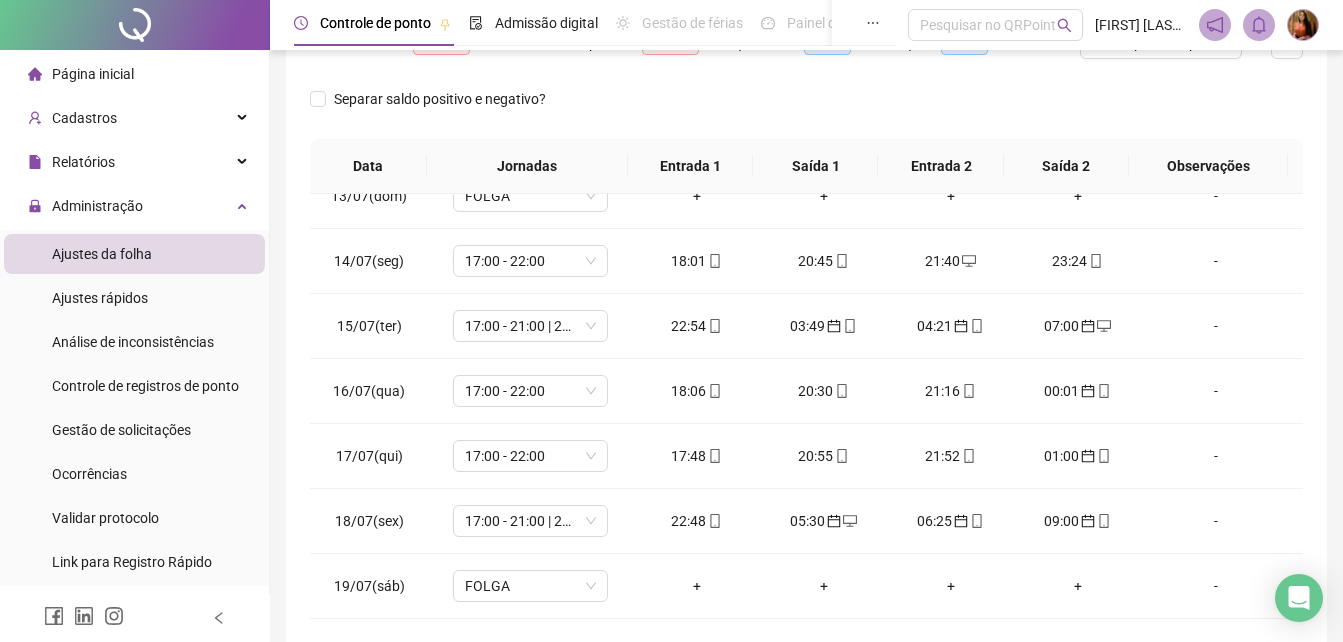 scroll, scrollTop: 380, scrollLeft: 0, axis: vertical 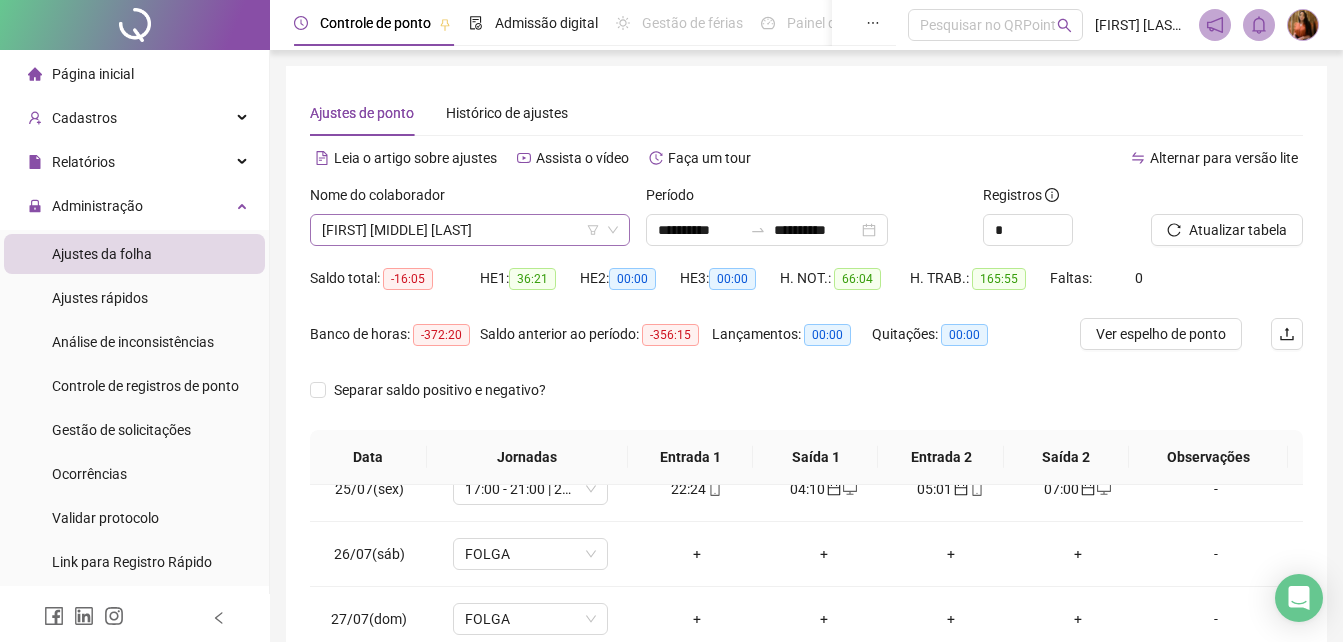 click on "[FIRST] [LAST] [LAST]" at bounding box center [470, 230] 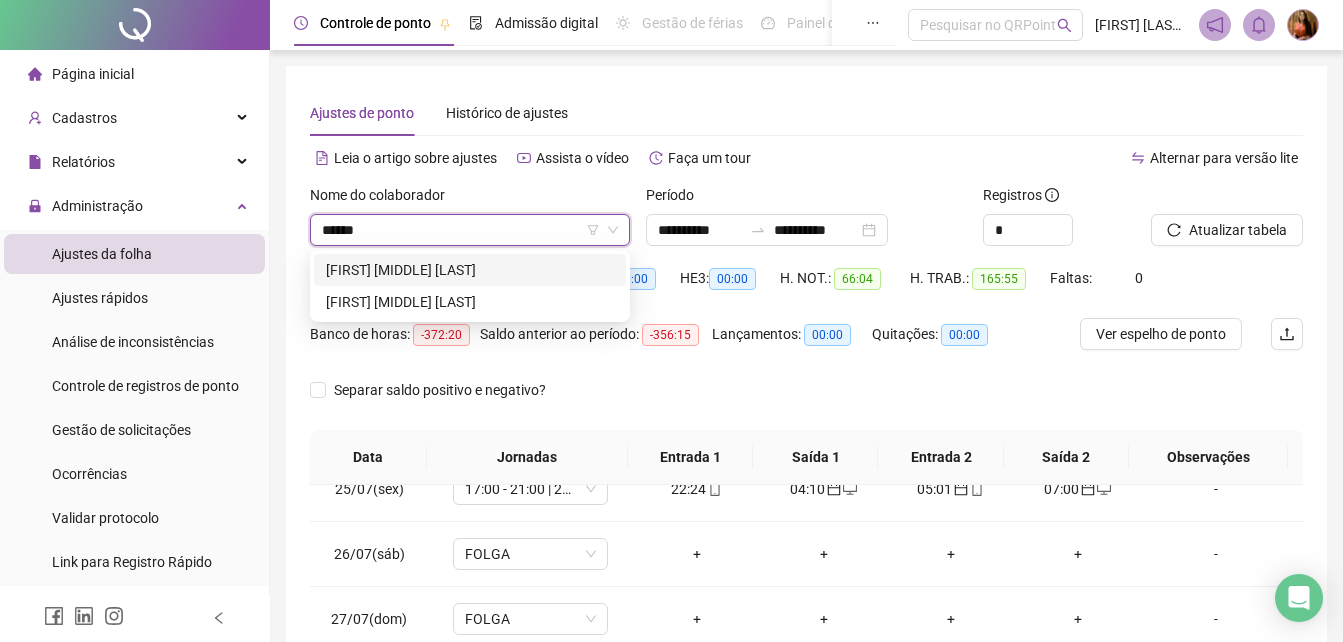 type on "*******" 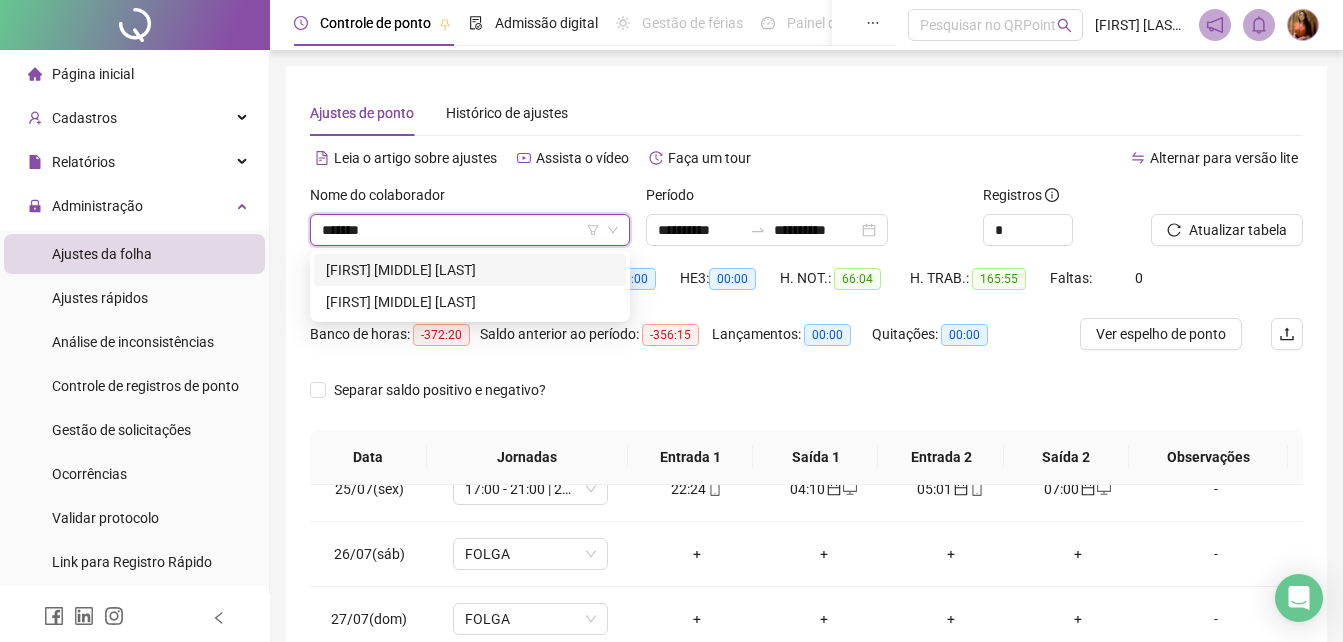 click on "[FIRST] [LAST] [LAST] [LAST]" at bounding box center (470, 270) 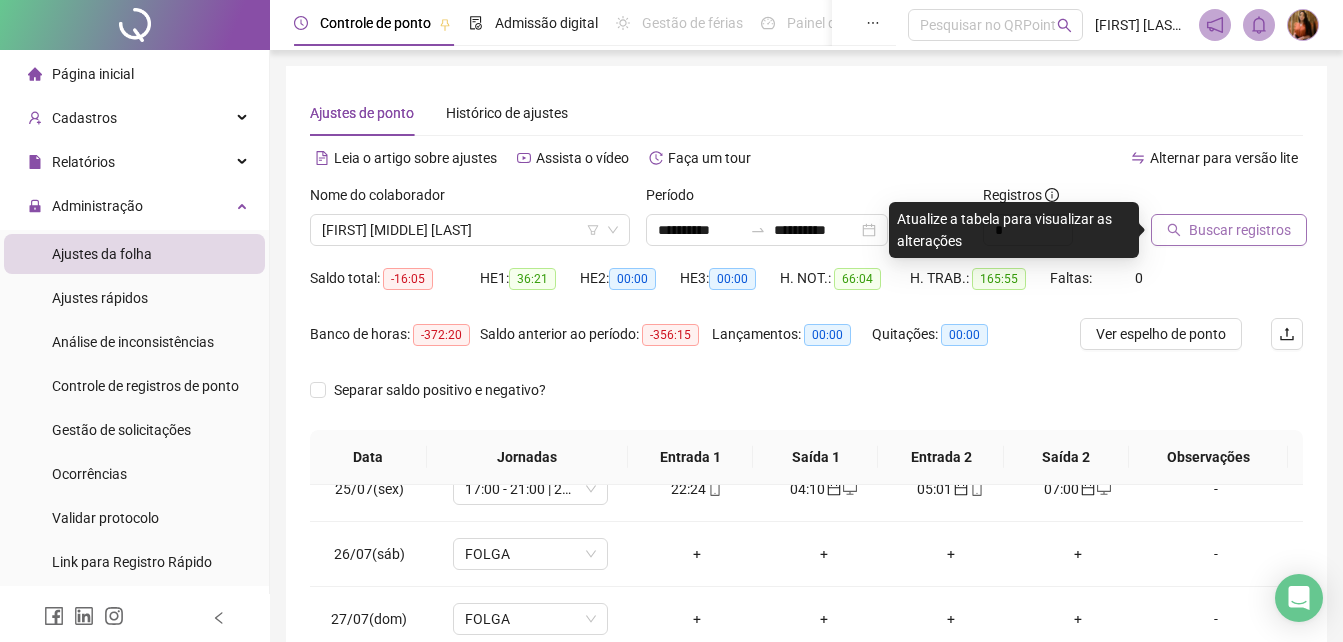 click on "Buscar registros" at bounding box center (1240, 230) 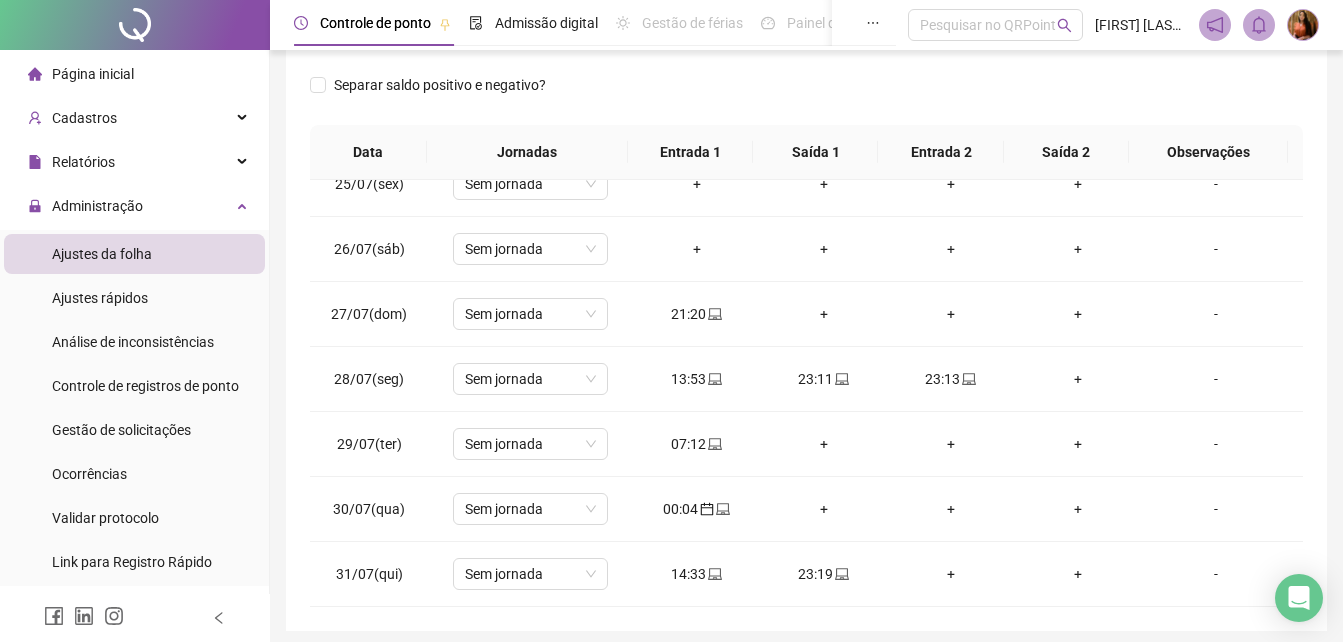 scroll, scrollTop: 380, scrollLeft: 0, axis: vertical 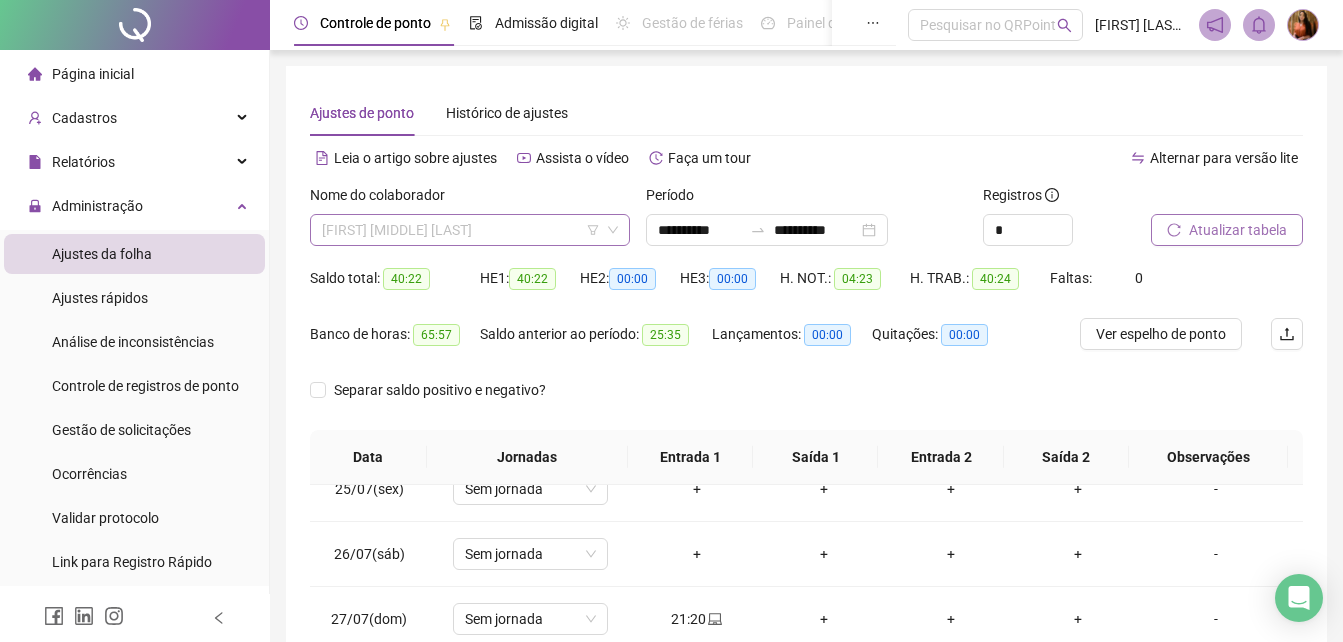 click on "[FIRST] [LAST] [LAST] [LAST]" at bounding box center [470, 230] 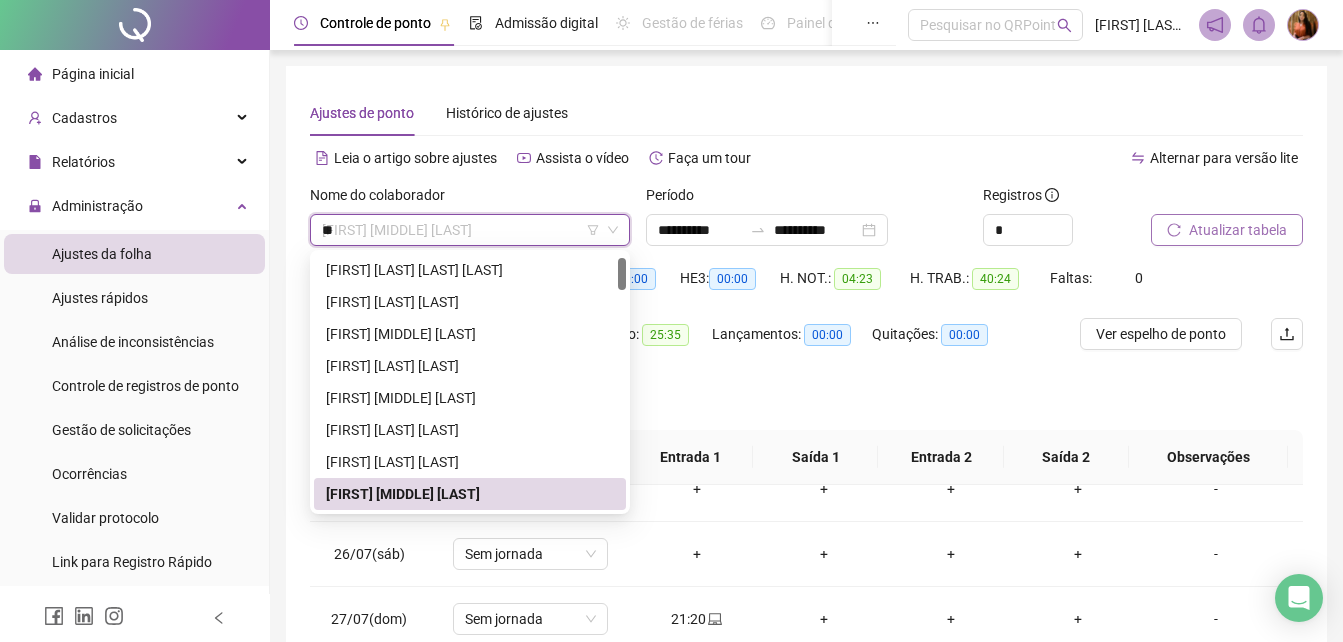 scroll, scrollTop: 0, scrollLeft: 0, axis: both 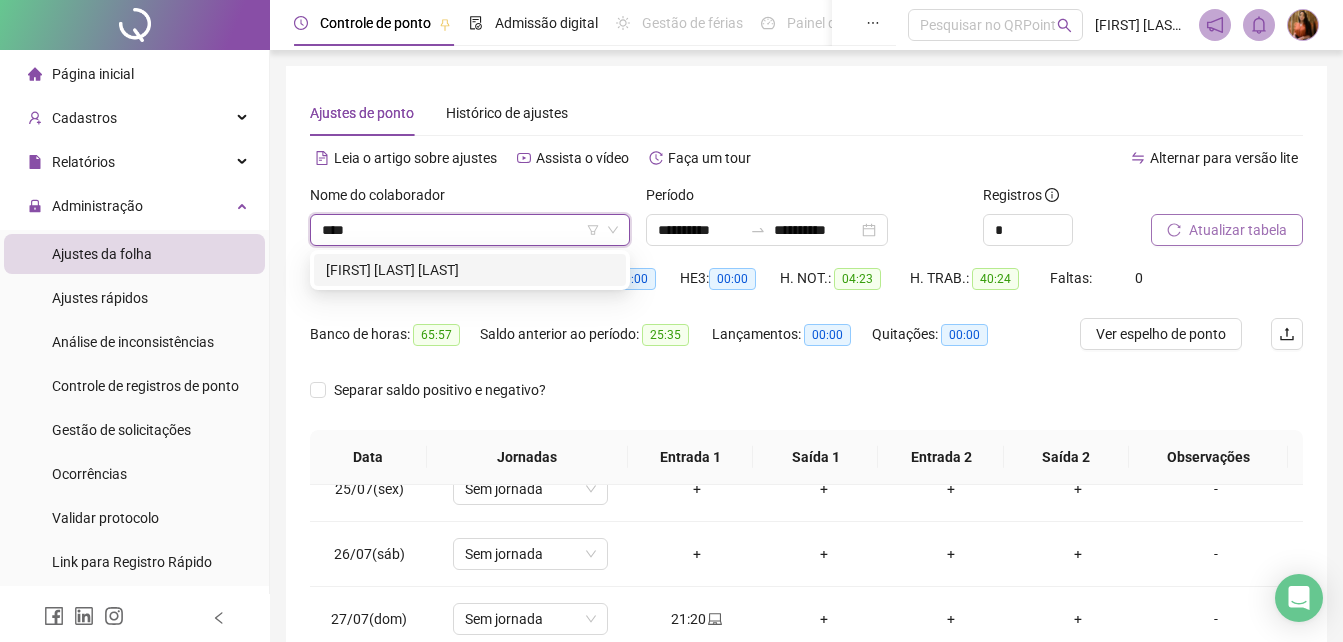 type on "*****" 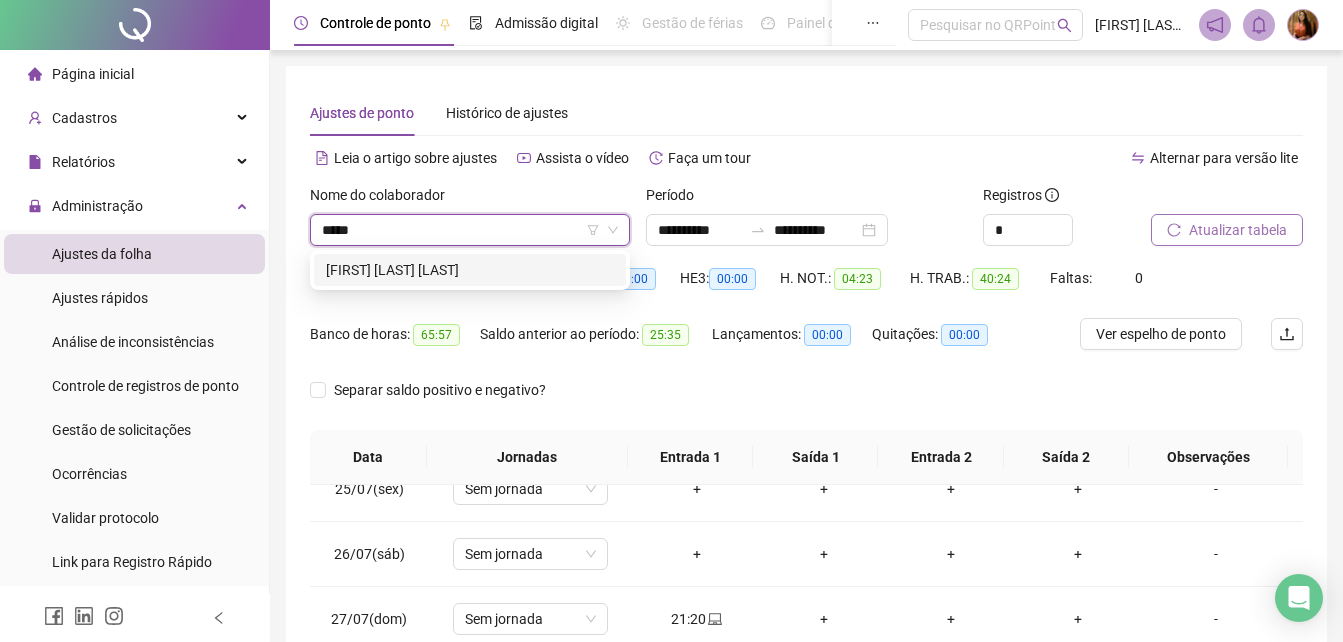 click on "[FIRST] [LAST] [LAST]" at bounding box center (470, 270) 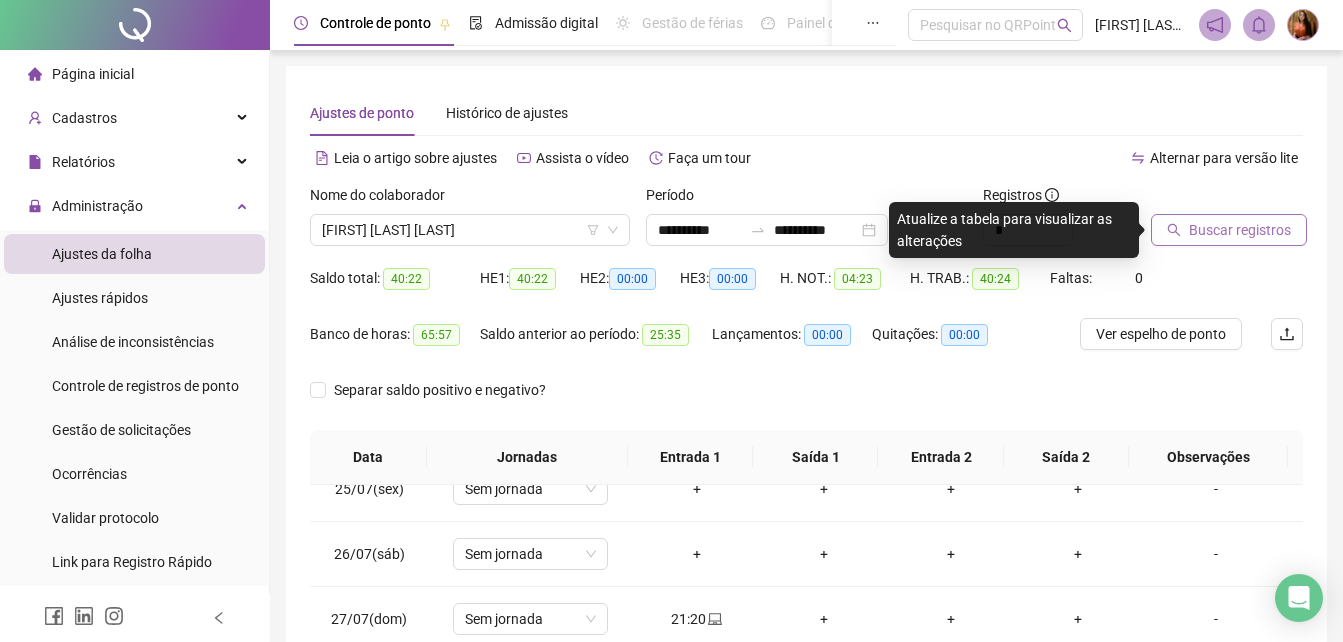 click on "Buscar registros" at bounding box center [1240, 230] 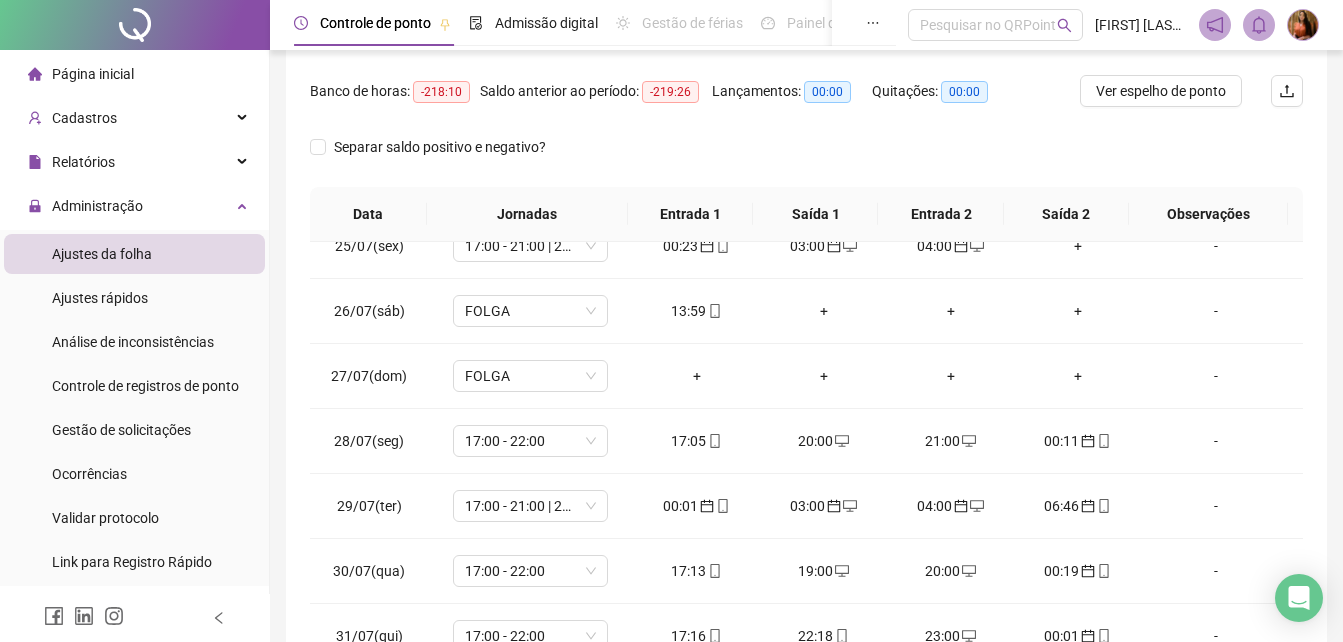 scroll, scrollTop: 296, scrollLeft: 0, axis: vertical 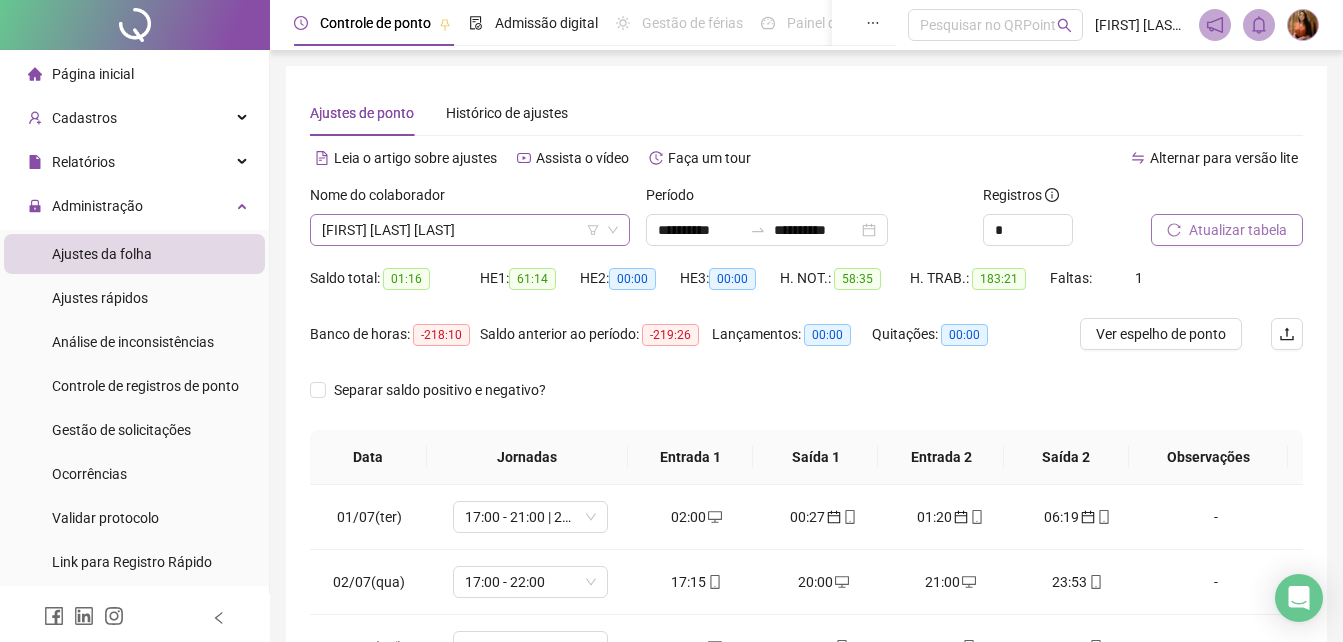 click on "[FIRST] [LAST] [LAST]" at bounding box center (470, 230) 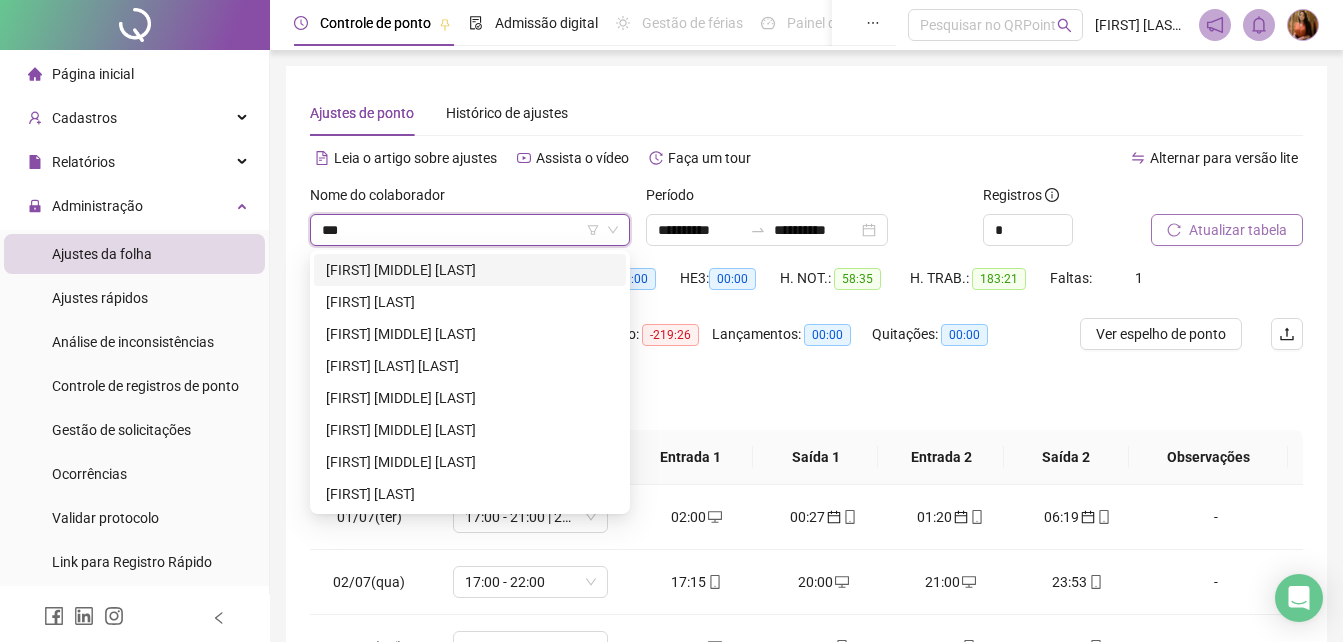 scroll, scrollTop: 0, scrollLeft: 0, axis: both 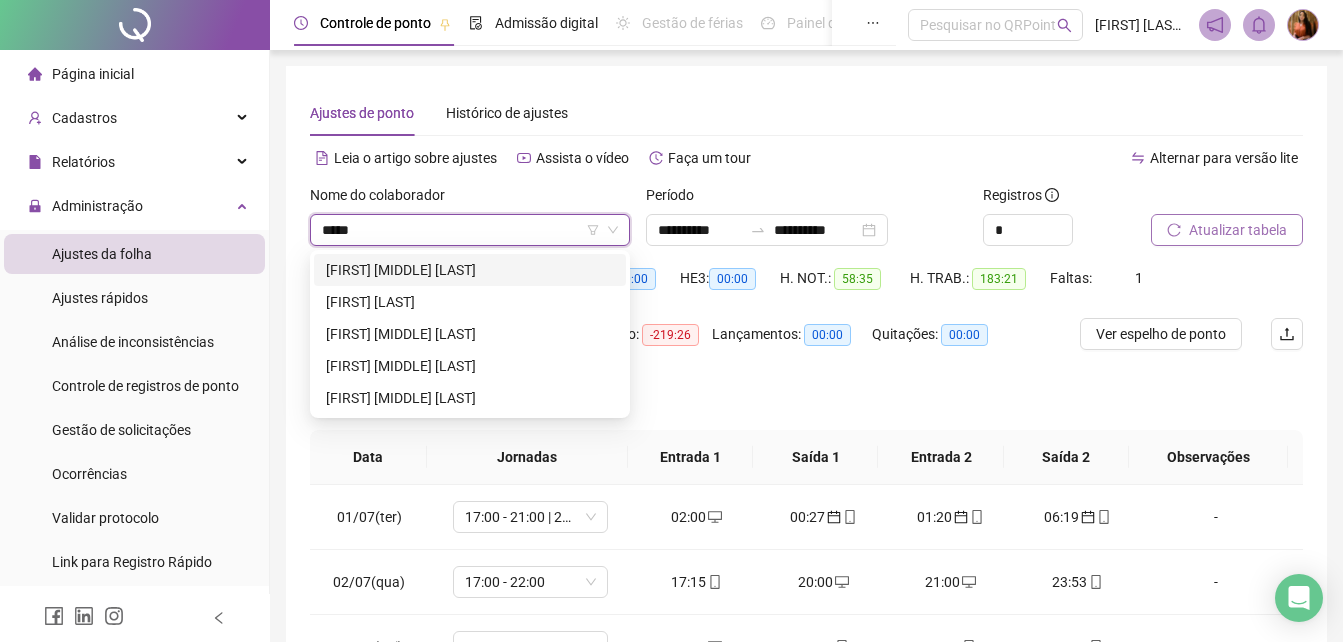 type on "******" 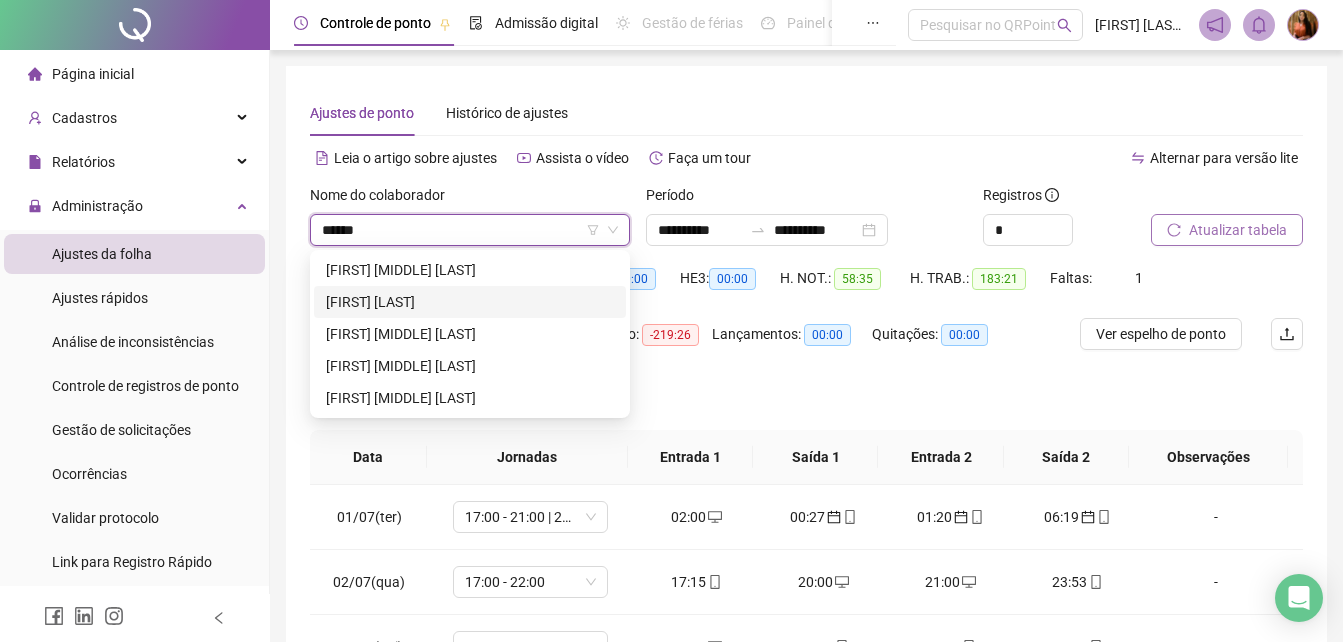 click on "[FIRST] [LAST]" at bounding box center (470, 302) 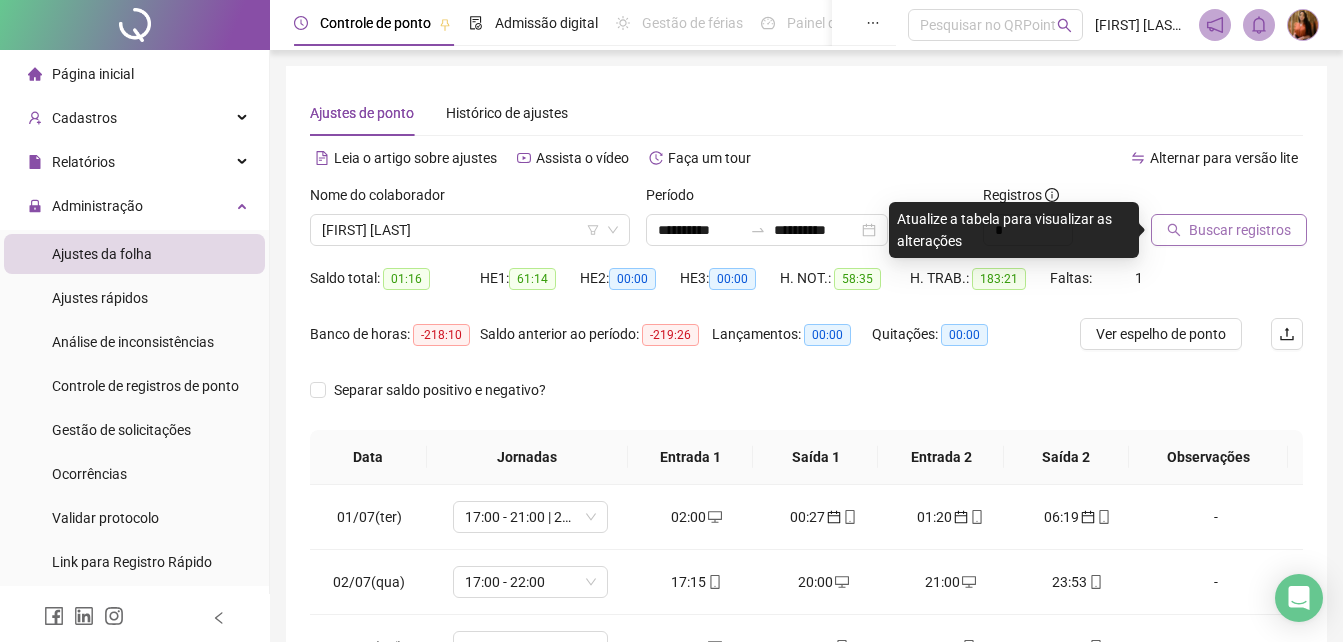 click on "Buscar registros" at bounding box center [1240, 230] 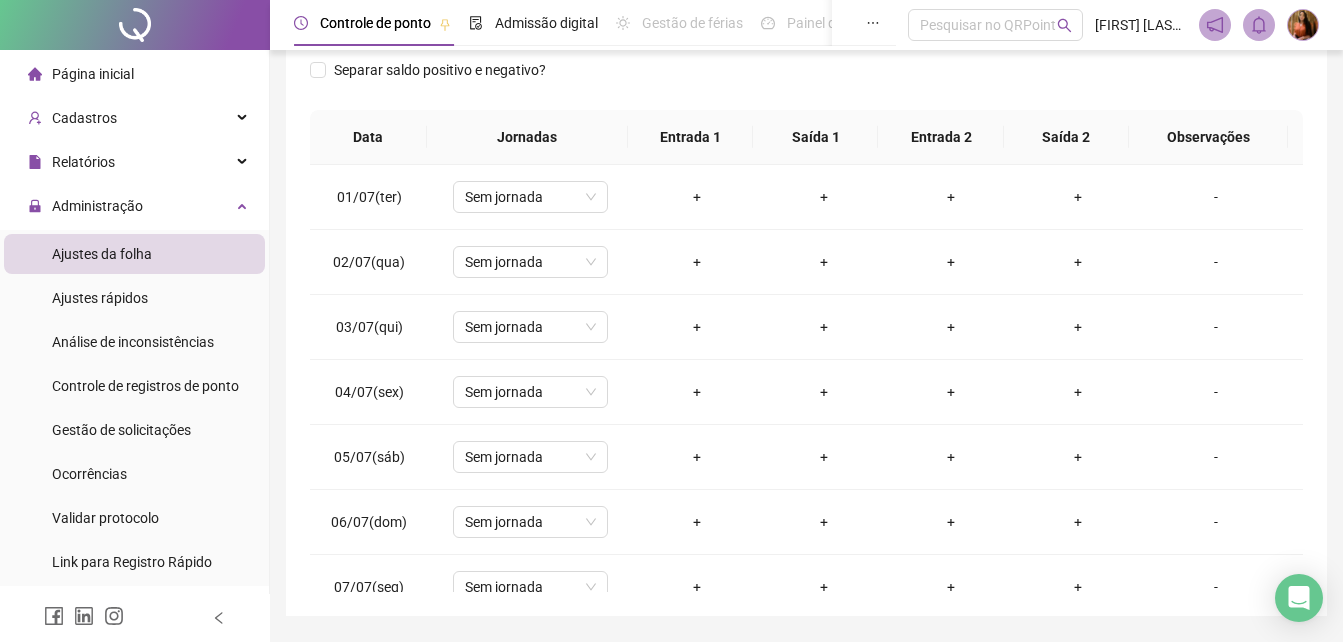 scroll, scrollTop: 380, scrollLeft: 0, axis: vertical 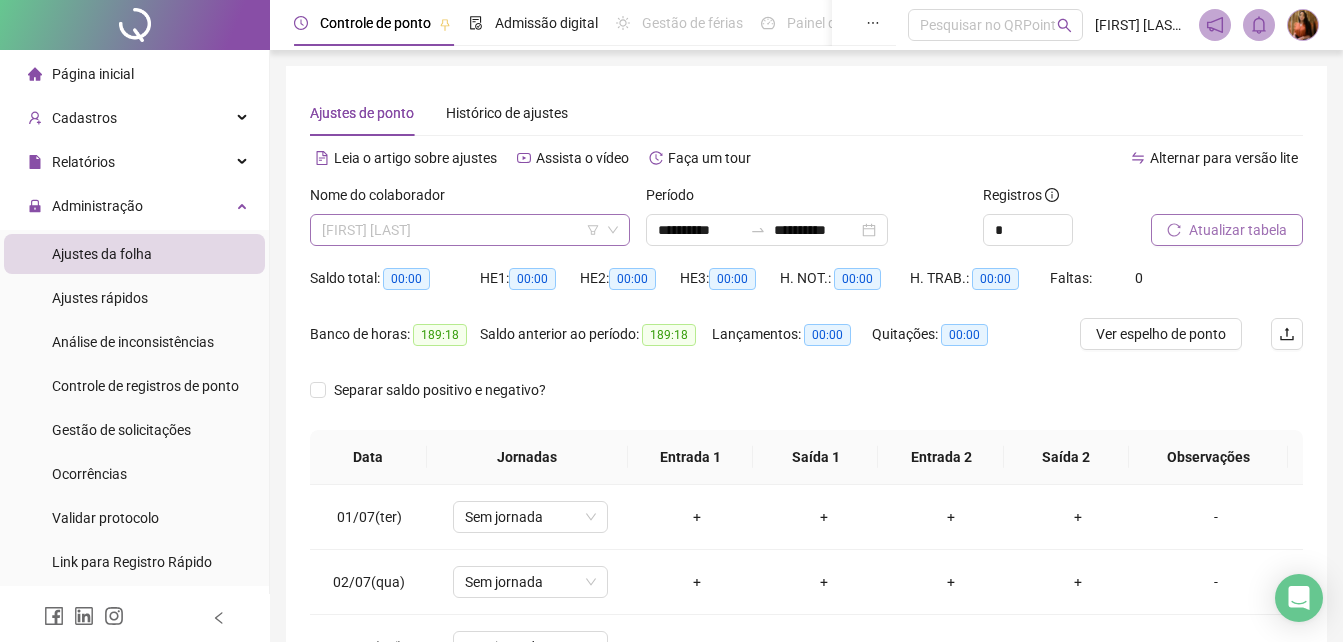 click on "[FIRST] [LAST]" at bounding box center [470, 230] 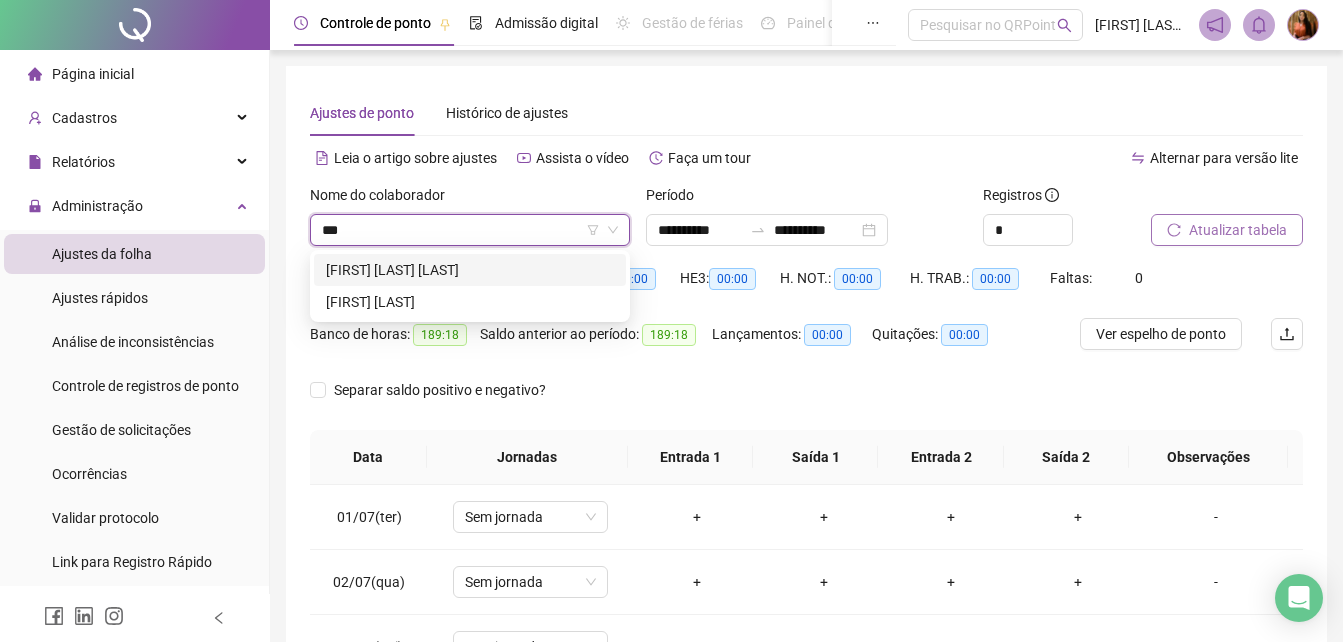 scroll, scrollTop: 0, scrollLeft: 0, axis: both 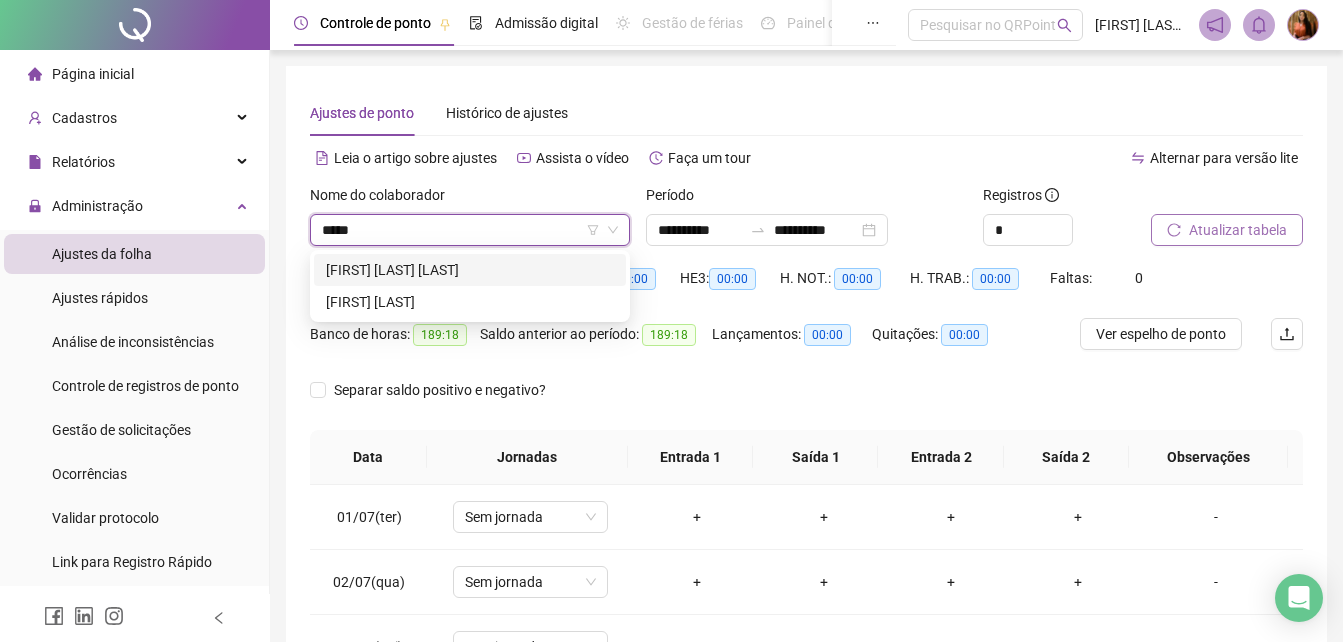 type on "******" 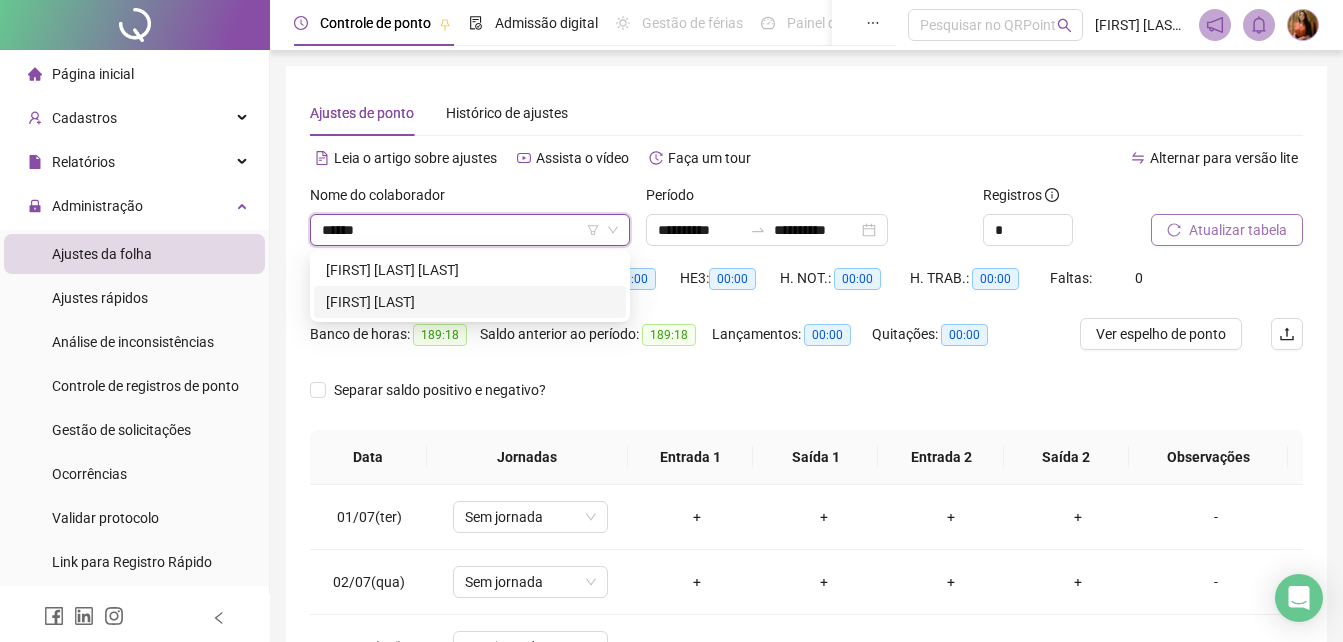 click on "[FIRST] [LAST] [LAST]" at bounding box center [470, 302] 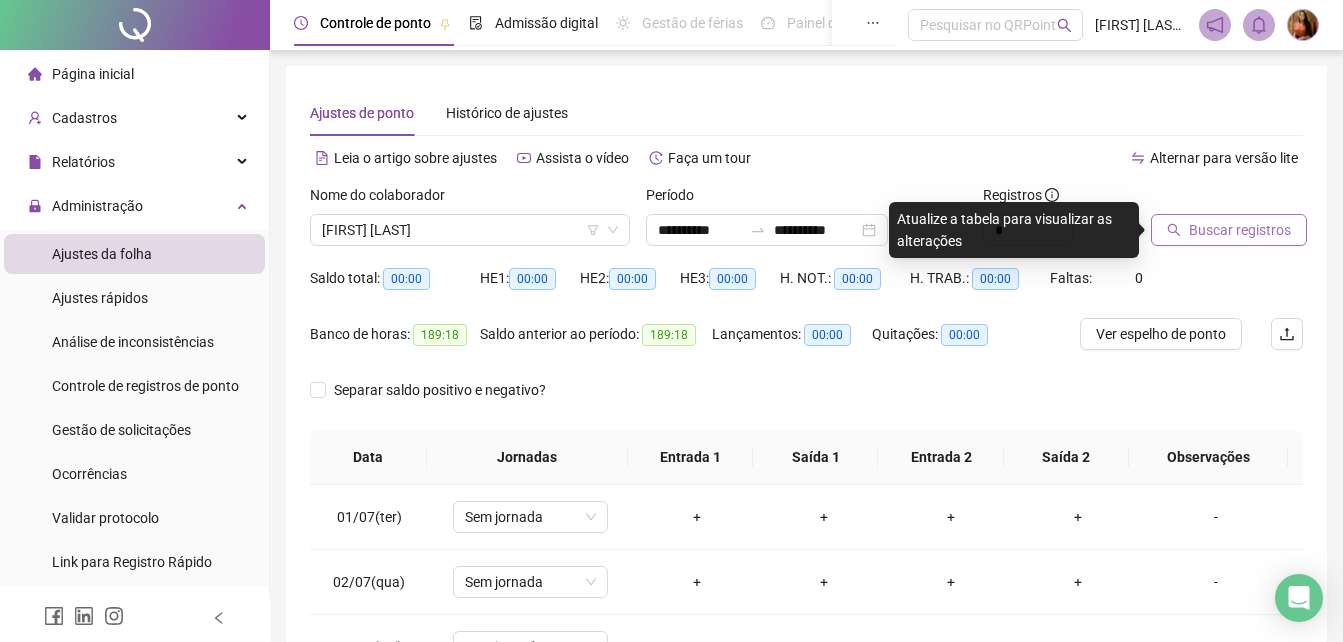 click on "Buscar registros" at bounding box center [1240, 230] 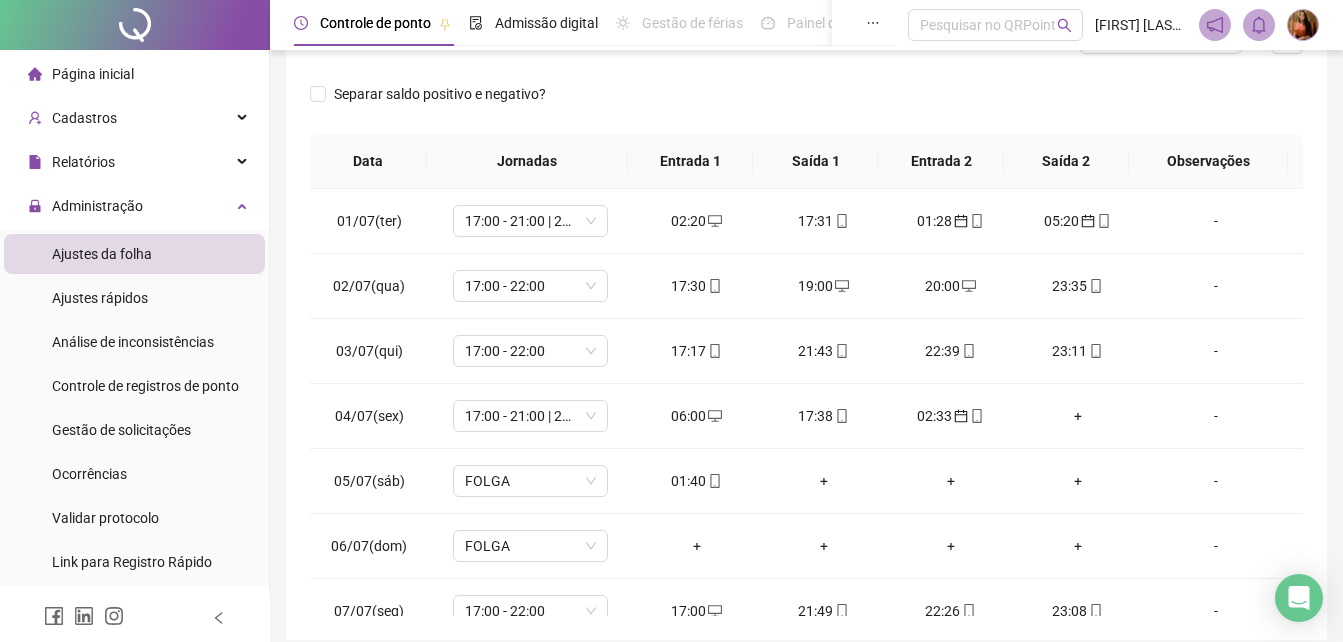 scroll, scrollTop: 312, scrollLeft: 0, axis: vertical 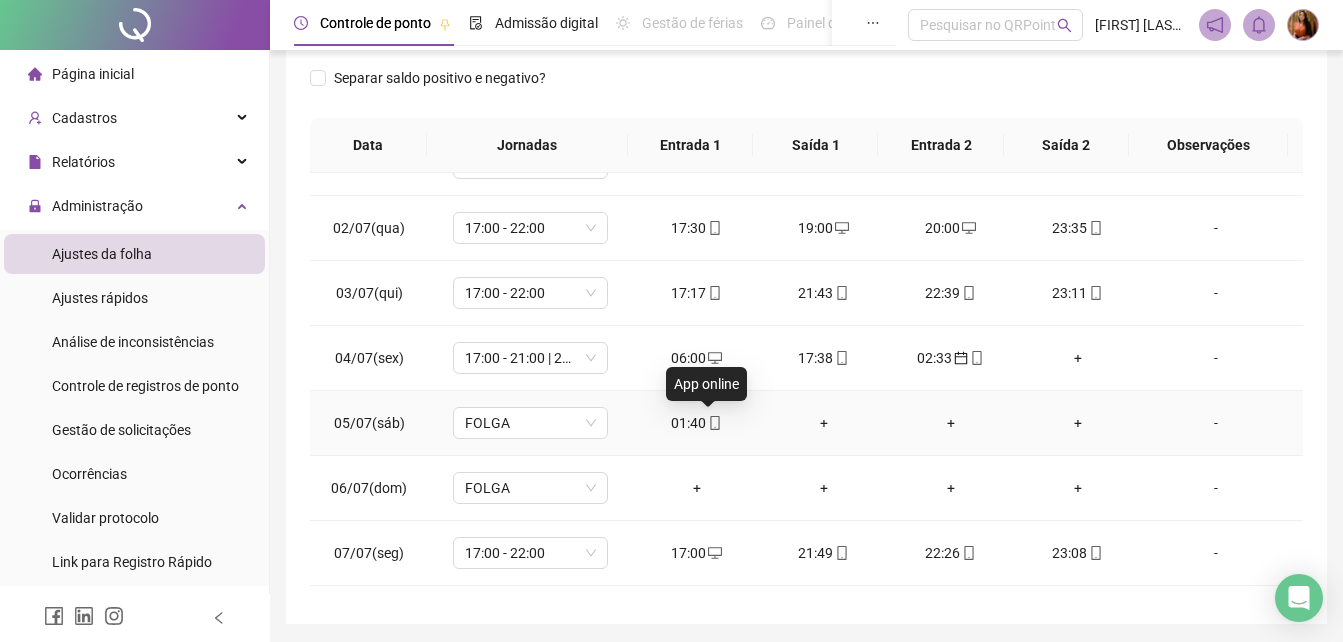 click 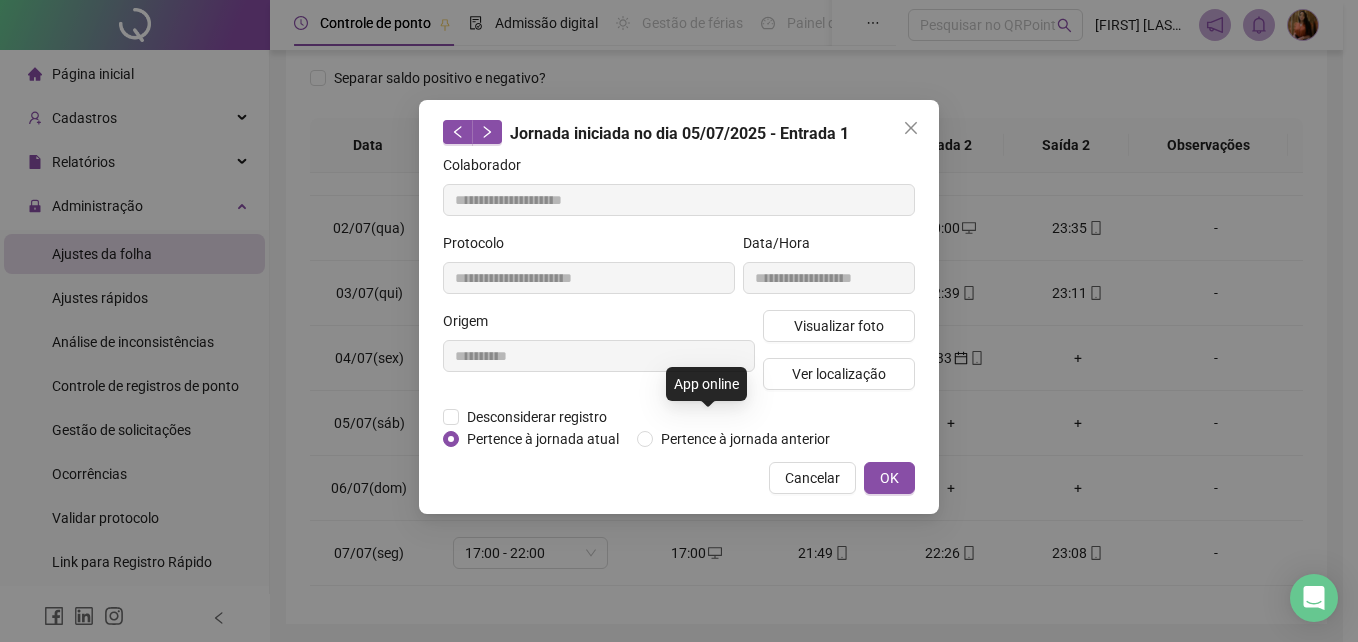 type on "**********" 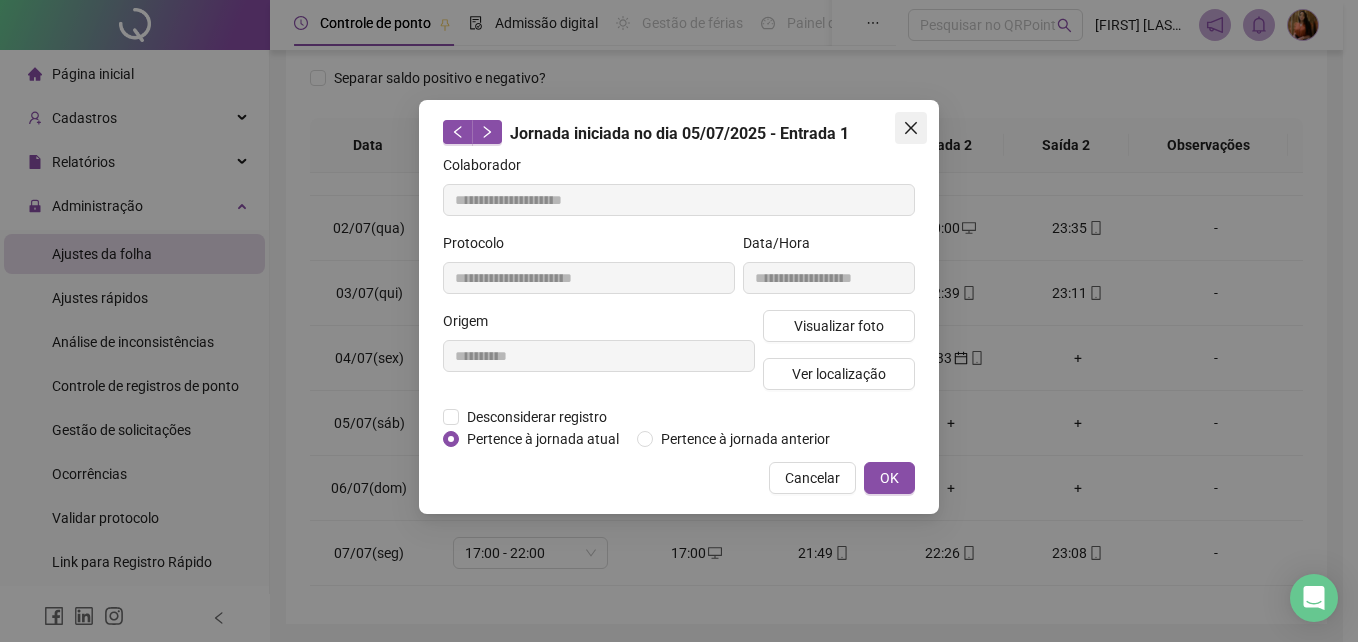 click 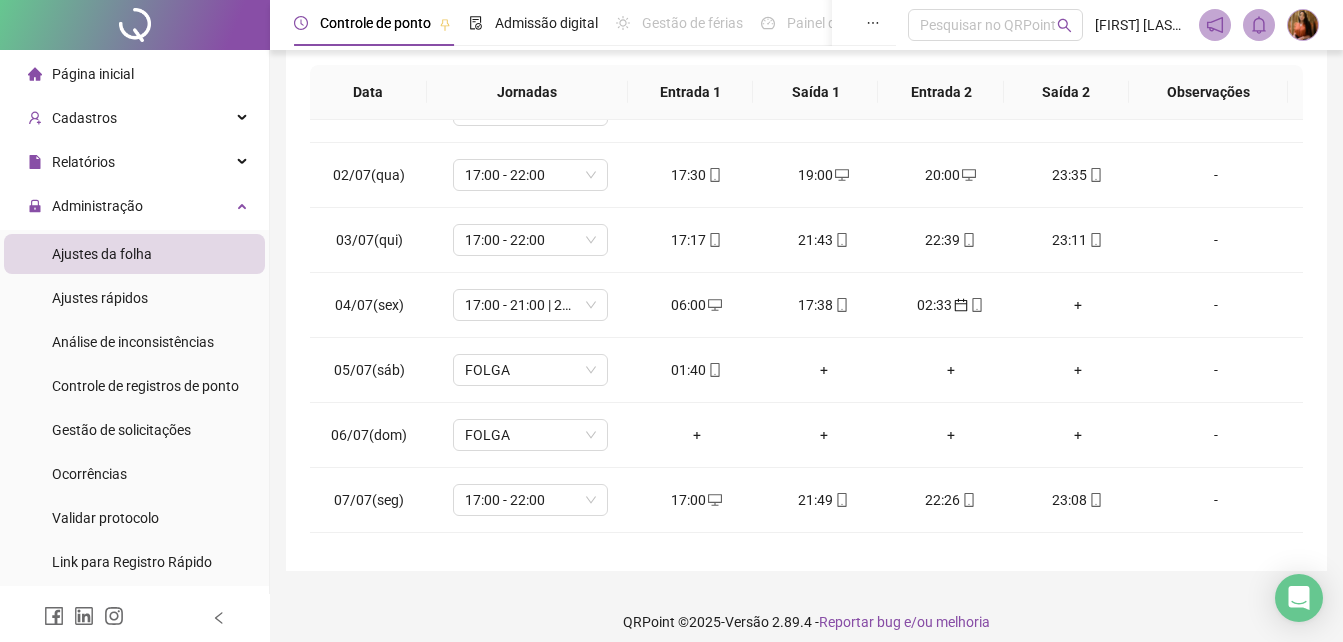 scroll, scrollTop: 371, scrollLeft: 0, axis: vertical 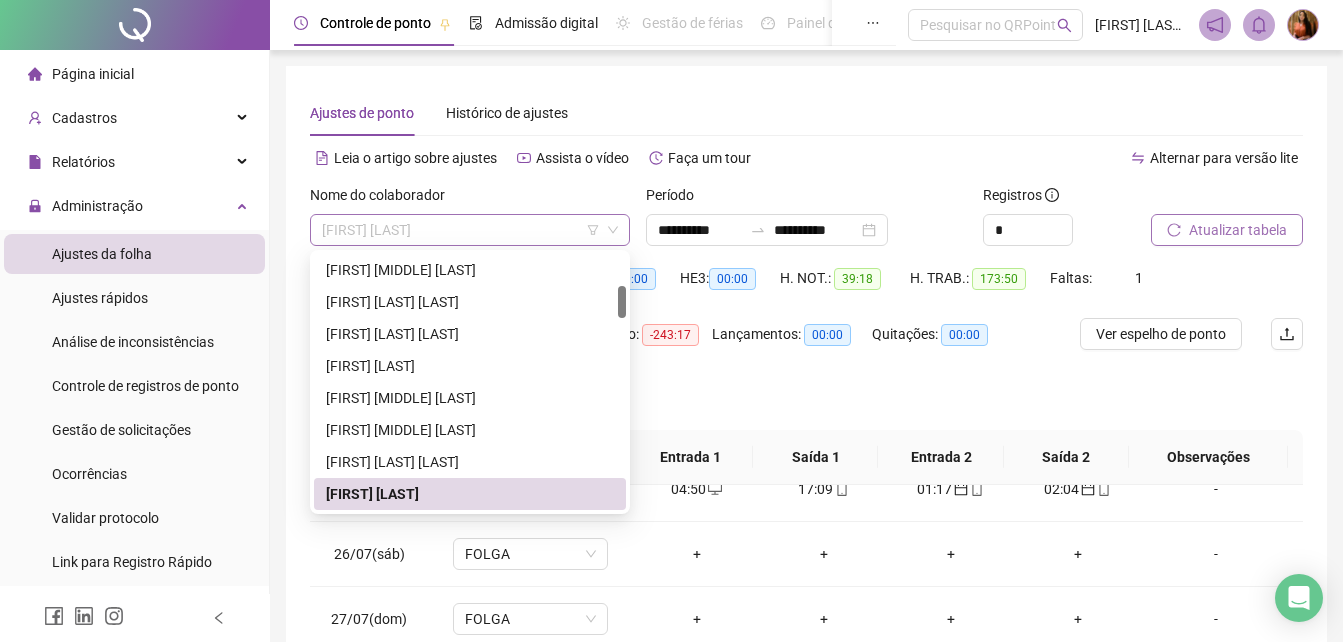 click on "[FIRST] [LAST] [LAST]" at bounding box center [470, 230] 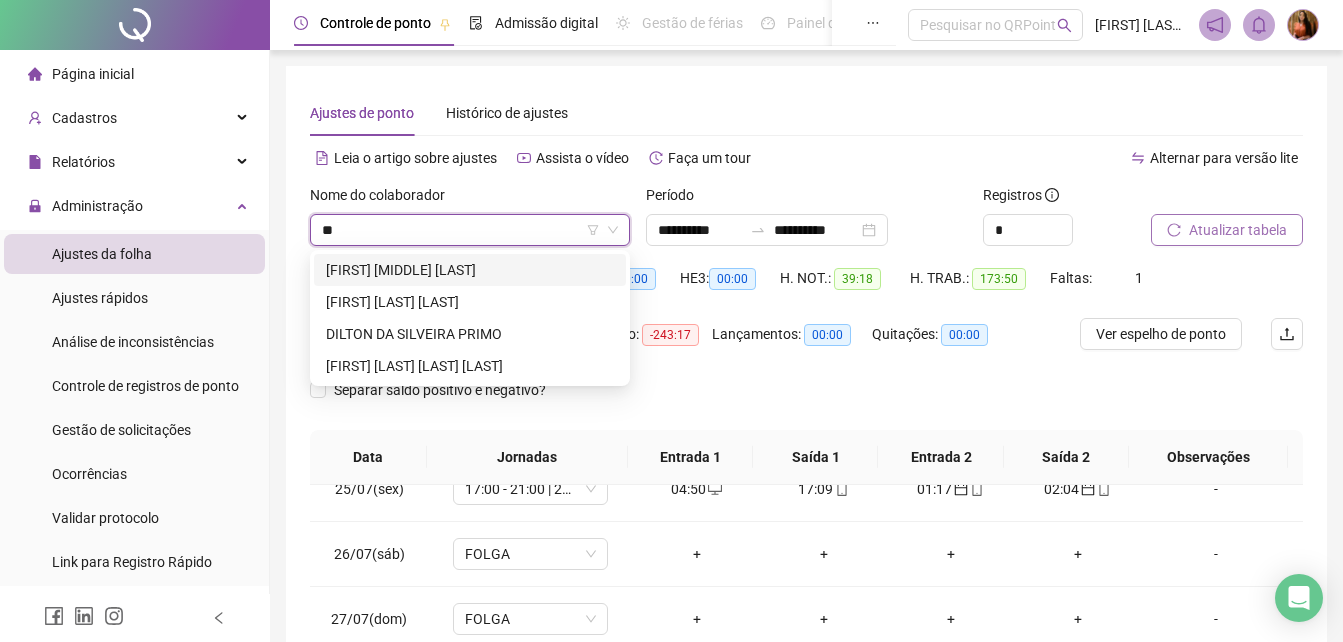 scroll, scrollTop: 0, scrollLeft: 0, axis: both 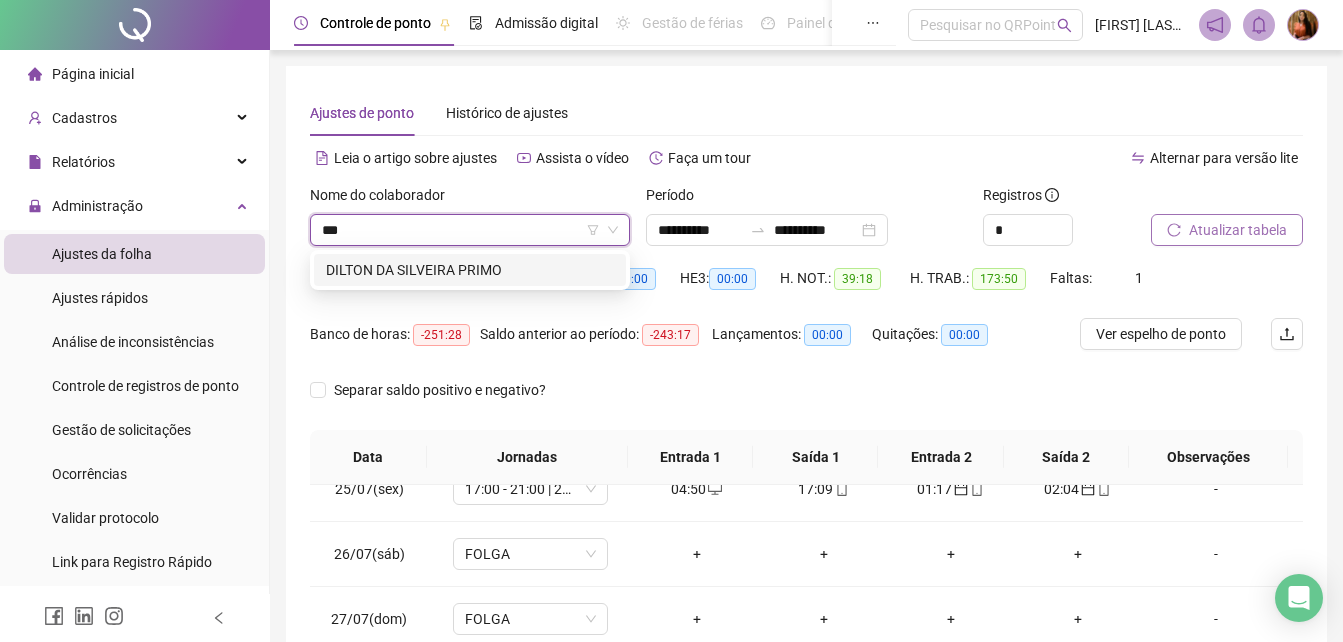 click on "DILTON DA SILVEIRA PRIMO" at bounding box center [470, 270] 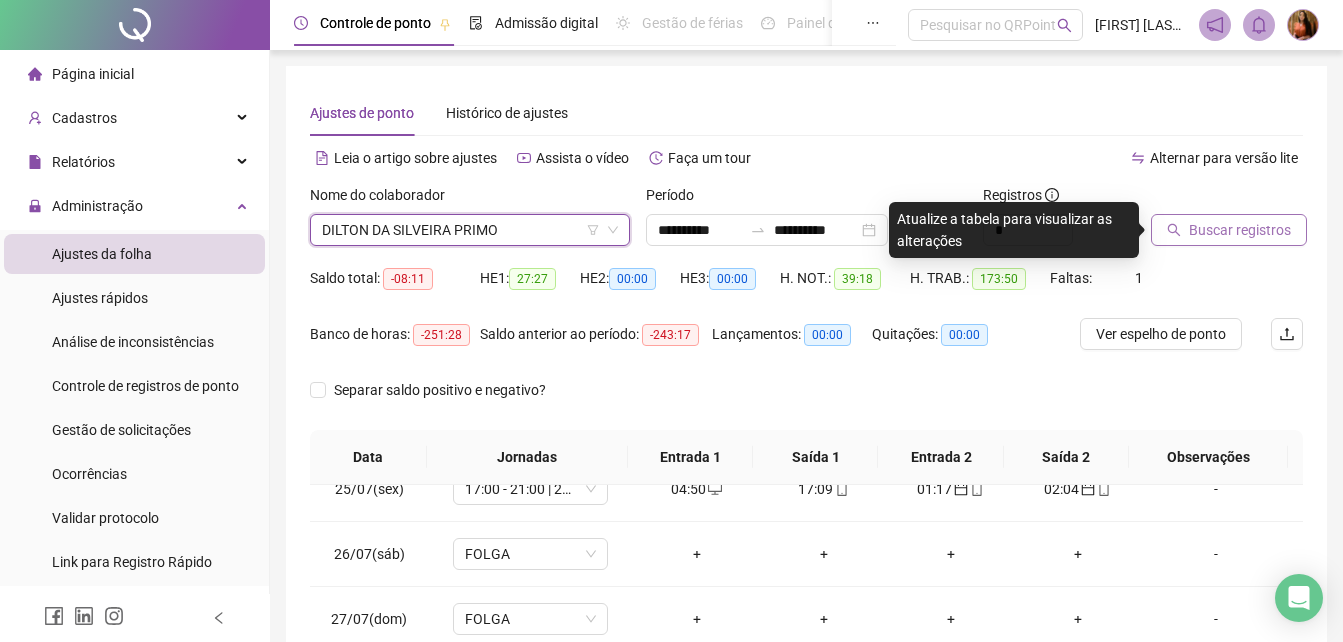 click on "Buscar registros" at bounding box center (1240, 230) 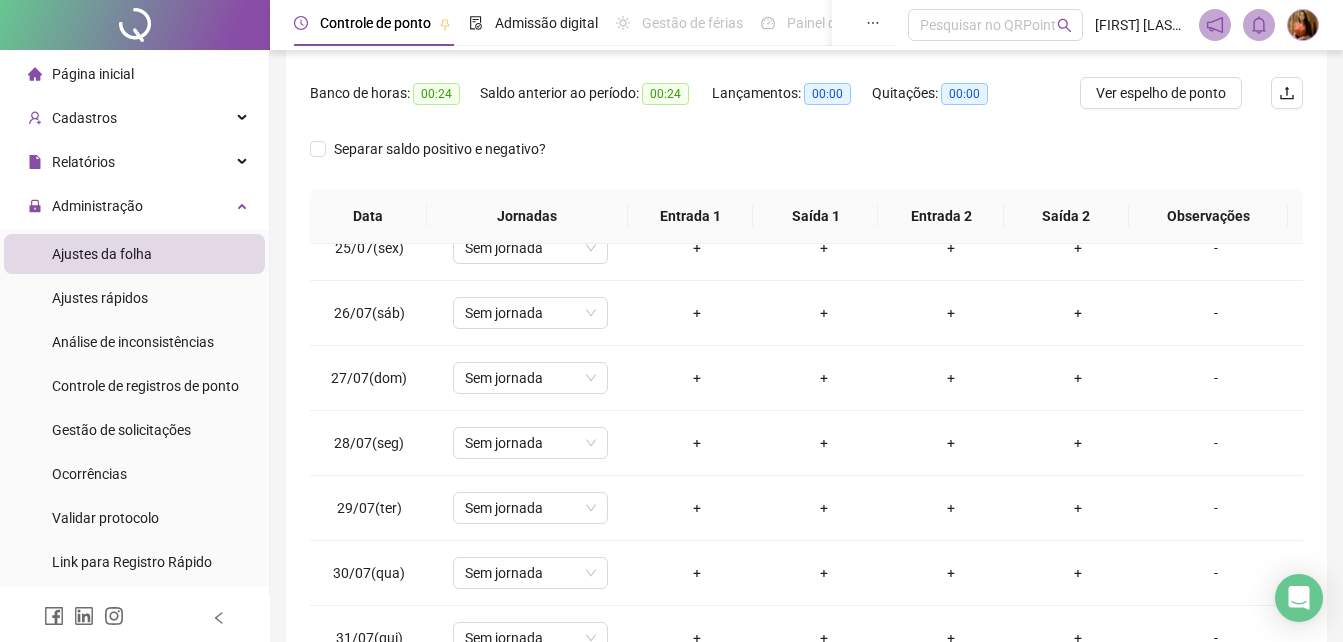 scroll, scrollTop: 252, scrollLeft: 0, axis: vertical 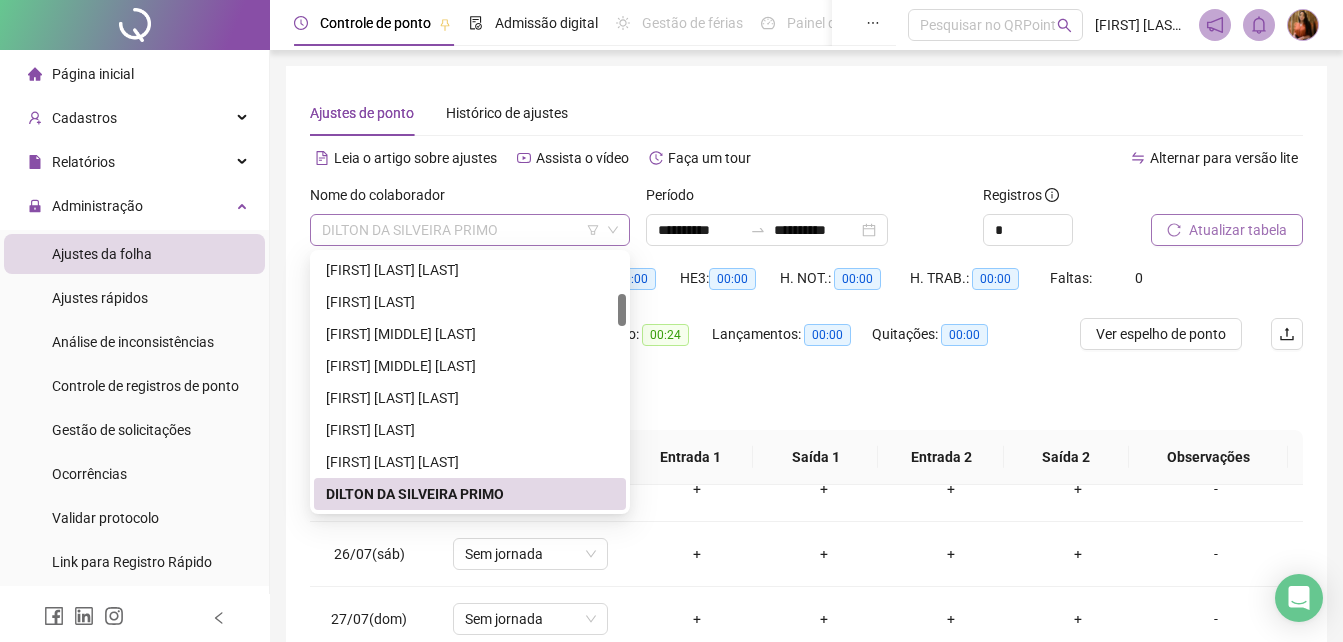 click on "DILTON DA SILVEIRA PRIMO" at bounding box center (470, 230) 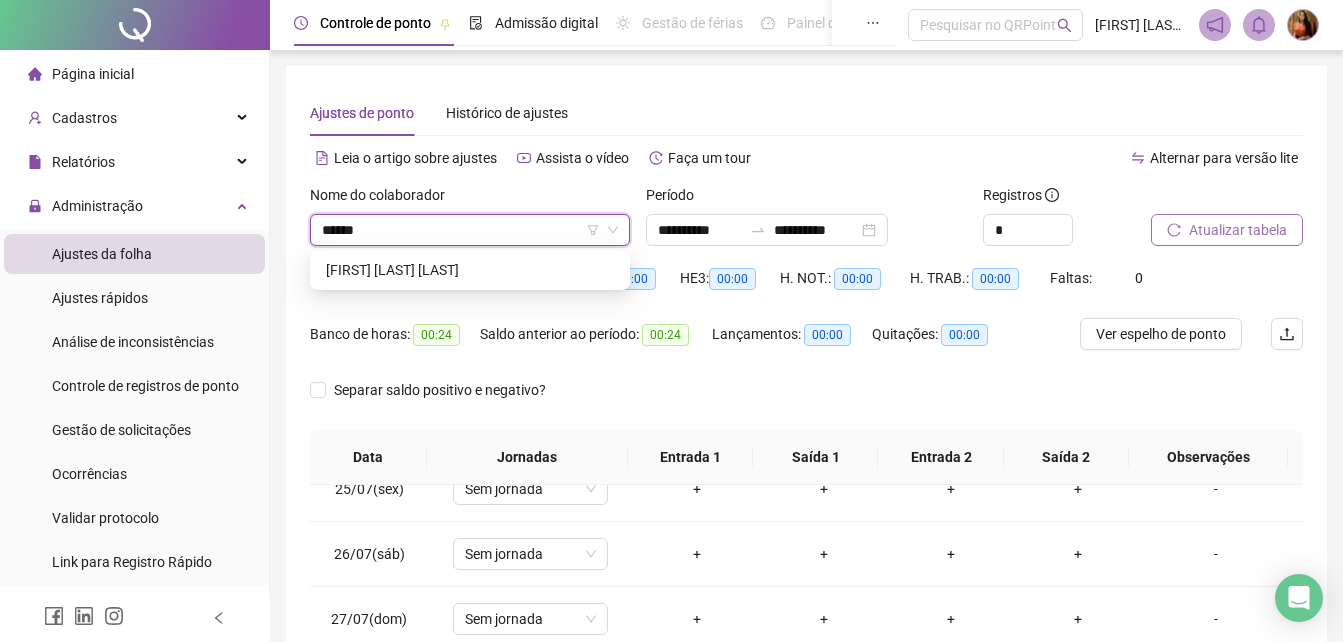 type on "*******" 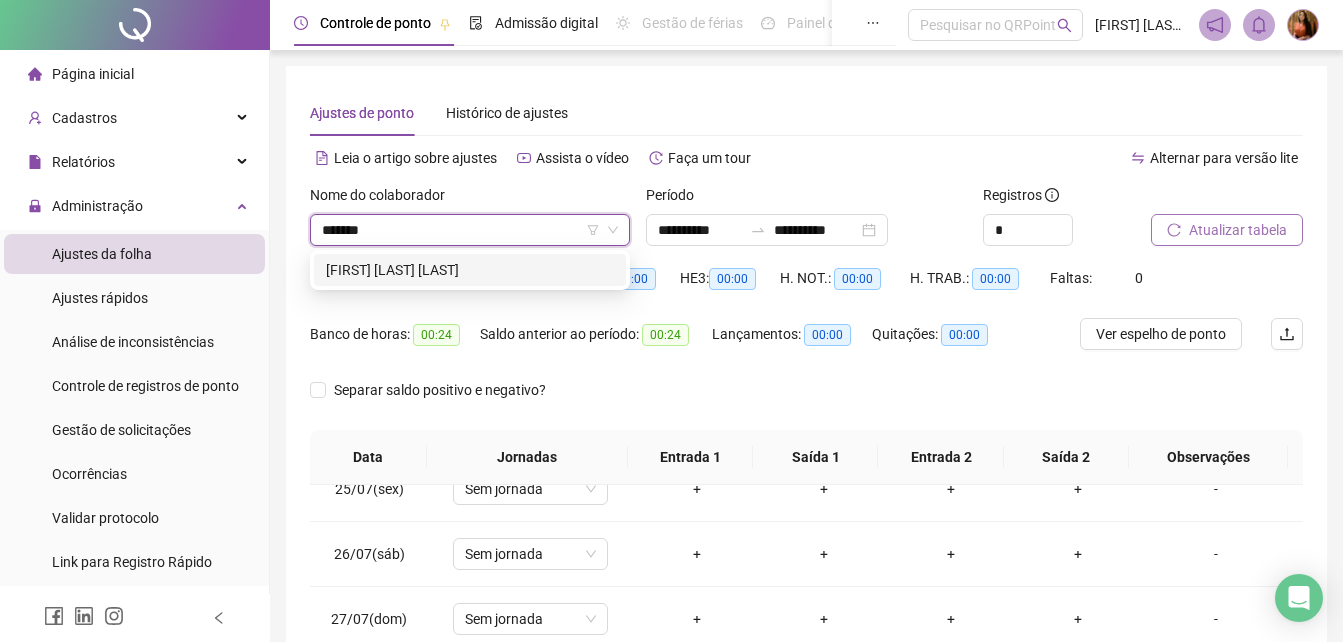 scroll, scrollTop: 0, scrollLeft: 0, axis: both 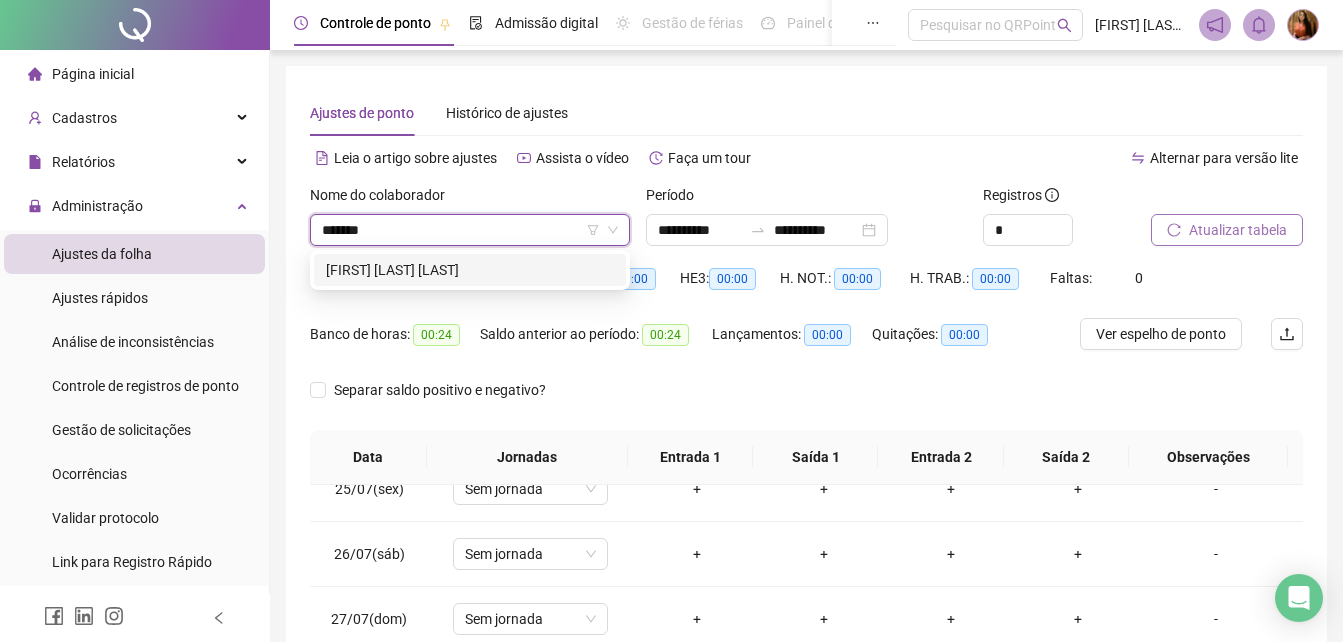 click on "[FIRST] [LAST] [LAST]" at bounding box center [470, 270] 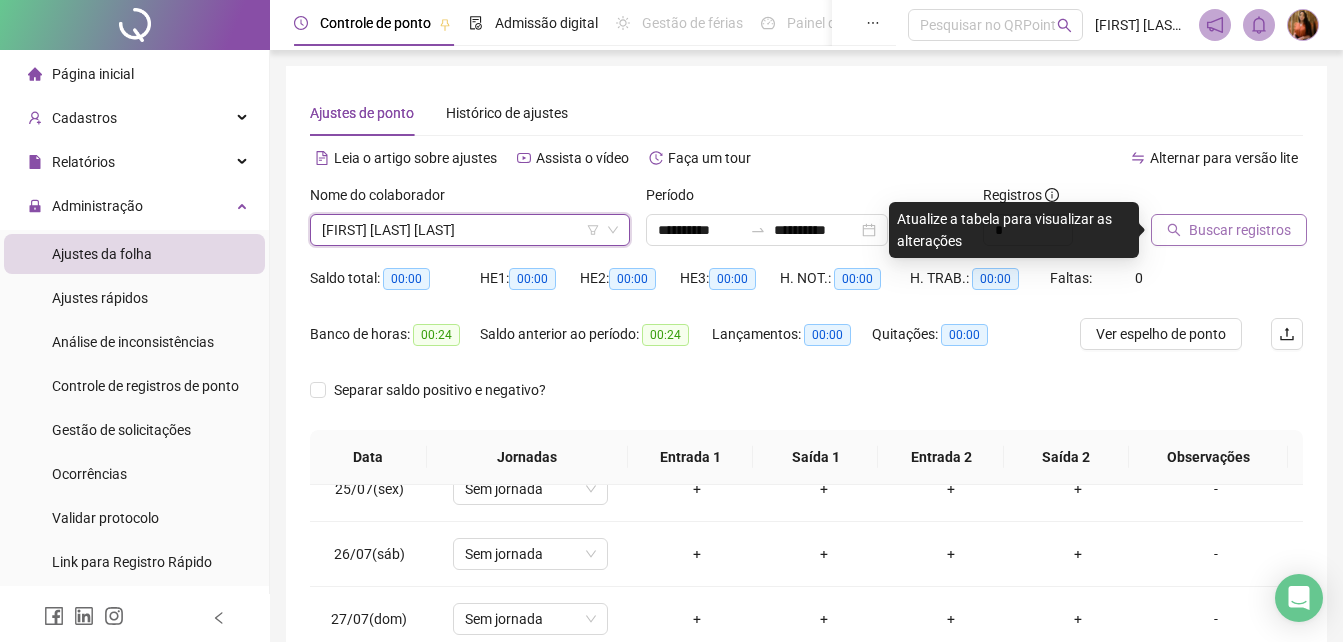 click on "Buscar registros" at bounding box center [1240, 230] 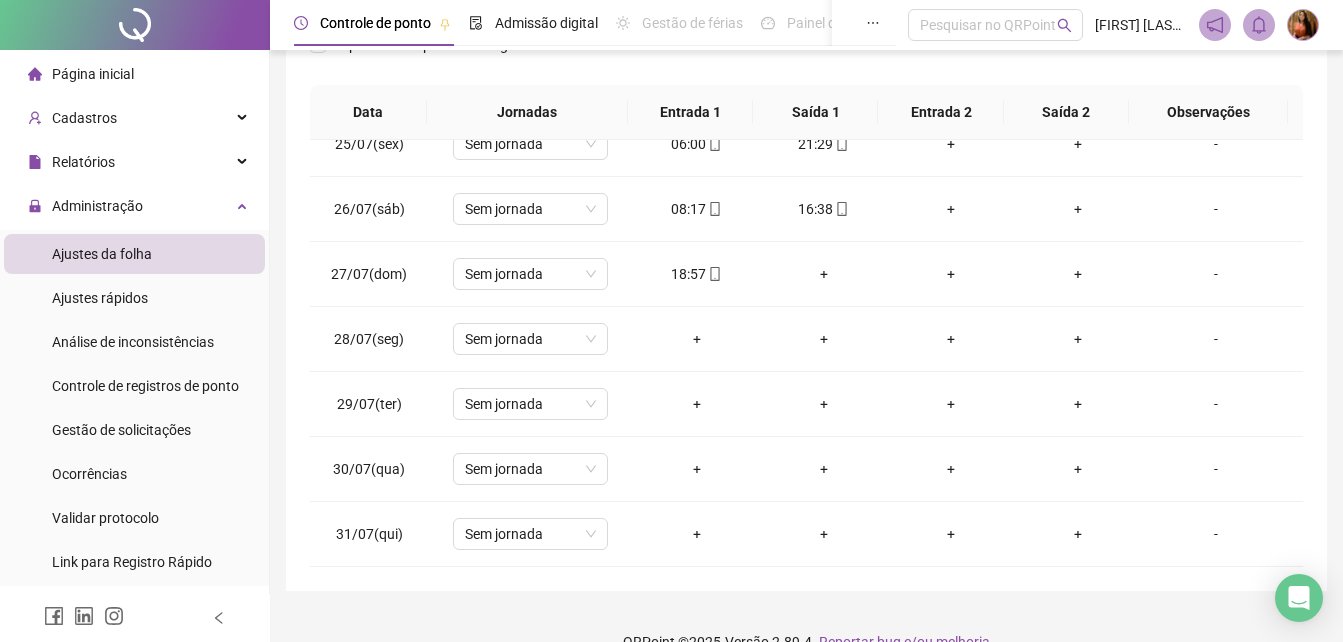 scroll, scrollTop: 361, scrollLeft: 0, axis: vertical 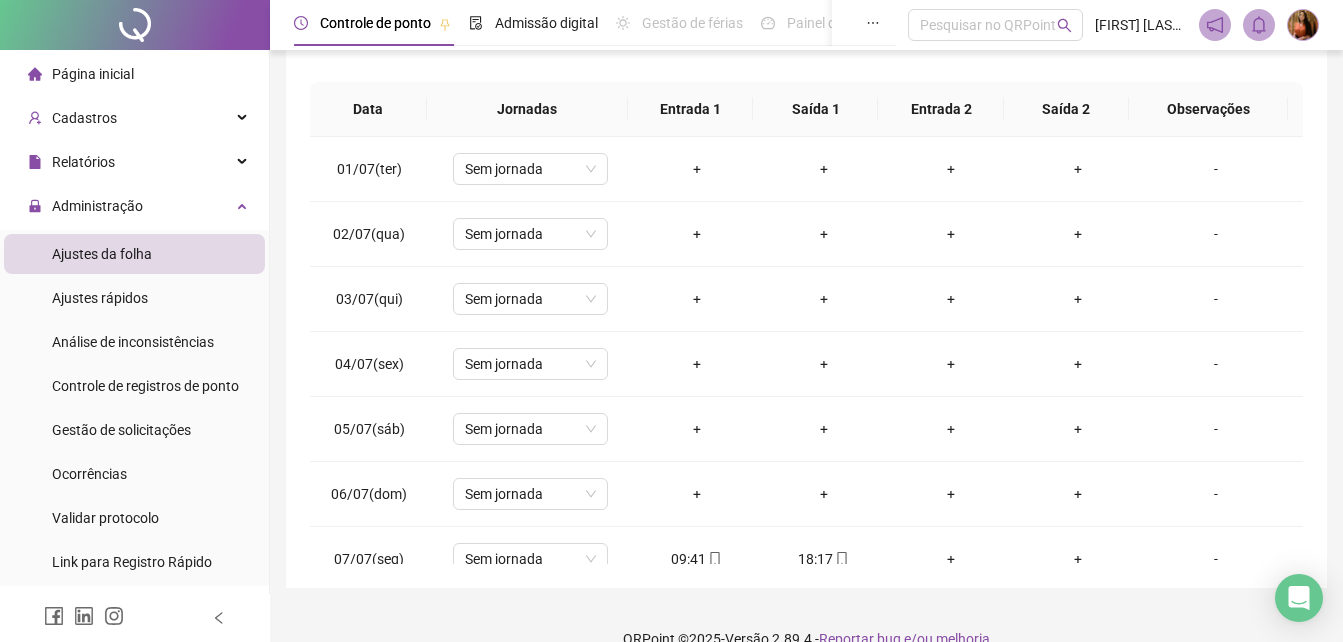 drag, startPoint x: 1293, startPoint y: 497, endPoint x: 1265, endPoint y: 149, distance: 349.12463 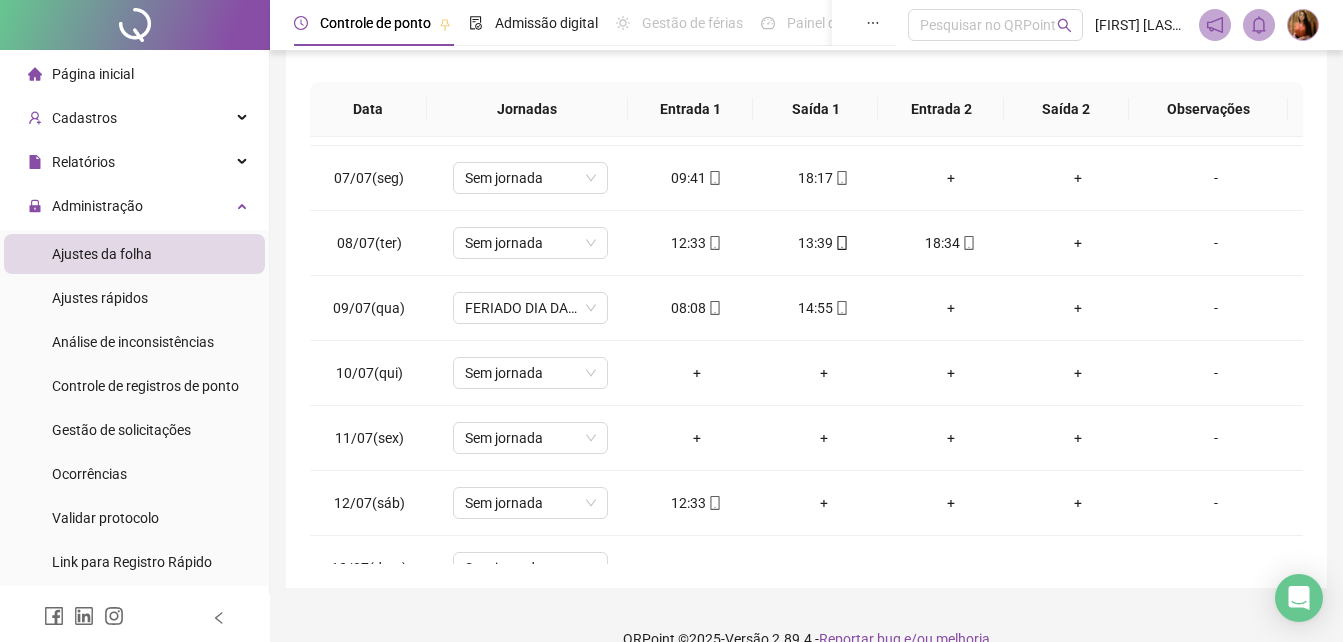 scroll, scrollTop: 402, scrollLeft: 0, axis: vertical 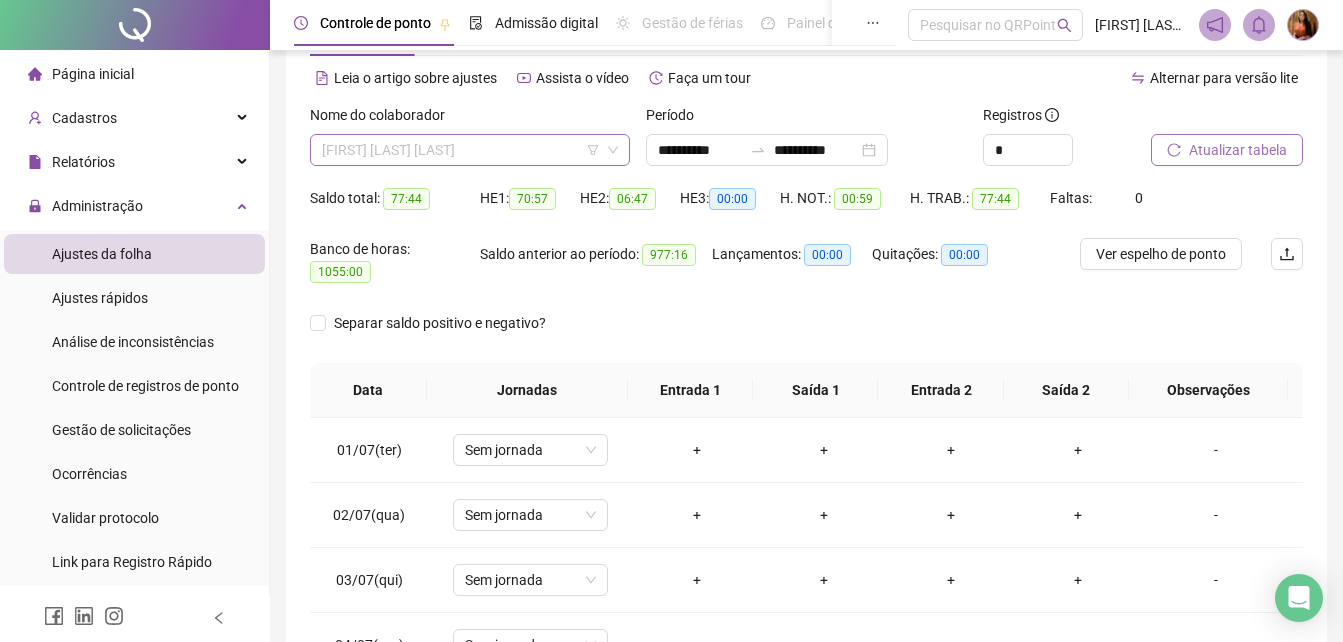 click on "[FIRST] [LAST] [LAST]" at bounding box center (470, 150) 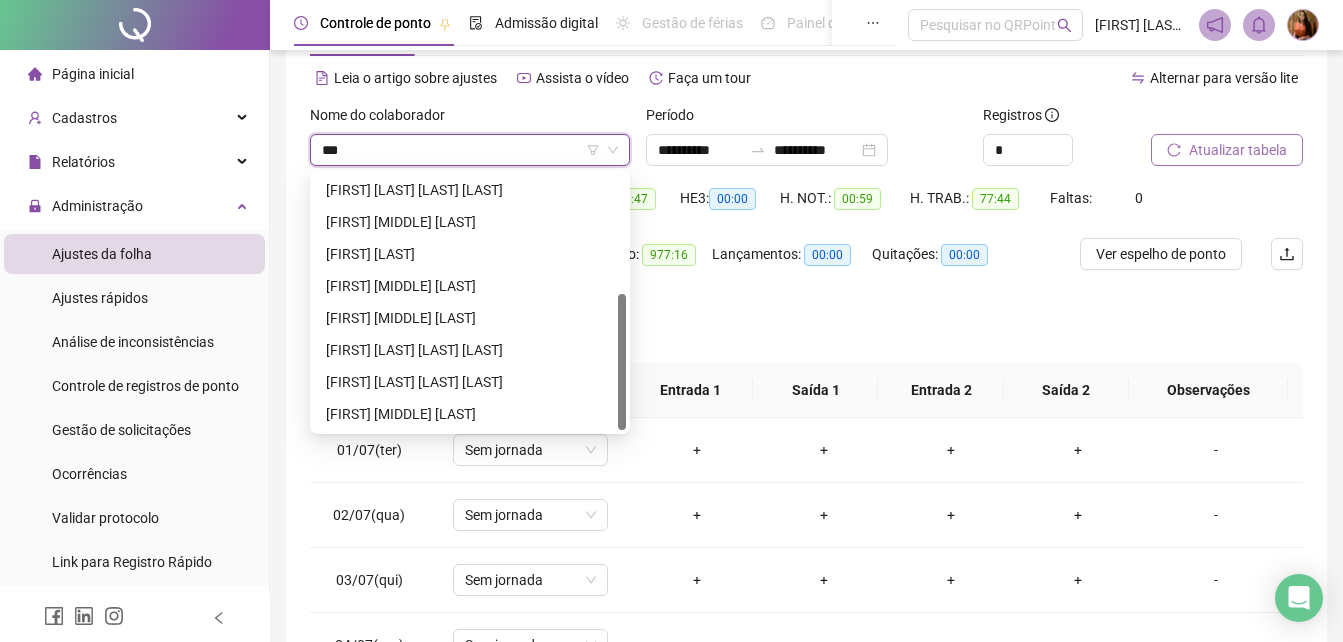 scroll, scrollTop: 0, scrollLeft: 0, axis: both 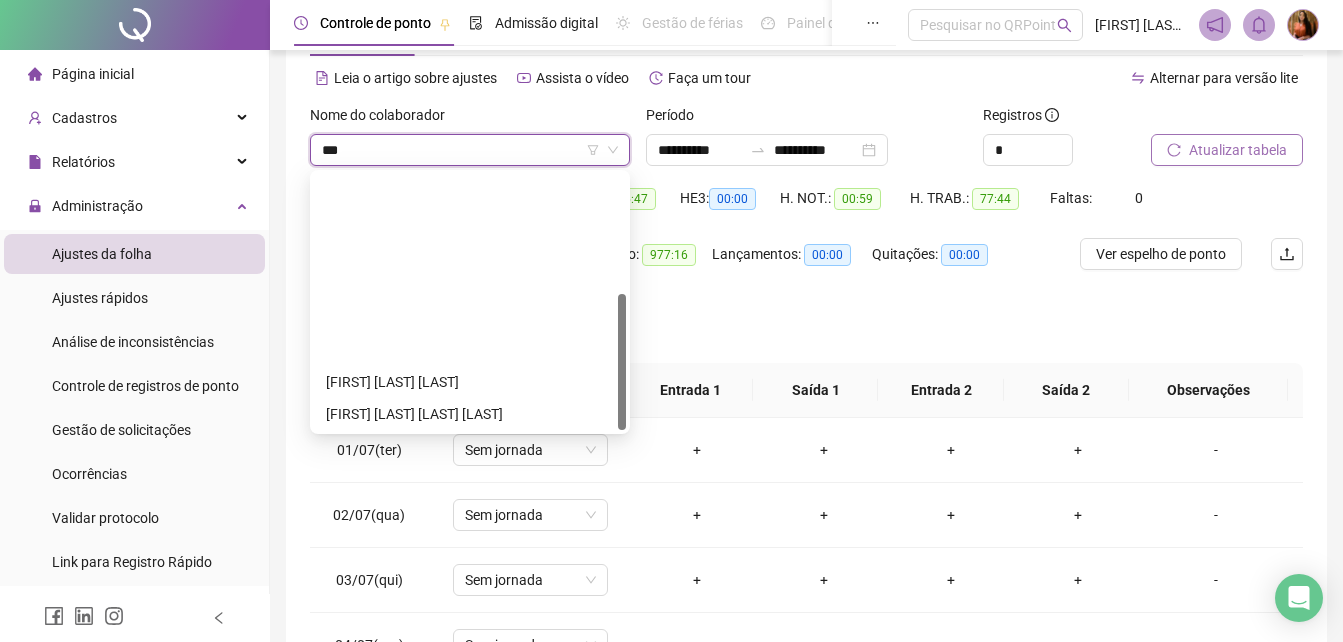 type on "****" 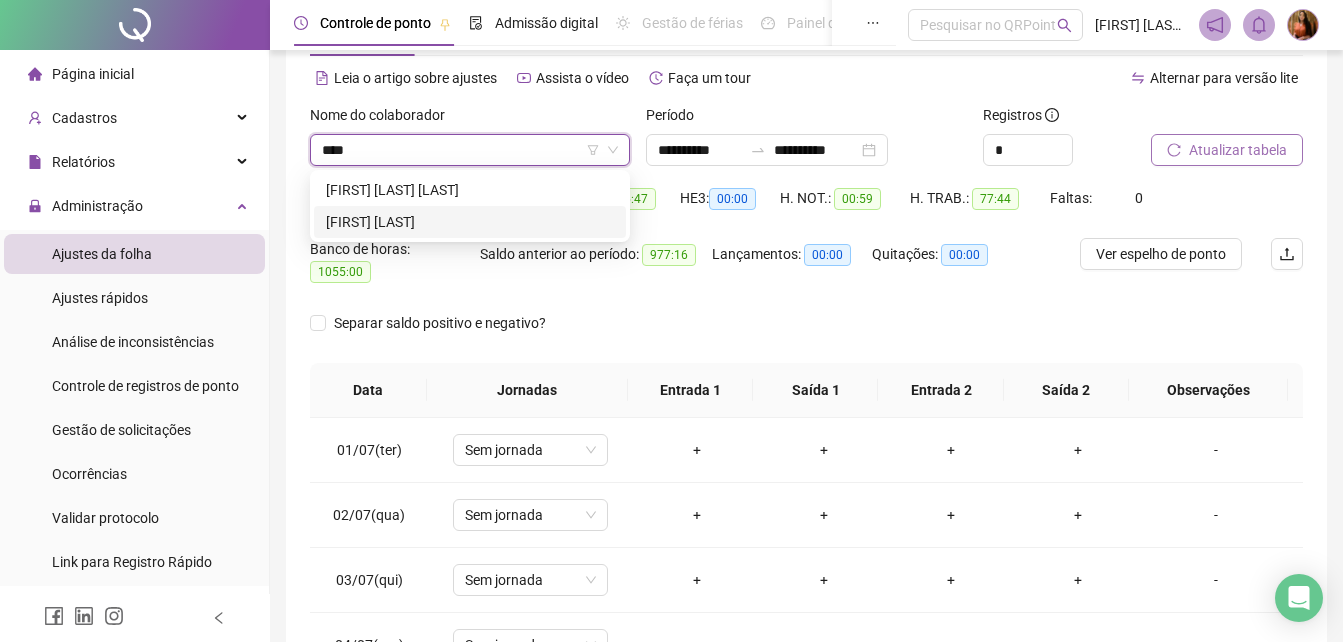 click on "[FIRST] [LAST] [LAST]" at bounding box center (470, 222) 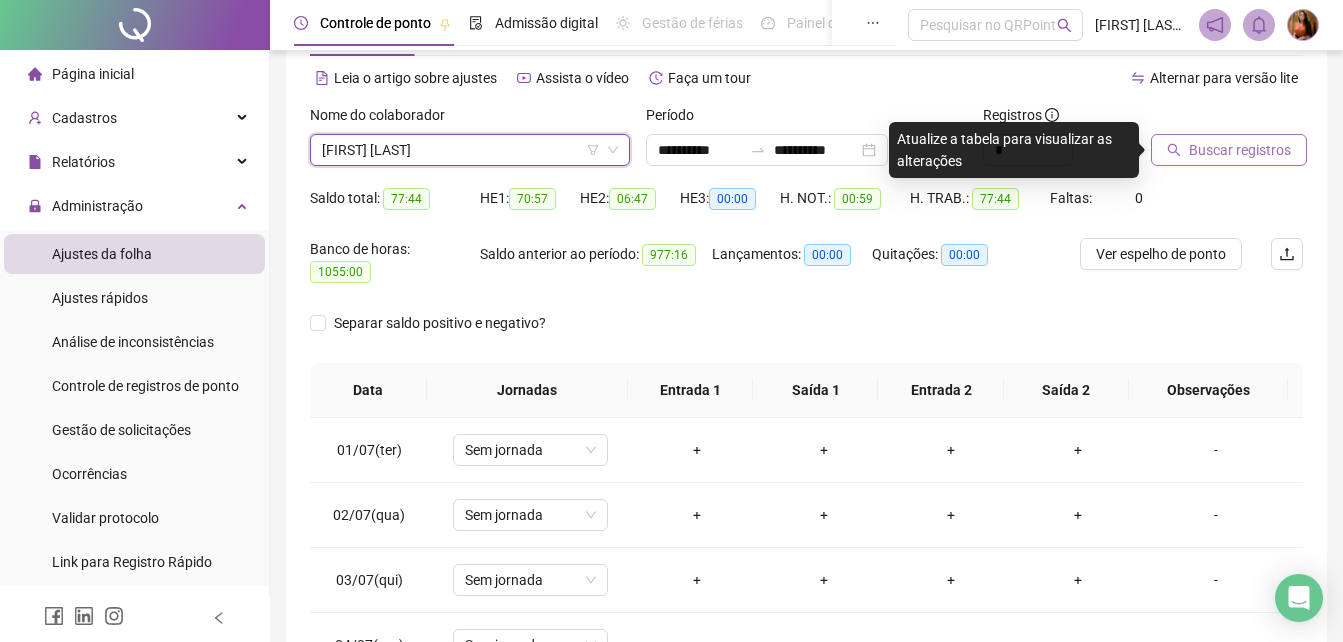 click on "Buscar registros" at bounding box center [1240, 150] 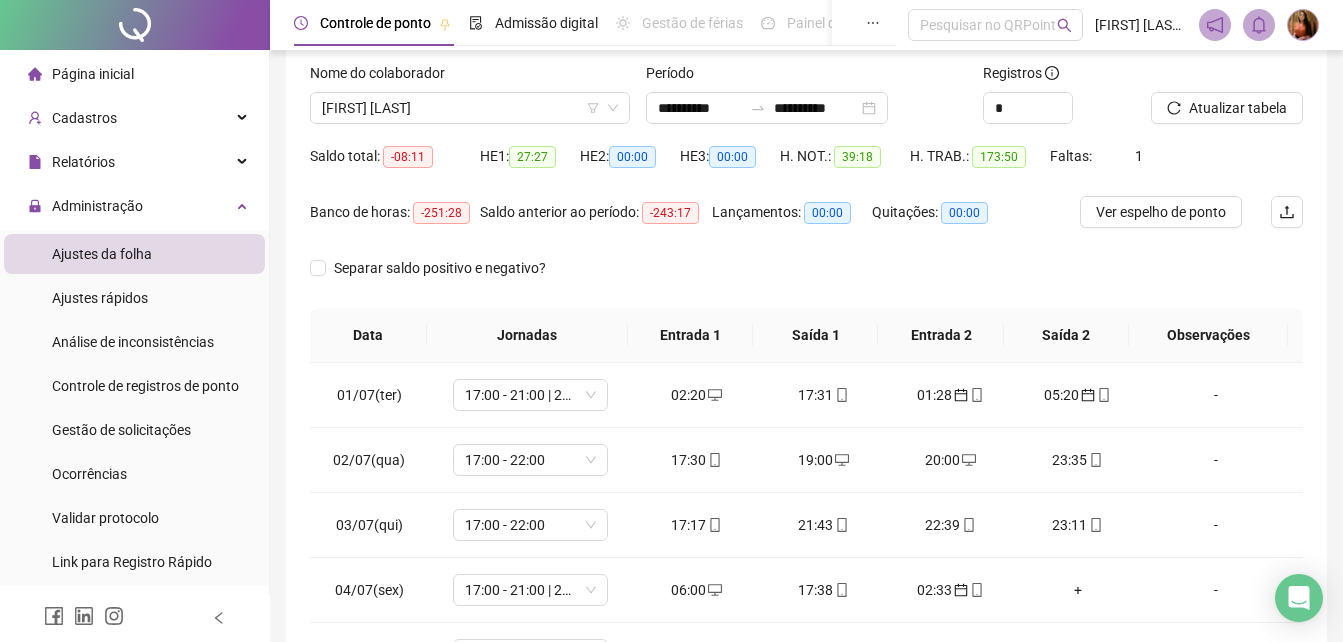 scroll, scrollTop: 0, scrollLeft: 0, axis: both 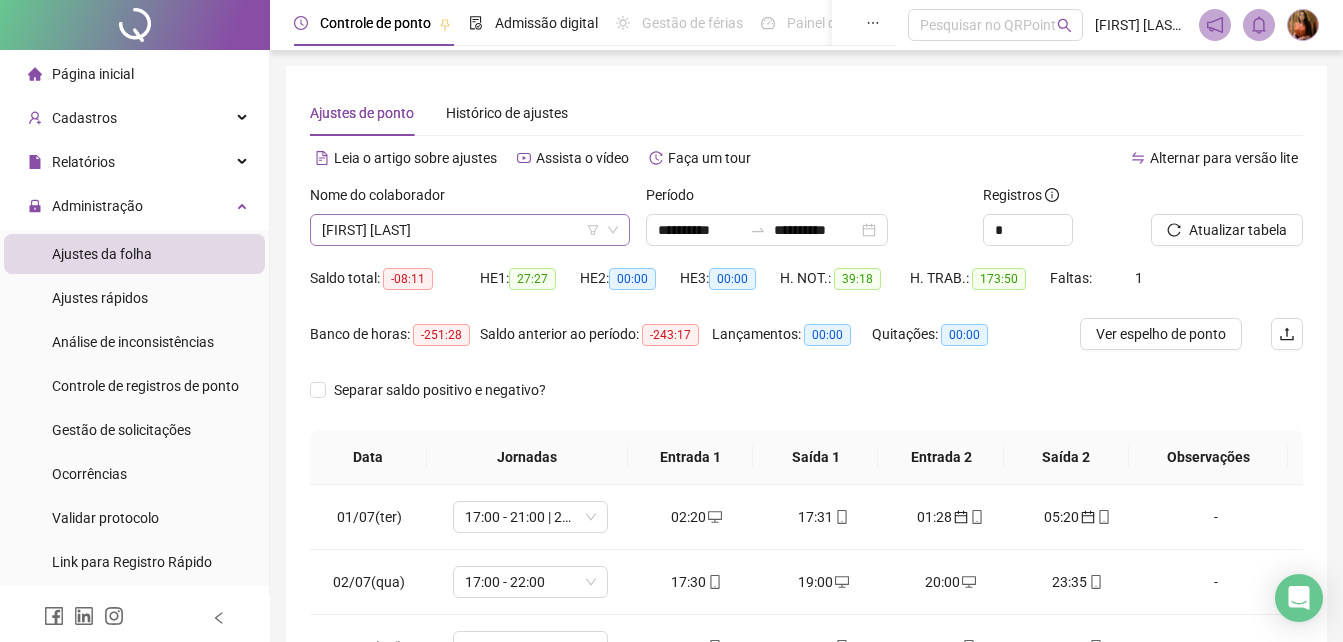 click on "[FIRST] [LAST] [LAST]" at bounding box center (470, 230) 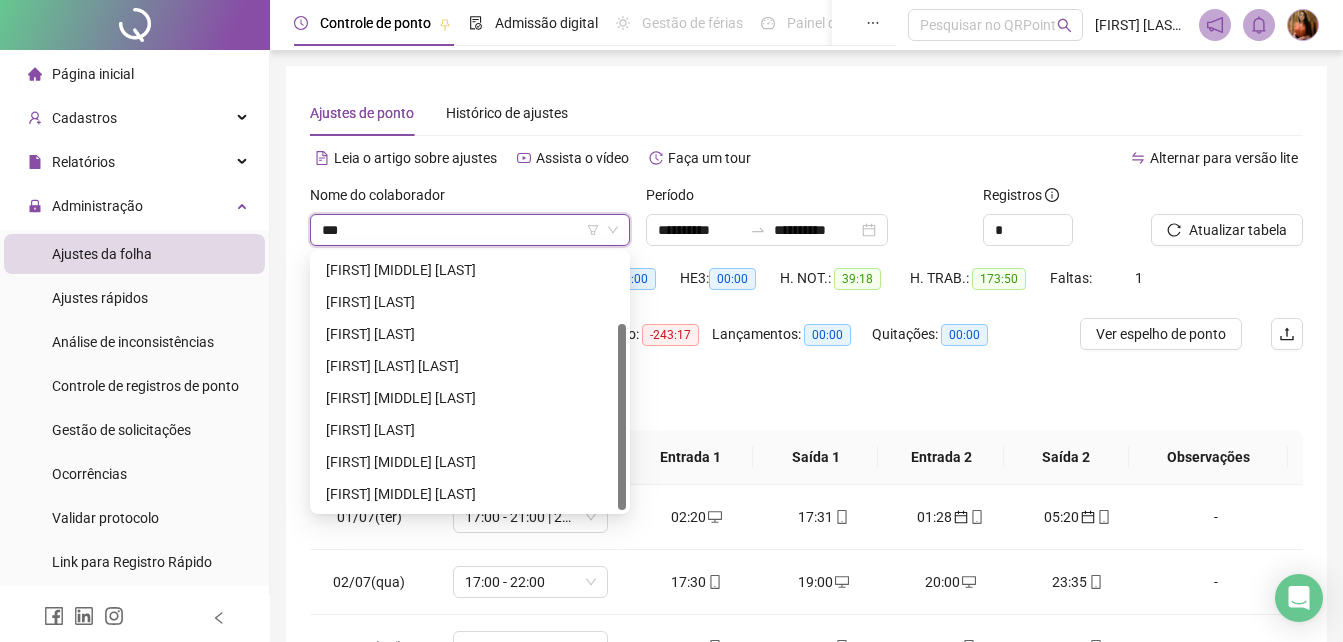 scroll, scrollTop: 0, scrollLeft: 0, axis: both 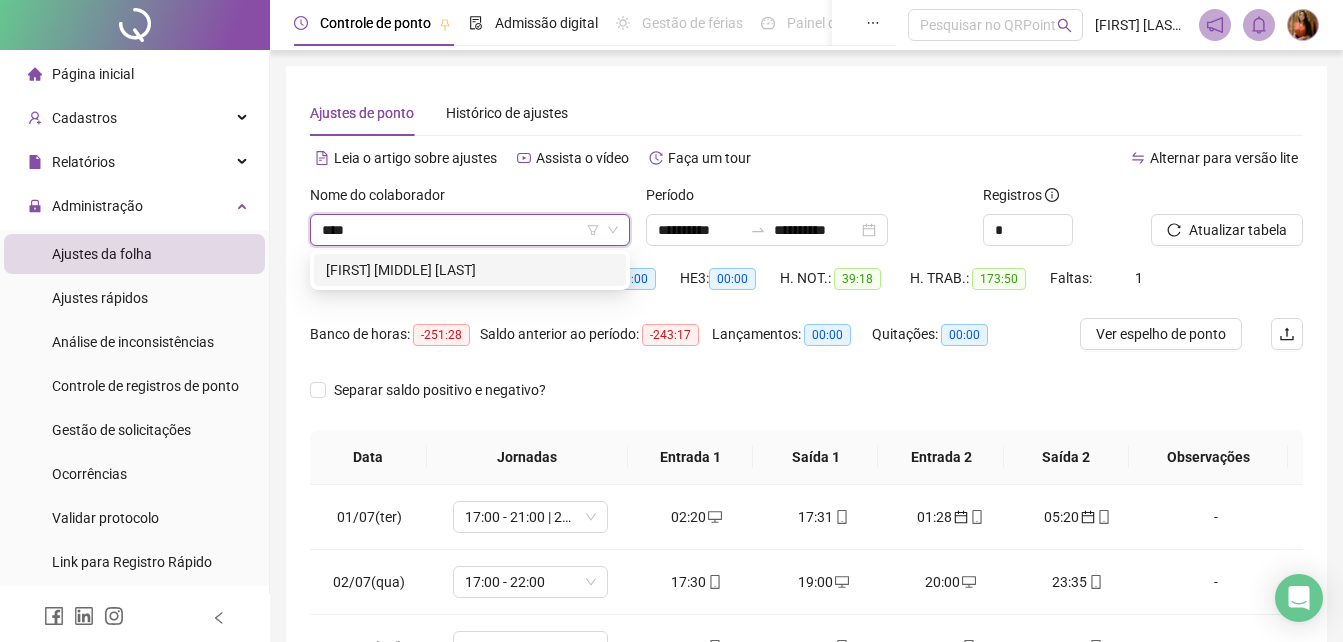 type on "*****" 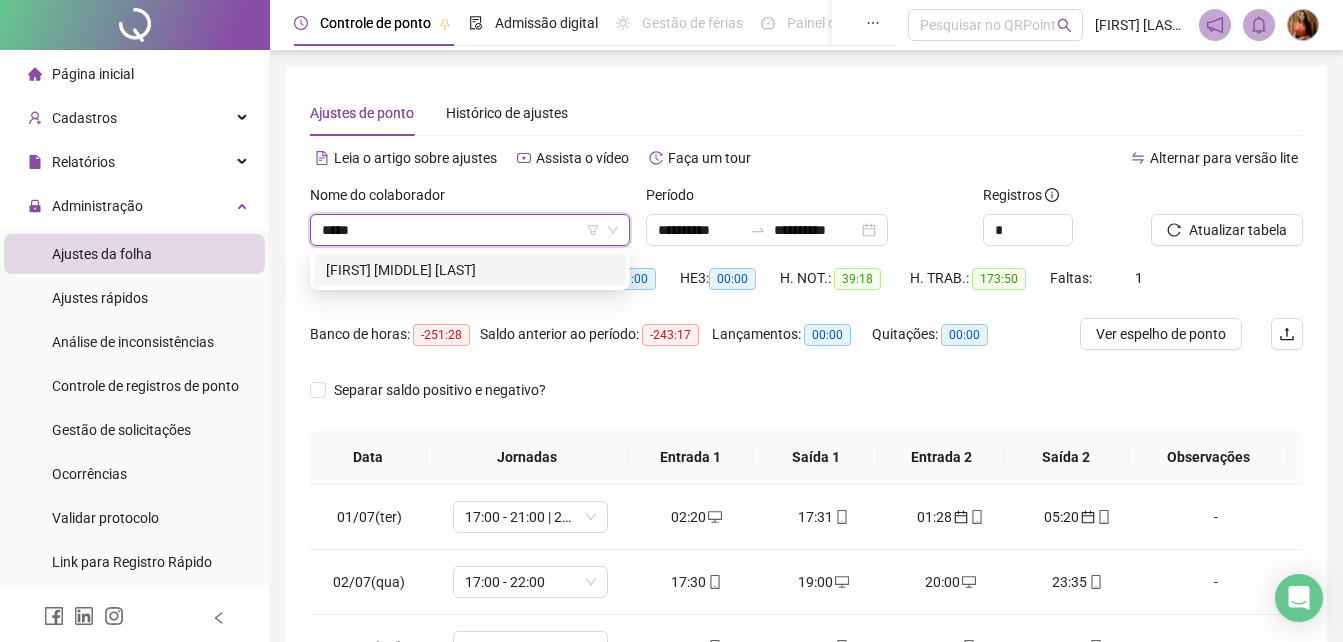 click on "[FIRST] [LAST] [LAST]" at bounding box center [470, 270] 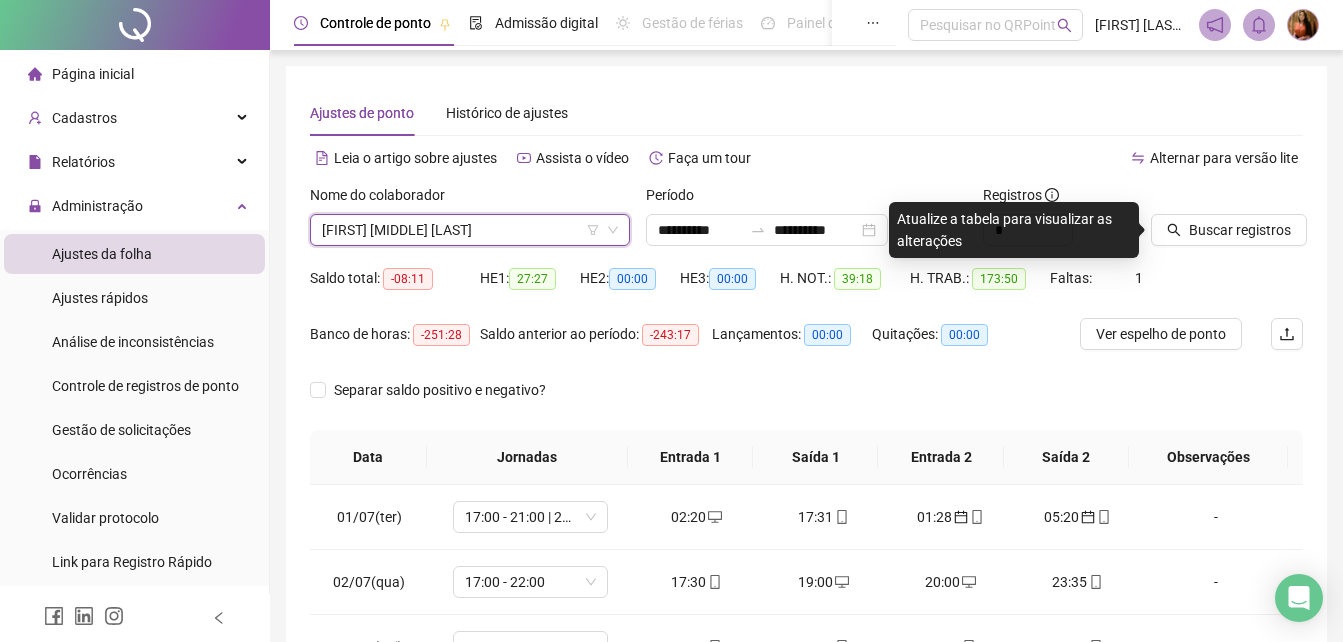 drag, startPoint x: 1210, startPoint y: 232, endPoint x: 1225, endPoint y: 253, distance: 25.806976 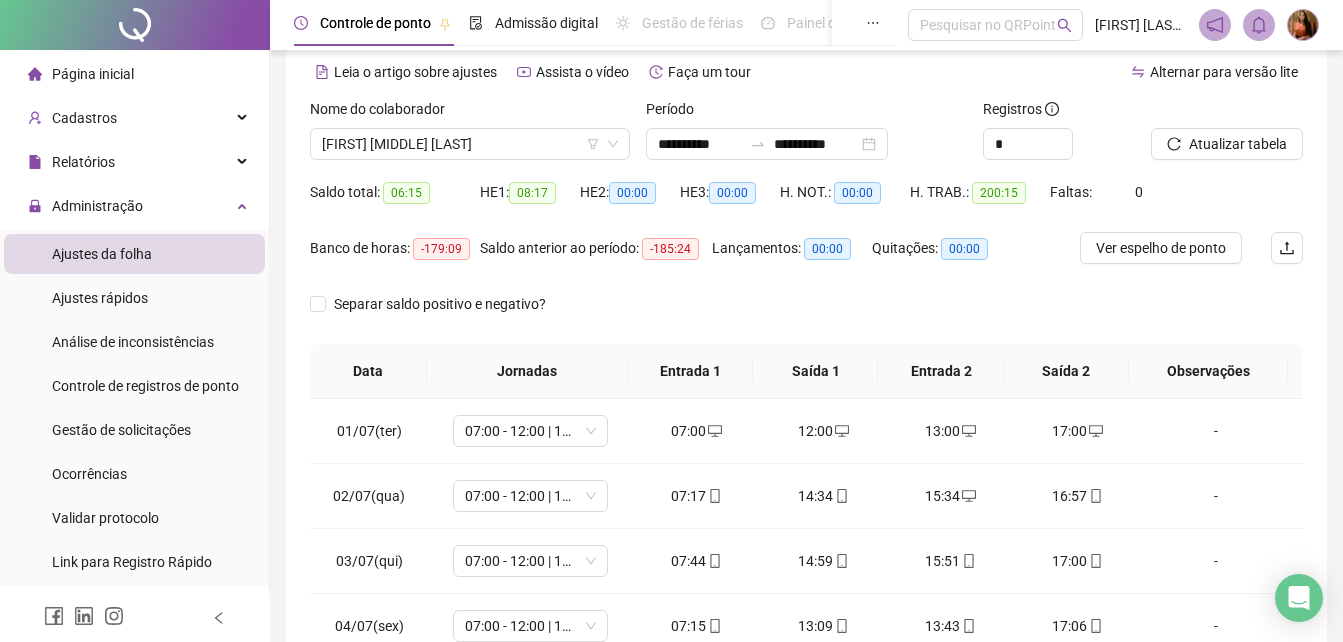 scroll, scrollTop: 380, scrollLeft: 0, axis: vertical 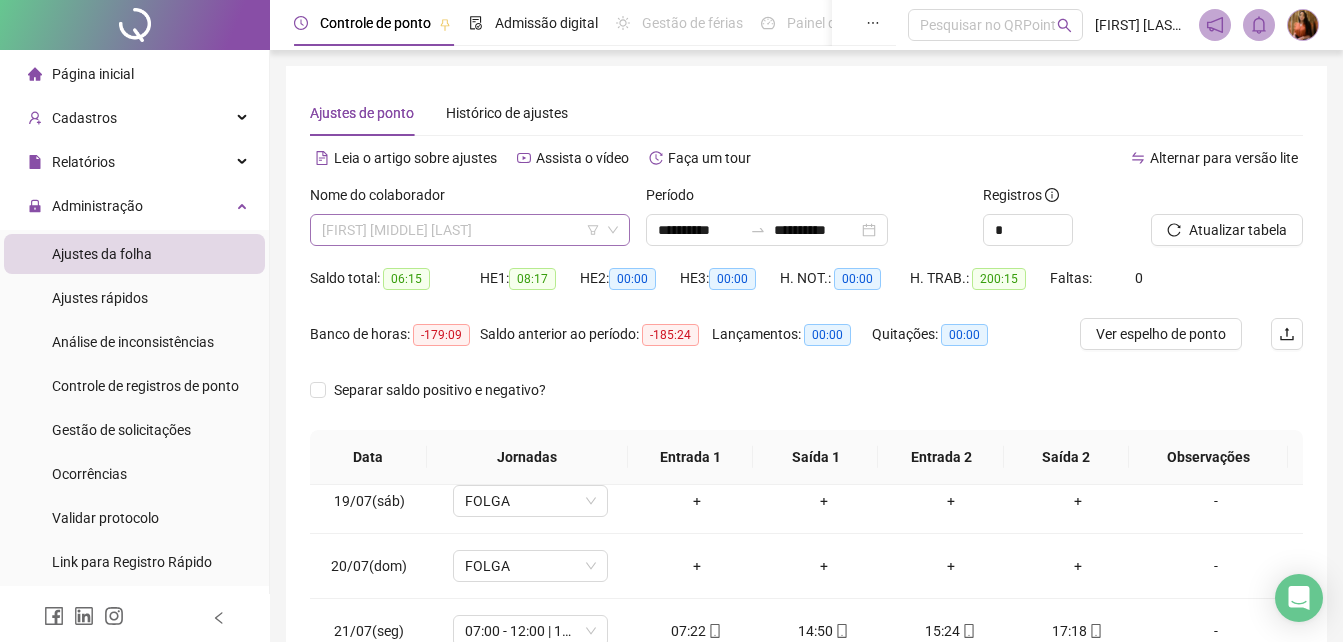 click on "[FIRST] [LAST] [LAST]" at bounding box center [470, 230] 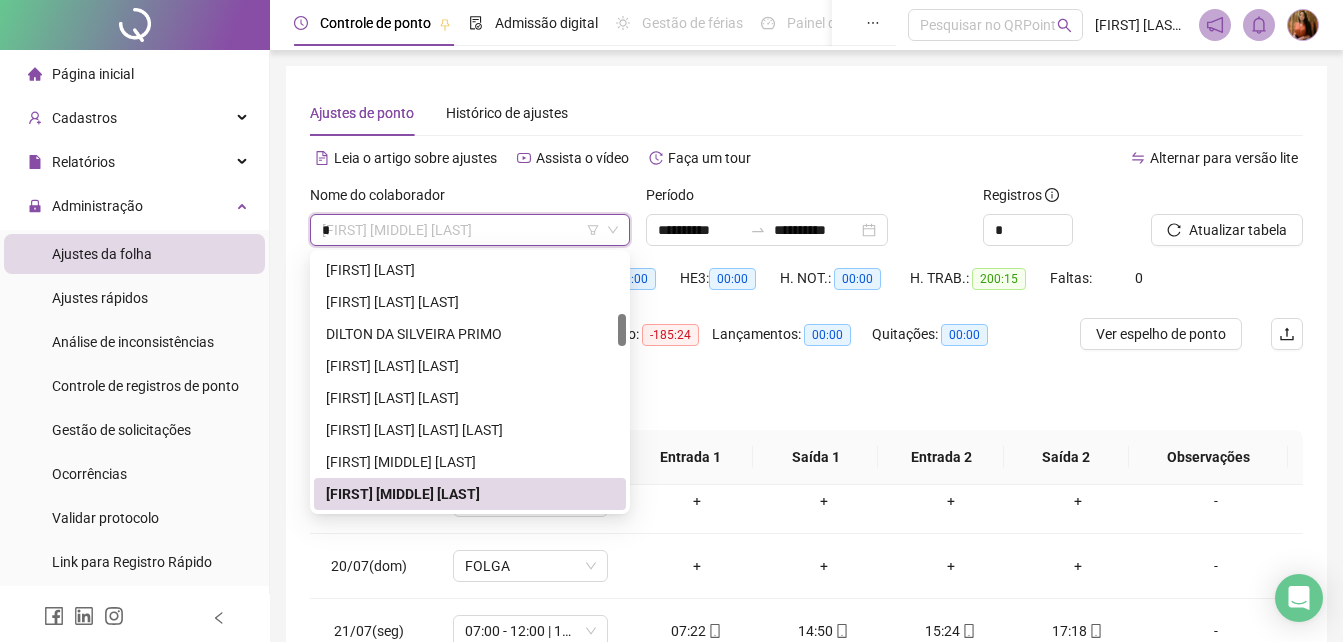 scroll, scrollTop: 0, scrollLeft: 0, axis: both 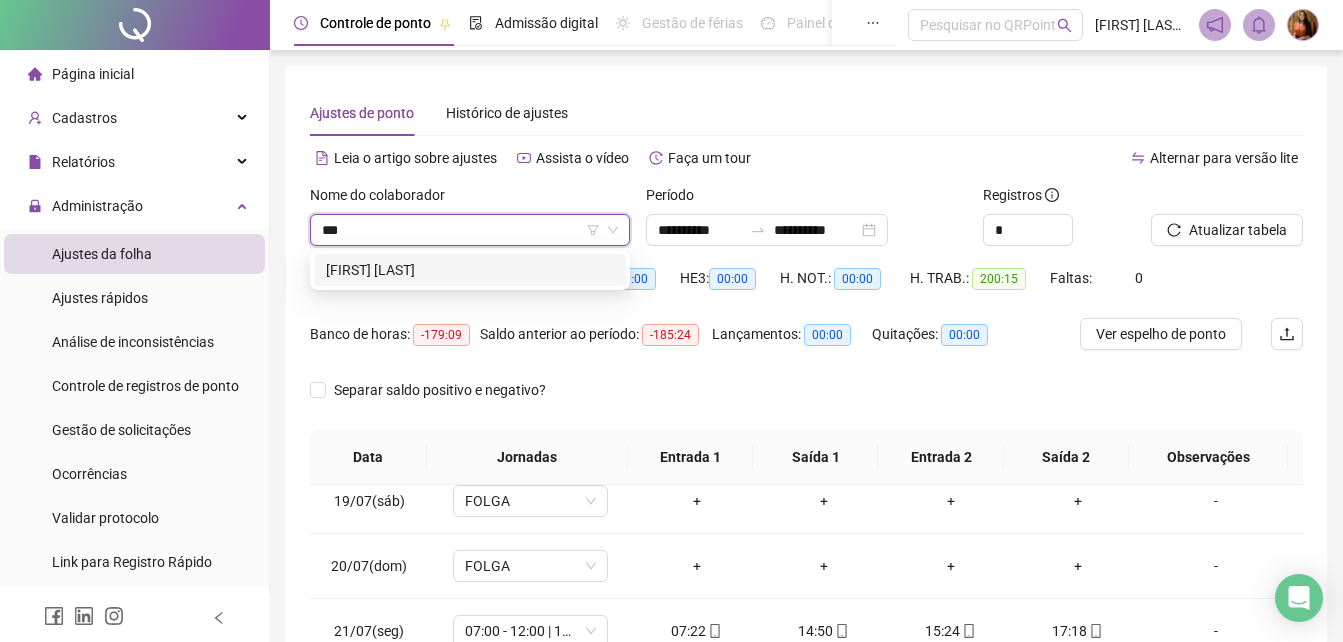type on "****" 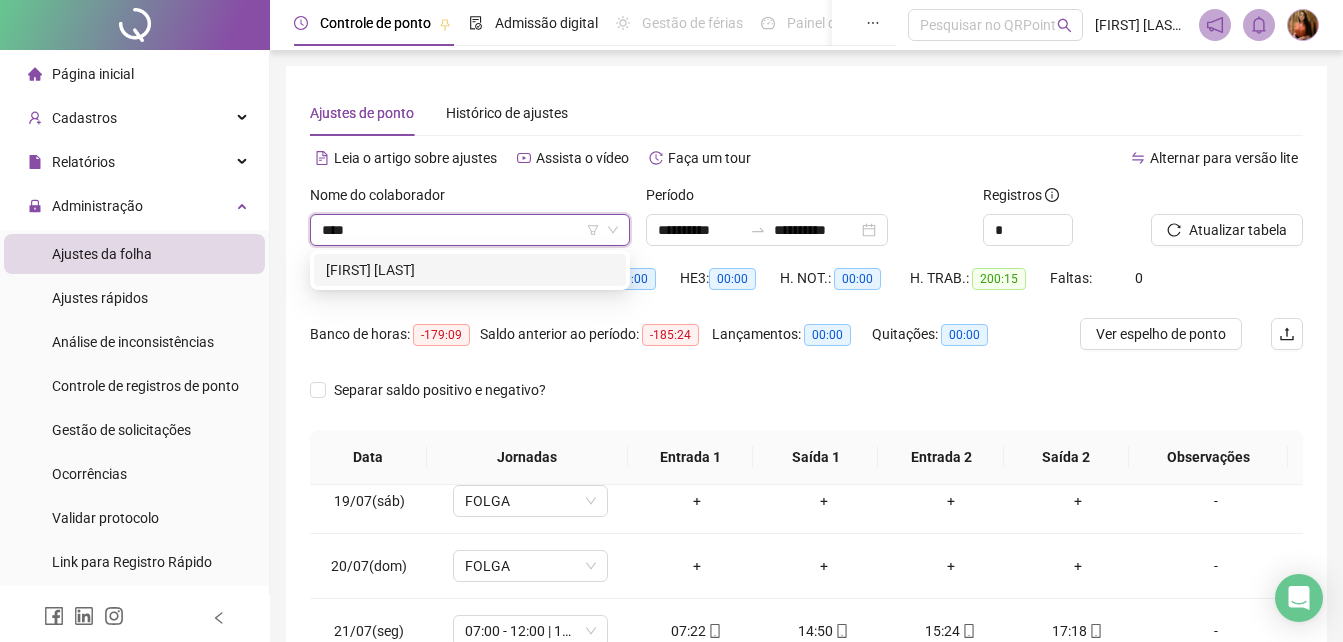 click on "[FIRST] [LAST] [LAST]" at bounding box center (470, 270) 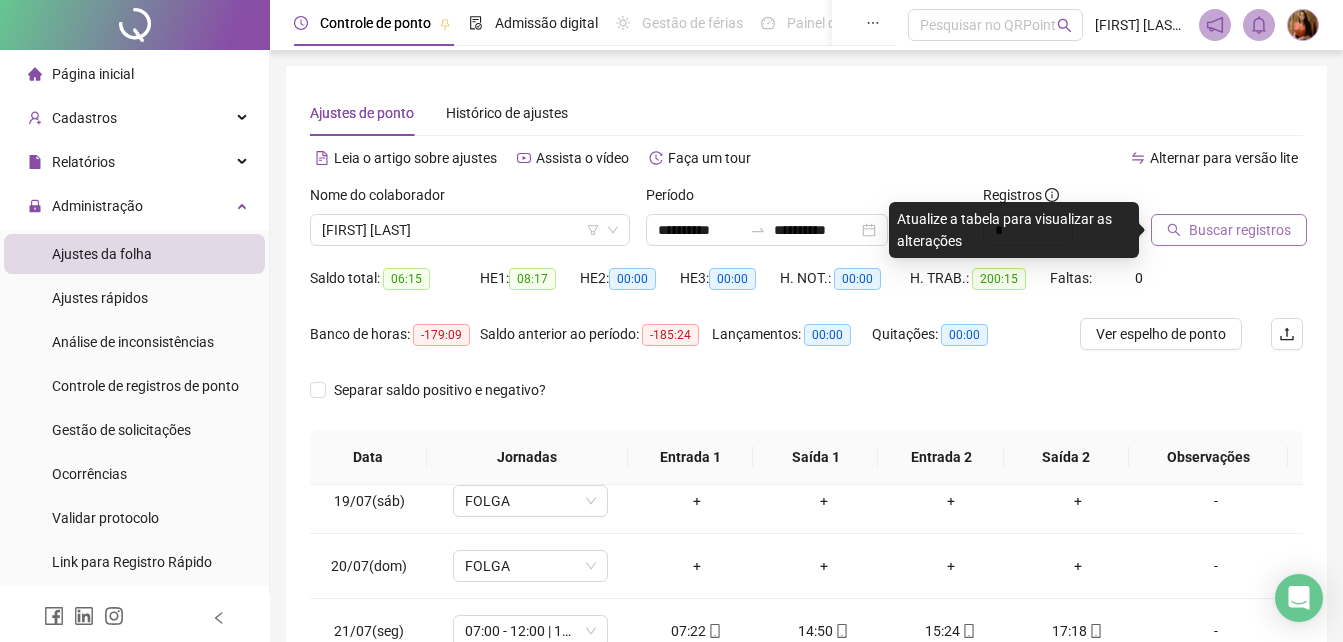 click on "Buscar registros" at bounding box center (1240, 230) 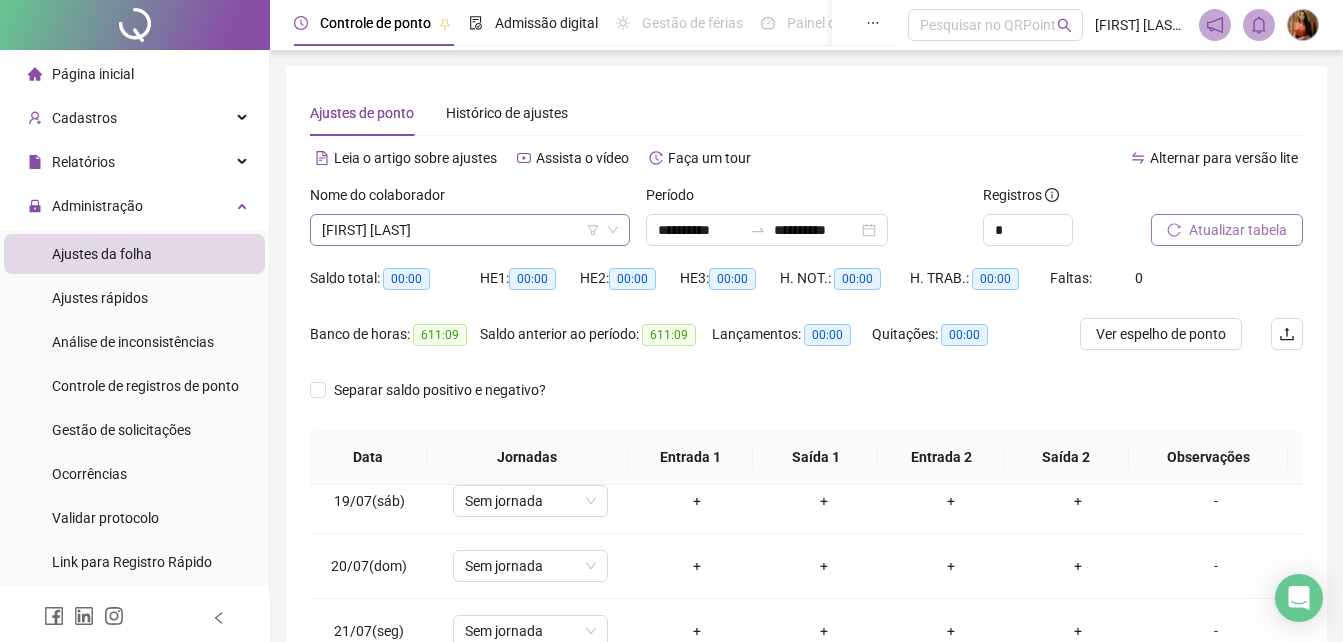 click on "[FIRST] [LAST] [LAST]" at bounding box center (470, 230) 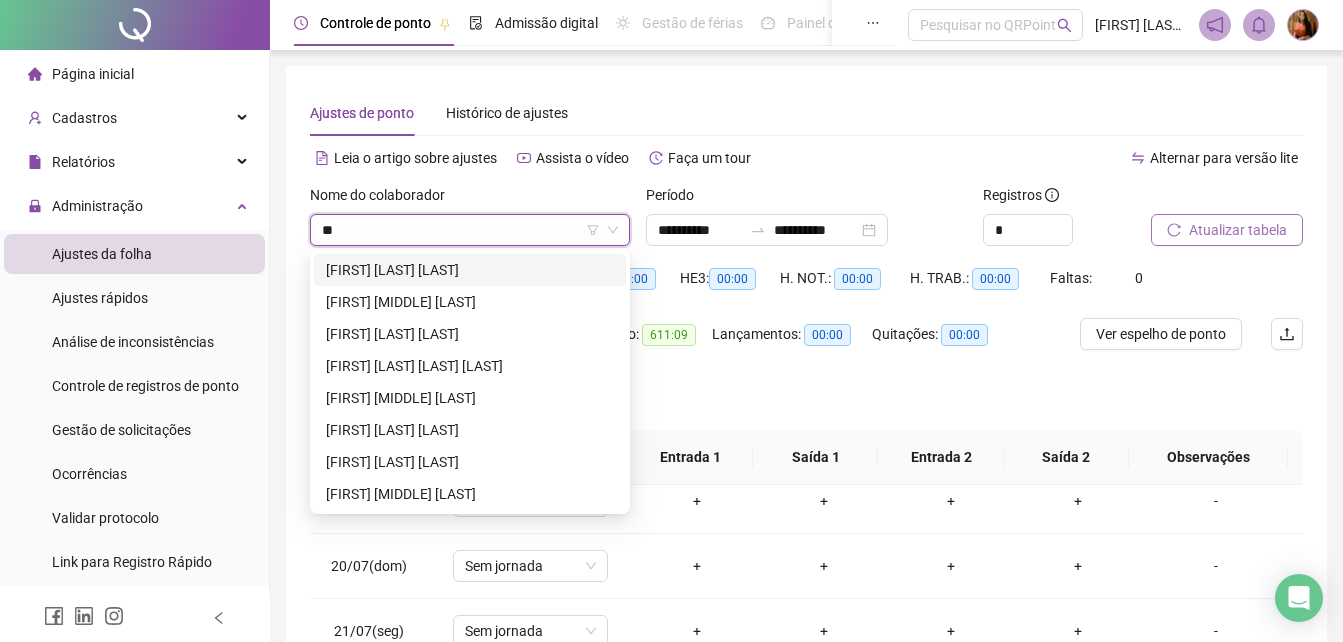 scroll, scrollTop: 0, scrollLeft: 0, axis: both 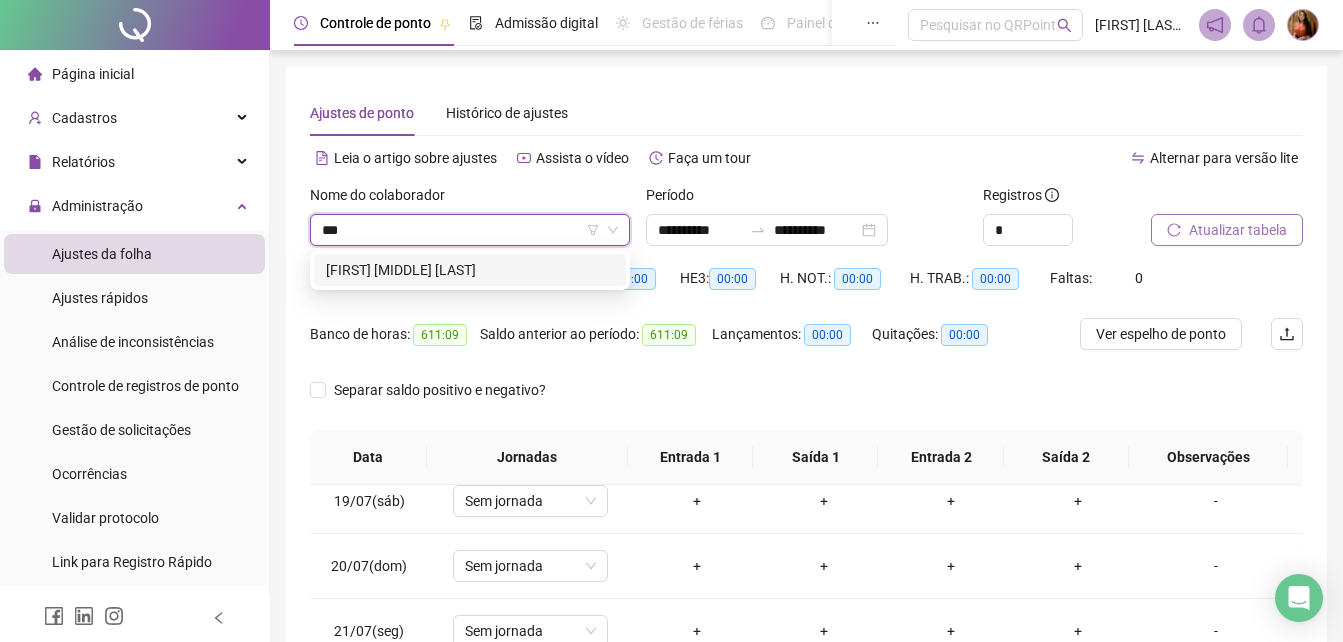 click on "[FIRST] [LAST] [LAST]" at bounding box center (470, 270) 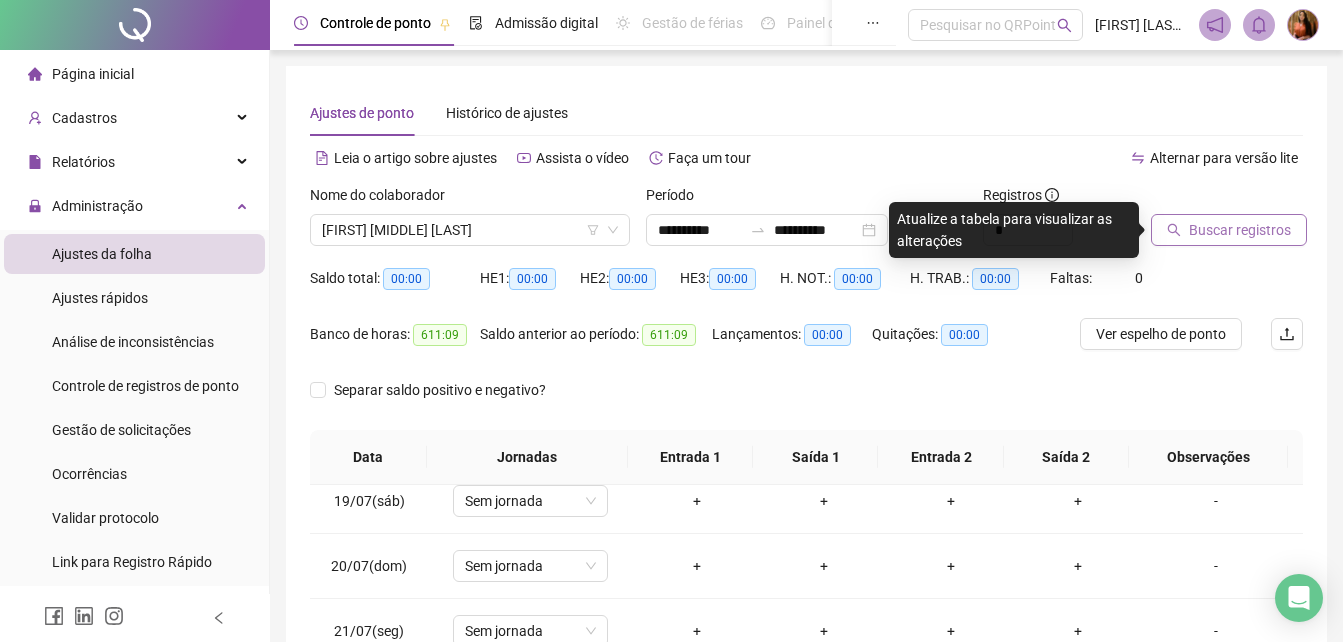 click on "Buscar registros" at bounding box center [1240, 230] 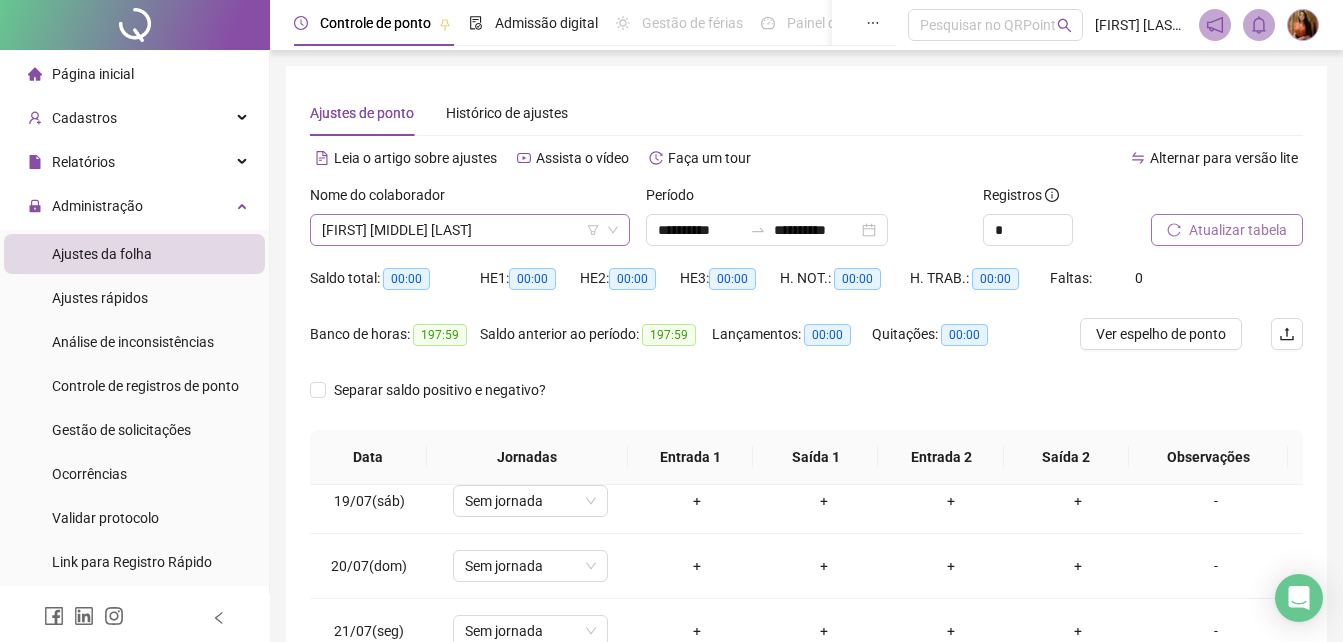 click on "[FIRST] [LAST] [LAST]" at bounding box center (470, 230) 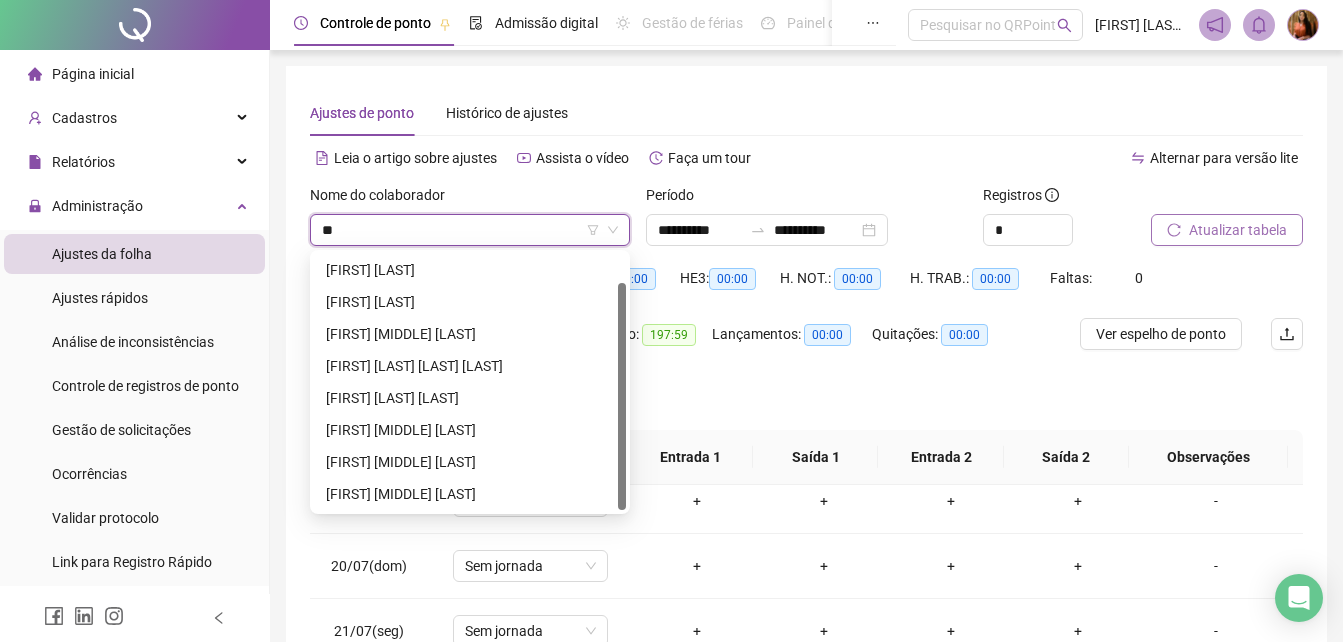 scroll, scrollTop: 0, scrollLeft: 0, axis: both 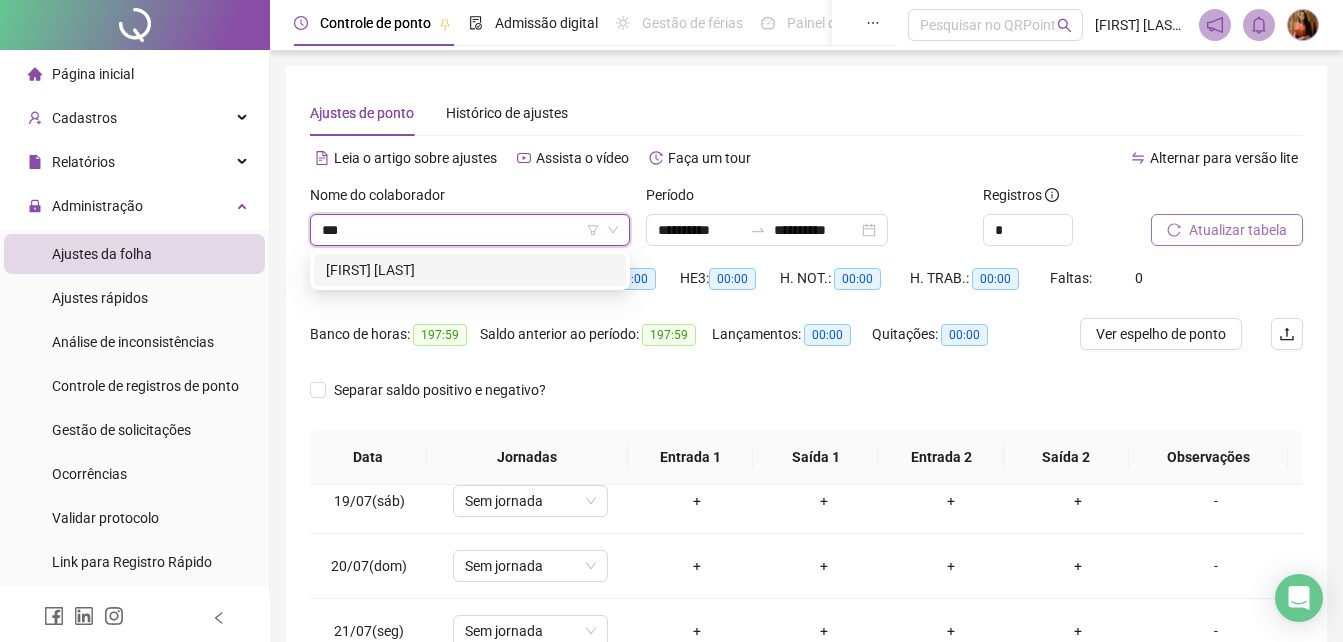 type on "****" 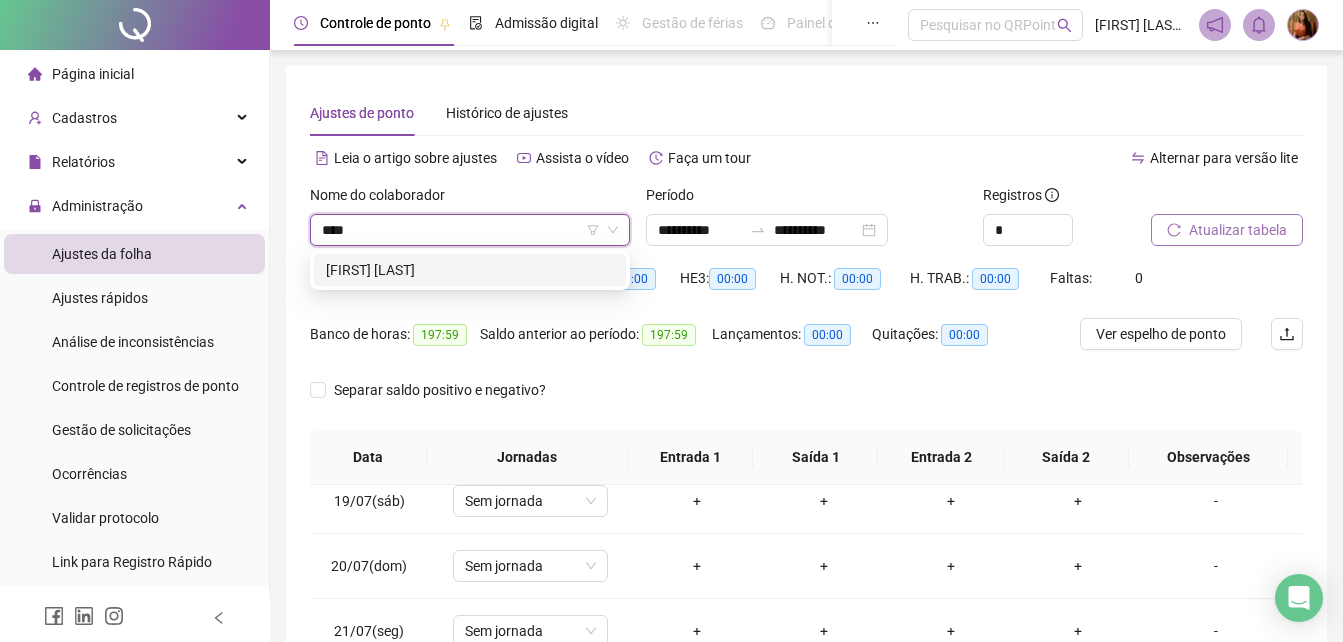 click on "[FIRST] [LAST]" at bounding box center [470, 270] 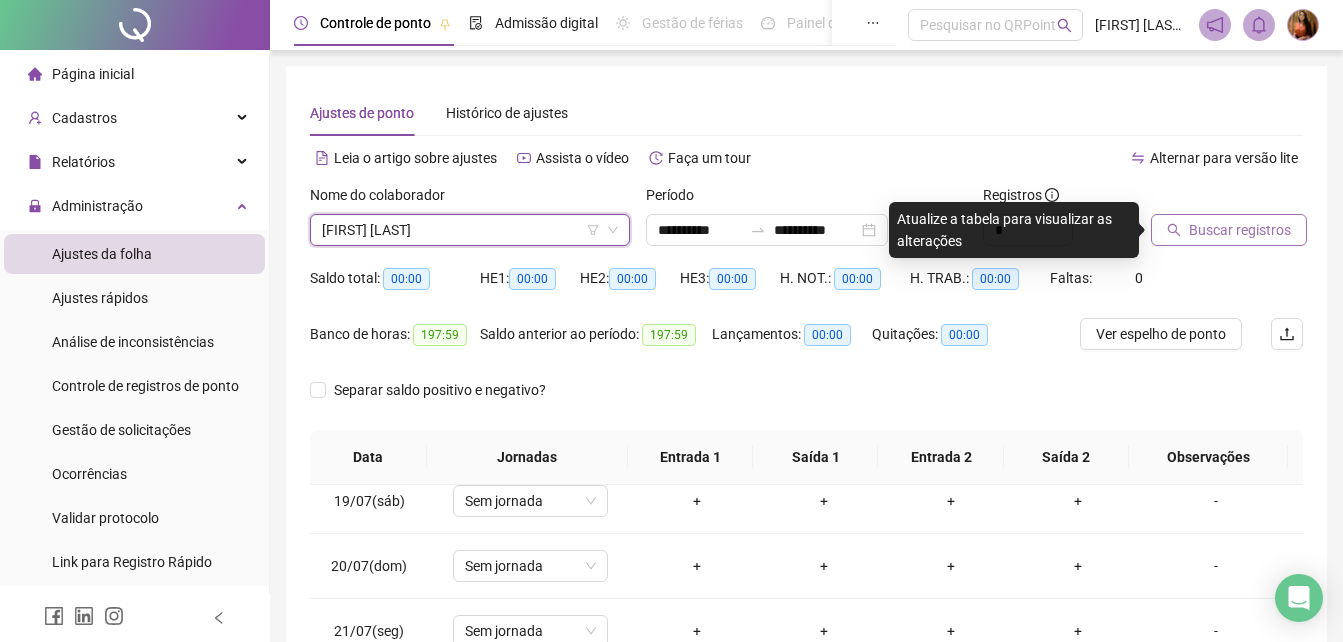 click on "Buscar registros" at bounding box center [1240, 230] 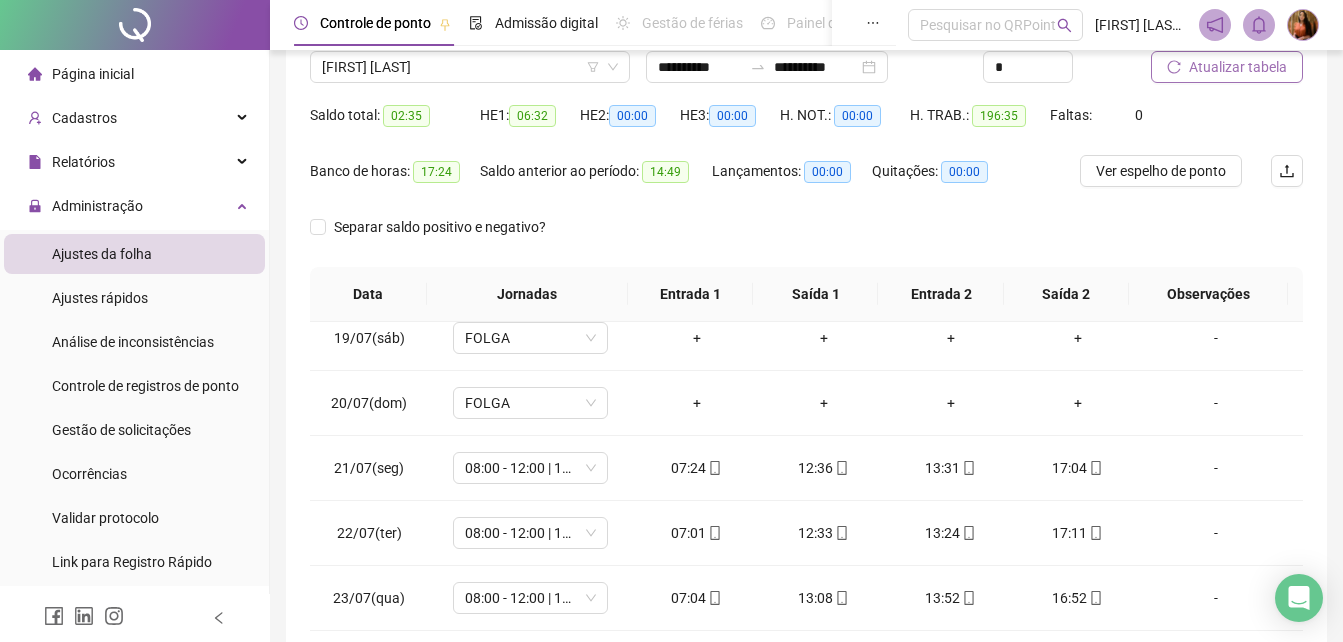 scroll, scrollTop: 243, scrollLeft: 0, axis: vertical 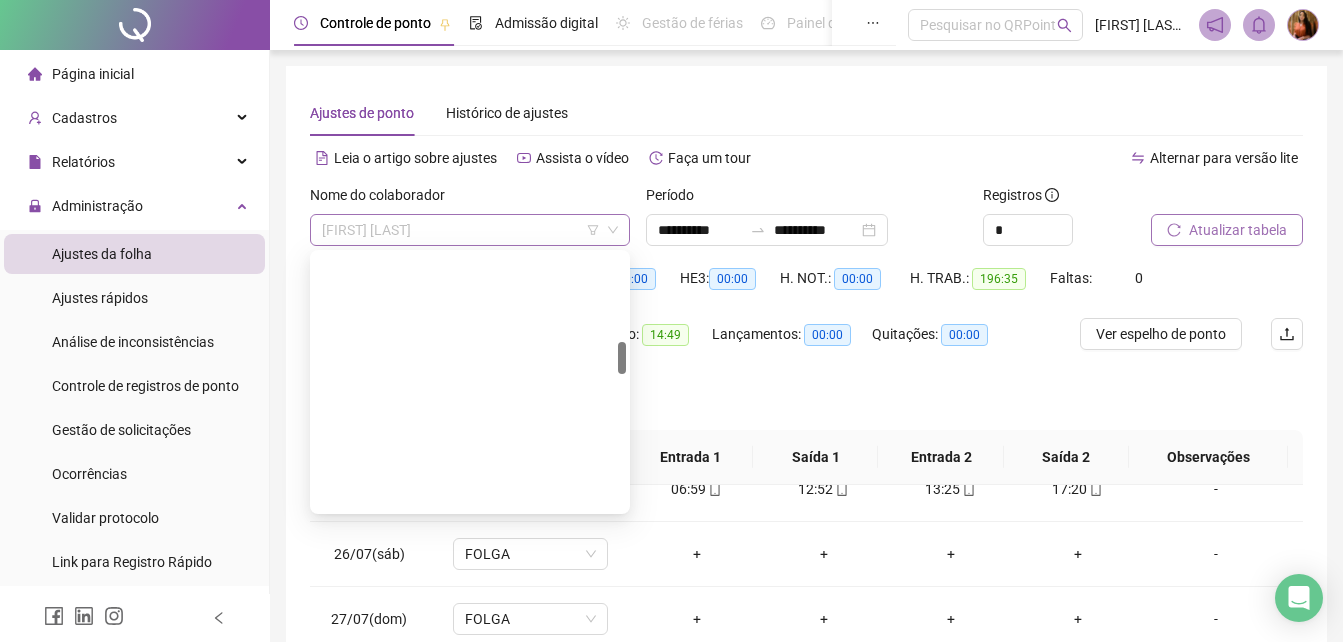 click on "[FIRST] [LAST]" at bounding box center [470, 230] 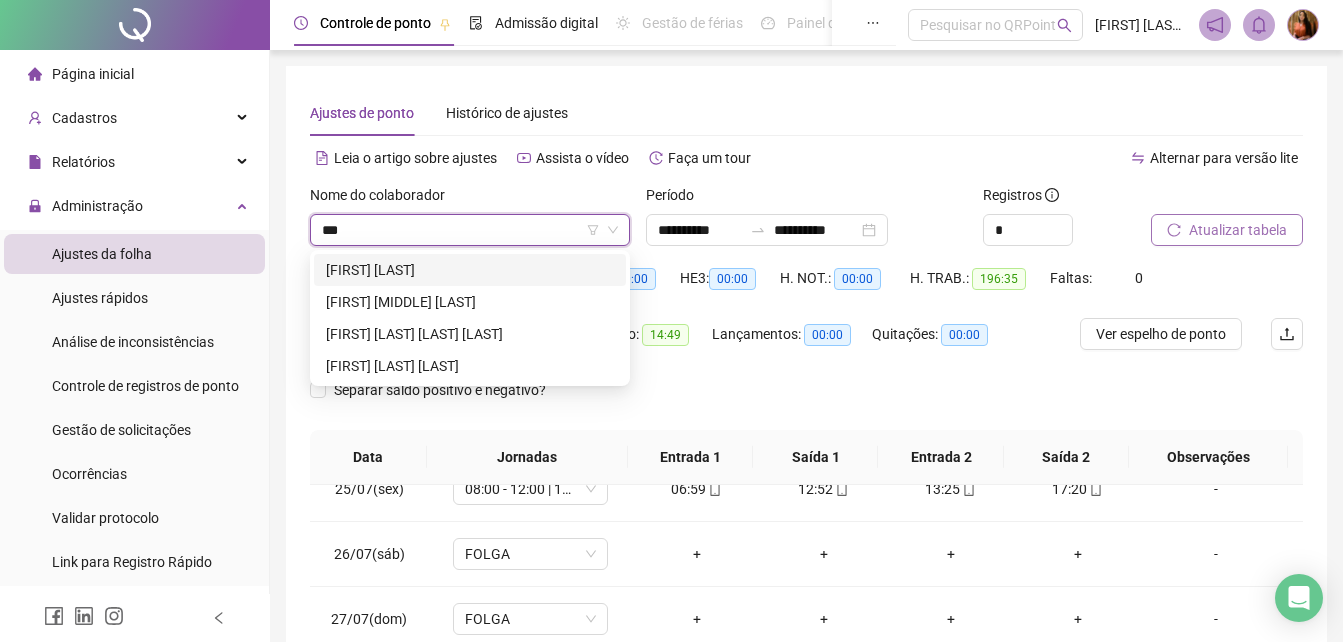 scroll, scrollTop: 0, scrollLeft: 0, axis: both 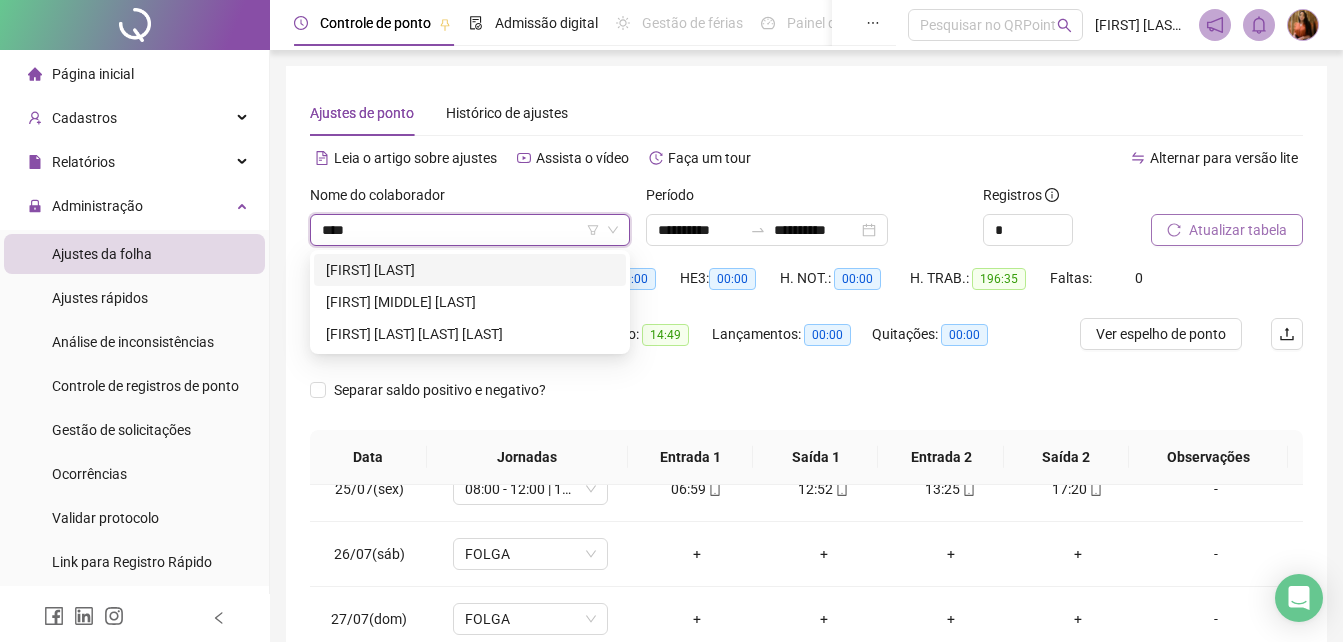 click on "[FIRST] [LAST] [LAST] [LAST]" at bounding box center [470, 270] 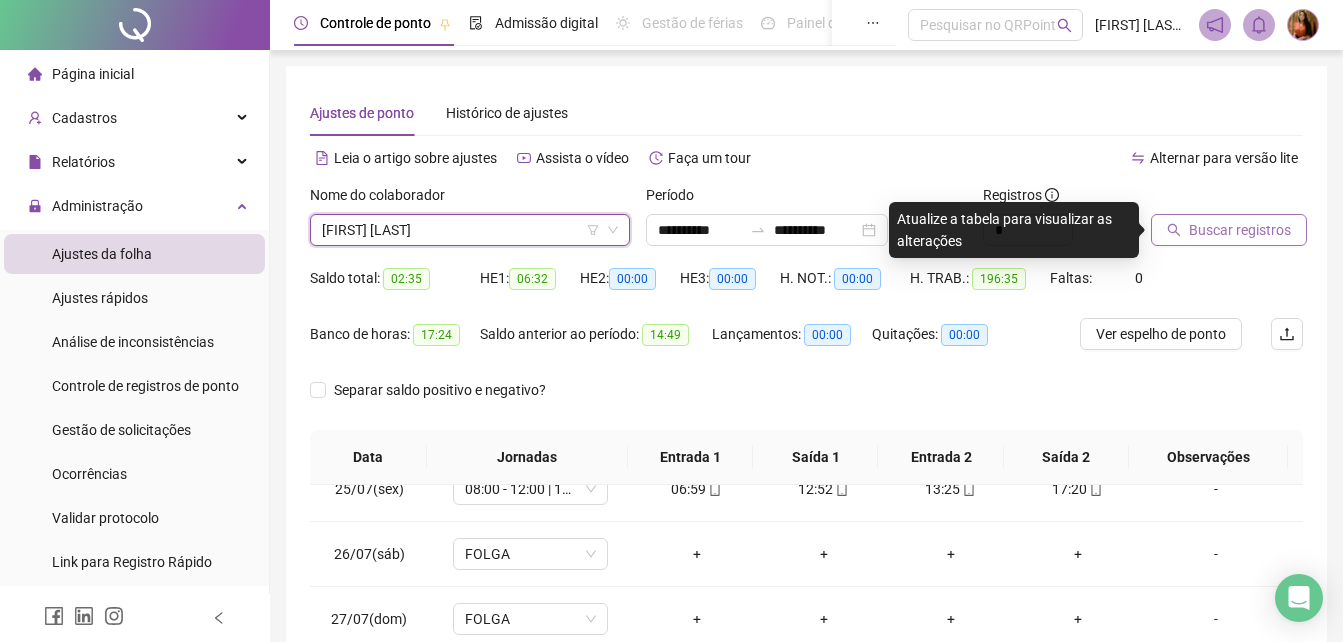 click on "Buscar registros" at bounding box center (1240, 230) 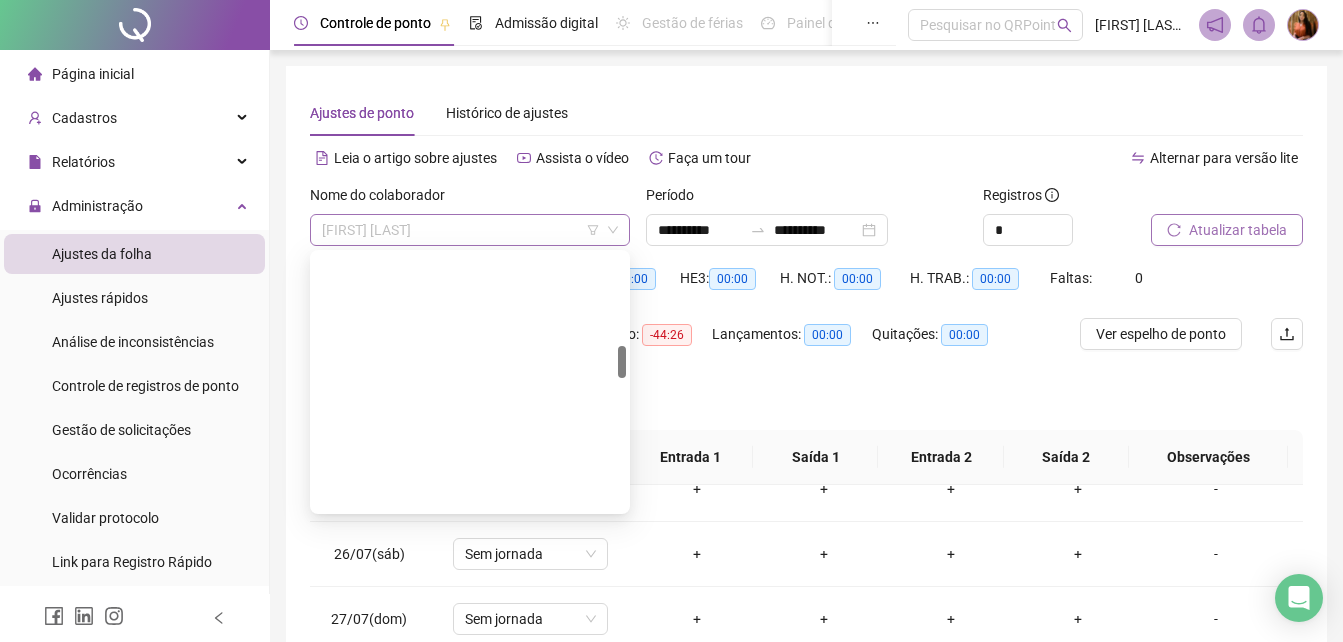 click on "[FIRST] [LAST] [LAST] [LAST]" at bounding box center [470, 230] 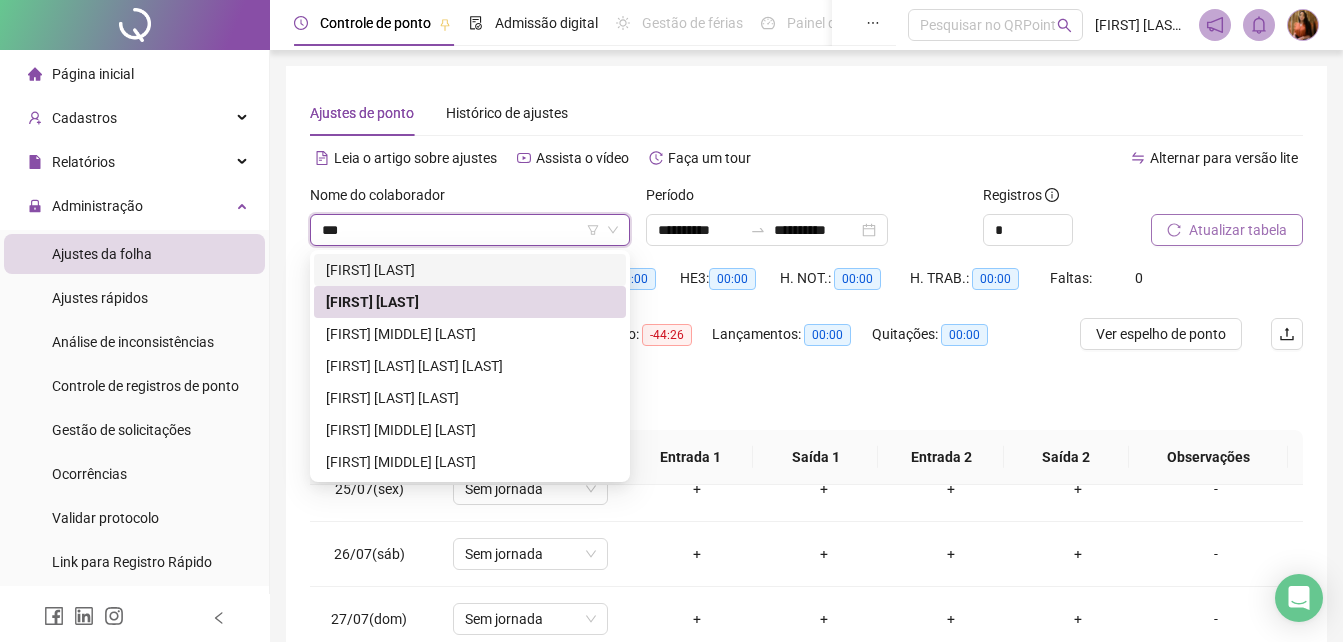 scroll, scrollTop: 0, scrollLeft: 0, axis: both 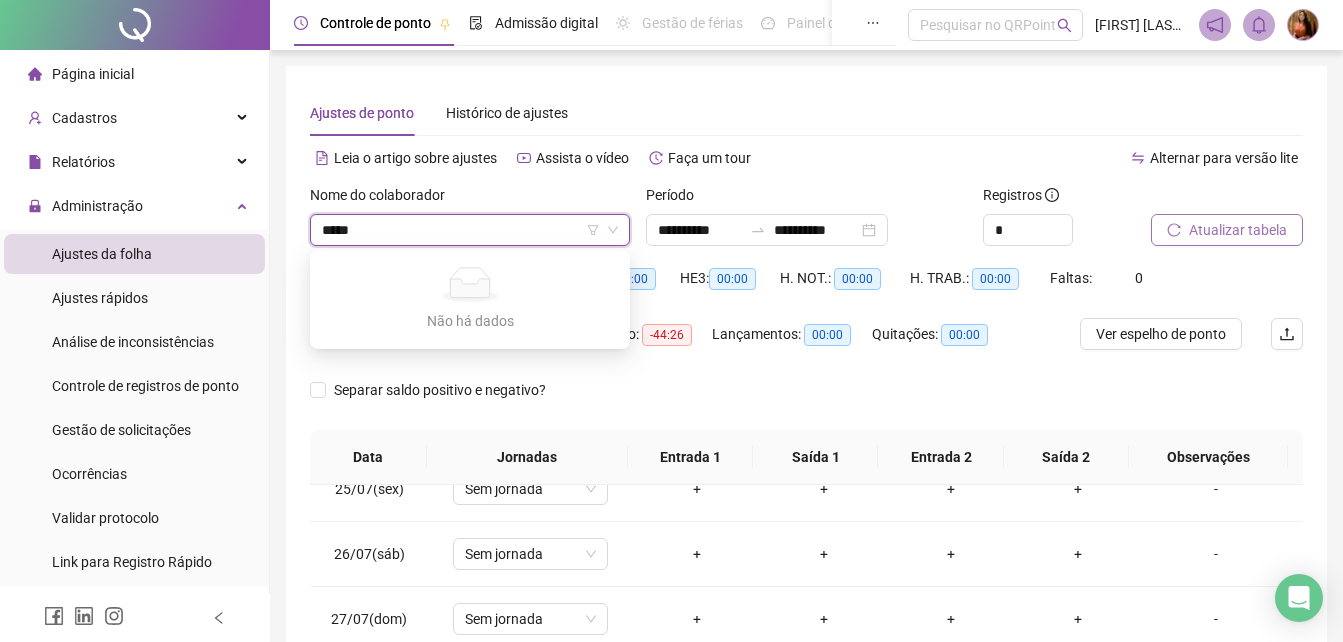 type on "****" 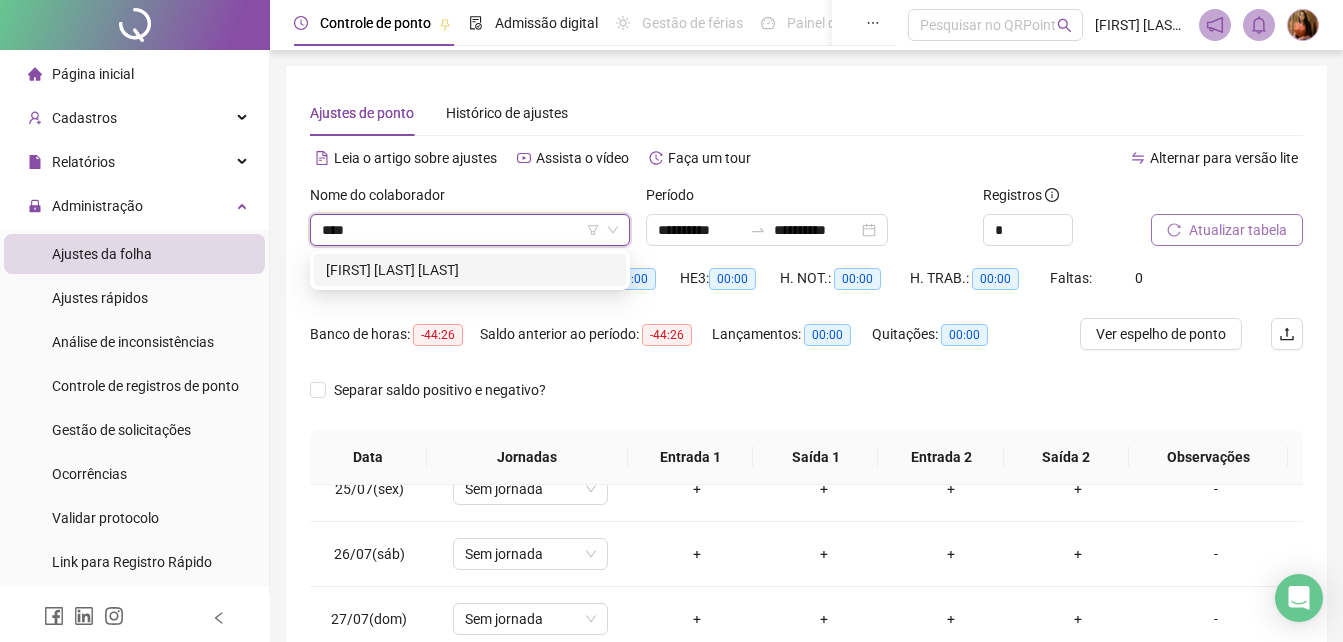 click on "[FIRST] [LAST] [LAST] [LAST]" at bounding box center [470, 270] 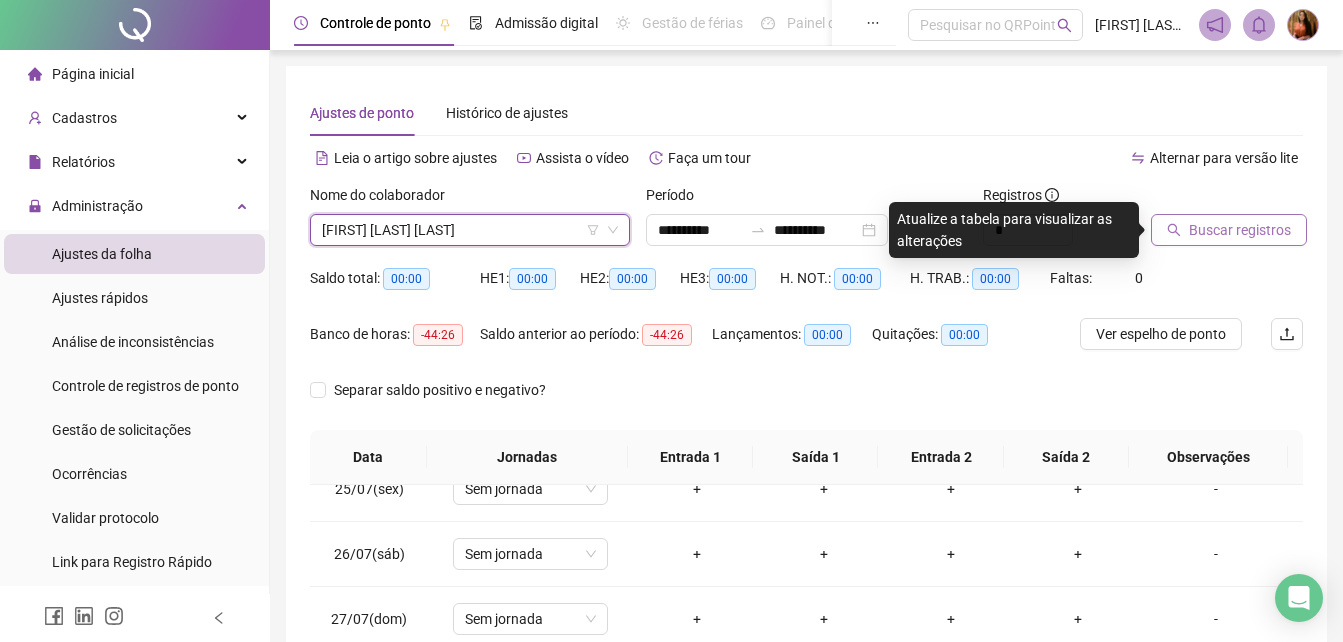 click on "Buscar registros" at bounding box center [1240, 230] 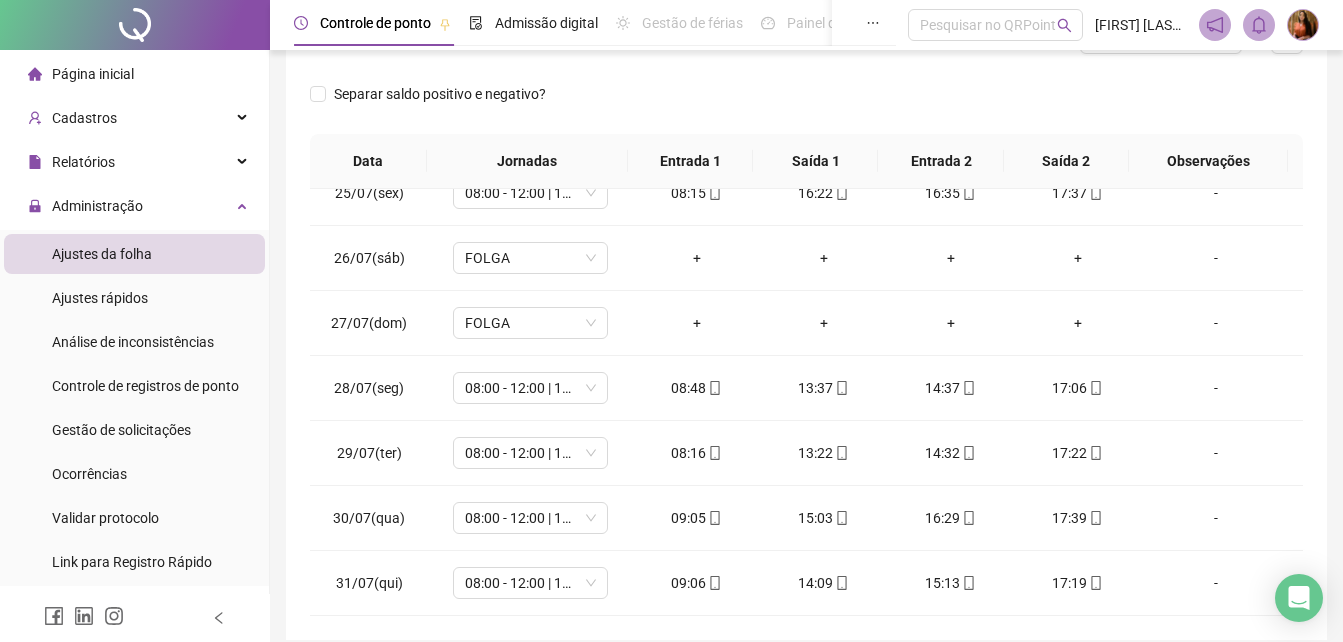 scroll, scrollTop: 358, scrollLeft: 0, axis: vertical 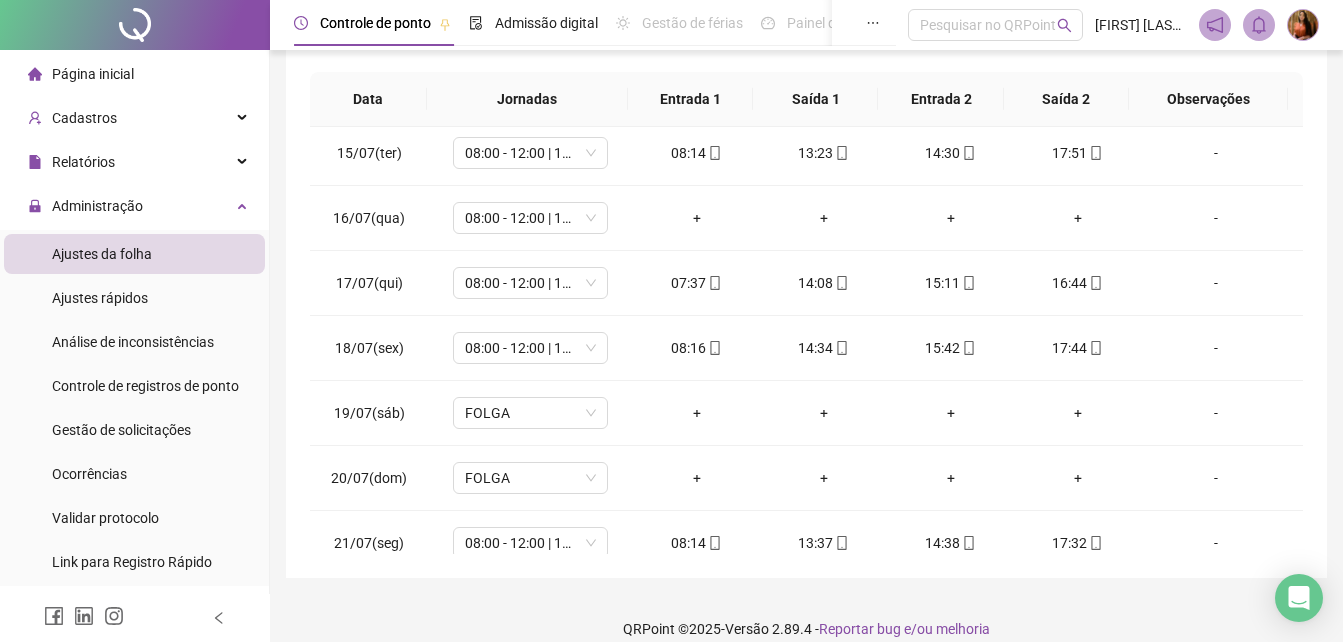 drag, startPoint x: 1290, startPoint y: 185, endPoint x: 1321, endPoint y: 358, distance: 175.75551 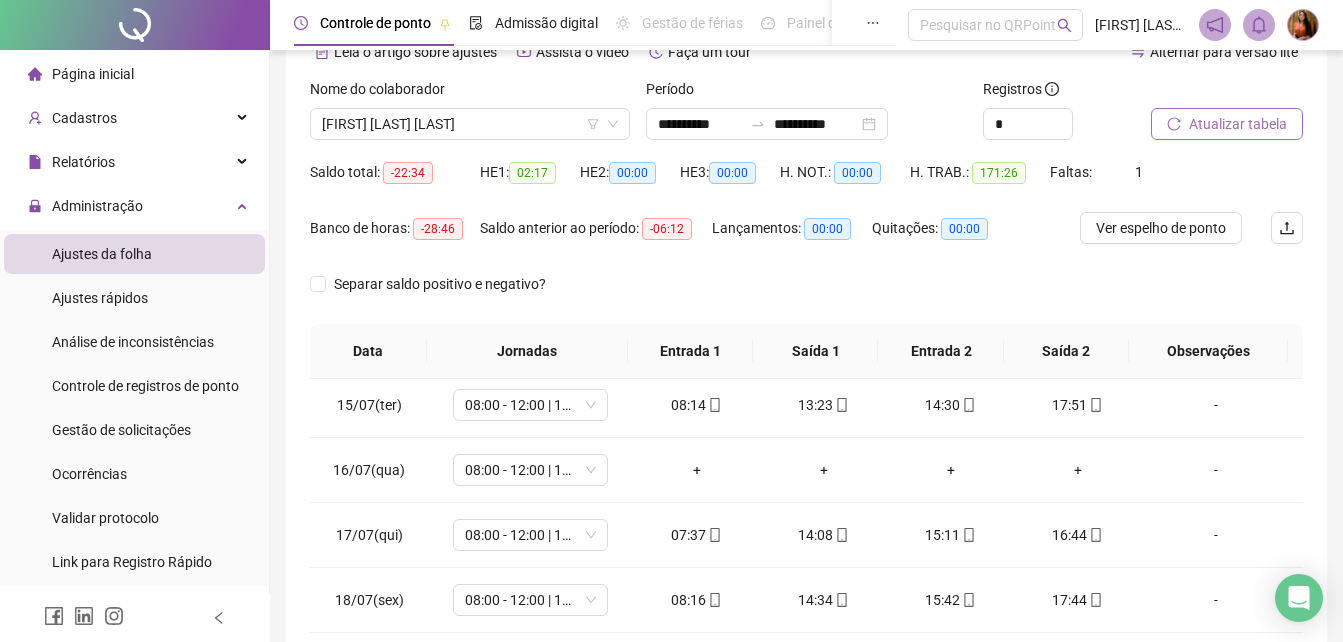 scroll, scrollTop: 0, scrollLeft: 0, axis: both 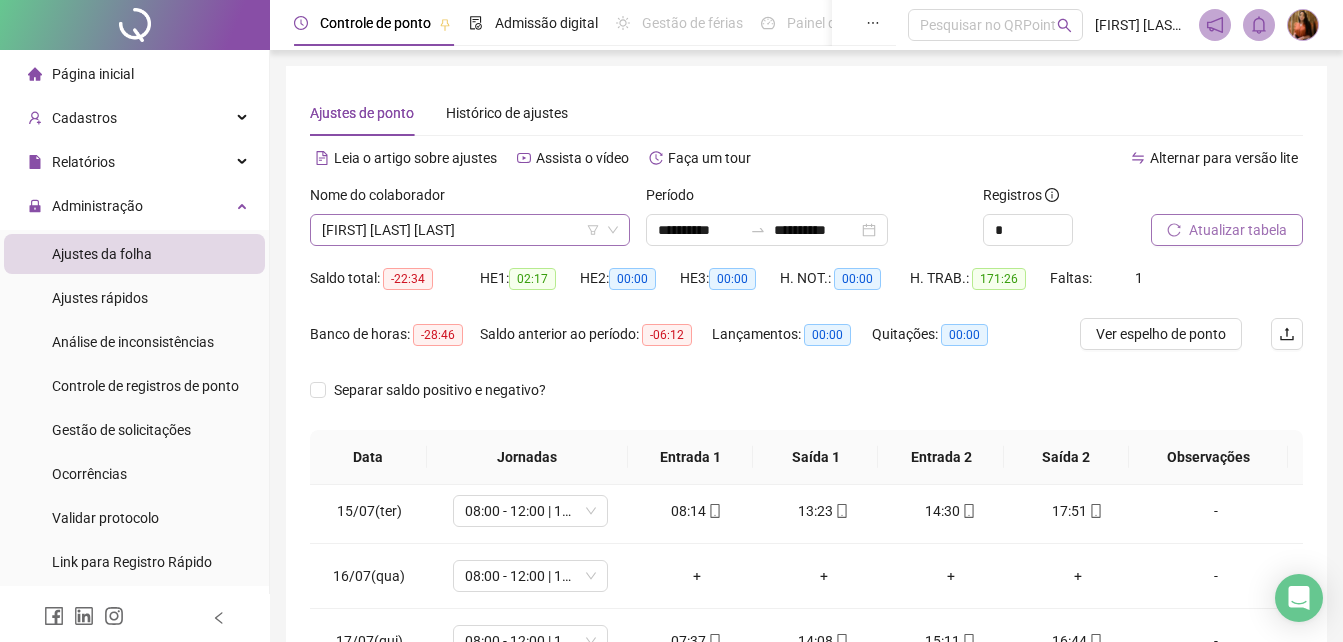 click on "[FIRST] [LAST] [LAST] [LAST]" at bounding box center [470, 230] 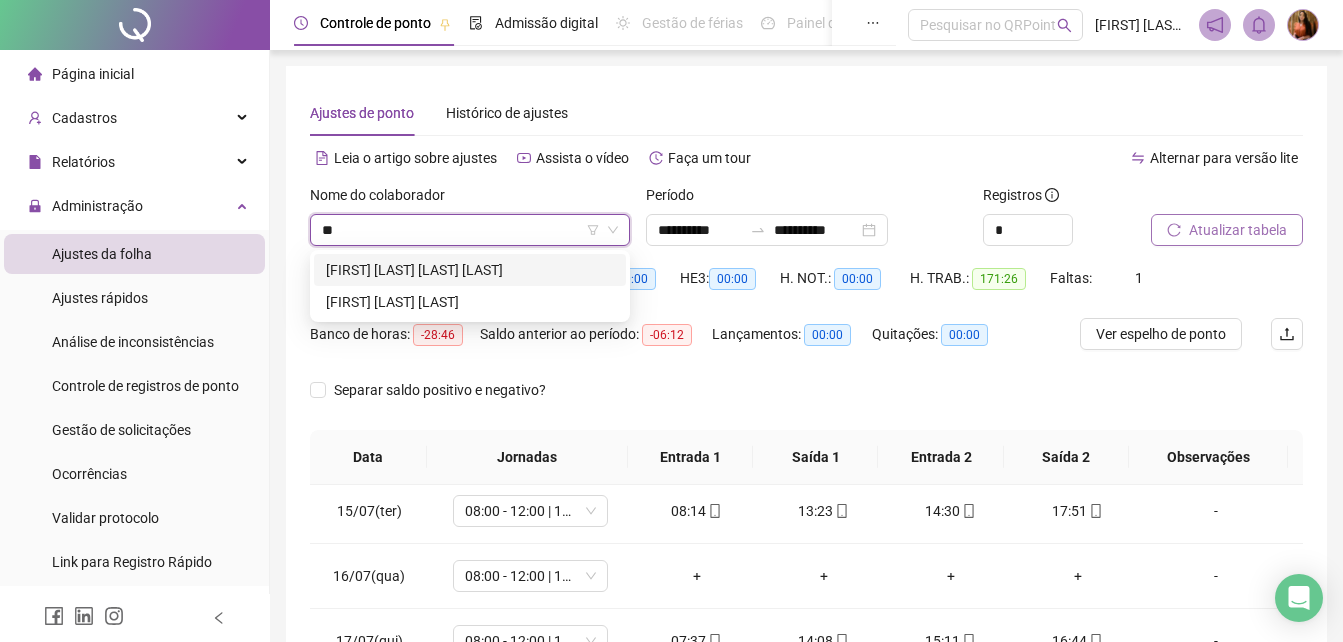 scroll, scrollTop: 0, scrollLeft: 0, axis: both 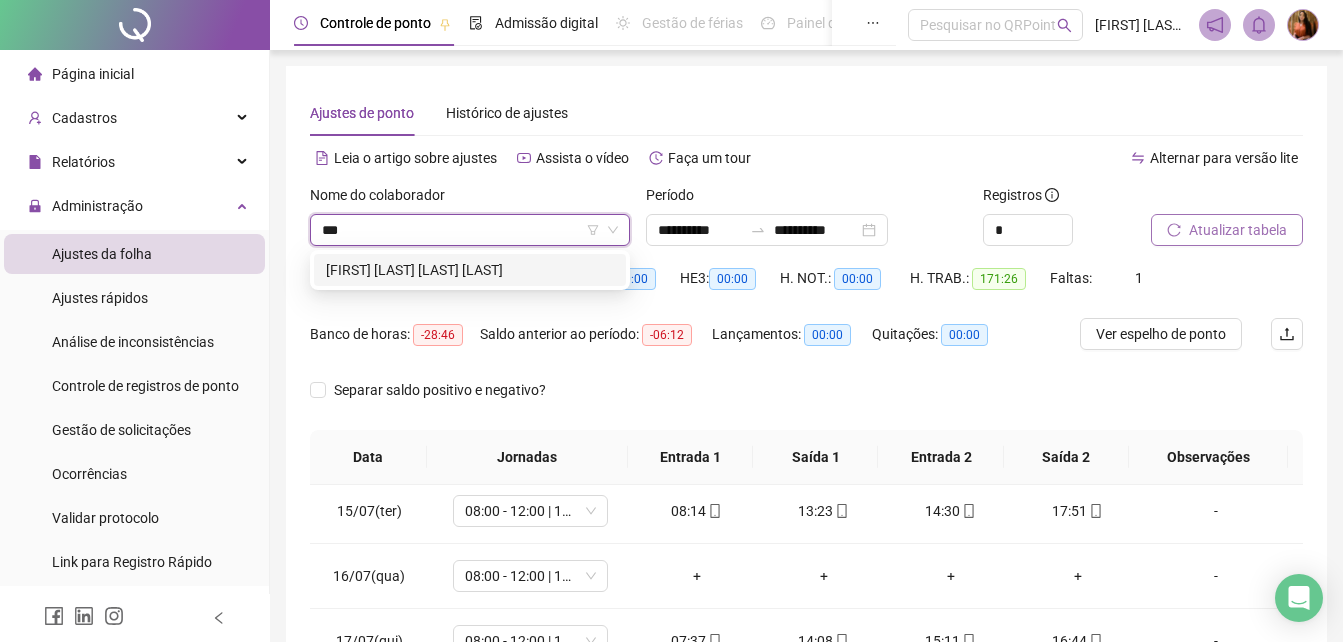 type on "****" 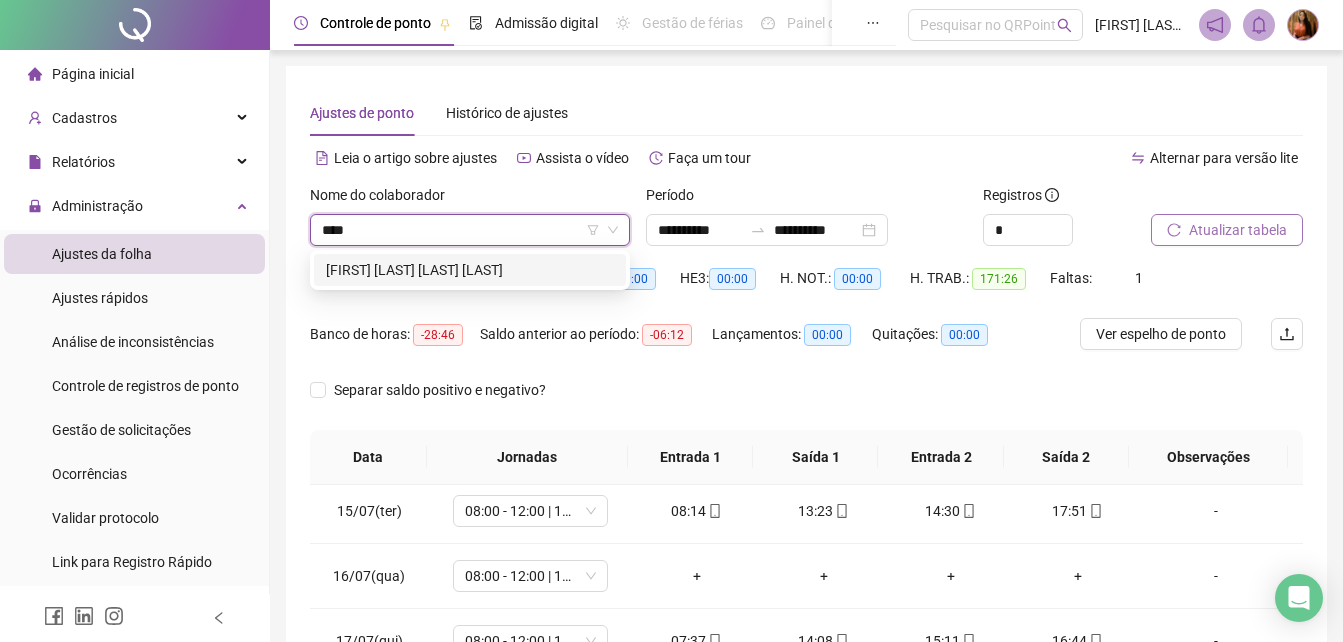 click on "[FIRST] [LAST] [LAST] [LAST]" at bounding box center [470, 270] 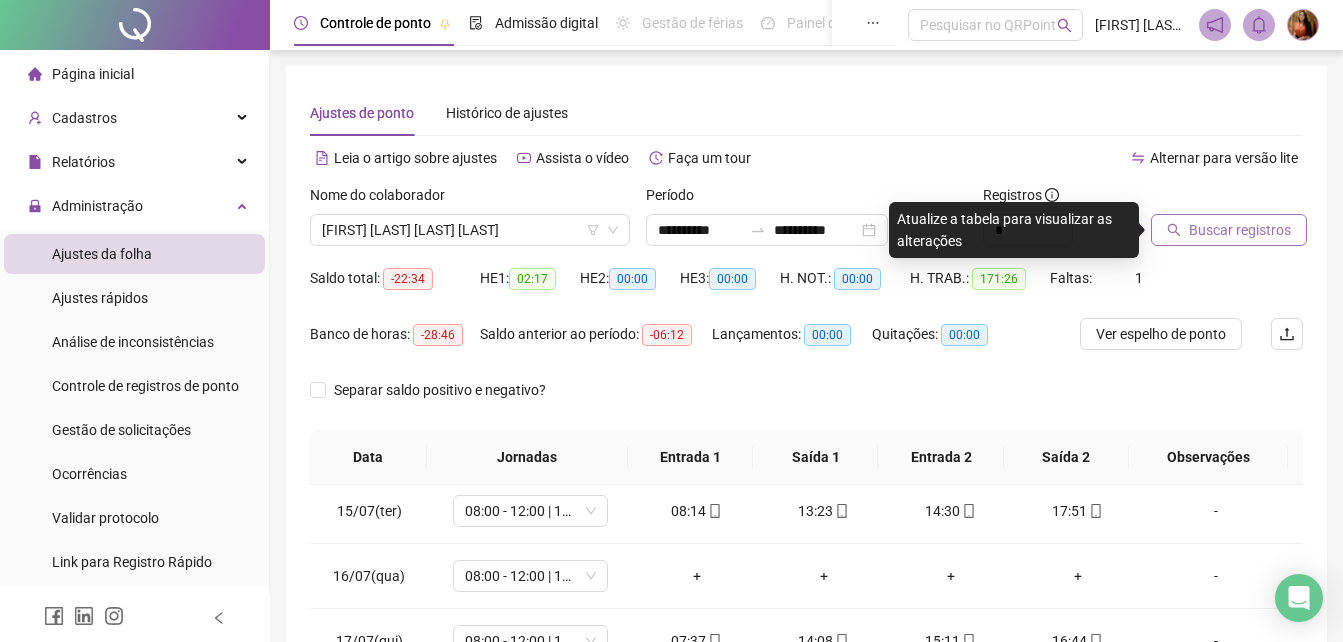 click on "Buscar registros" at bounding box center [1229, 230] 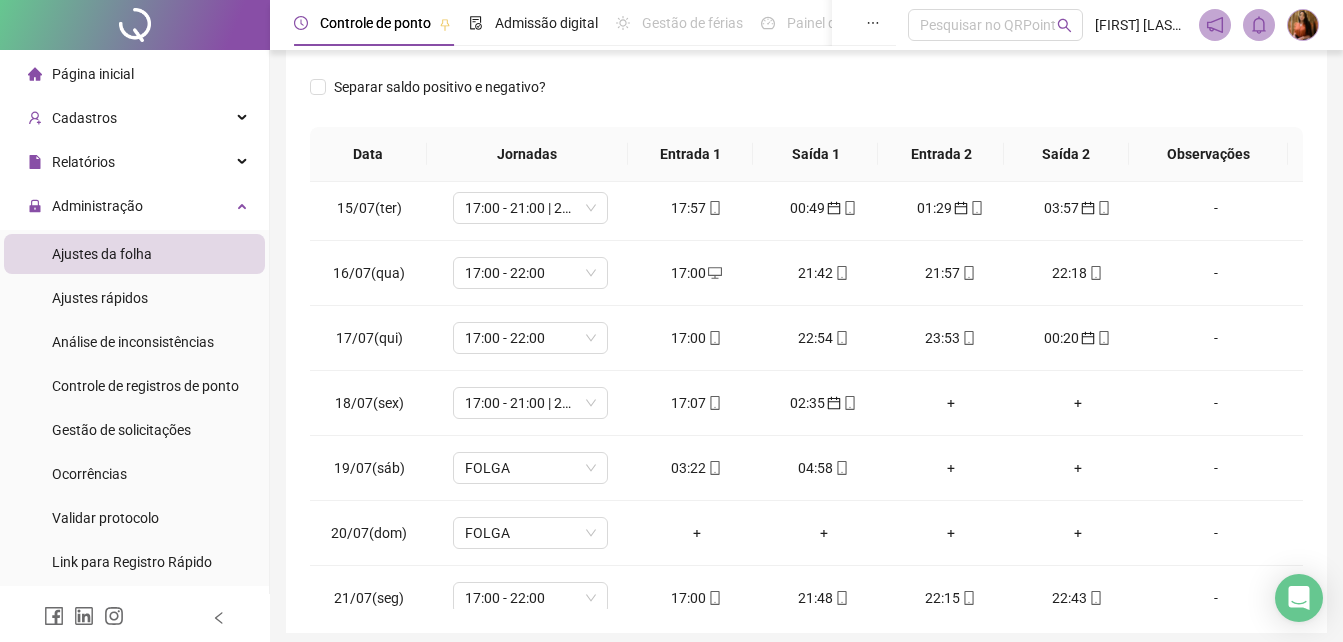 scroll, scrollTop: 347, scrollLeft: 0, axis: vertical 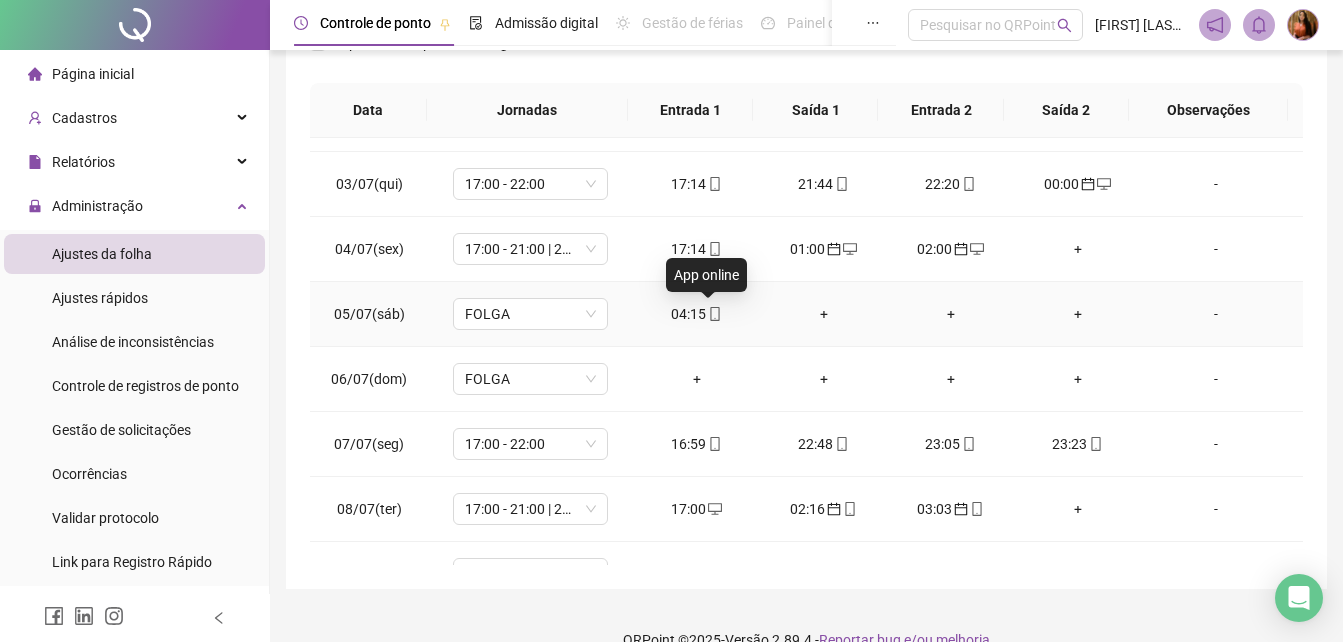 click 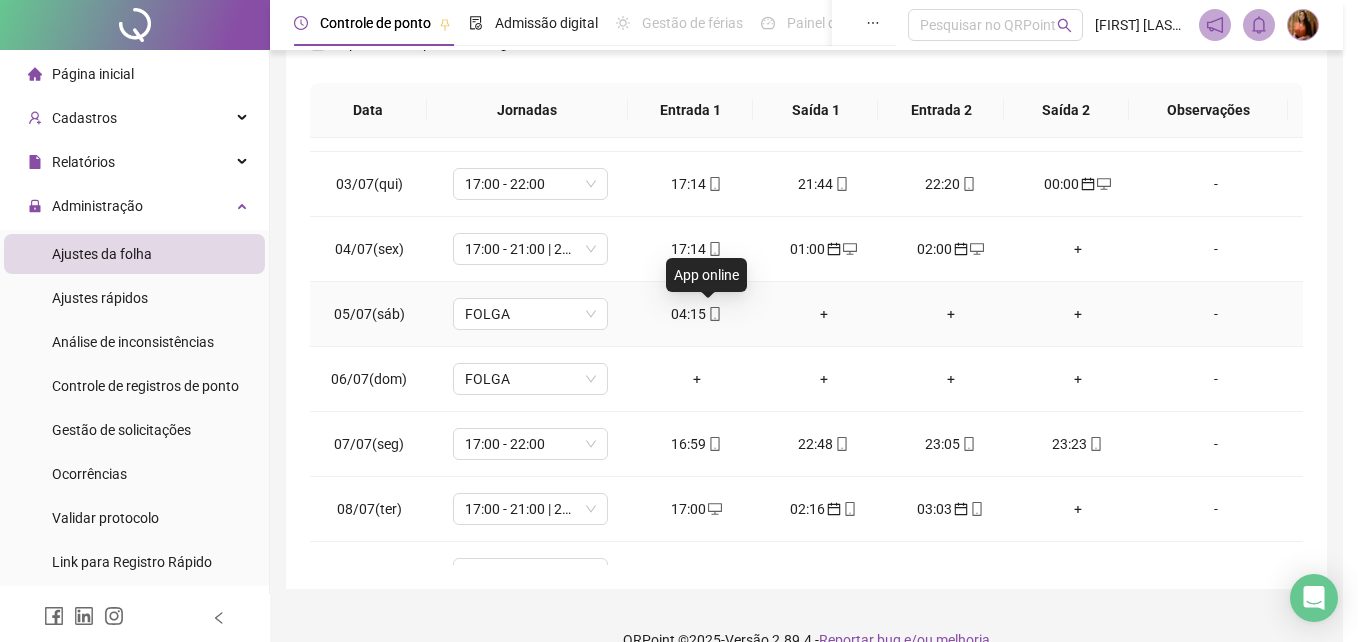 type on "**********" 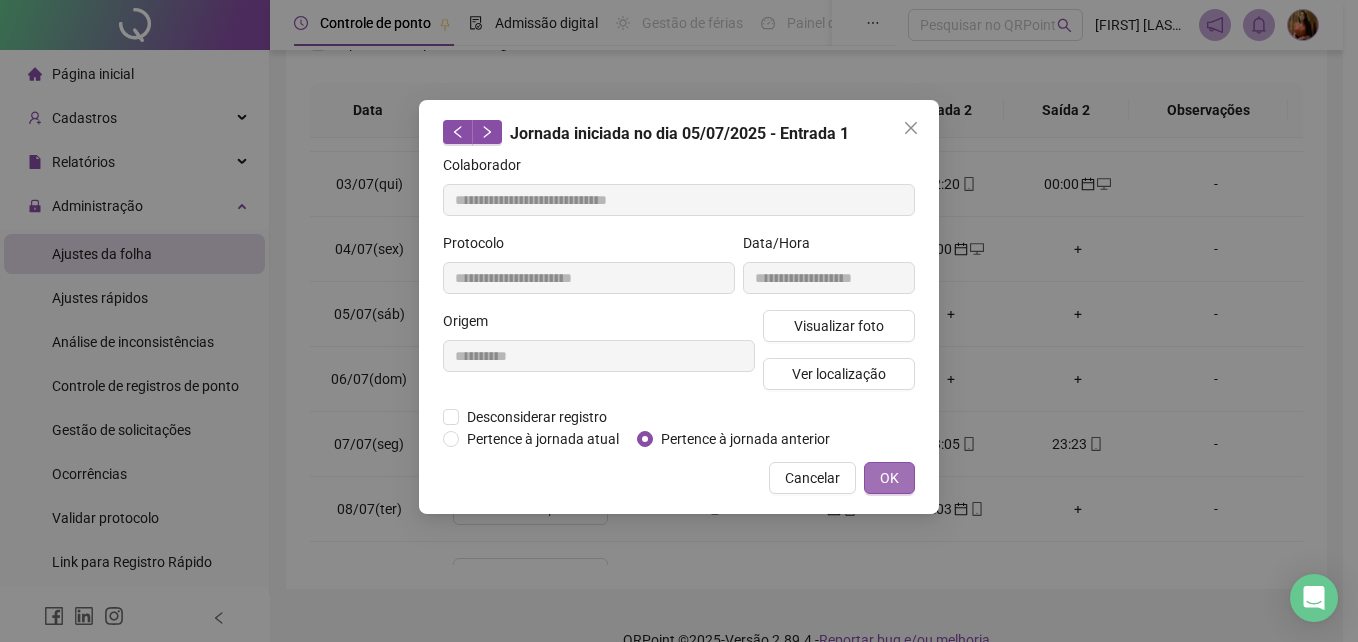 click on "OK" at bounding box center (889, 478) 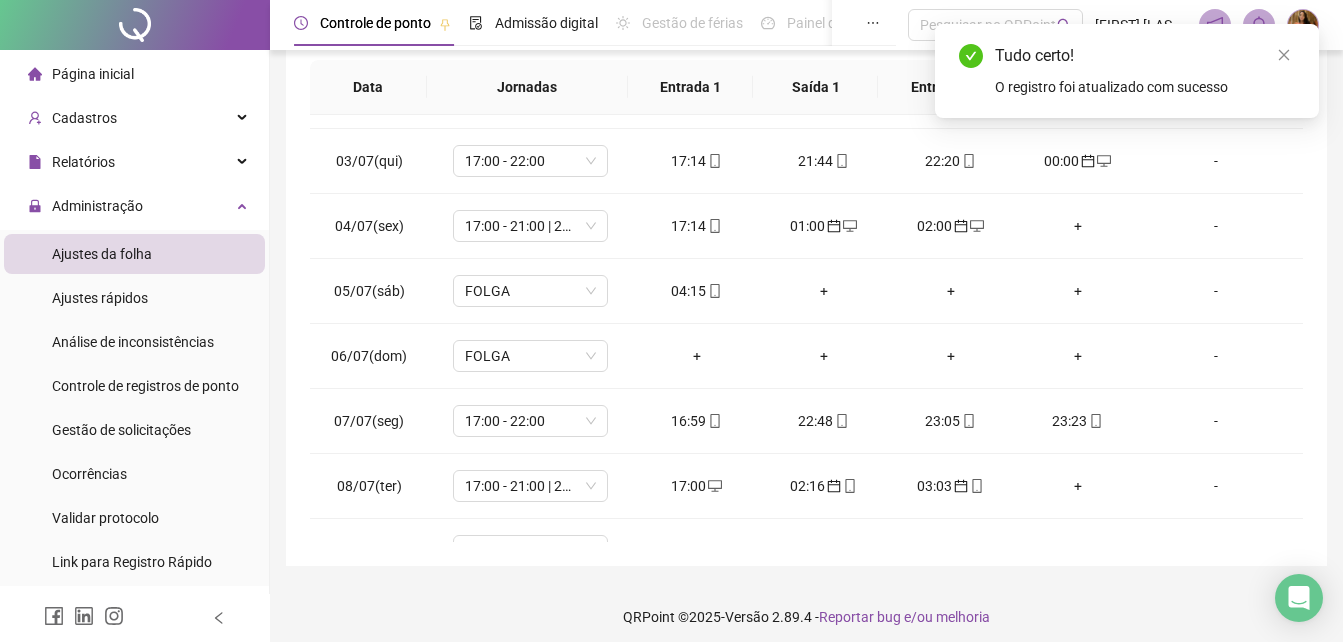scroll, scrollTop: 380, scrollLeft: 0, axis: vertical 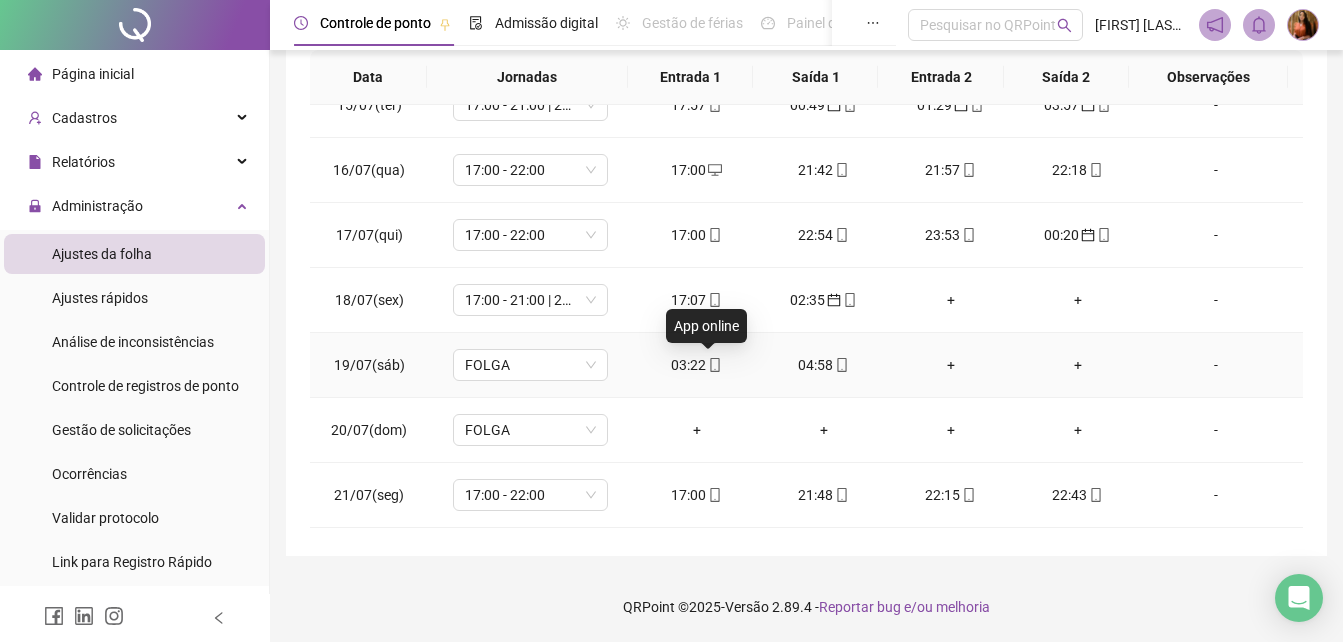 click 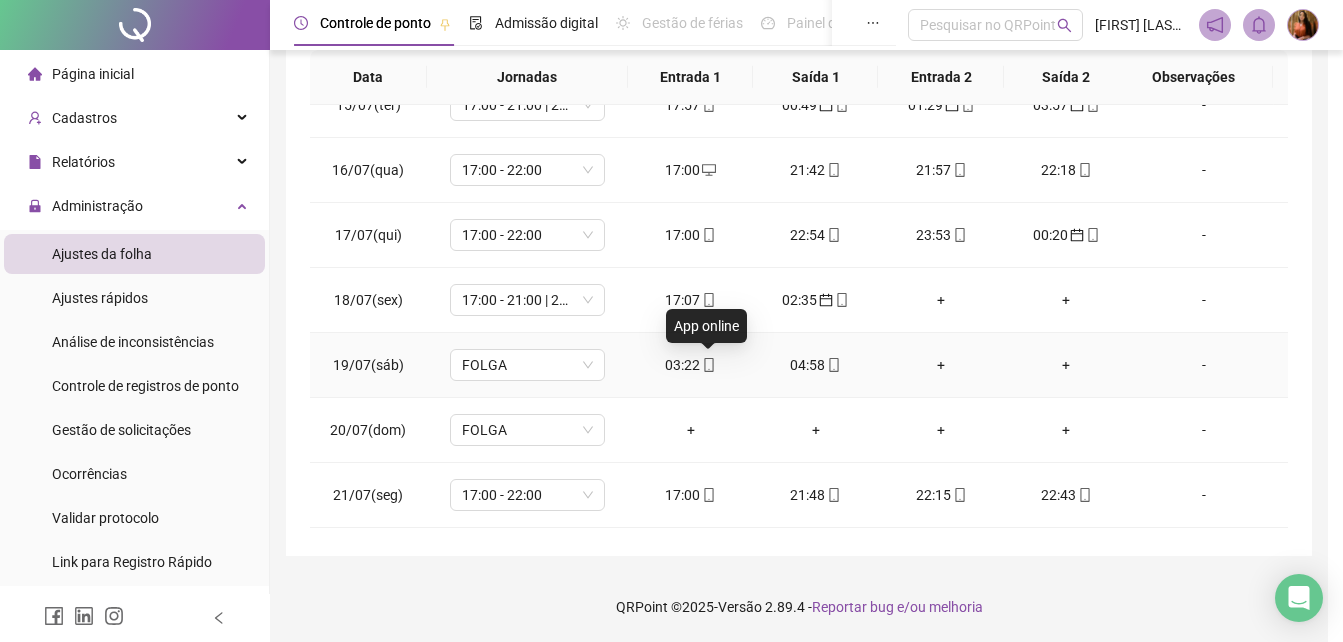 type on "**********" 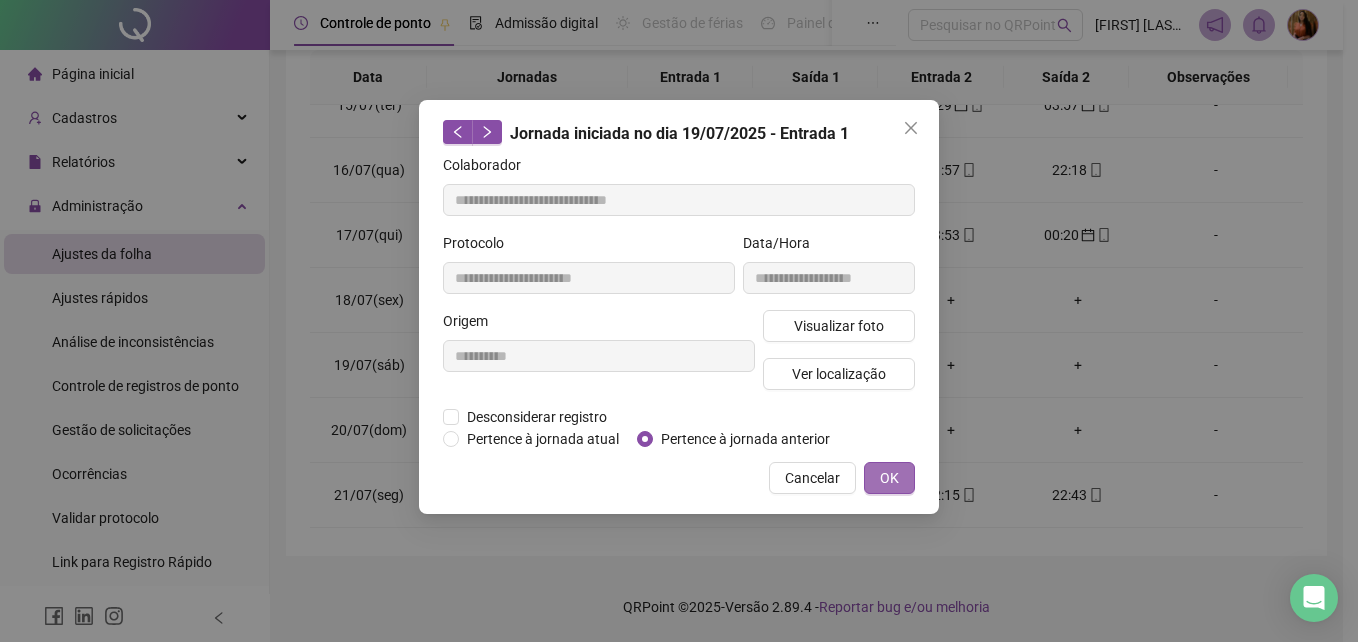 click on "OK" at bounding box center (889, 478) 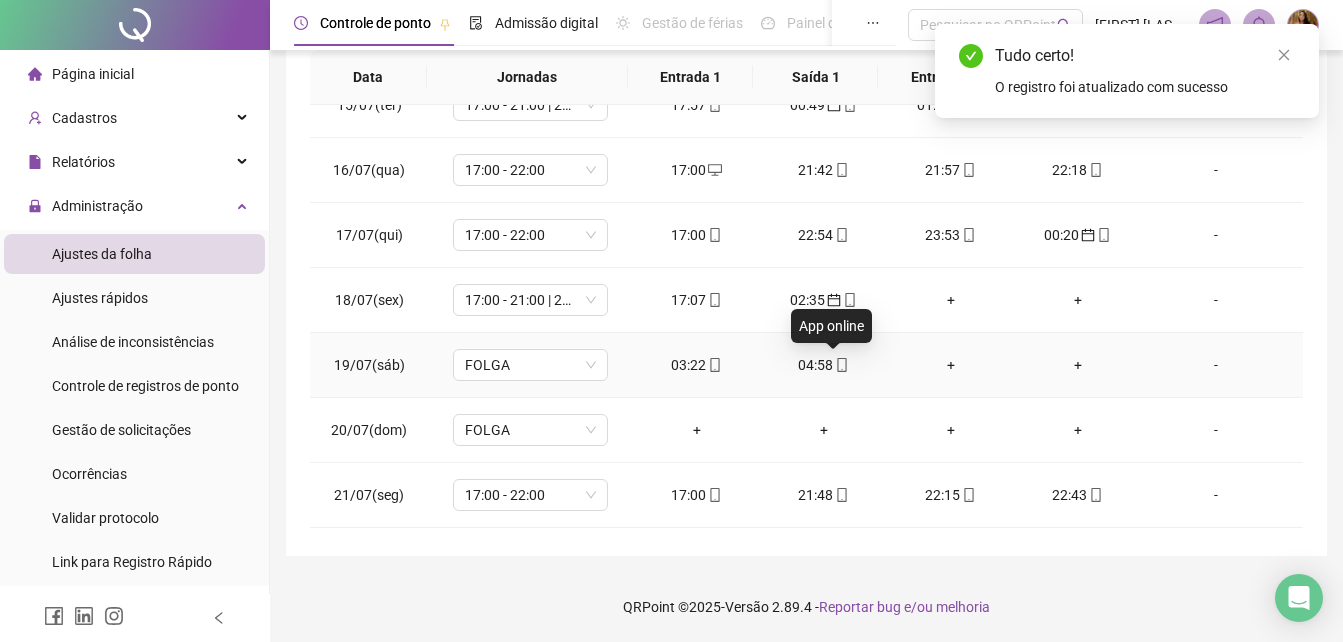 click 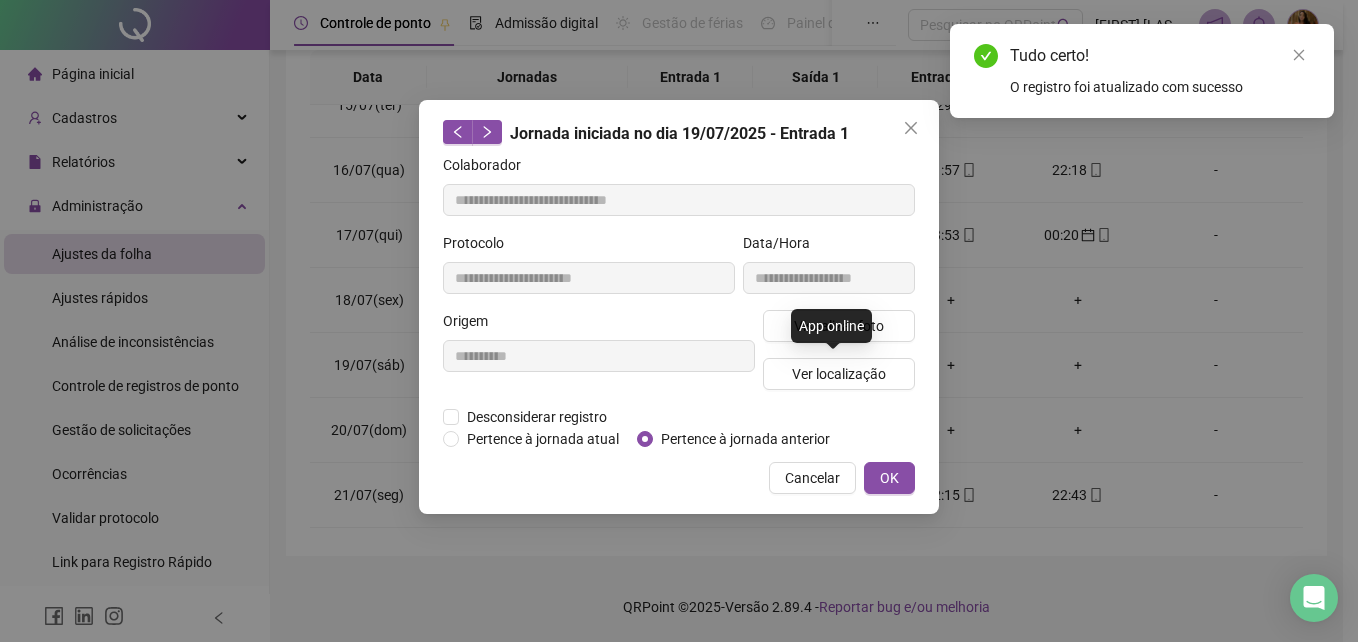 type on "**********" 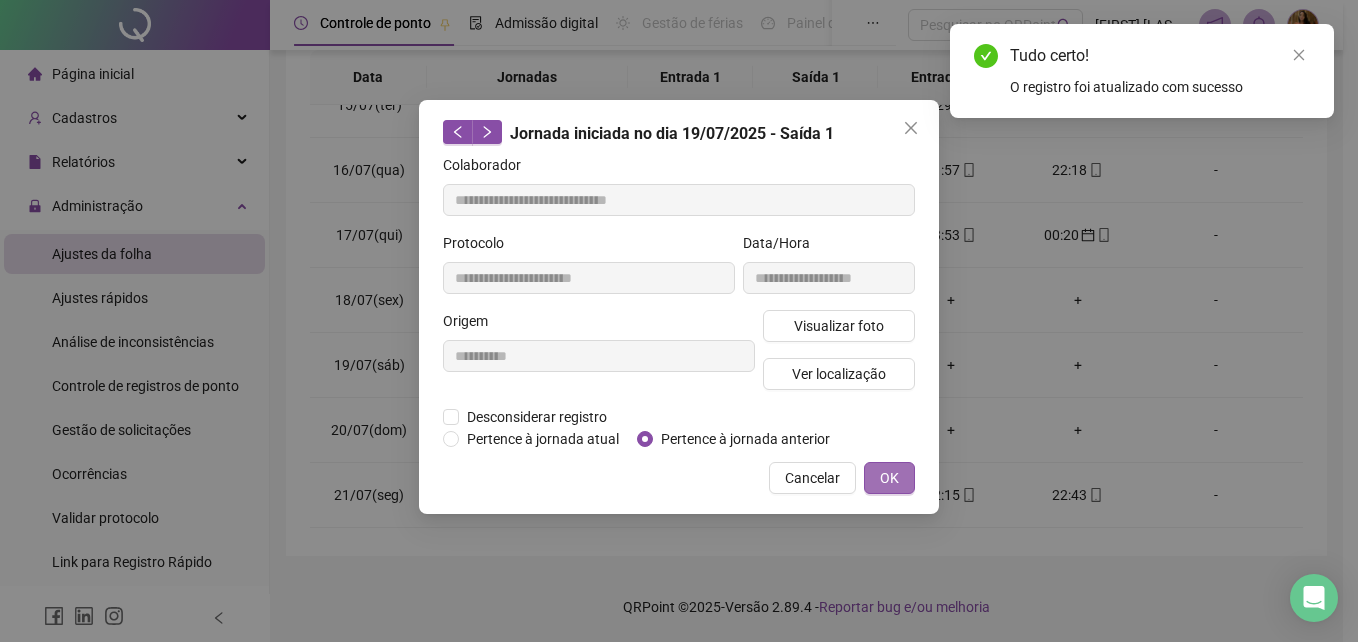 click on "OK" at bounding box center [889, 478] 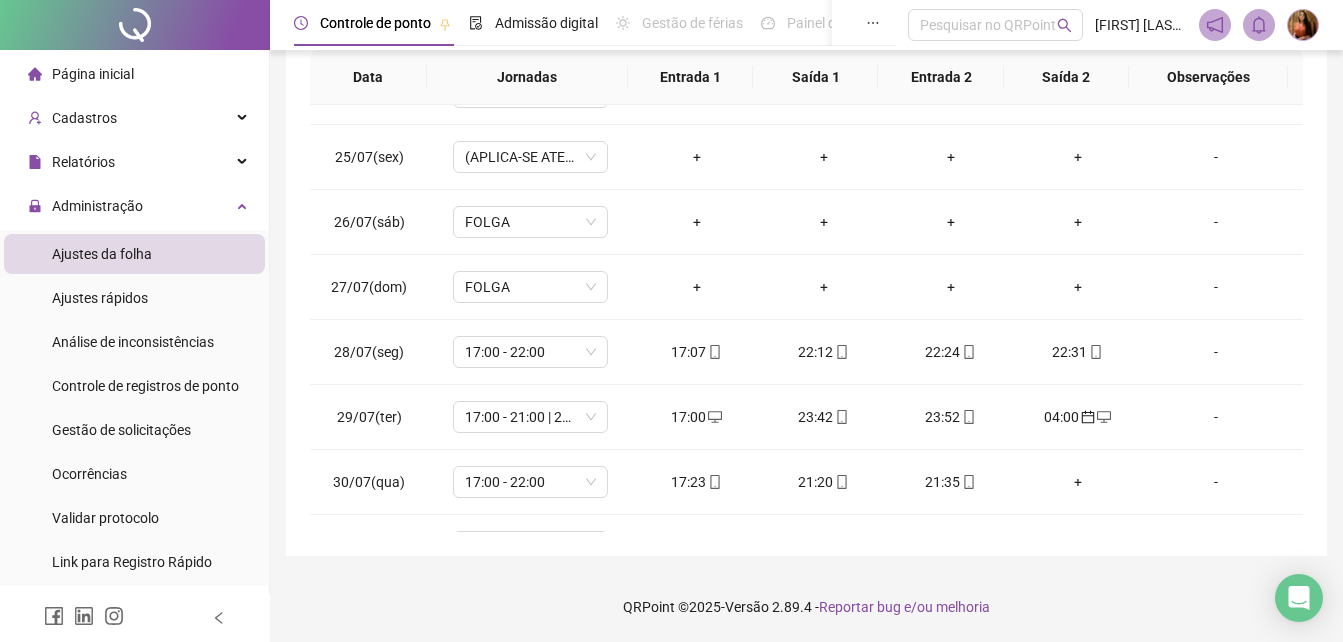 scroll, scrollTop: 1588, scrollLeft: 0, axis: vertical 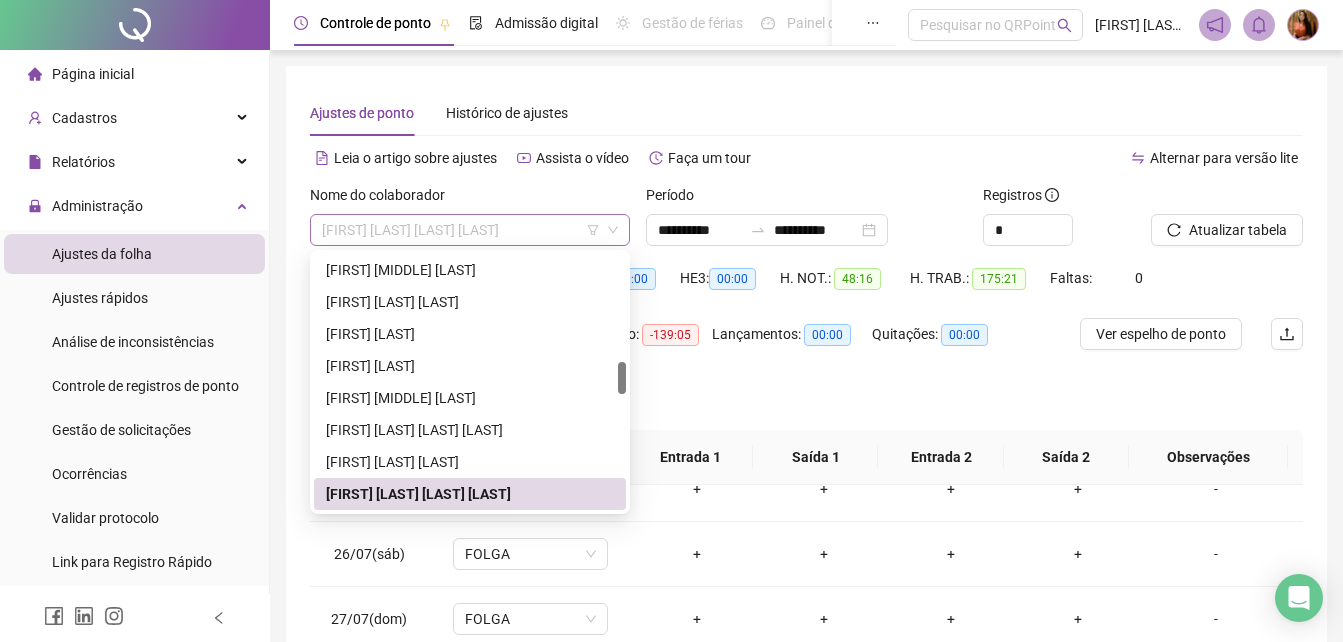 click on "[FIRST] [LAST] [LAST] [LAST]" at bounding box center [470, 230] 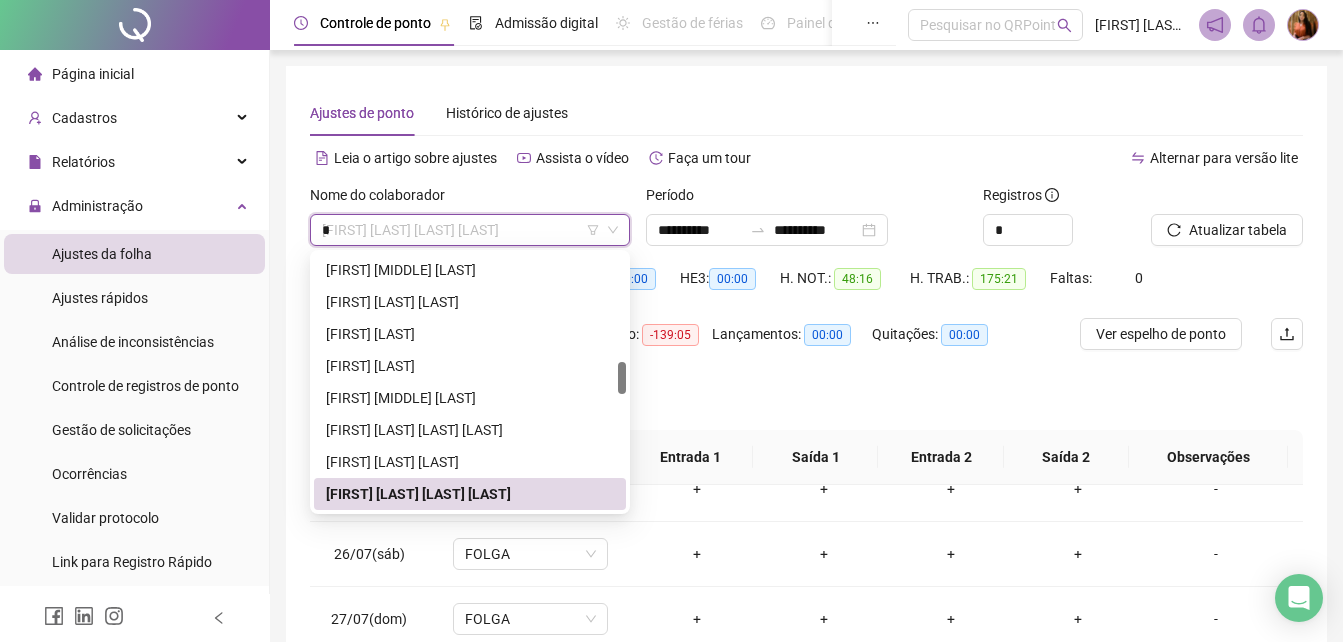 scroll, scrollTop: 0, scrollLeft: 0, axis: both 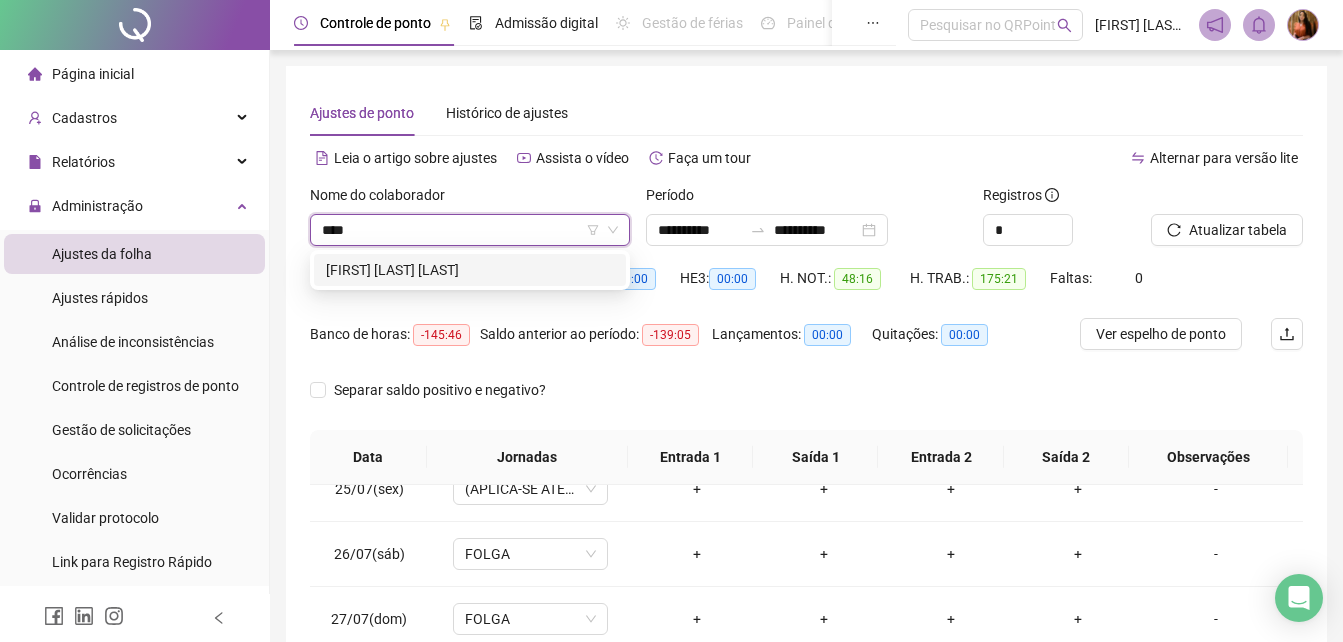 type on "*****" 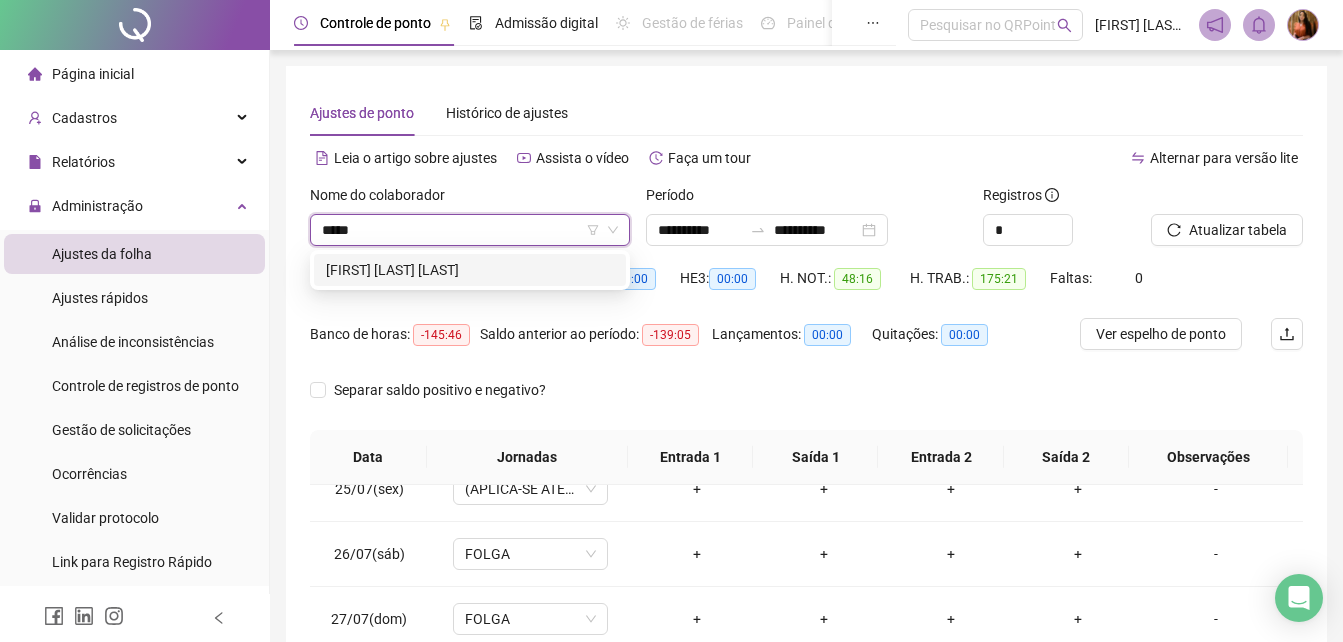 click on "[FIRST] [LAST] [LAST]" at bounding box center [470, 270] 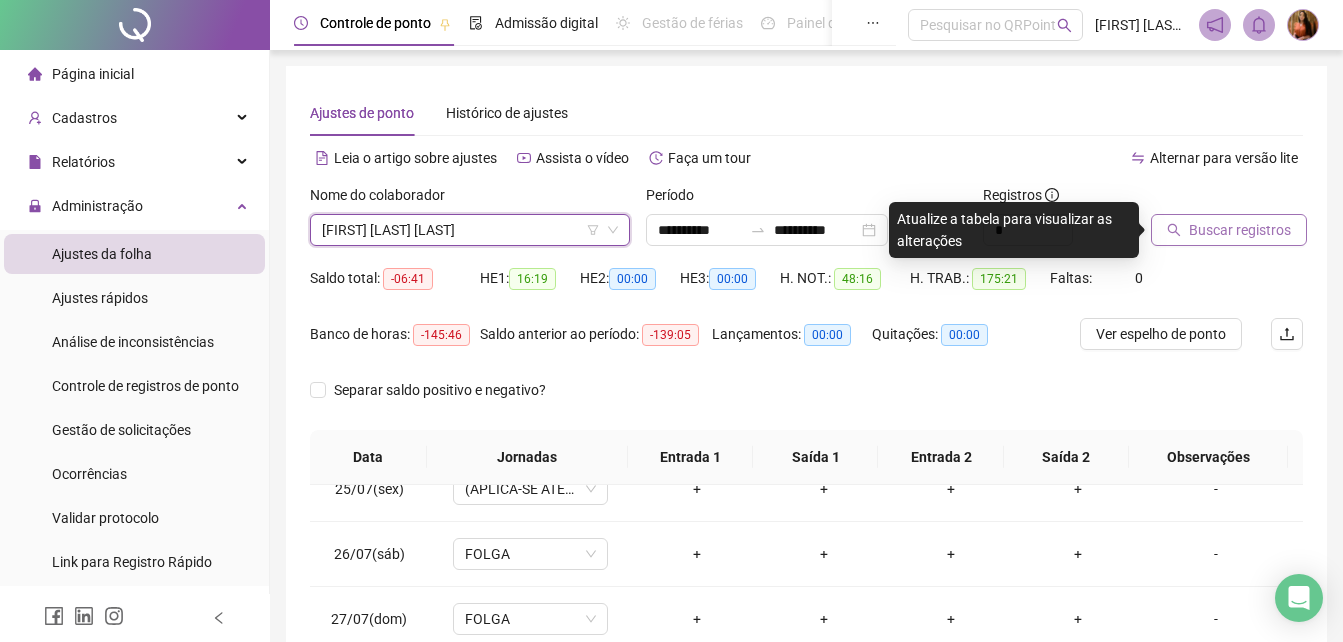 click on "Buscar registros" at bounding box center [1240, 230] 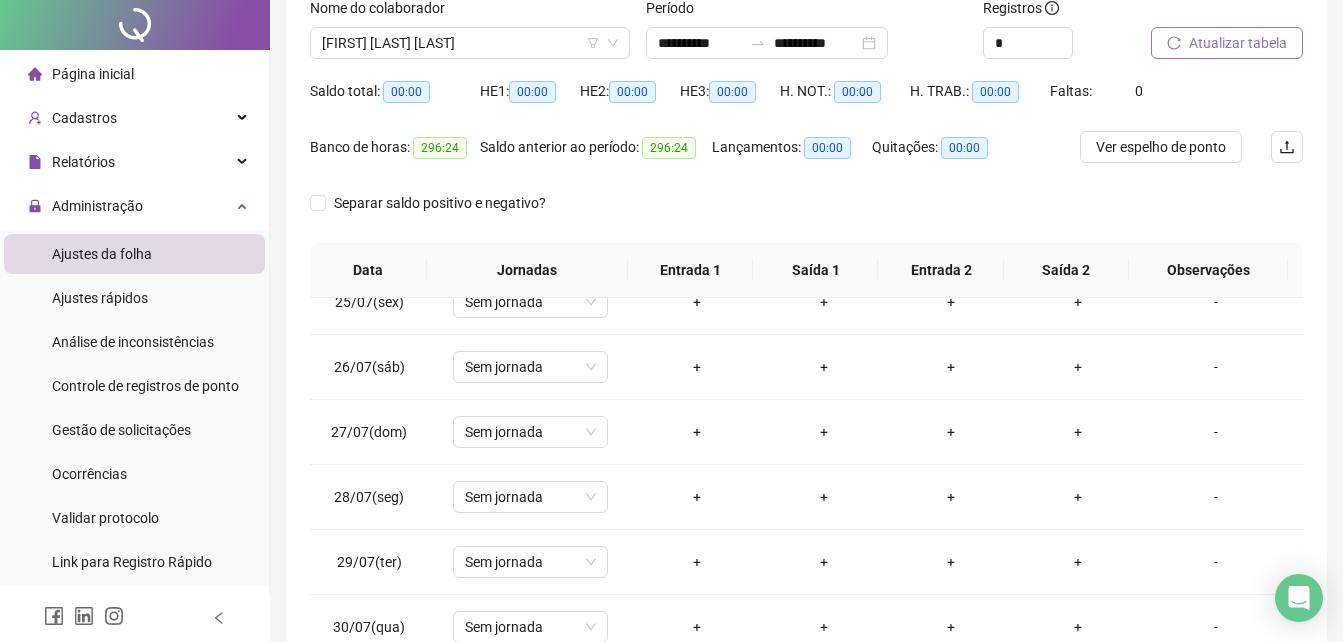 scroll, scrollTop: 0, scrollLeft: 0, axis: both 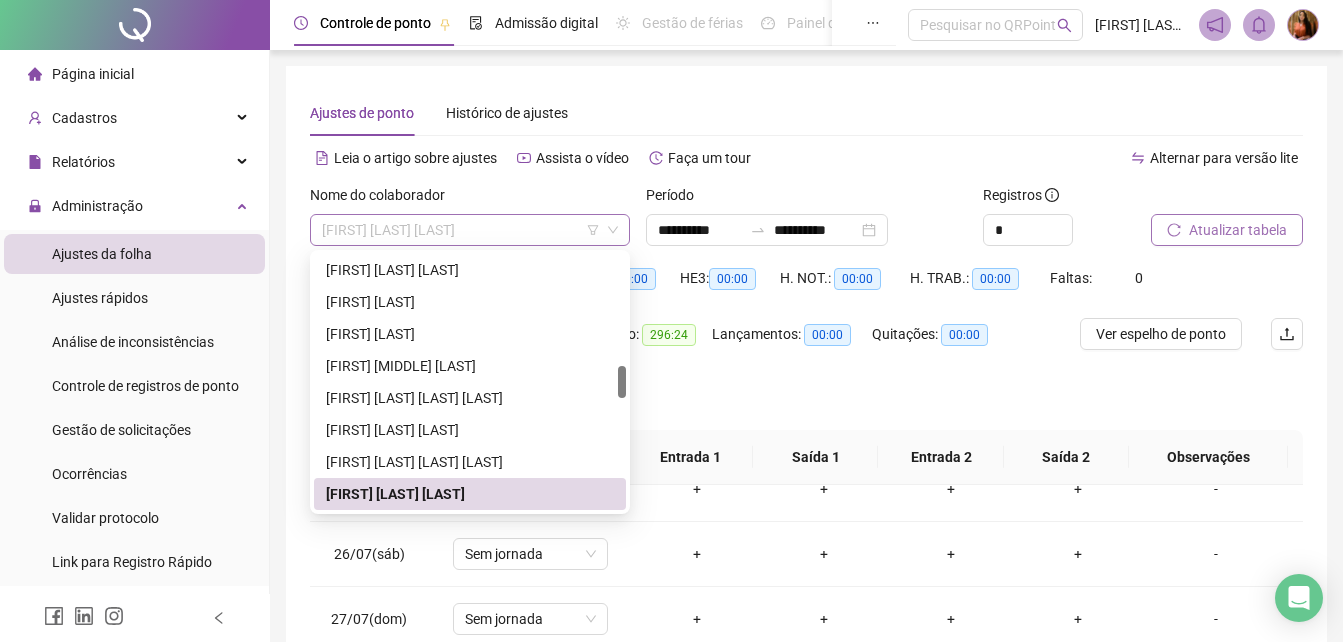 click on "[FIRST] [LAST] [LAST]" at bounding box center [470, 230] 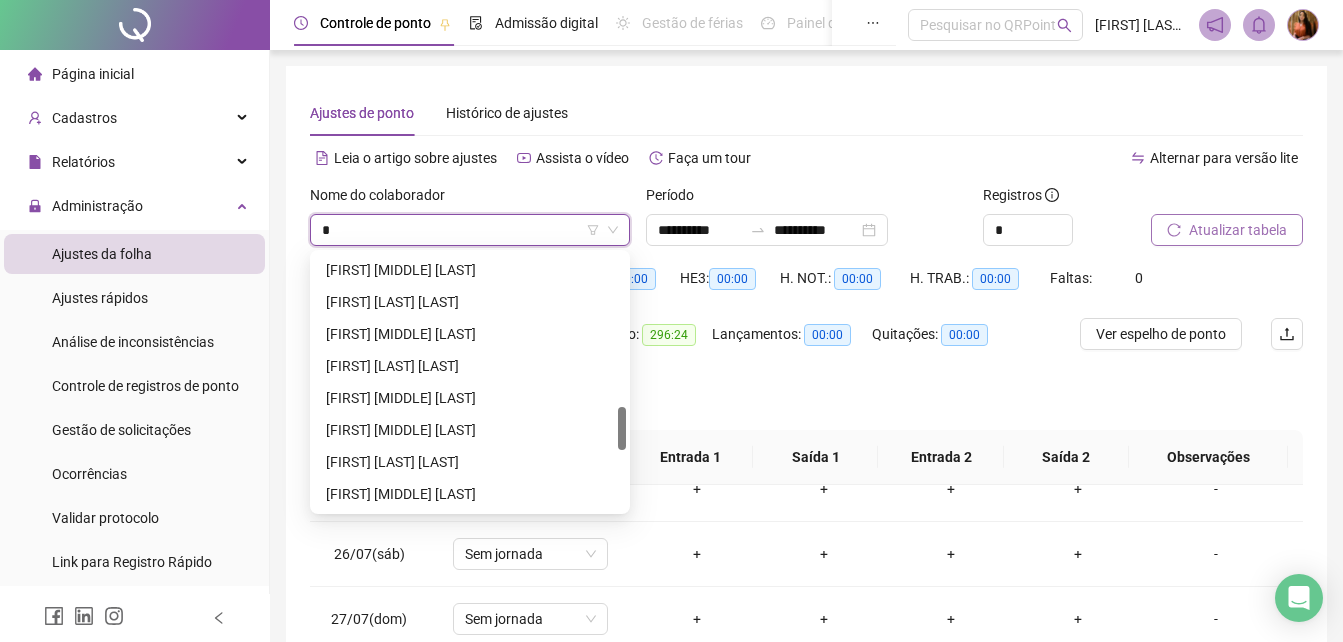 type on "**" 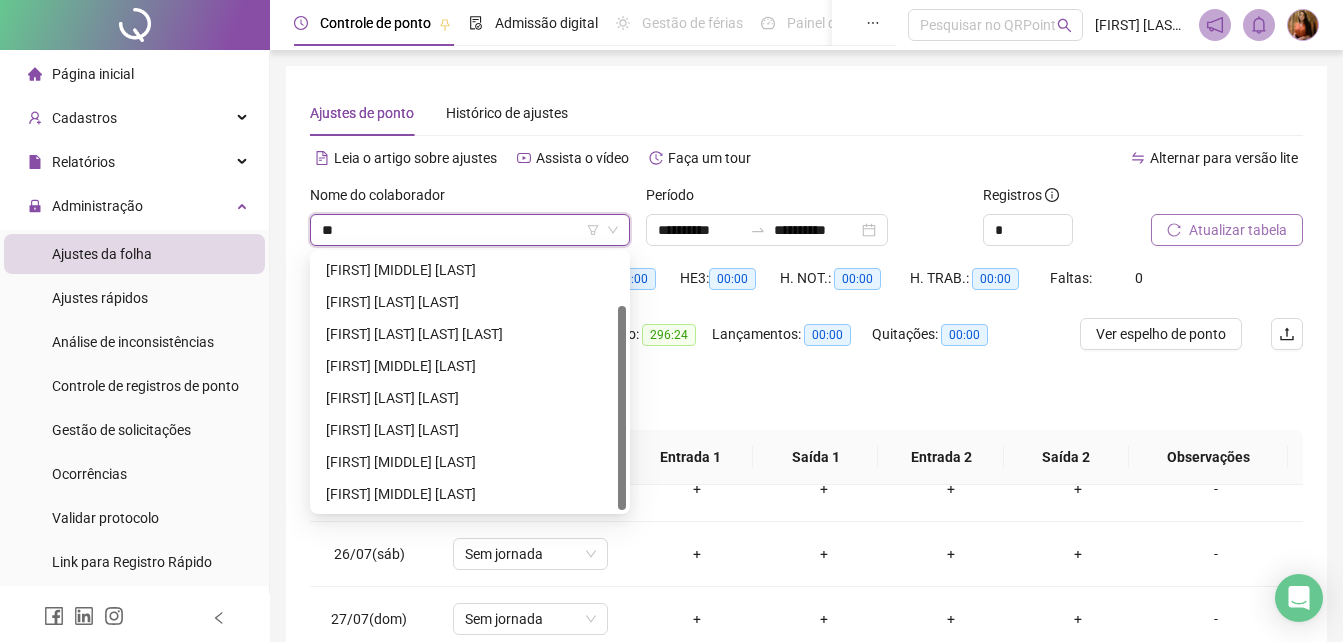 scroll, scrollTop: 64, scrollLeft: 0, axis: vertical 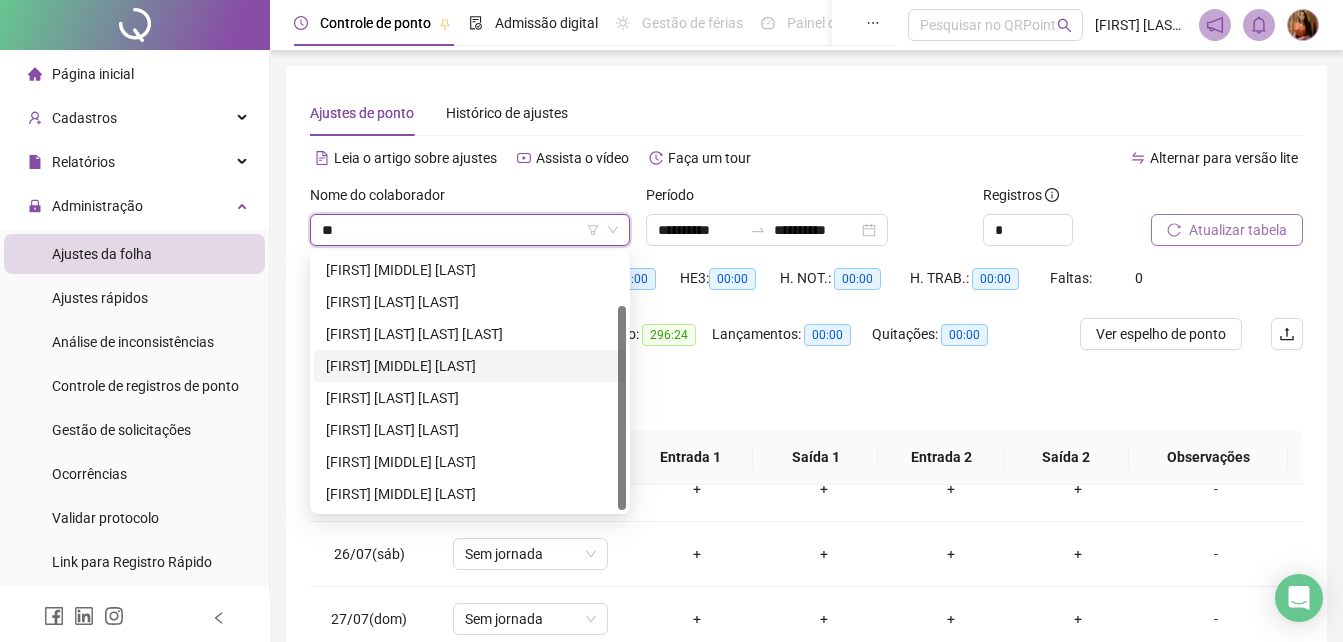 click on "[FIRST] [LAST] [LAST]" at bounding box center [470, 366] 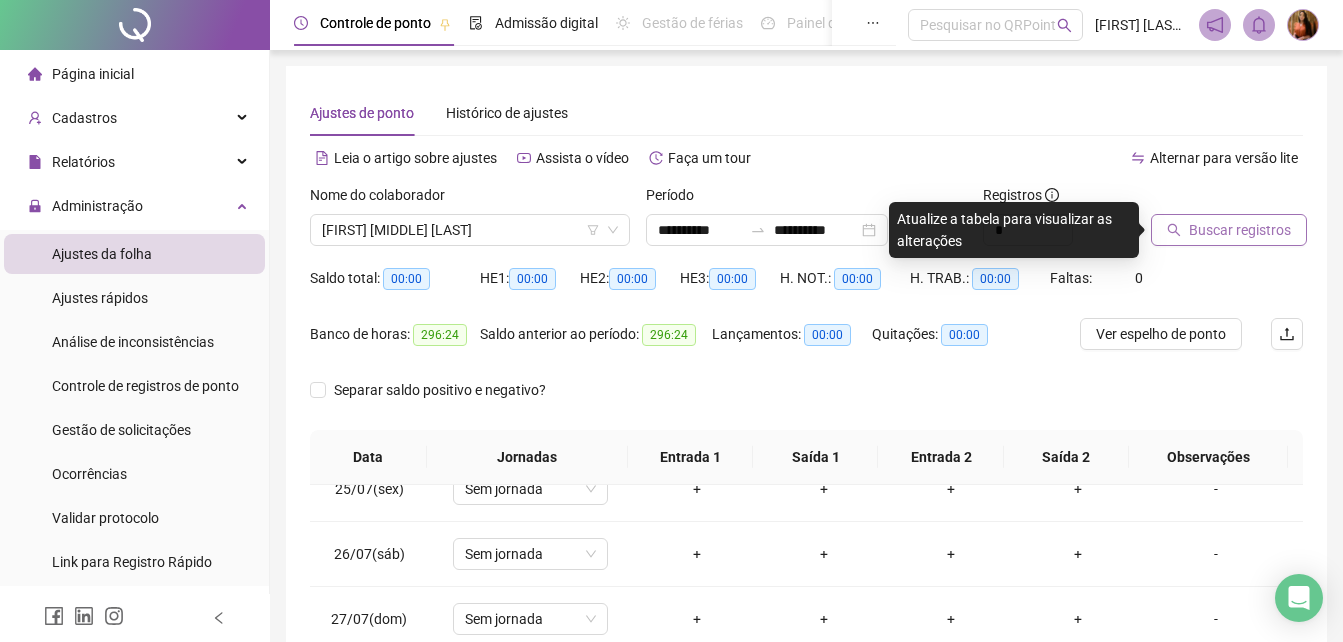 click on "Buscar registros" at bounding box center (1240, 230) 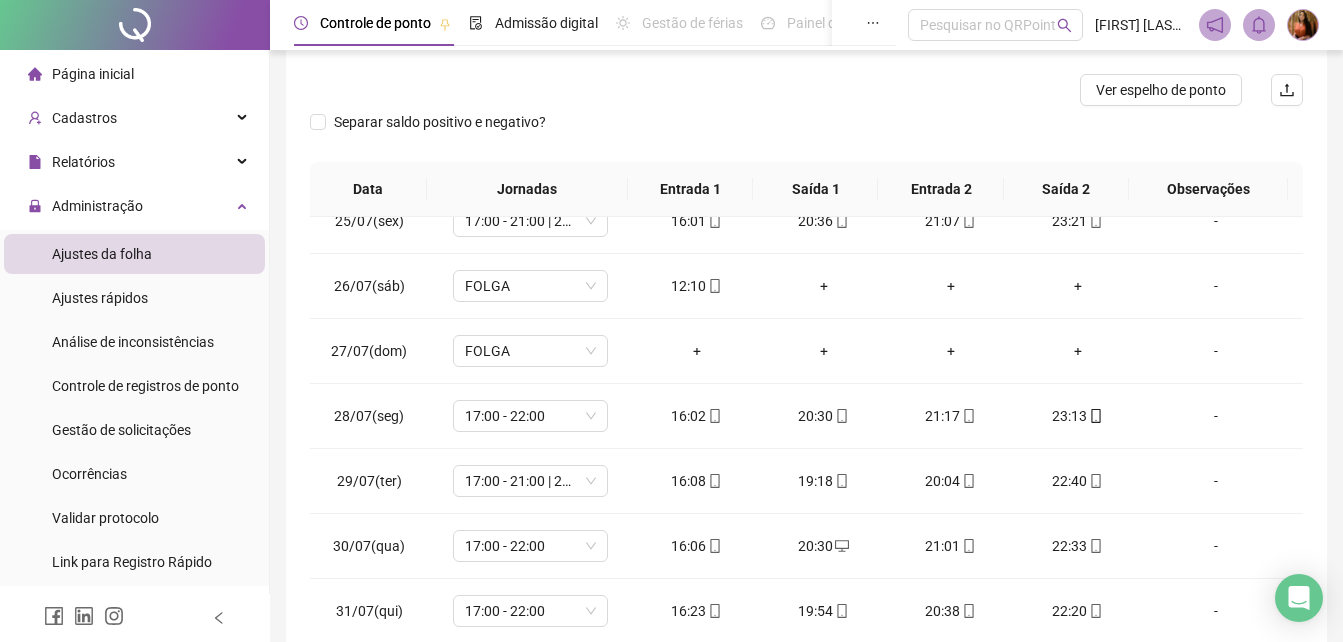 scroll, scrollTop: 271, scrollLeft: 0, axis: vertical 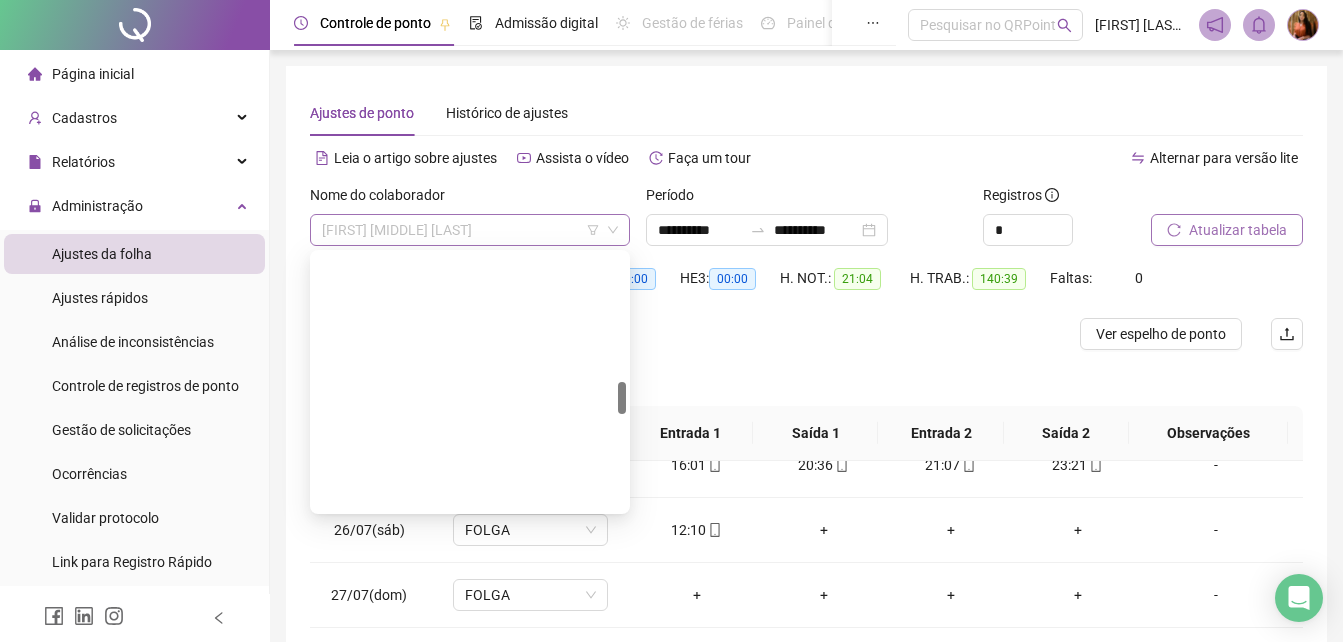 click on "[FIRST] [LAST] [LAST]" at bounding box center [470, 230] 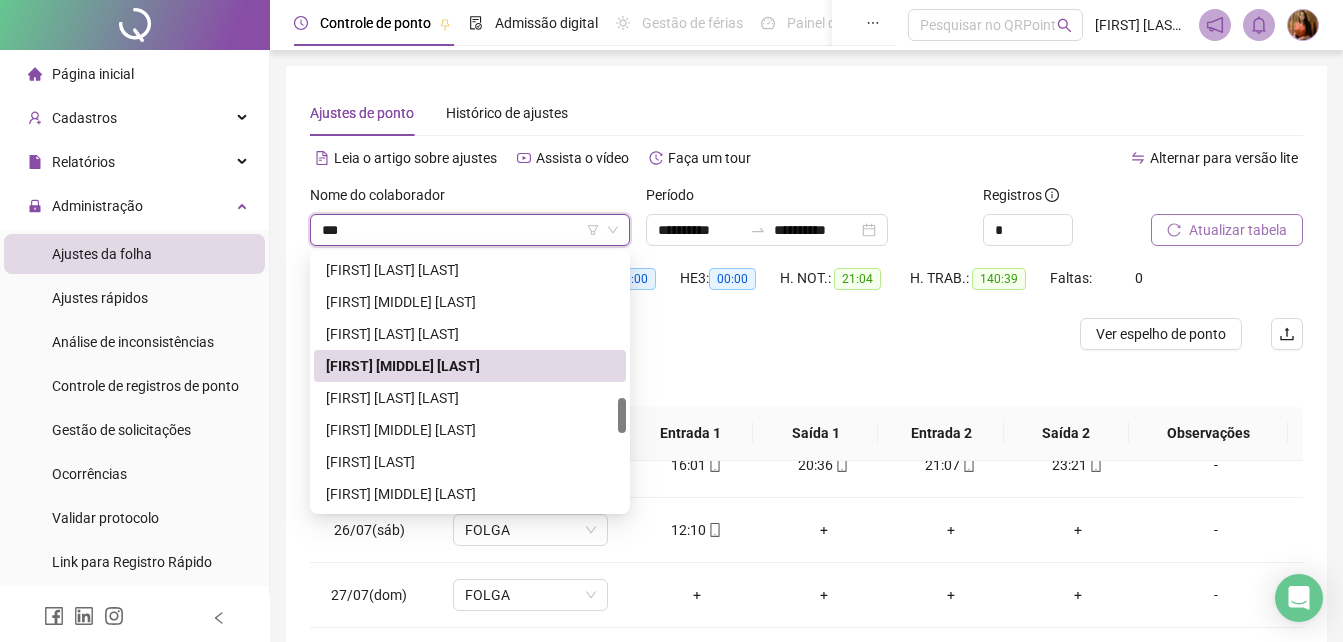 scroll, scrollTop: 0, scrollLeft: 0, axis: both 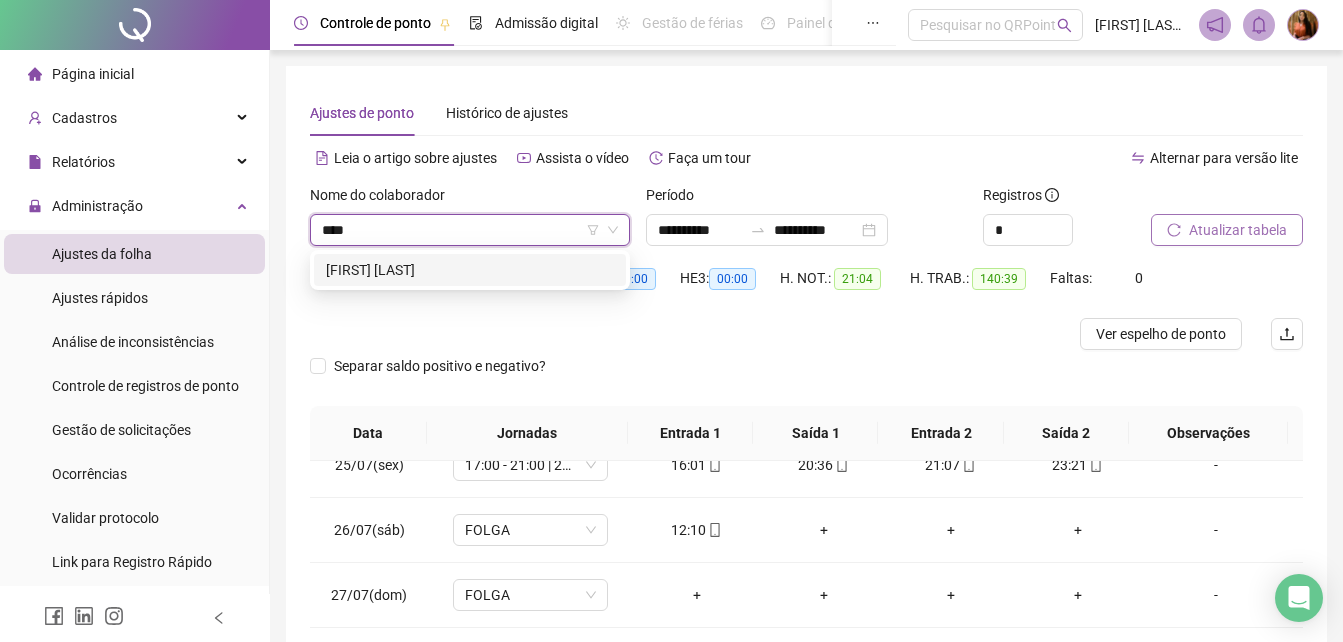 type on "*****" 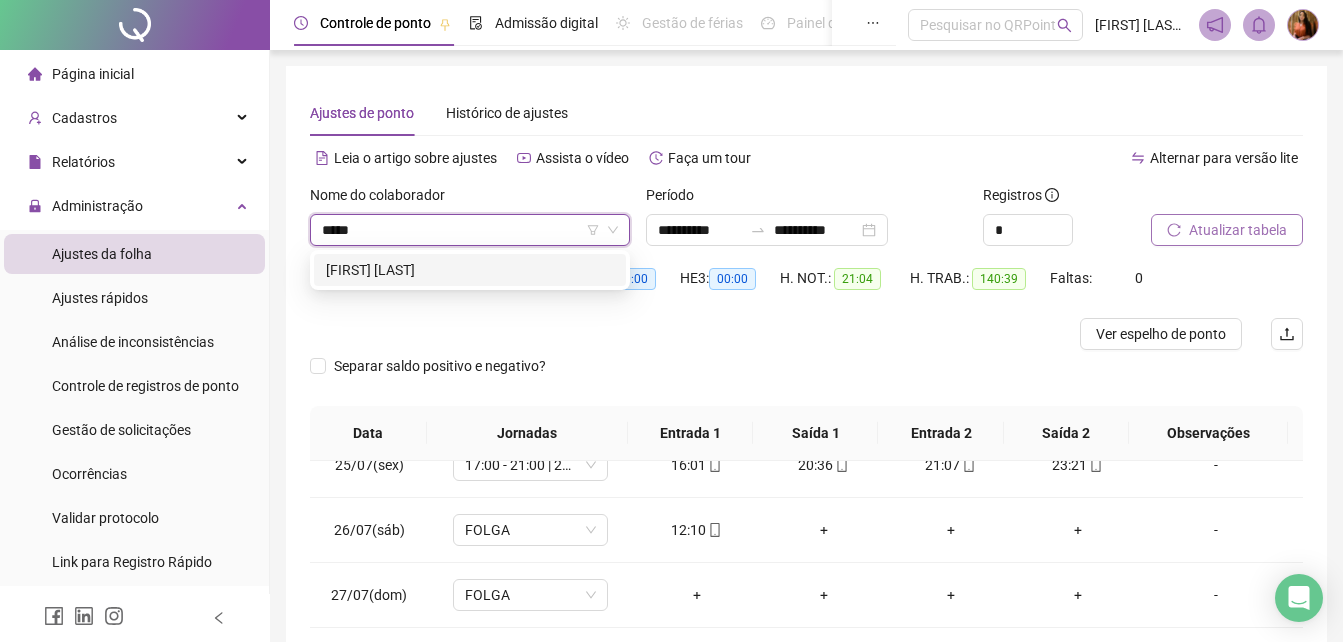 click on "[FIRST] [LAST] [LAST]" at bounding box center [470, 270] 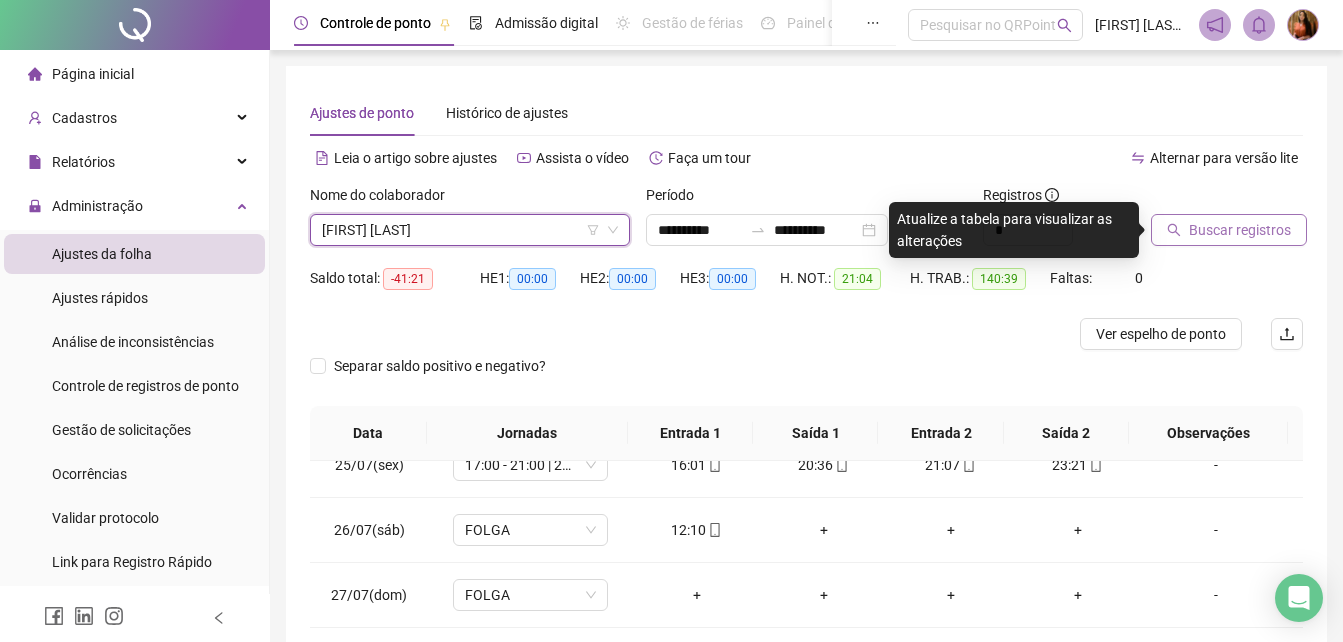 click on "Buscar registros" at bounding box center [1240, 230] 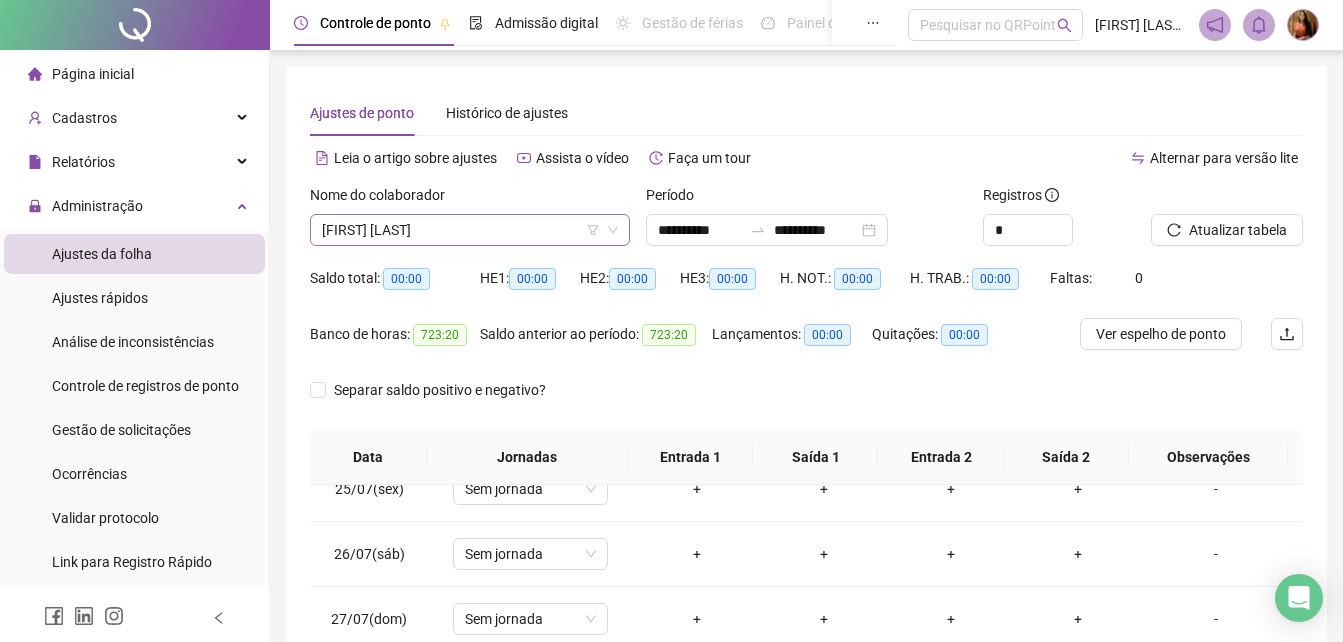 click on "[FIRST] [LAST] [LAST]" at bounding box center (470, 230) 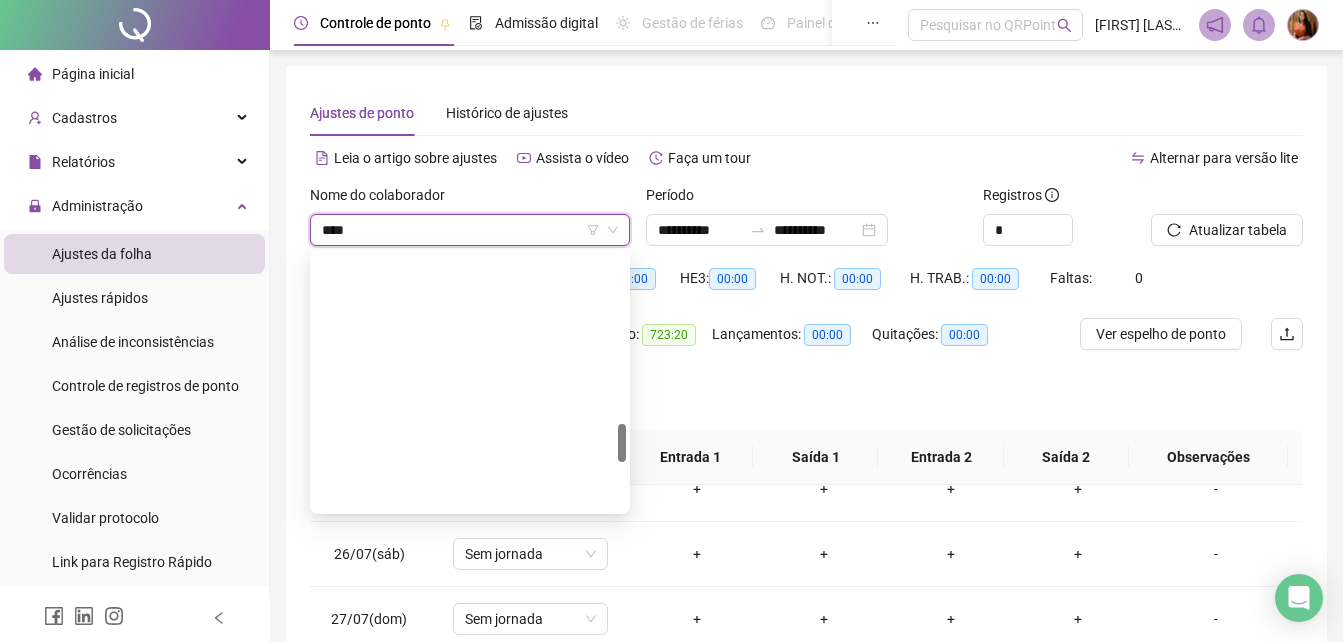 scroll, scrollTop: 0, scrollLeft: 0, axis: both 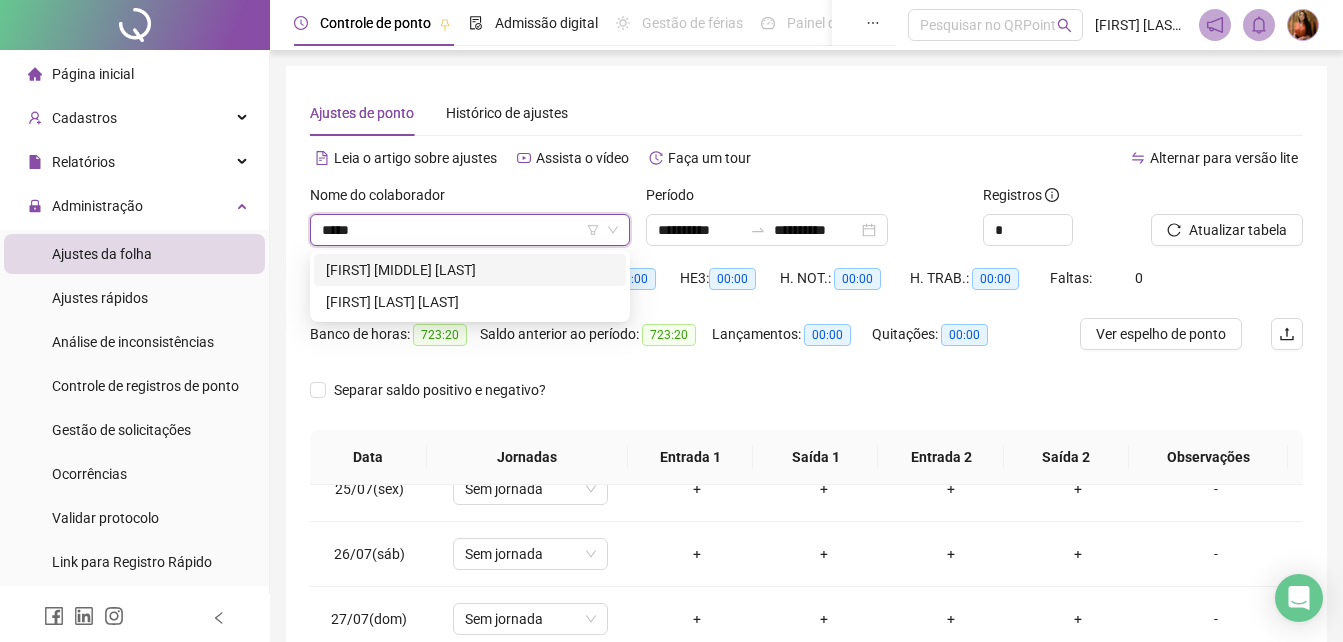 type on "******" 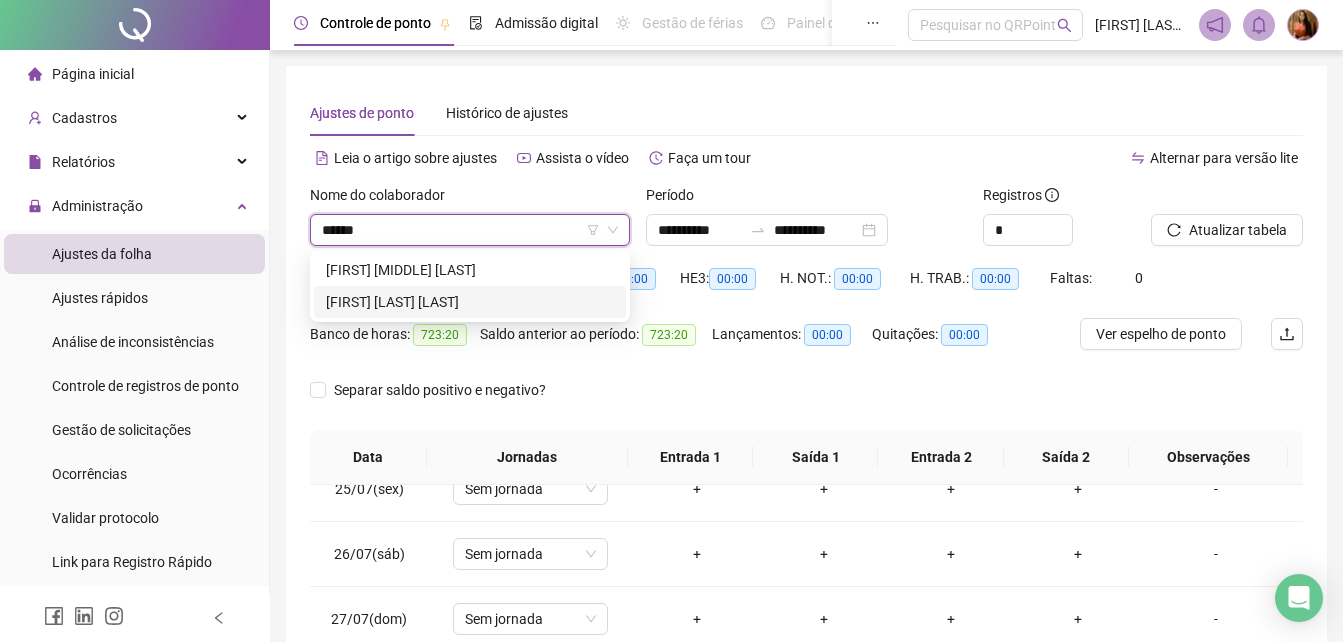 click on "[FIRST] [LAST] [LAST]" at bounding box center (470, 302) 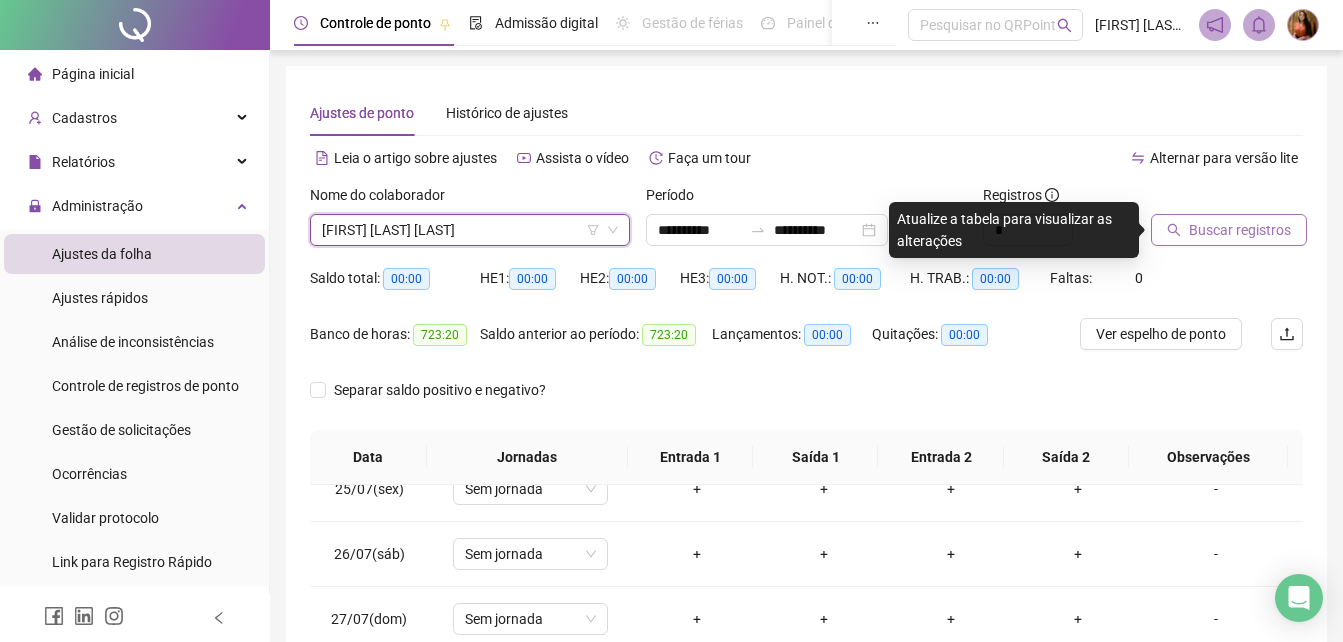 click on "Buscar registros" at bounding box center [1240, 230] 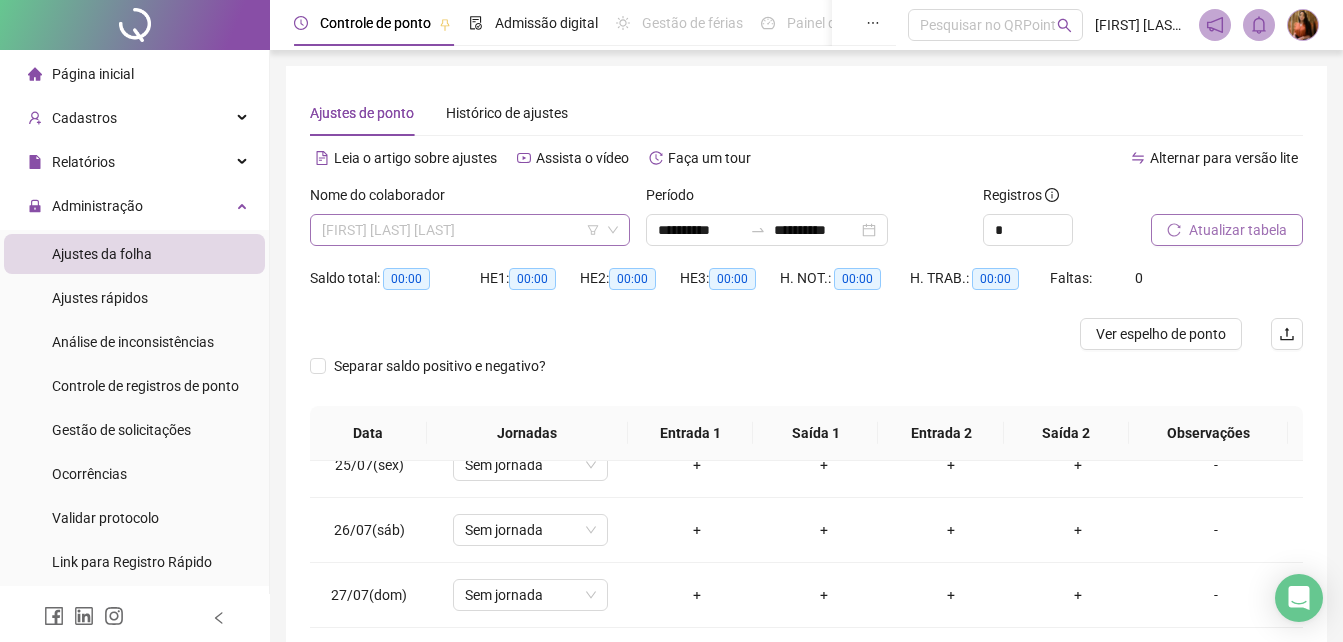 click on "[FIRST] [LAST] [LAST]" at bounding box center [470, 230] 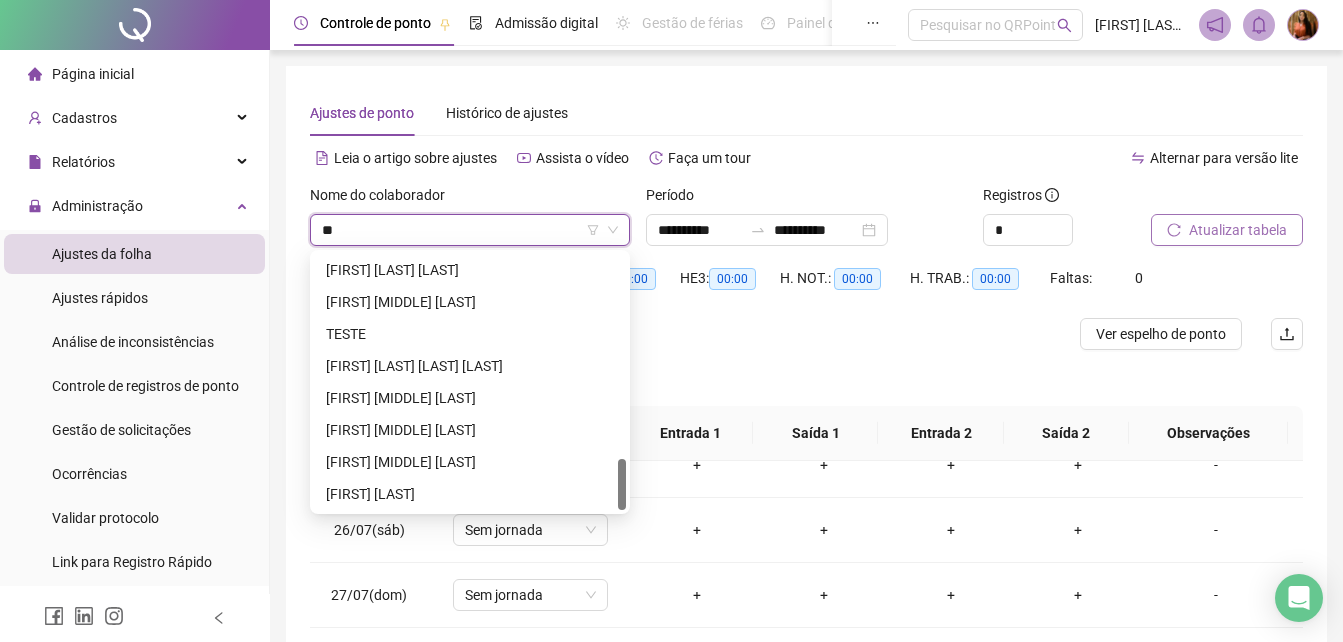 scroll, scrollTop: 0, scrollLeft: 0, axis: both 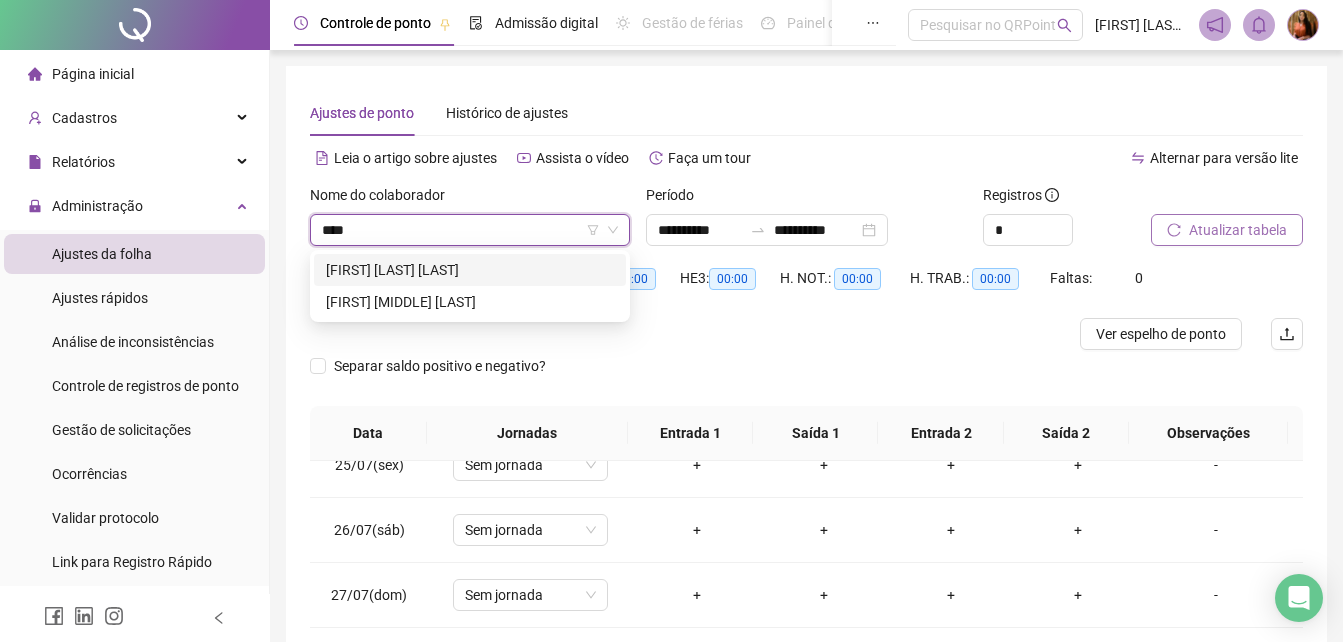 type on "*****" 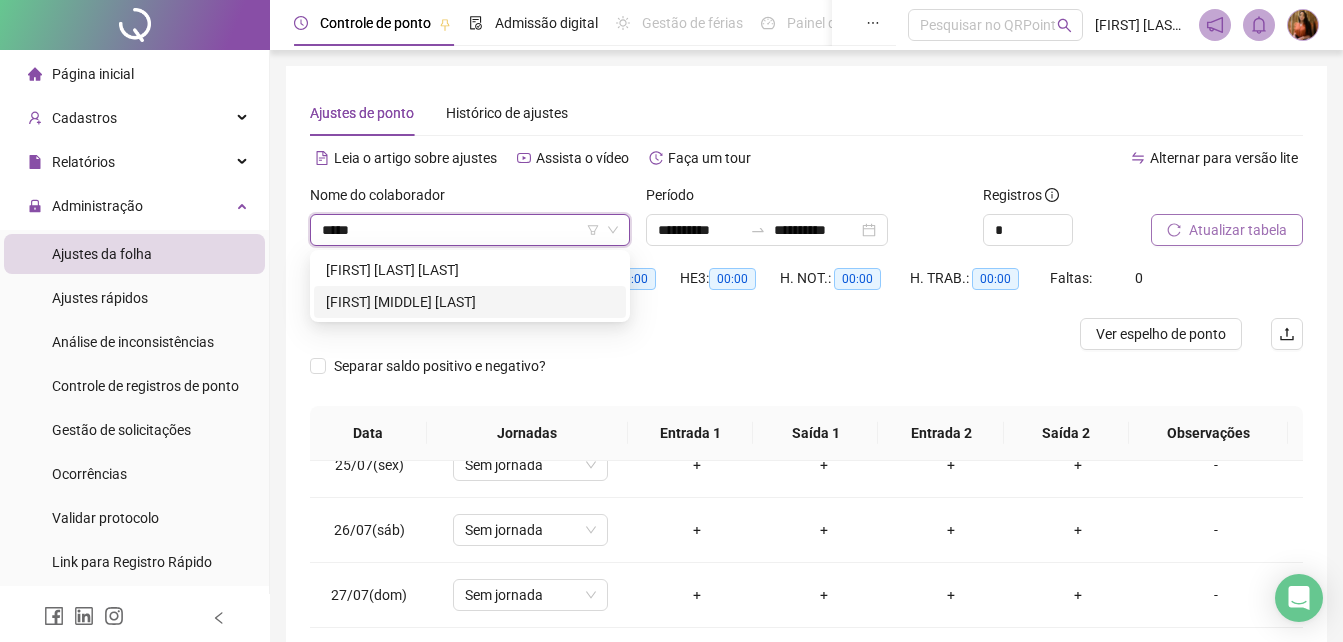 click on "[FIRST] [LAST] [LAST]" at bounding box center [470, 302] 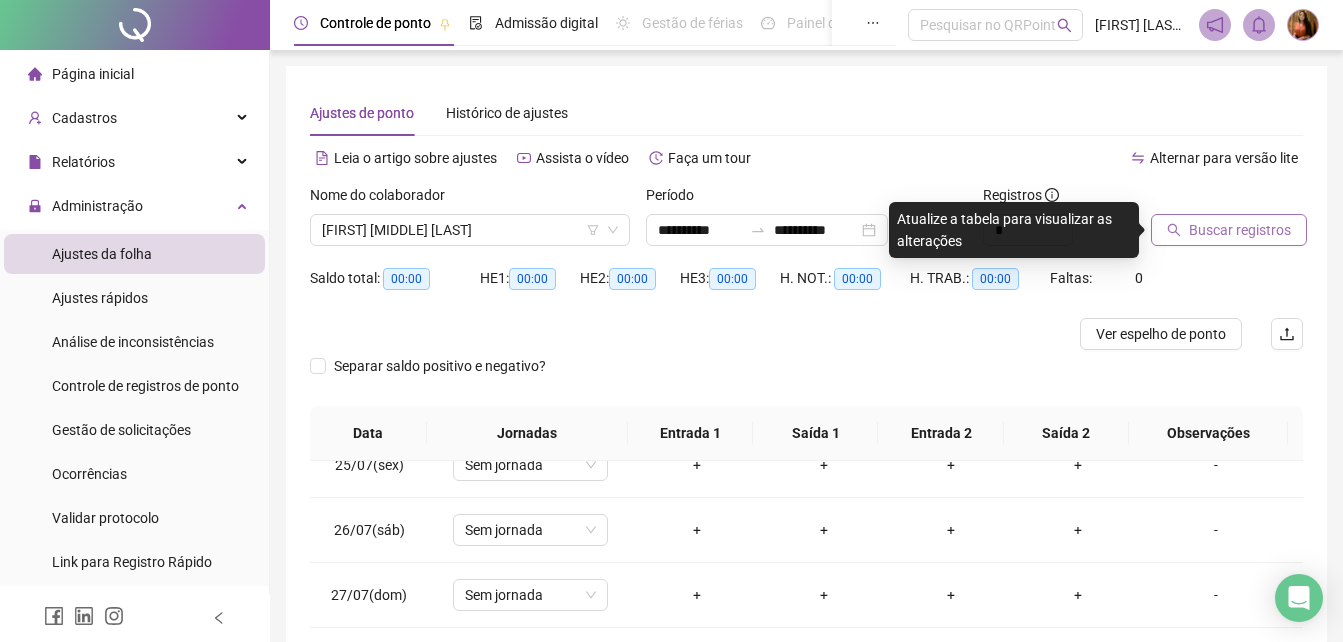 click on "Buscar registros" at bounding box center (1240, 230) 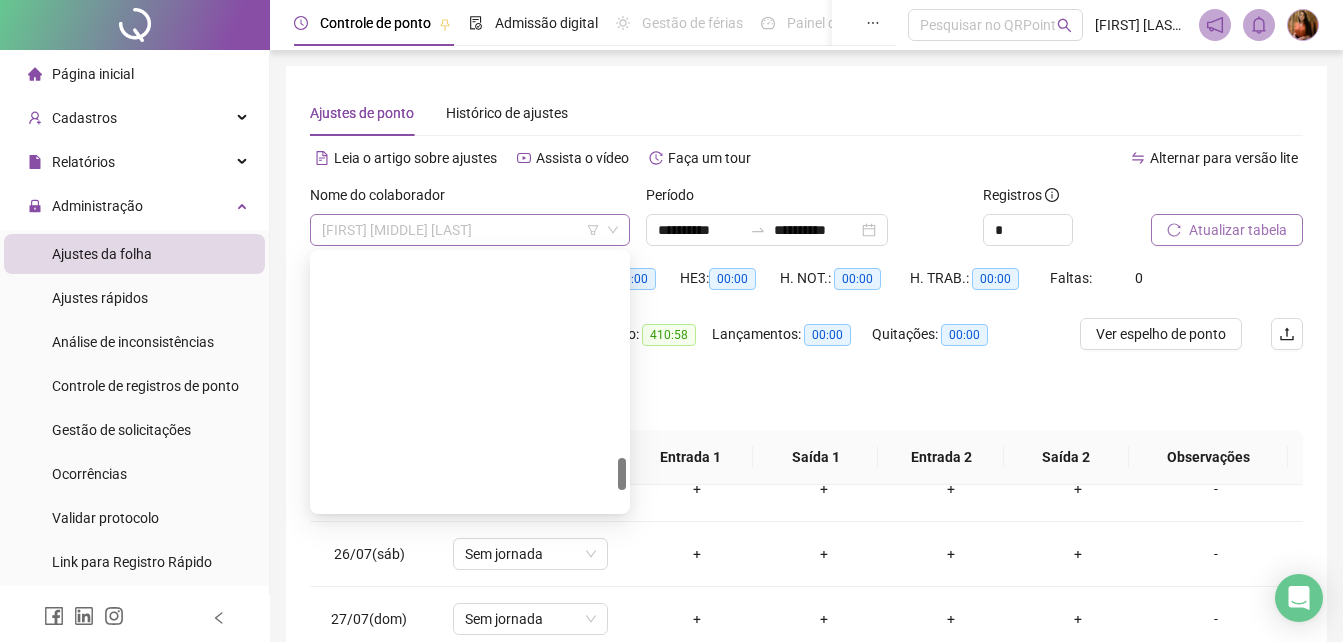 click on "[FIRST] [LAST] [LAST]" at bounding box center [470, 230] 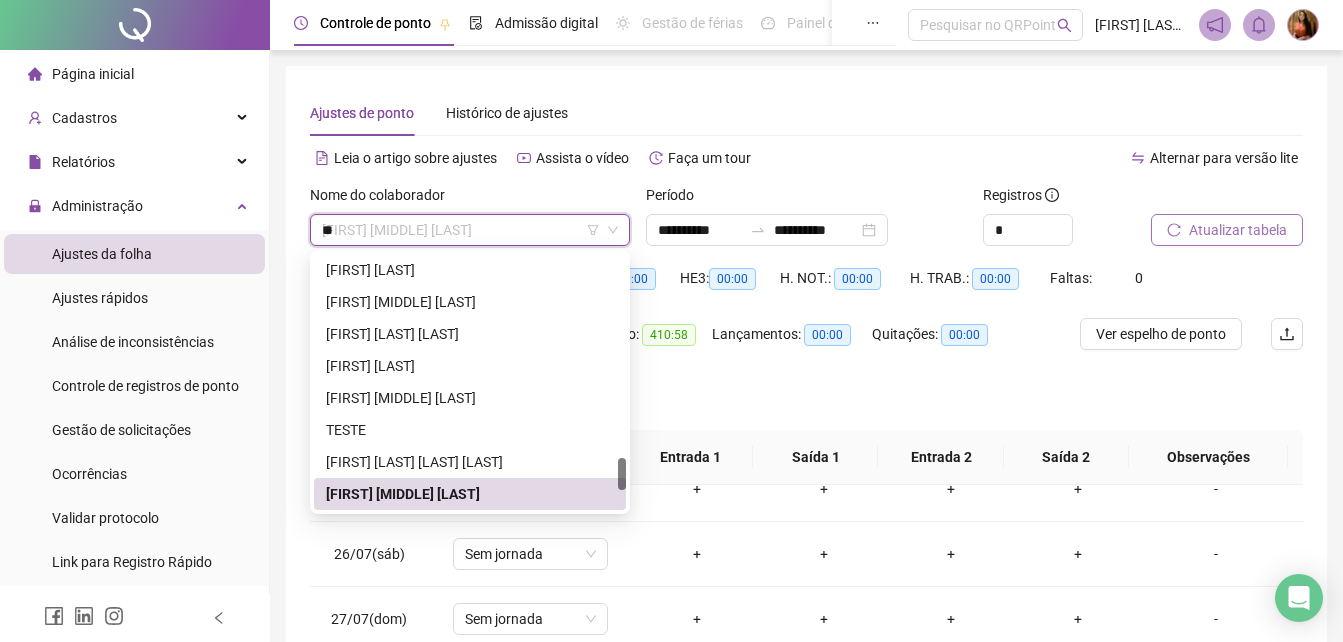 scroll, scrollTop: 288, scrollLeft: 0, axis: vertical 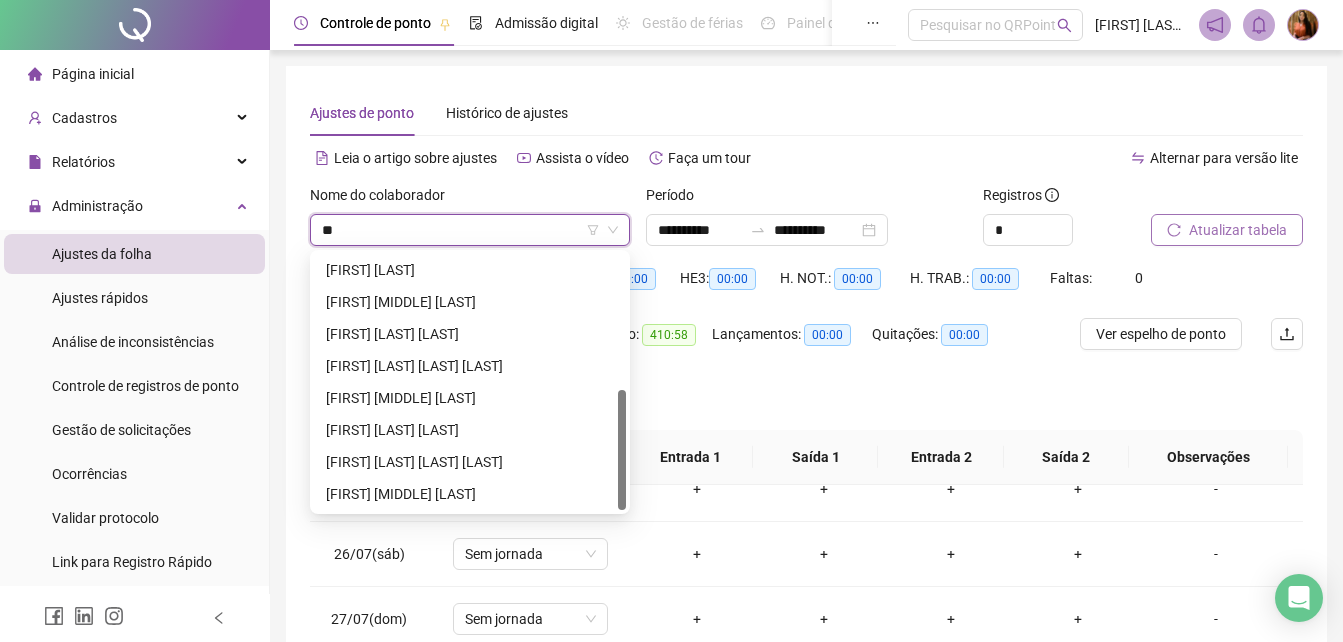 type on "***" 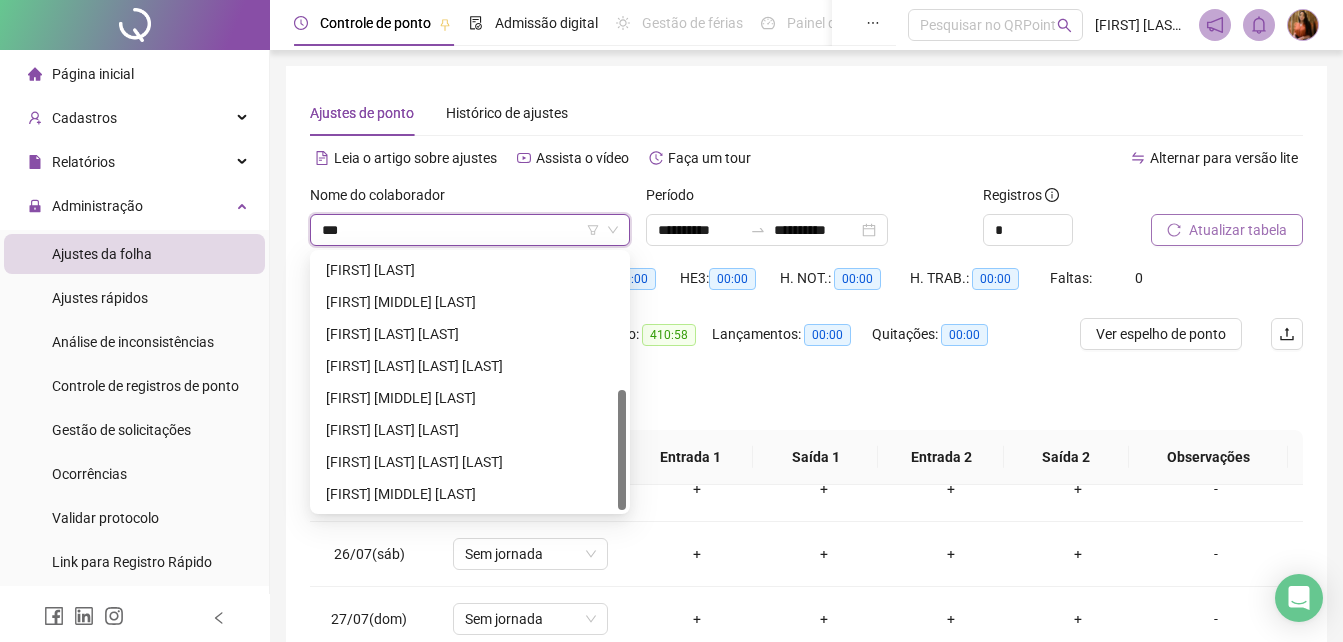 scroll, scrollTop: 0, scrollLeft: 0, axis: both 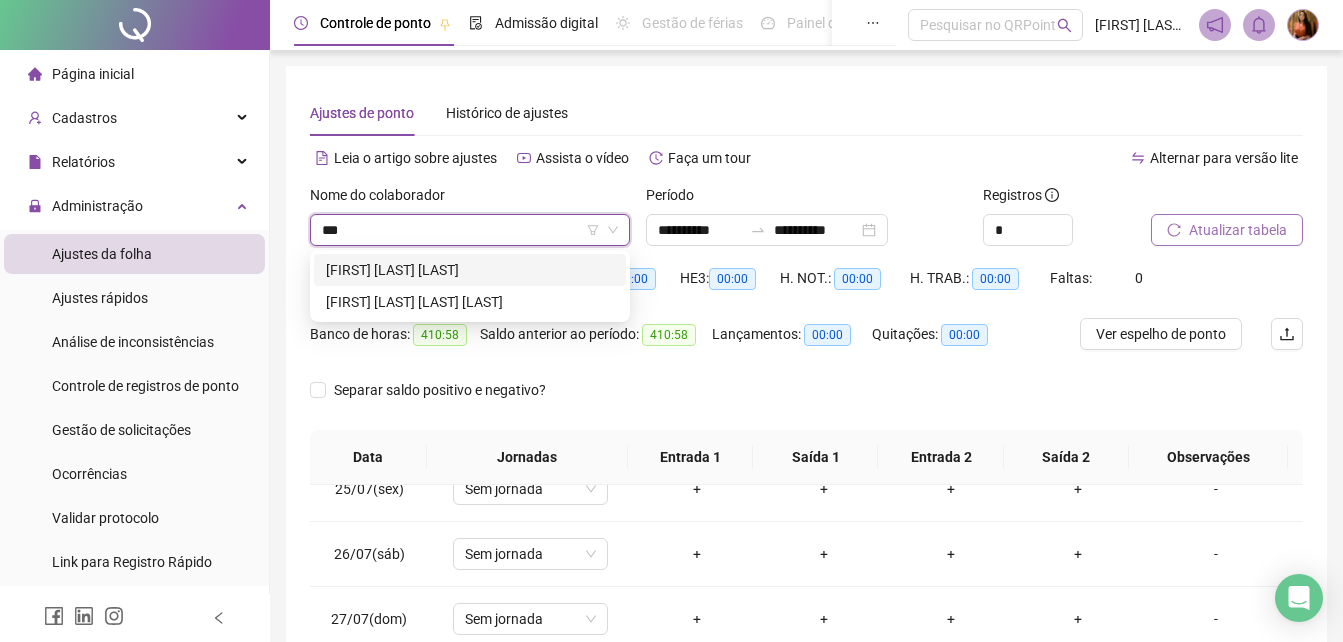 click on "[FIRST] [LAST] [LAST]" at bounding box center (470, 270) 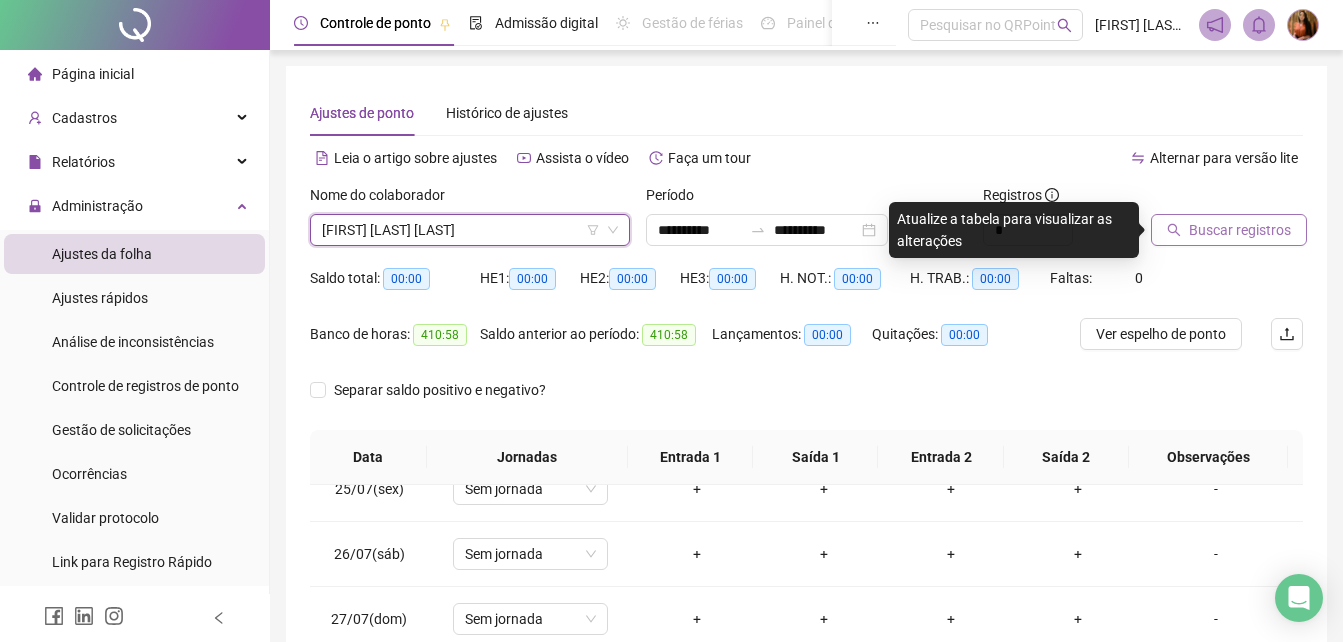 click on "Buscar registros" at bounding box center (1240, 230) 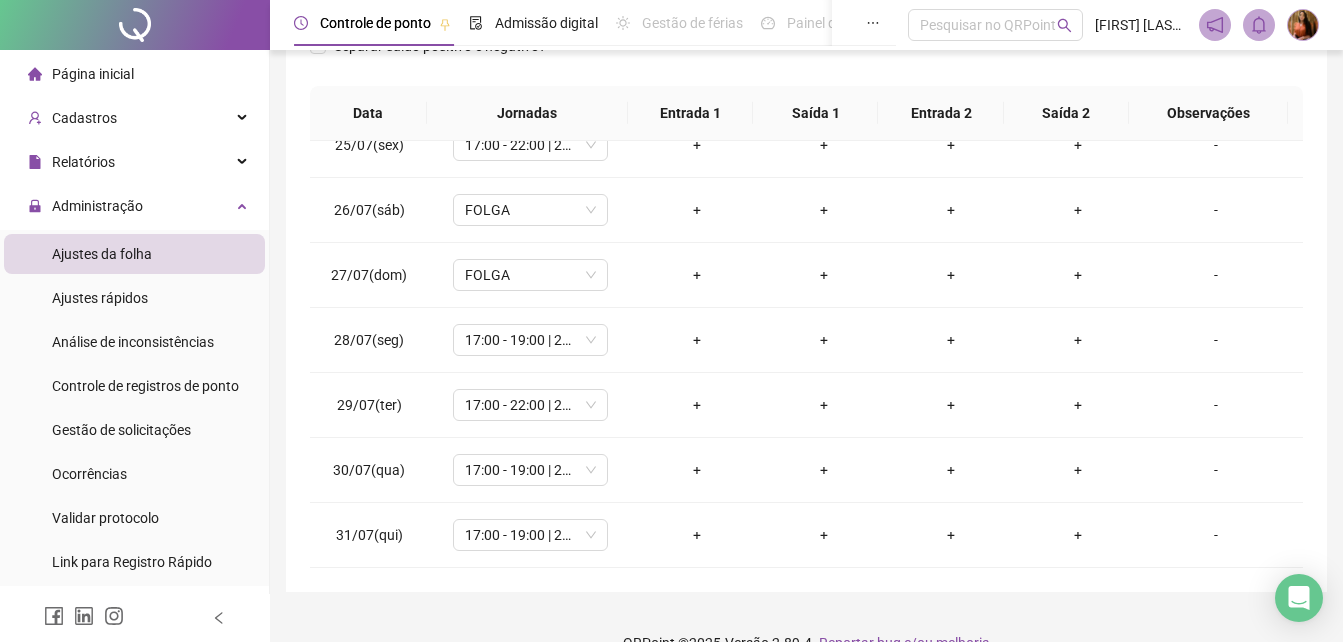 scroll, scrollTop: 380, scrollLeft: 0, axis: vertical 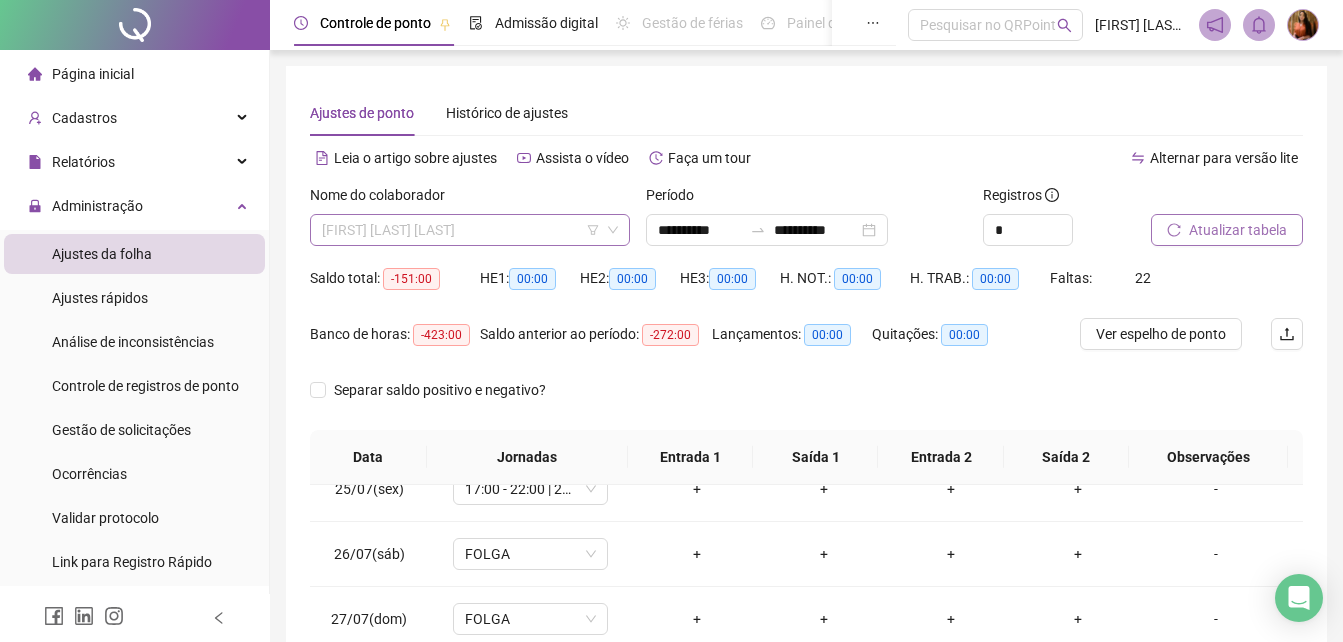 click on "[FIRST] [LAST] [LAST]" at bounding box center [470, 230] 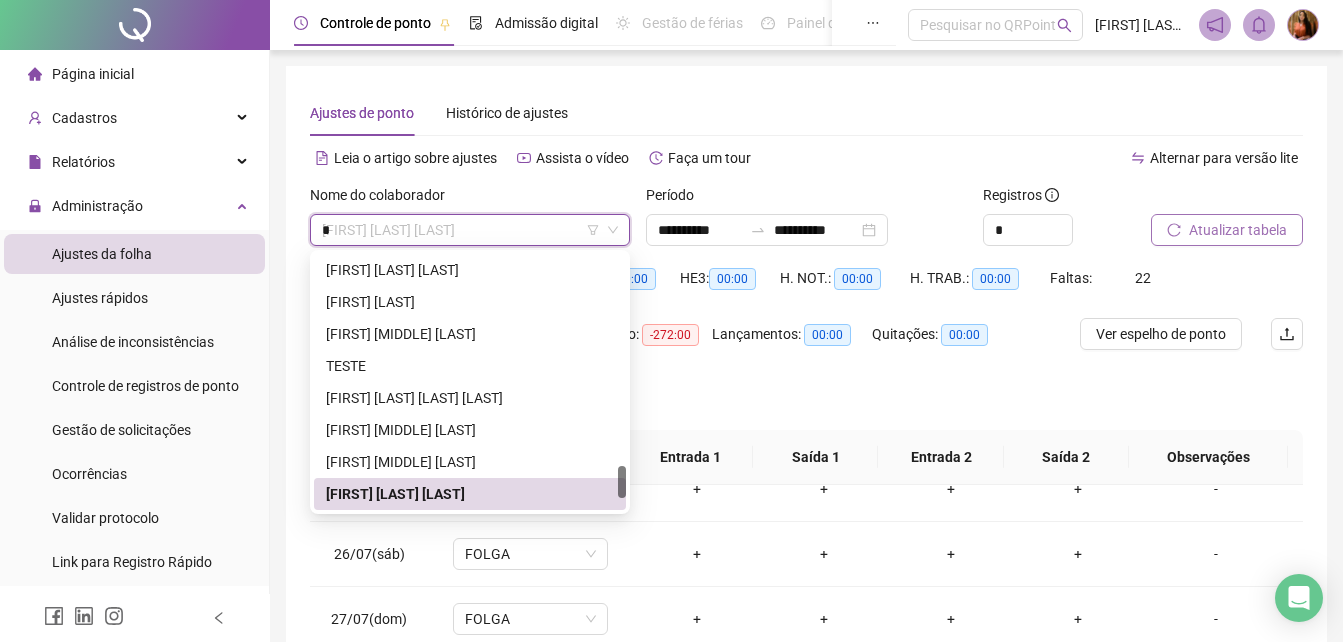scroll, scrollTop: 0, scrollLeft: 0, axis: both 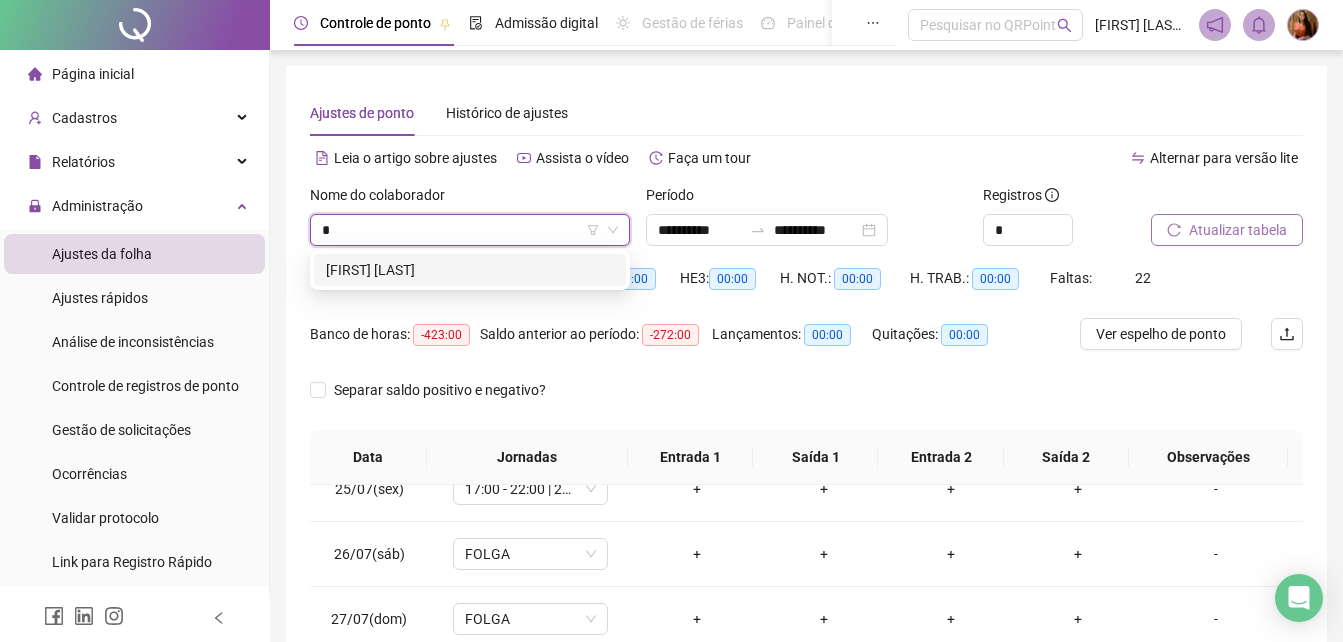 type on "**" 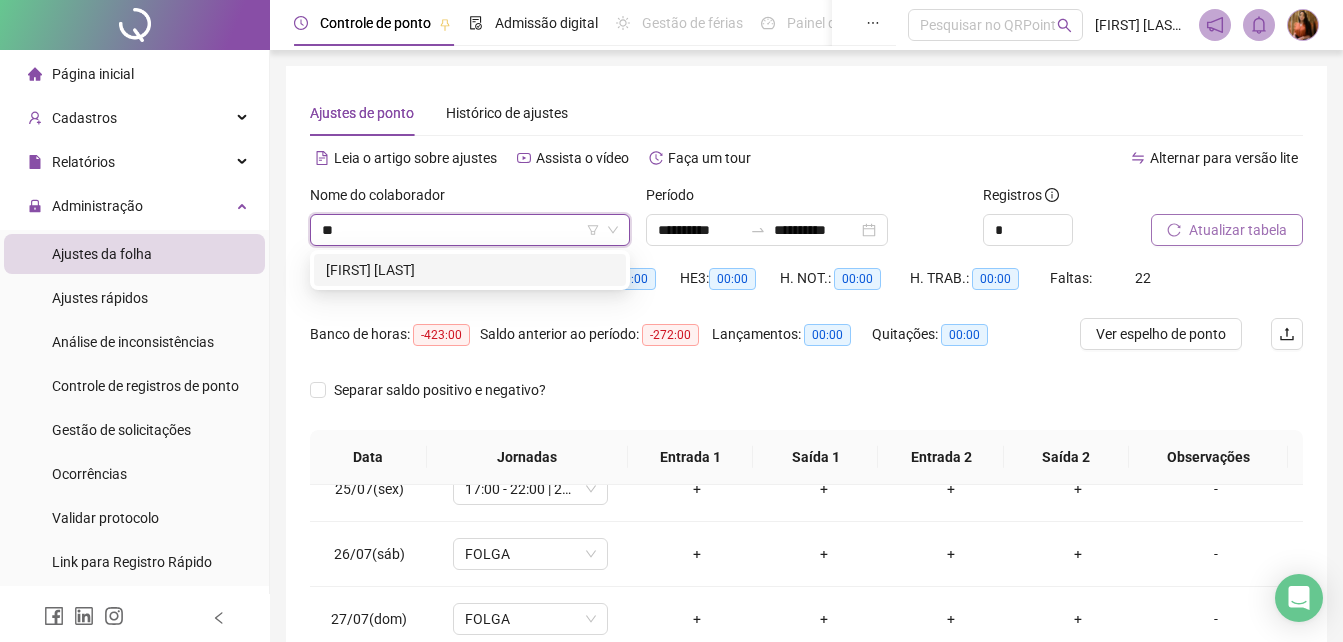 click on "[FIRST] [LAST] [LAST]" at bounding box center [470, 270] 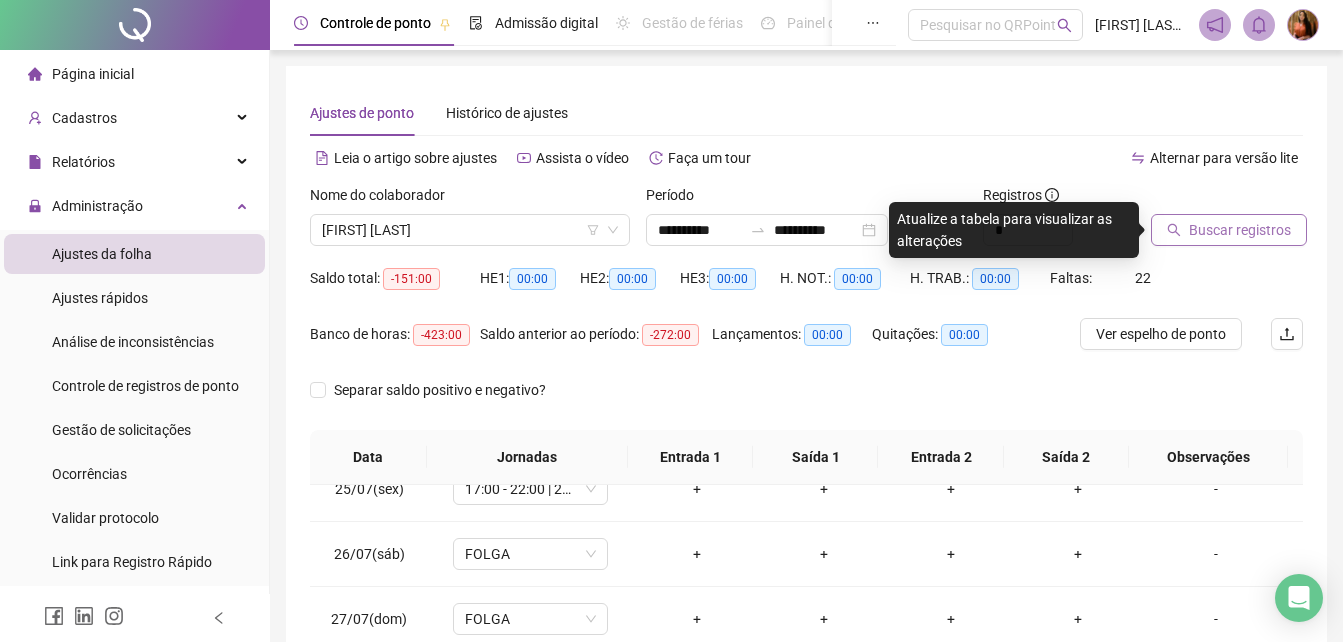 click on "Buscar registros" at bounding box center [1240, 230] 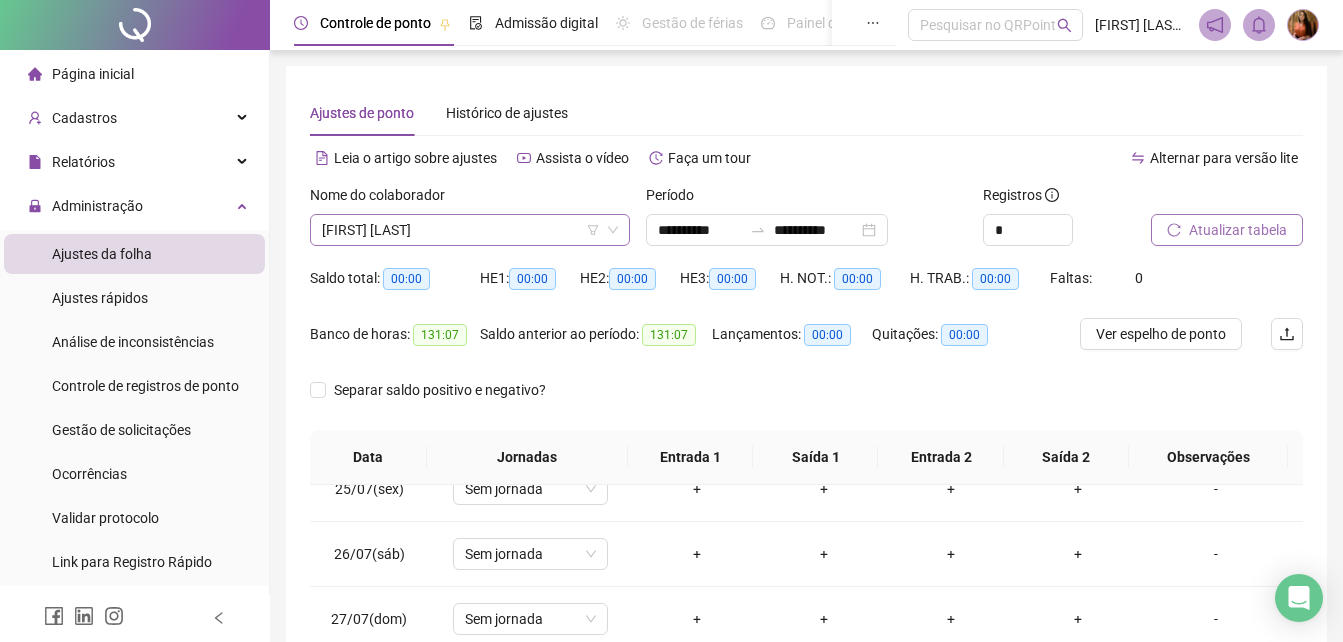 click on "[FIRST] [LAST] [LAST]" at bounding box center [470, 230] 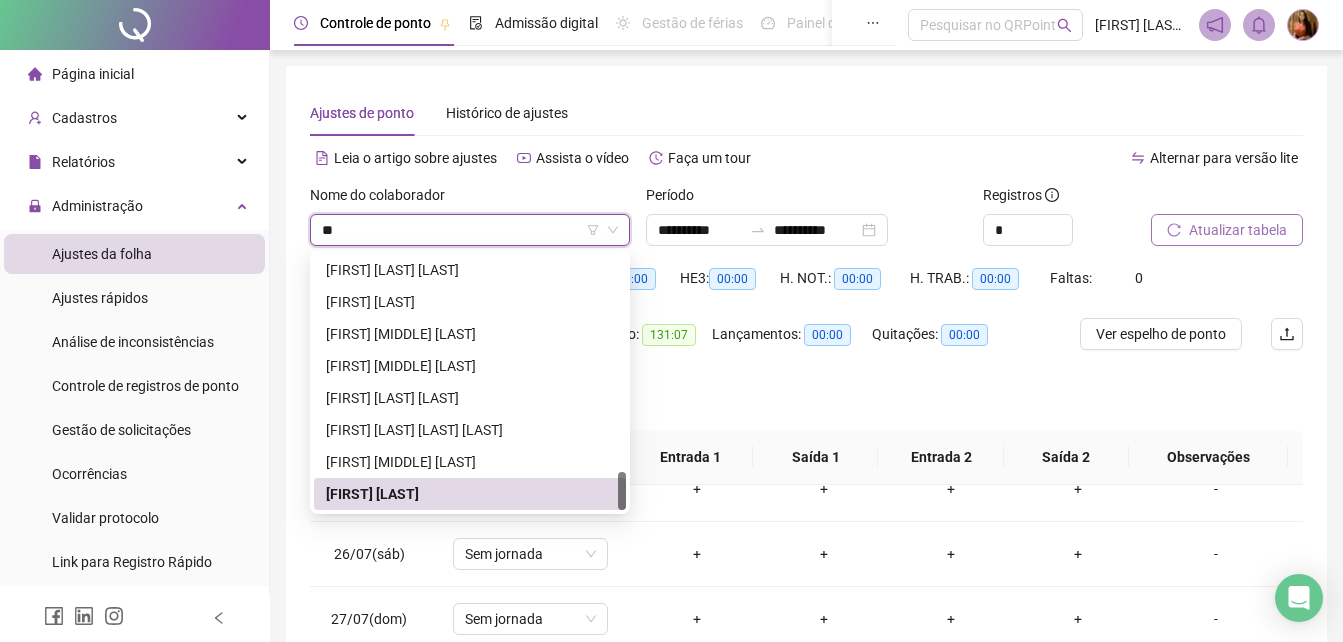 scroll, scrollTop: 480, scrollLeft: 0, axis: vertical 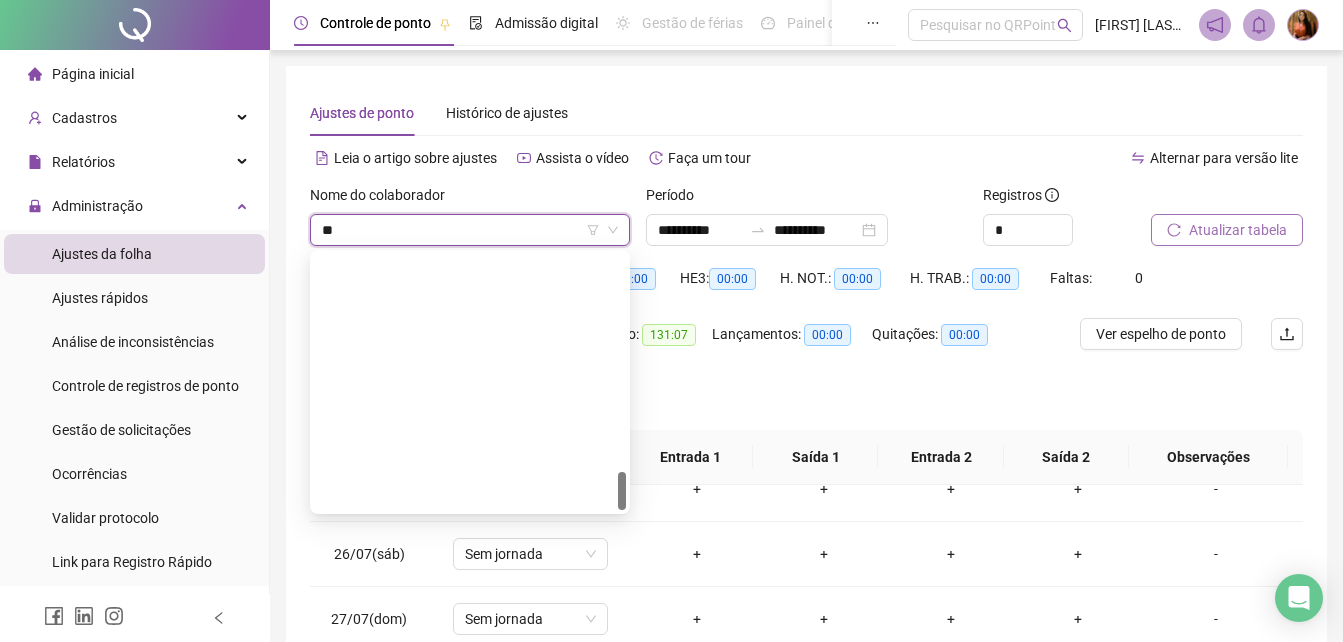 type on "***" 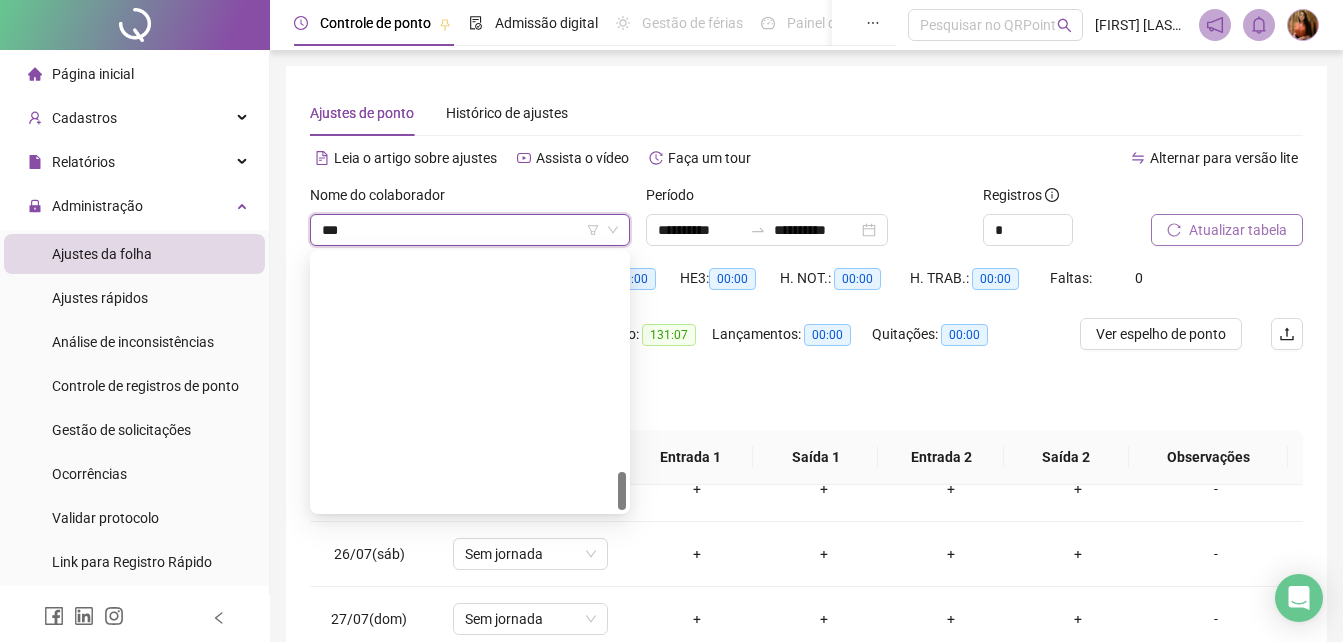 scroll, scrollTop: 0, scrollLeft: 0, axis: both 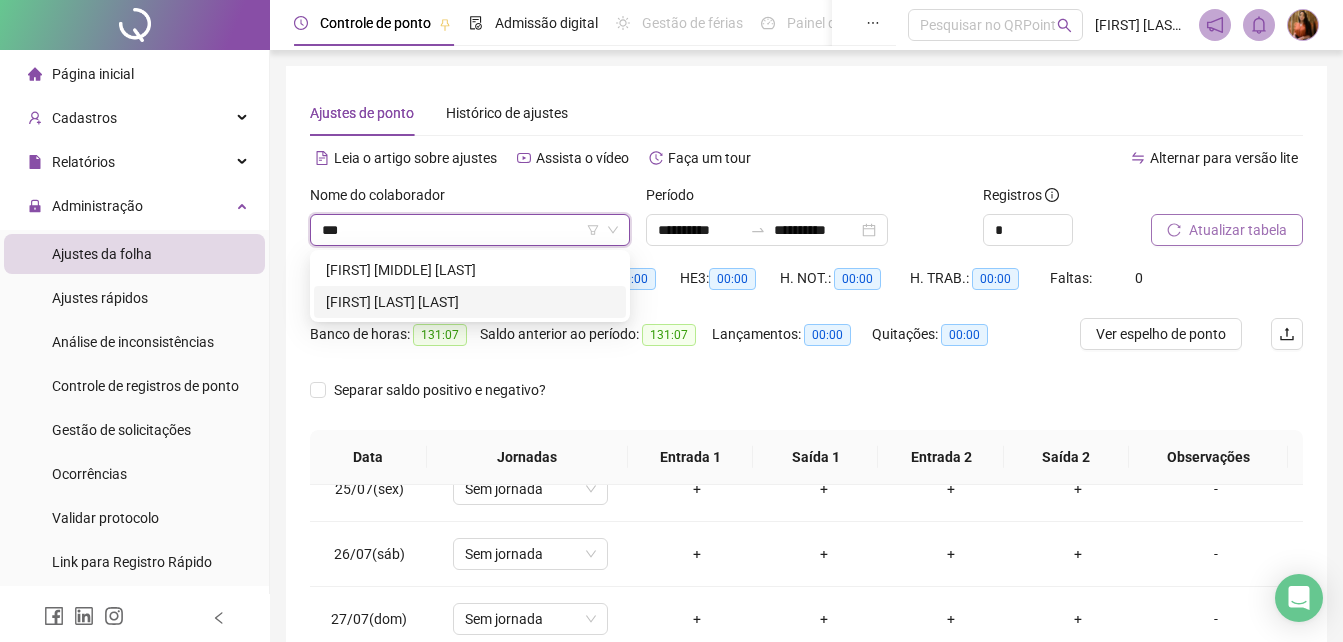 click on "[FIRST] [LAST] [LAST]" at bounding box center (470, 302) 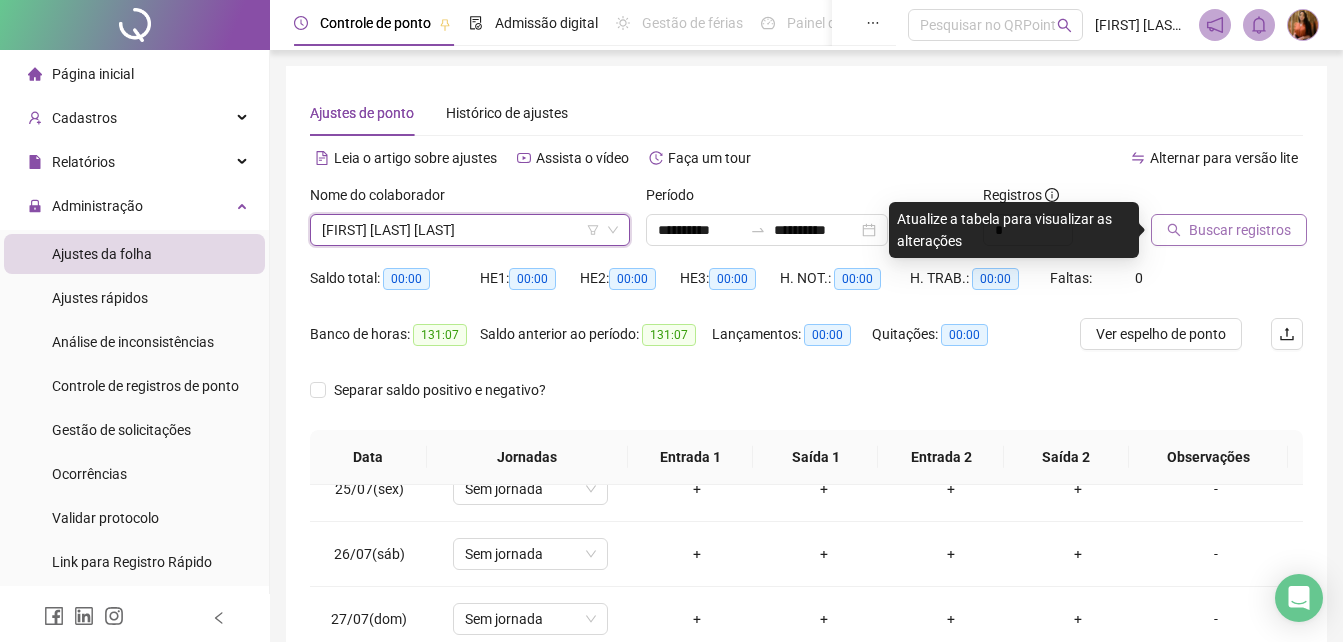 click on "Buscar registros" at bounding box center (1240, 230) 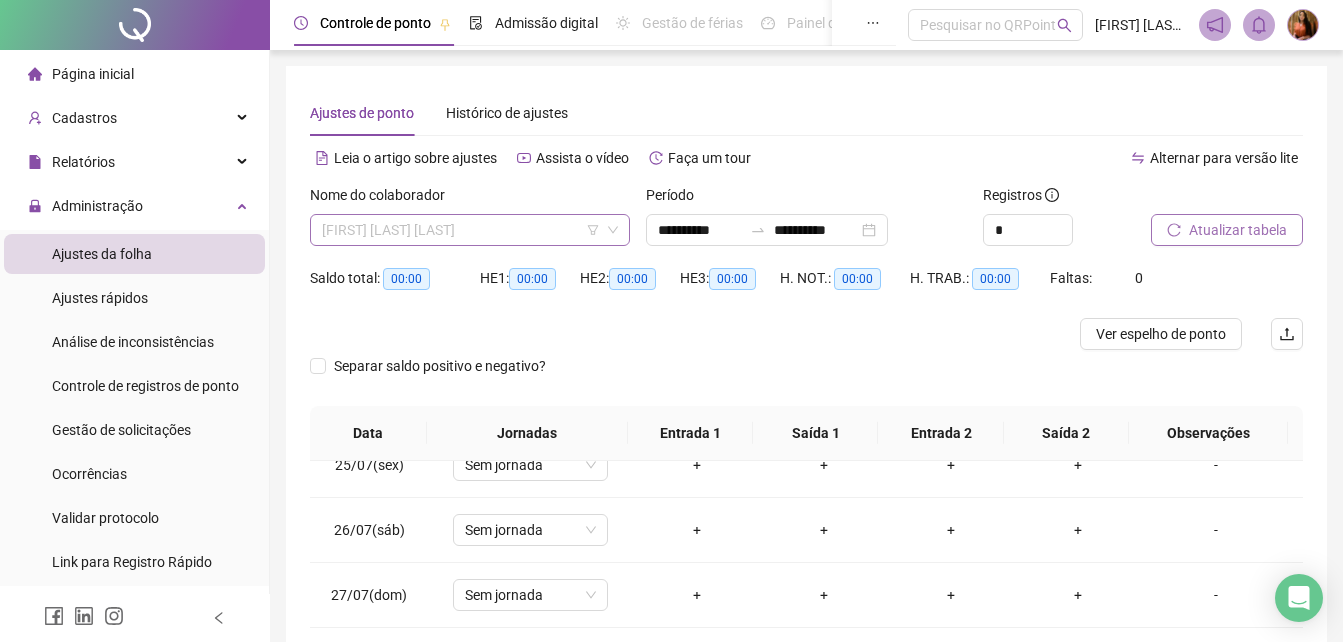 click on "[FIRST] [LAST] [LAST]" at bounding box center (470, 230) 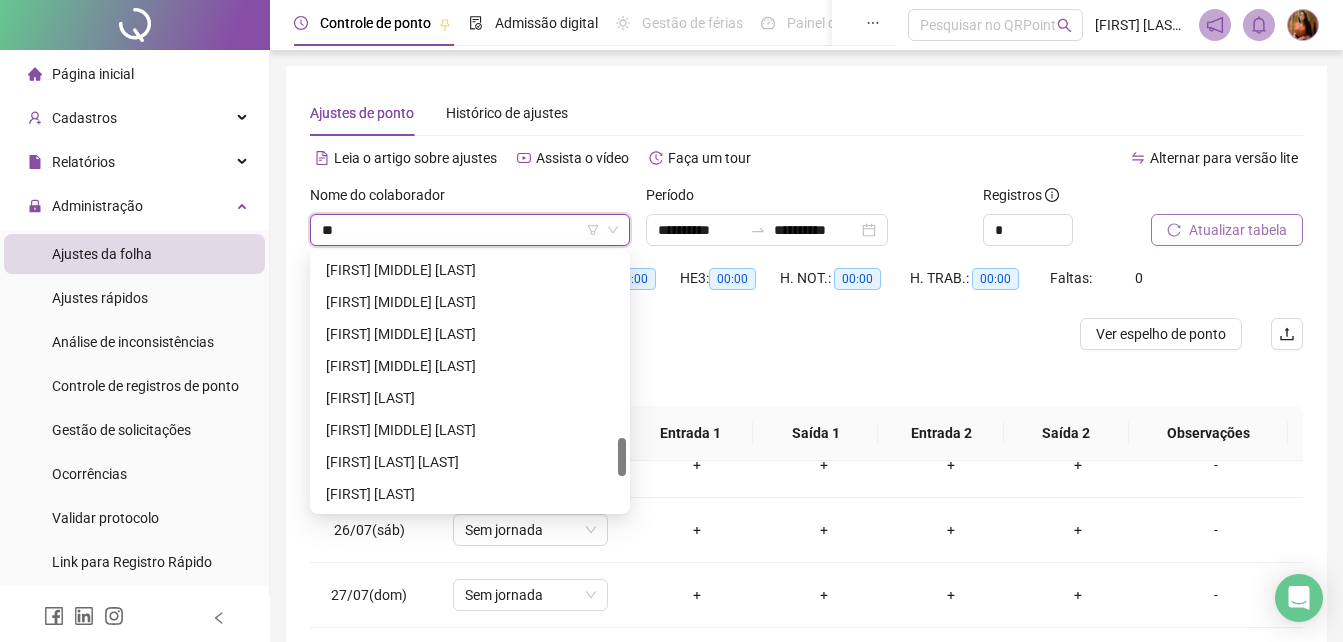 scroll, scrollTop: 128, scrollLeft: 0, axis: vertical 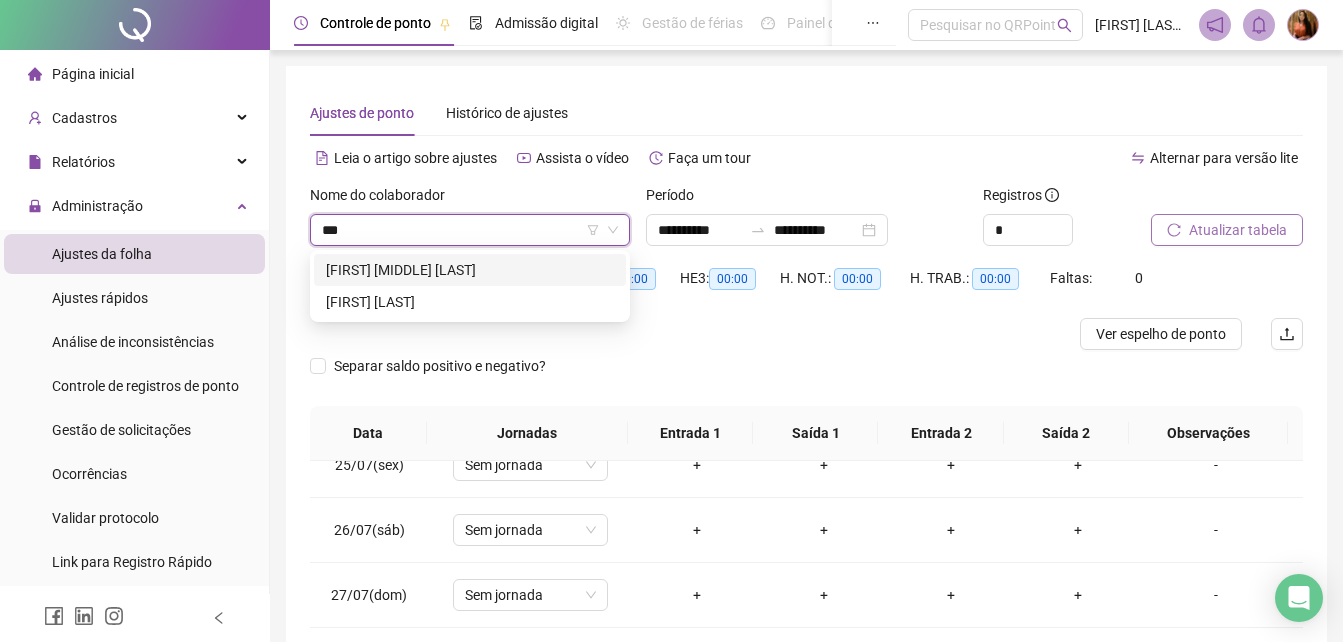 type on "****" 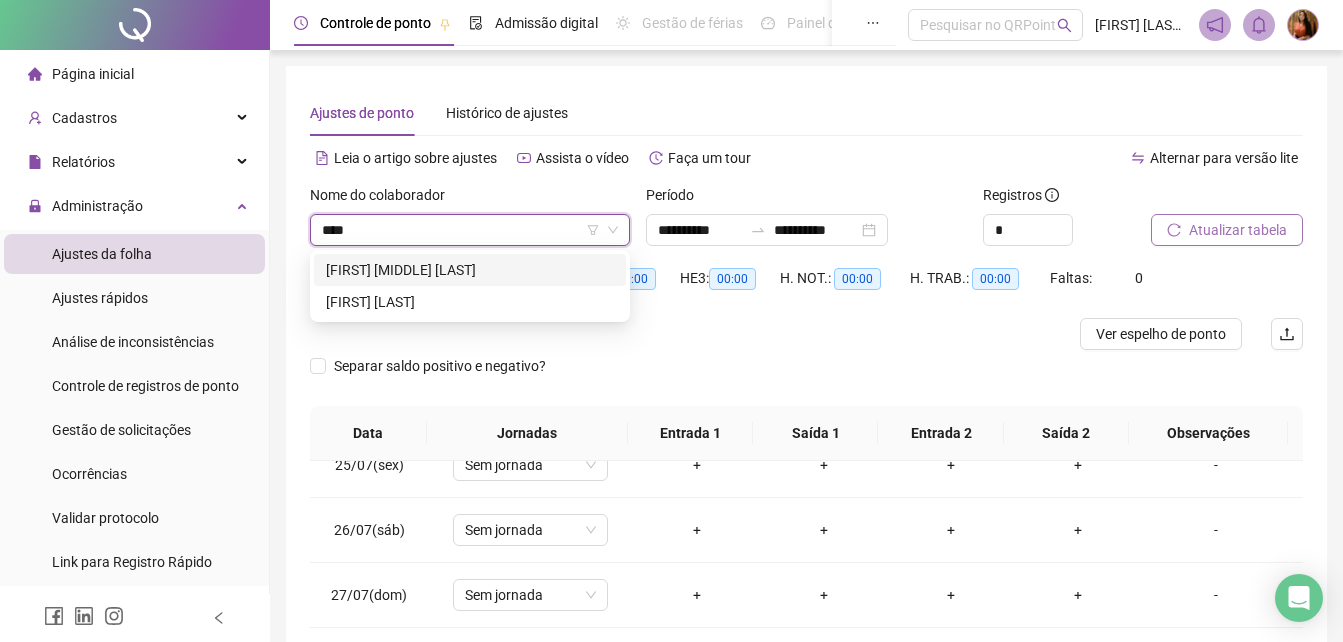 click on "[FIRST] [LAST] [LAST]" at bounding box center (470, 270) 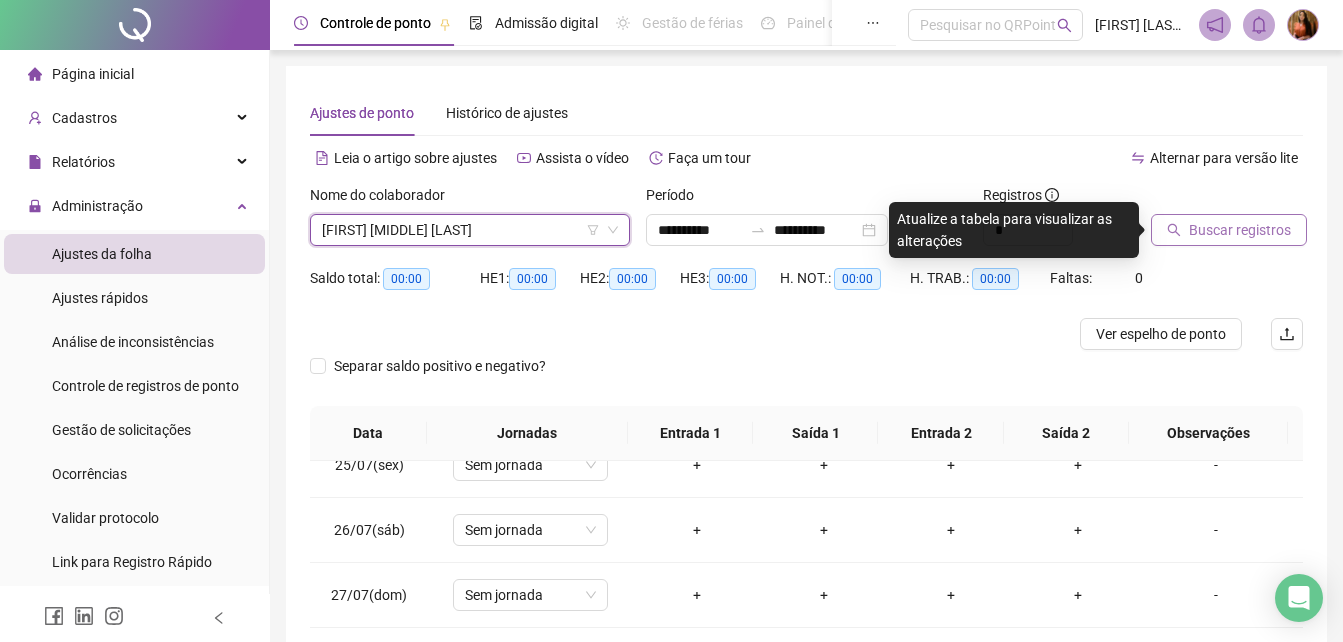 click on "Buscar registros" at bounding box center [1240, 230] 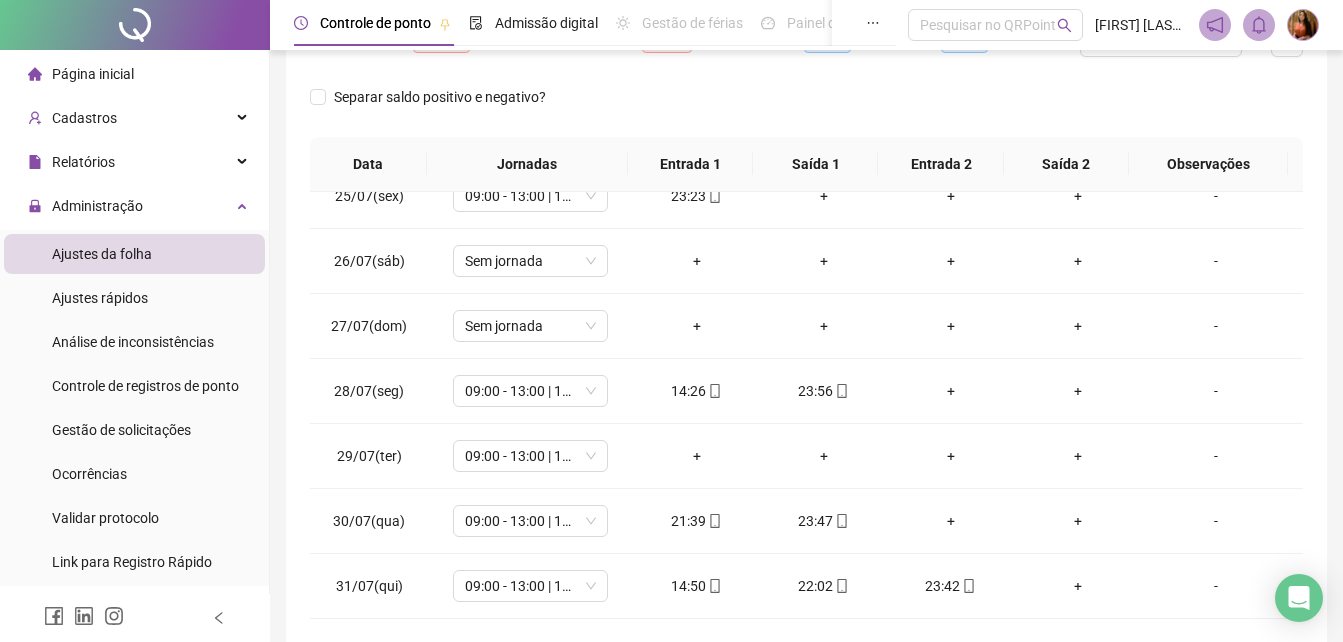 scroll, scrollTop: 0, scrollLeft: 0, axis: both 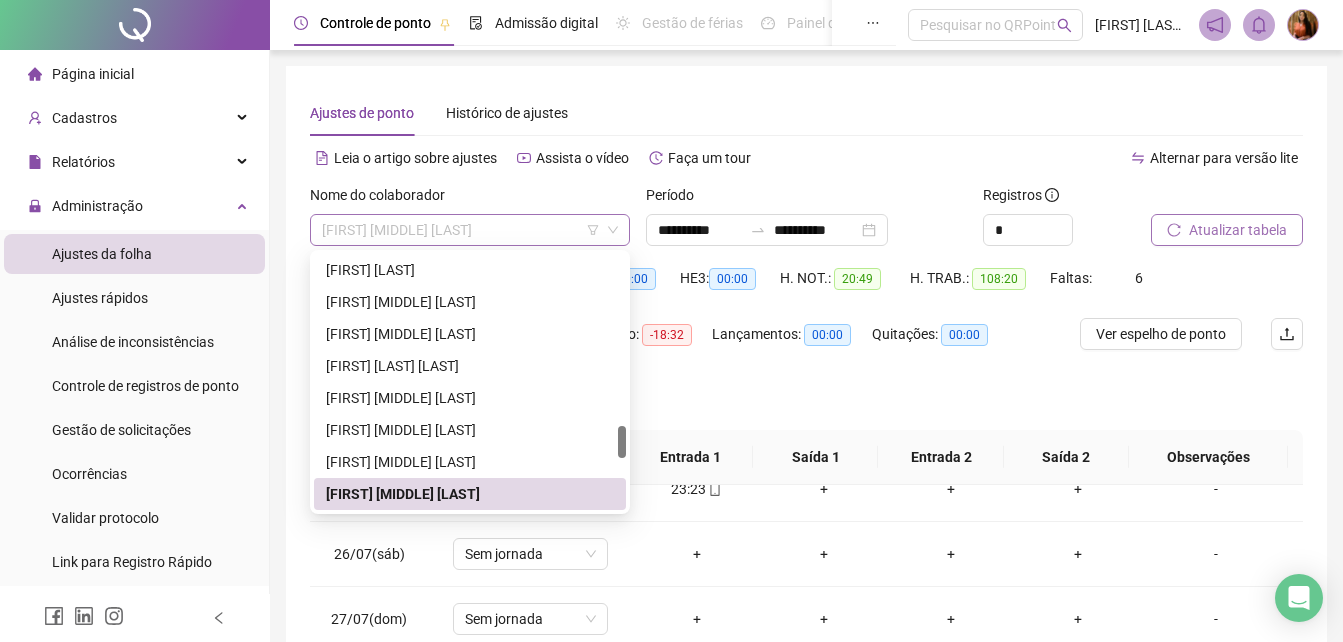 click on "[FIRST] [LAST] [LAST]" at bounding box center [470, 230] 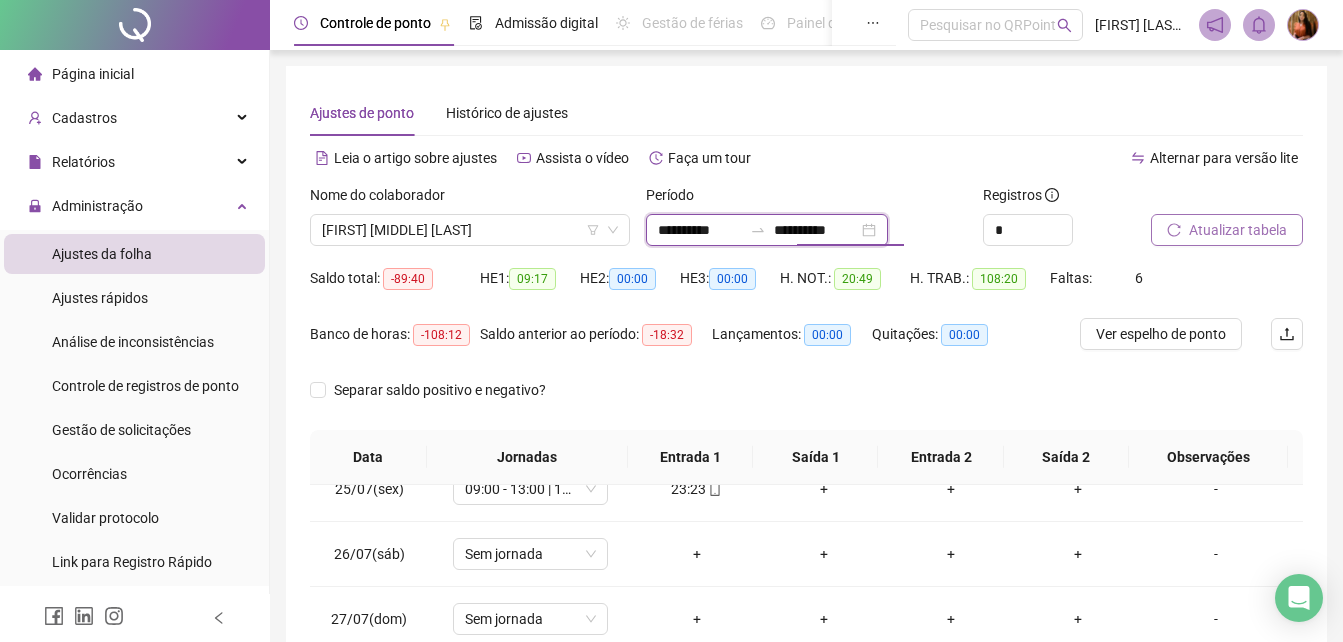 click on "**********" at bounding box center [816, 230] 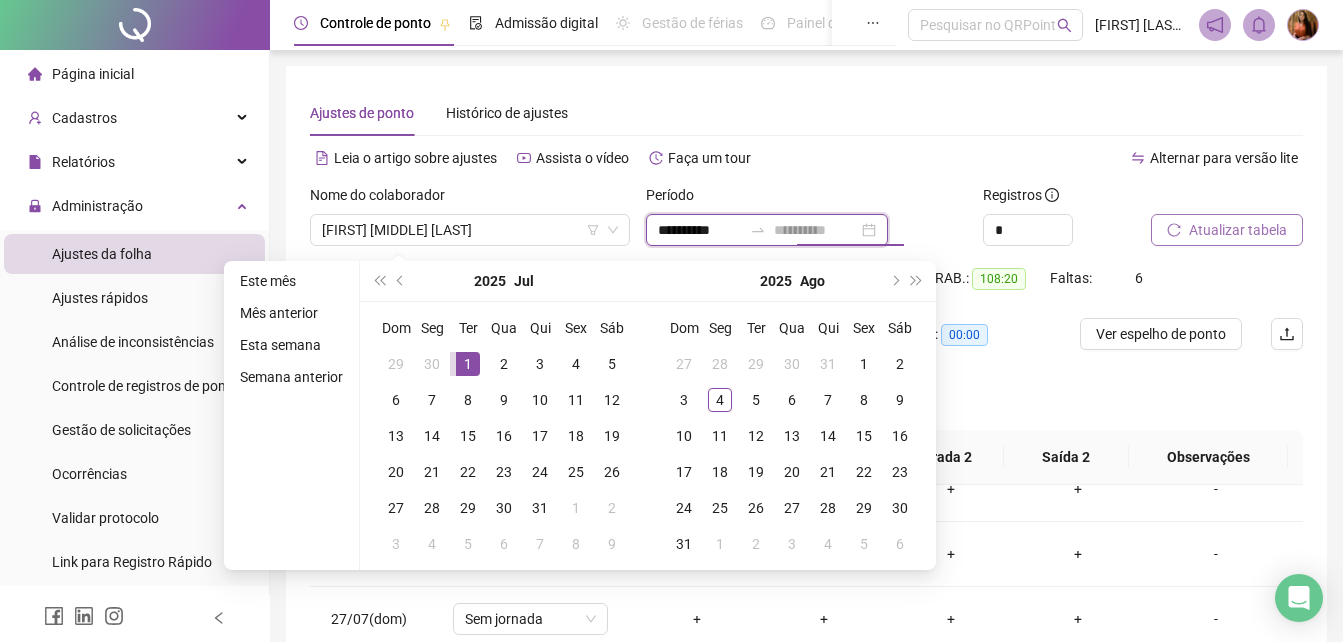 type on "**********" 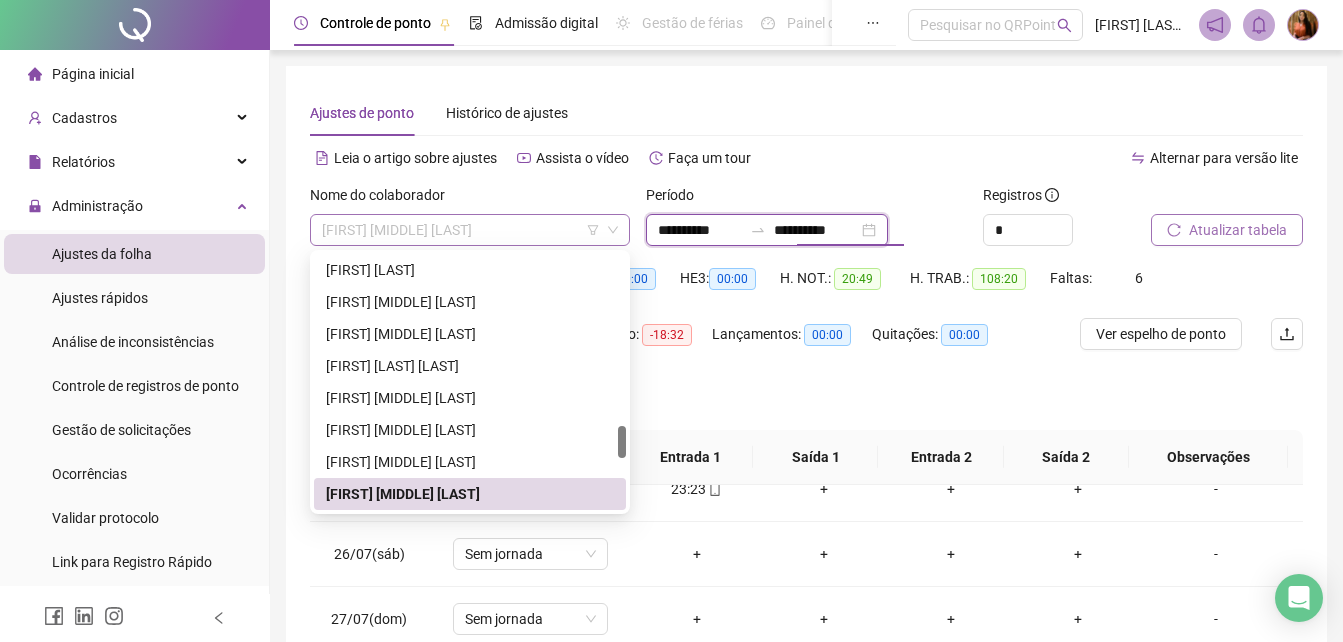 click on "[FIRST] [LAST] [LAST]" at bounding box center (470, 230) 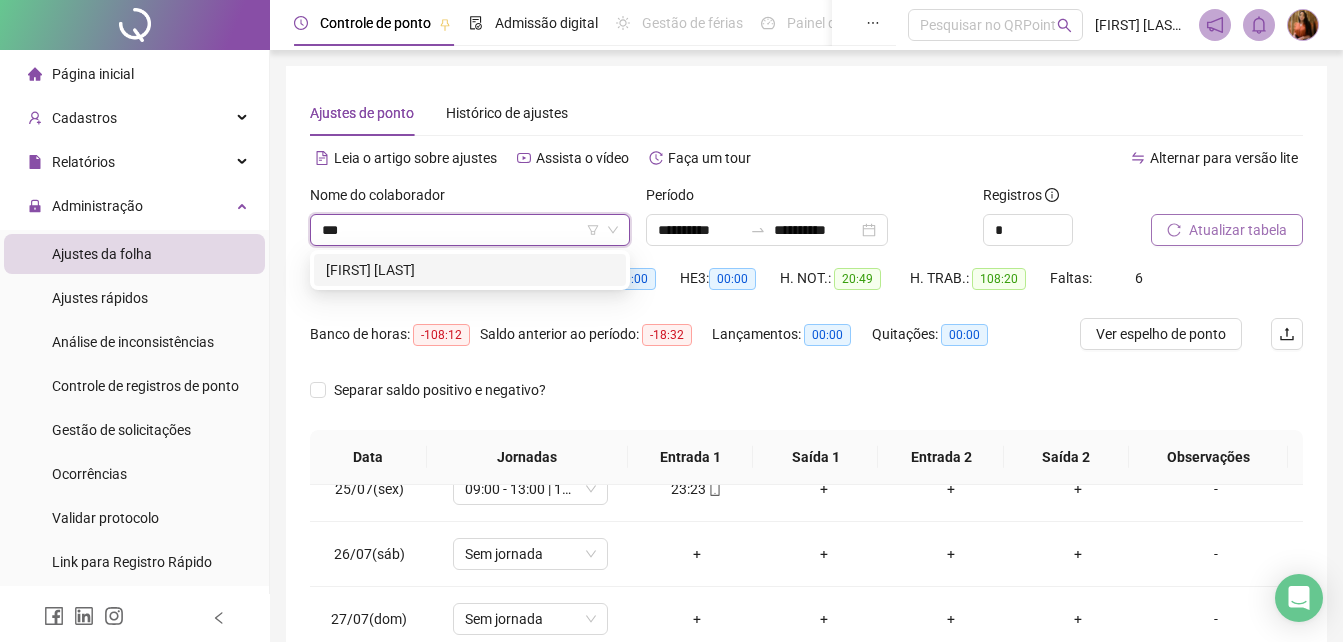 scroll, scrollTop: 0, scrollLeft: 0, axis: both 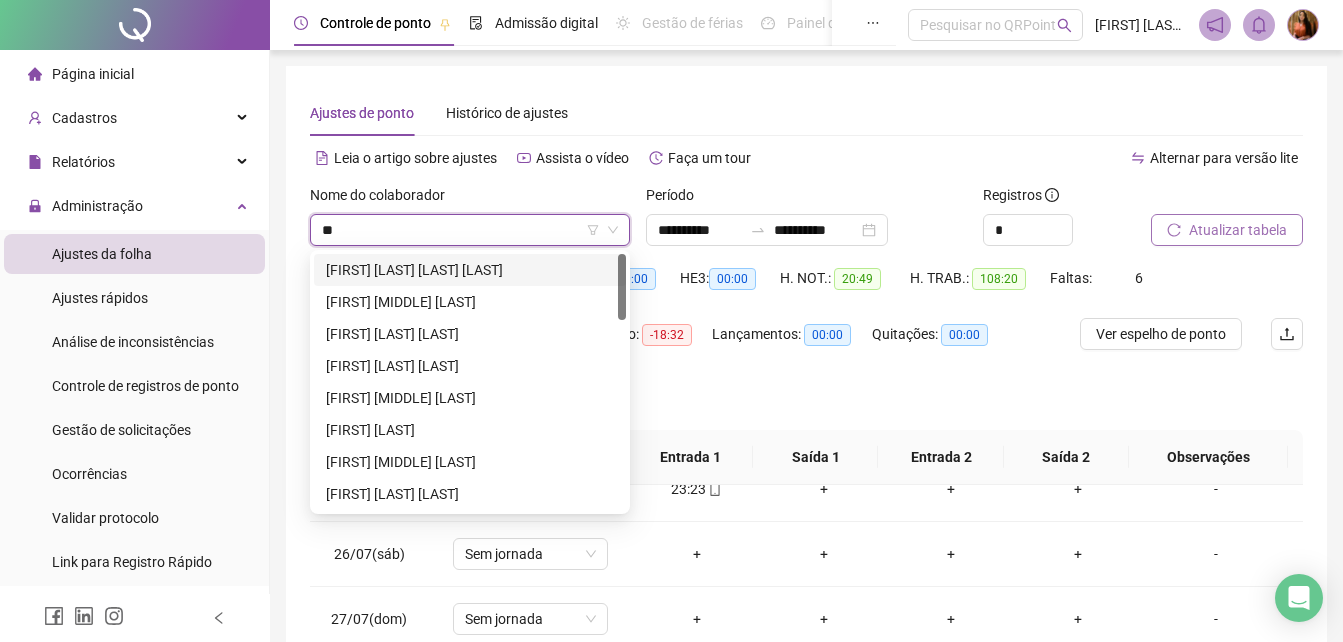type on "*" 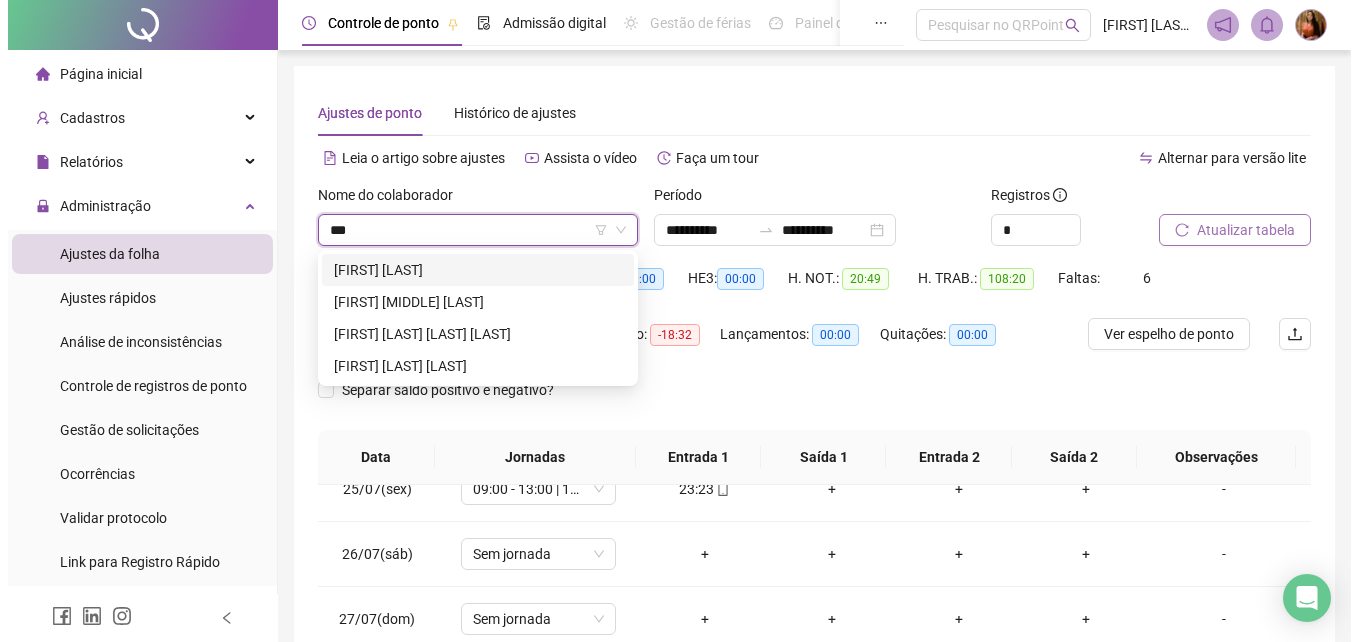 scroll, scrollTop: 0, scrollLeft: 0, axis: both 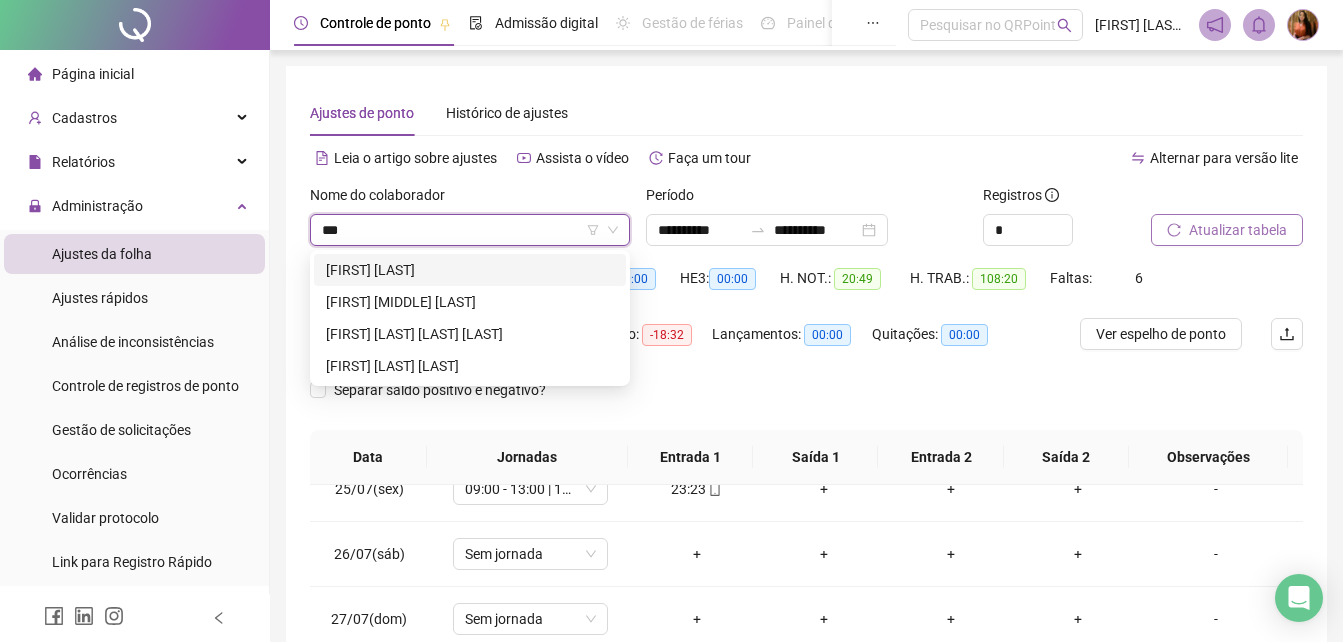type on "****" 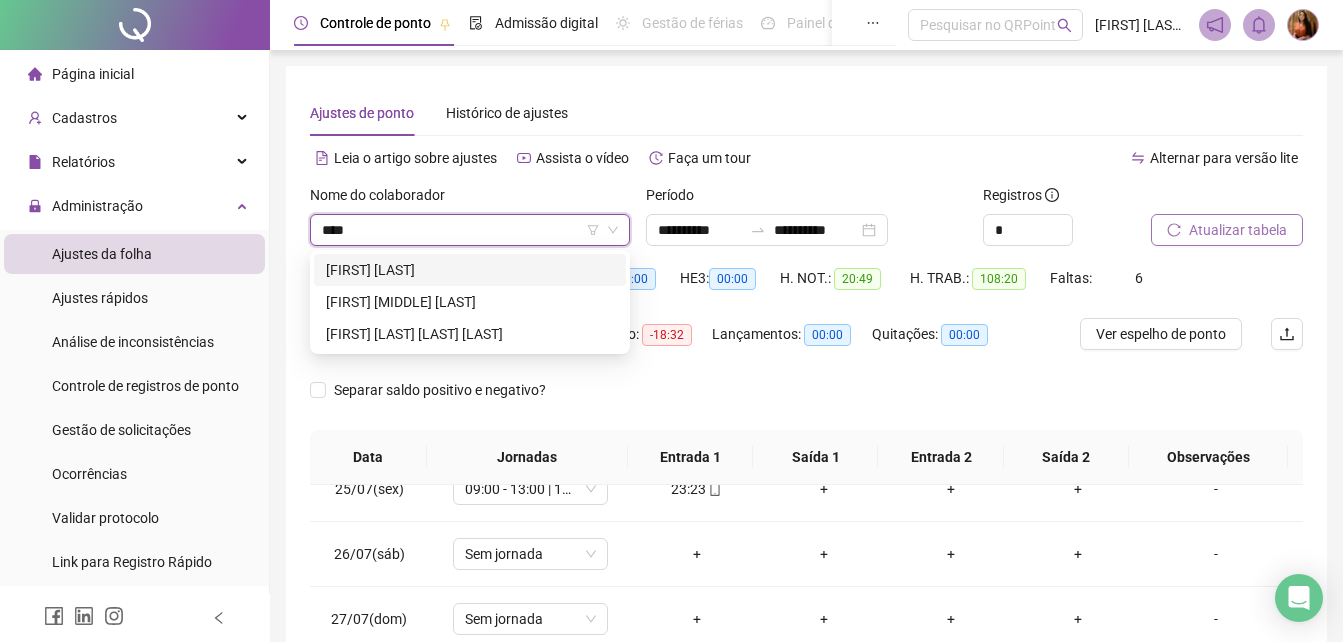 click on "[FIRST] [LAST] [LAST] [LAST]" at bounding box center [470, 270] 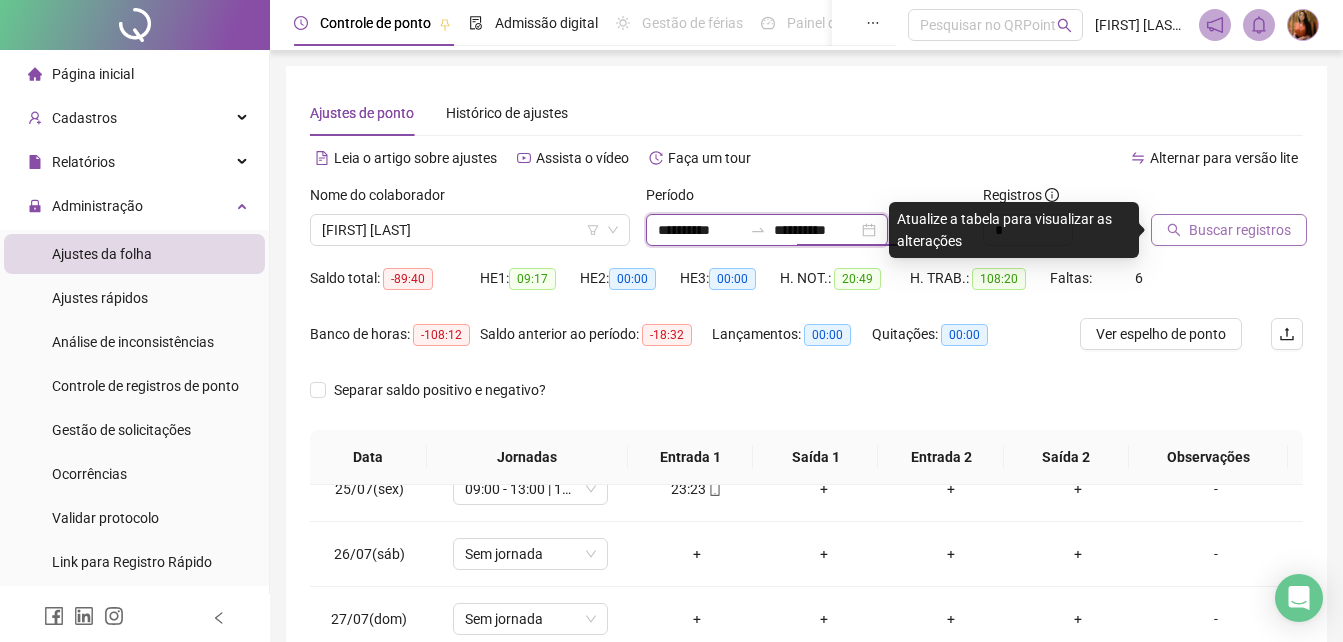 click on "**********" at bounding box center (816, 230) 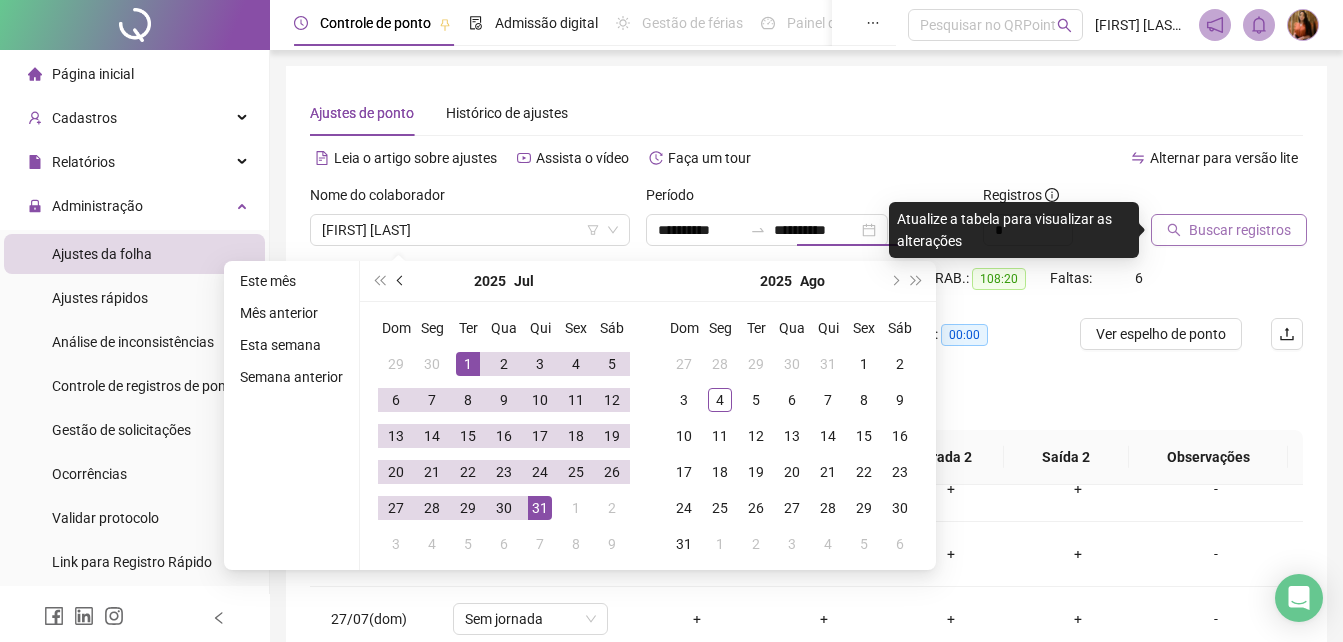 click at bounding box center [401, 281] 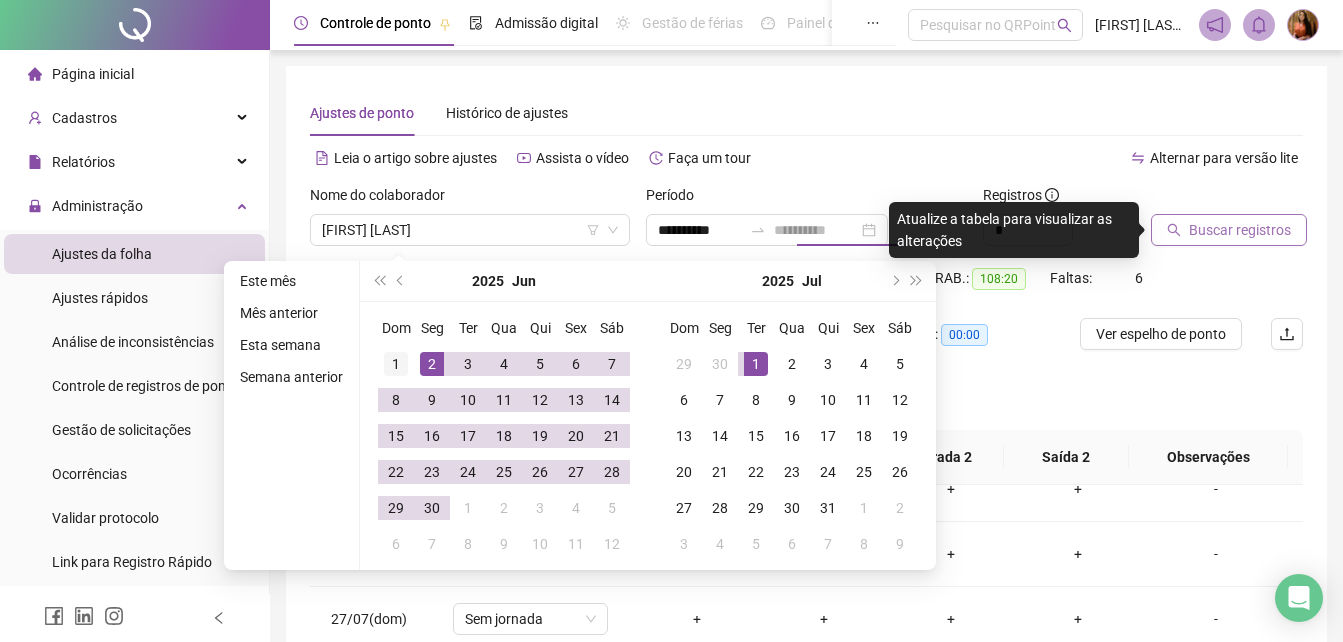 type on "**********" 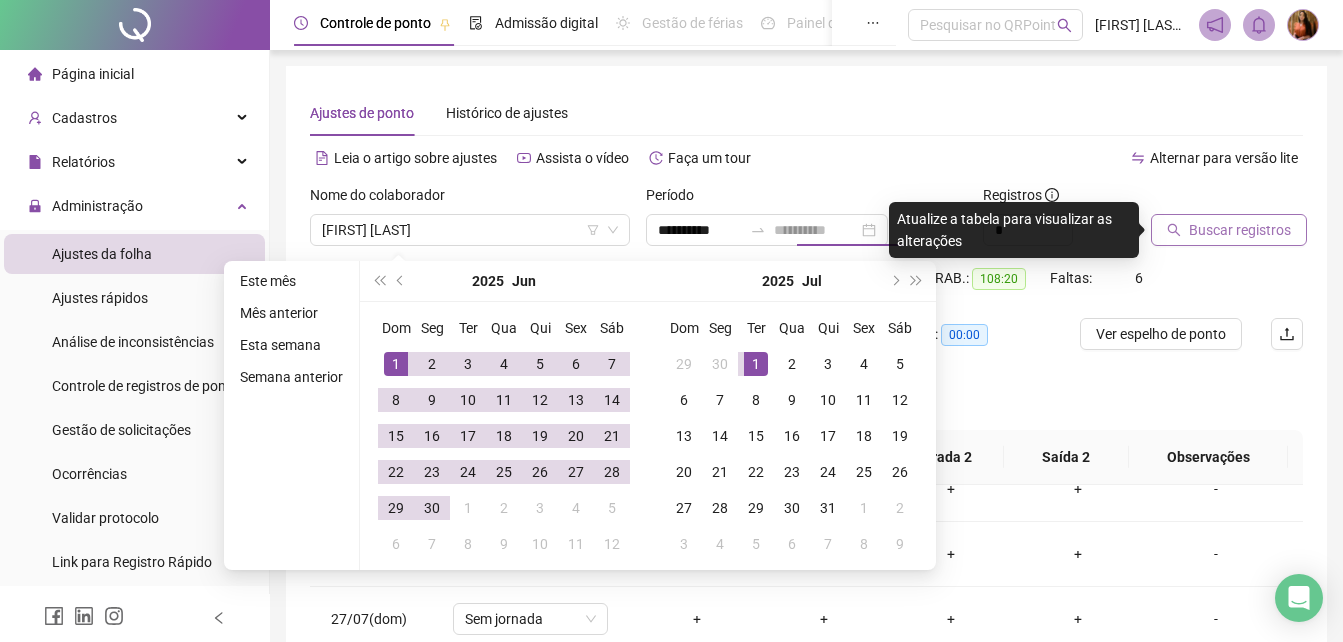 click on "1" at bounding box center [396, 364] 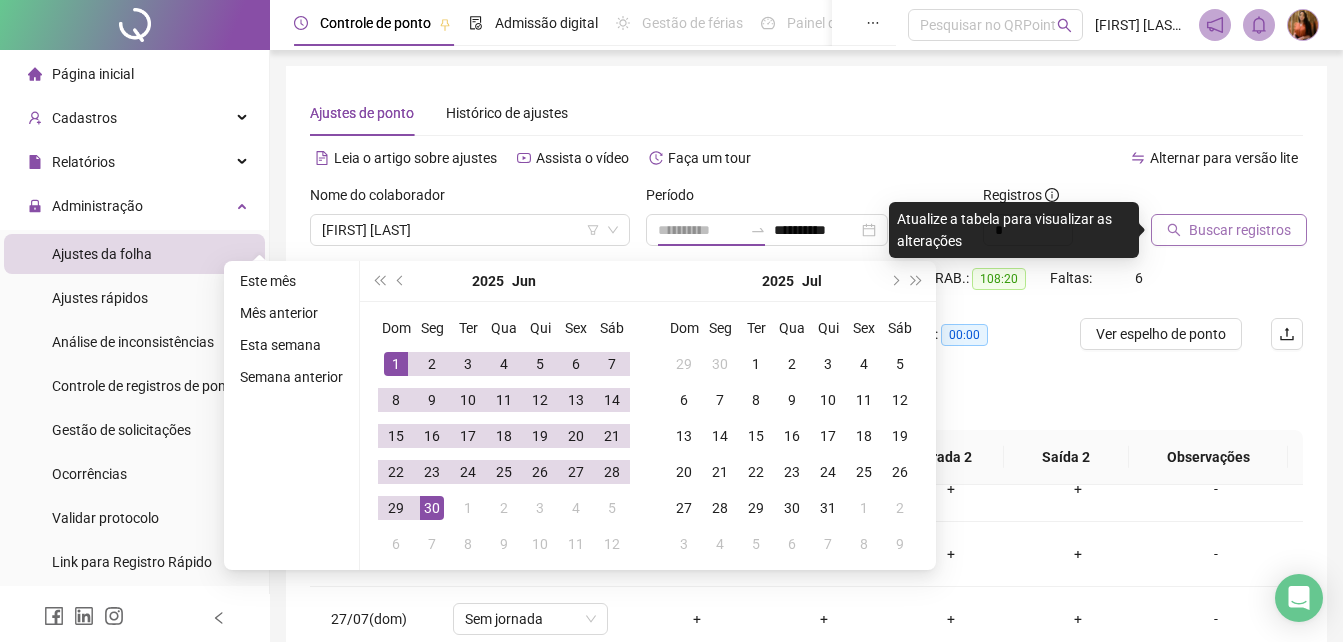 click on "30" at bounding box center (432, 508) 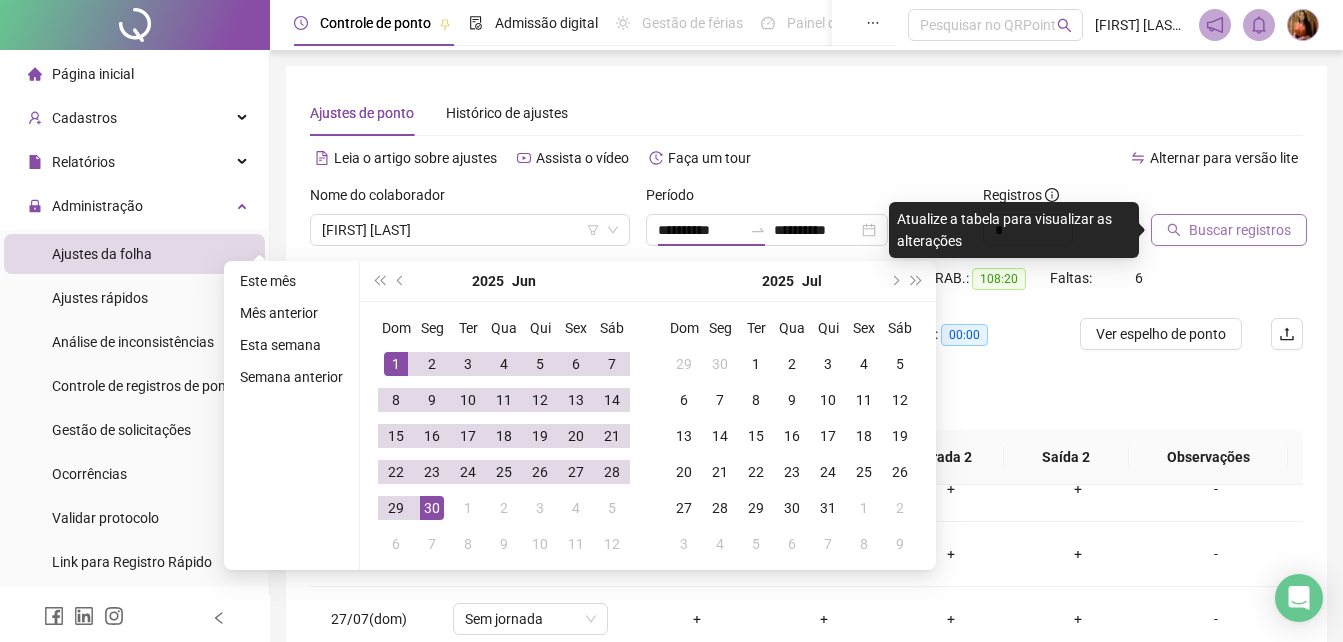 type on "**********" 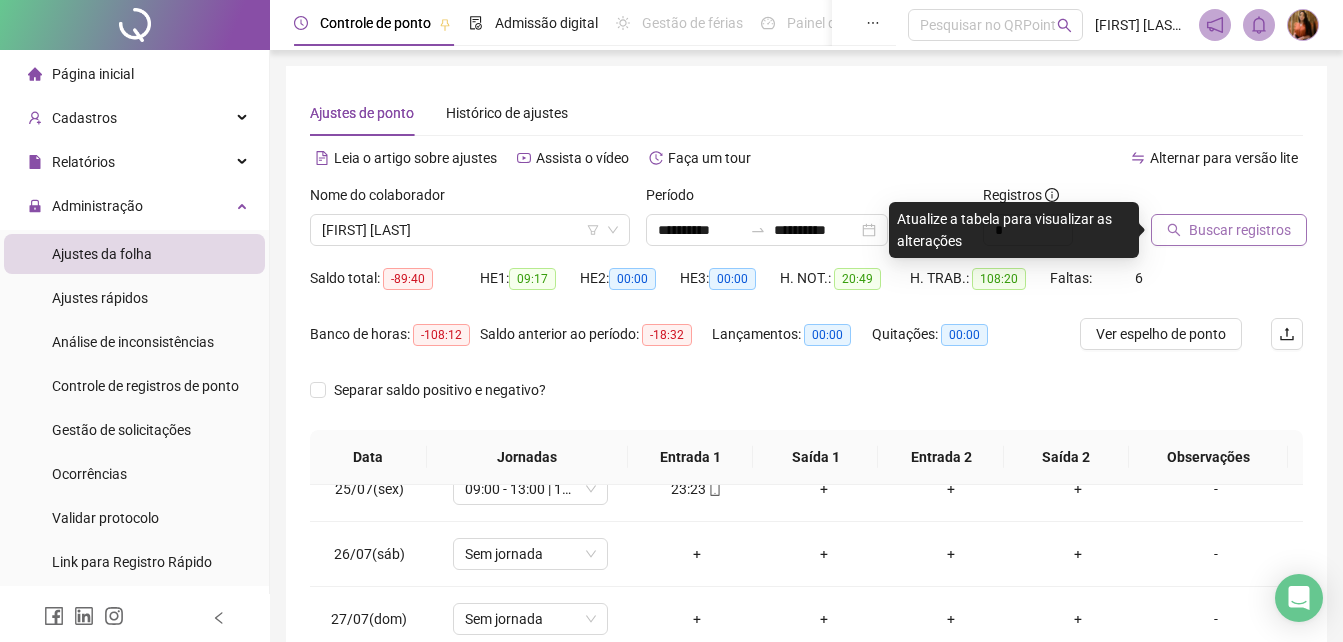 click on "Buscar registros" at bounding box center (1240, 230) 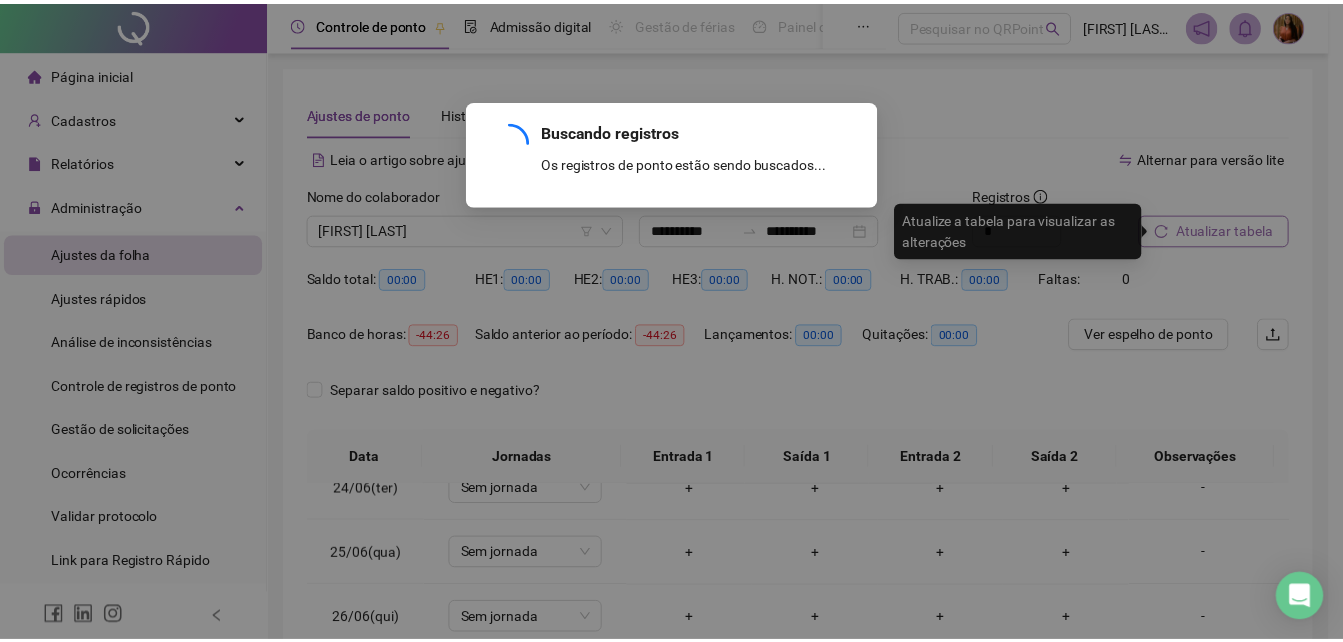 scroll, scrollTop: 1523, scrollLeft: 0, axis: vertical 